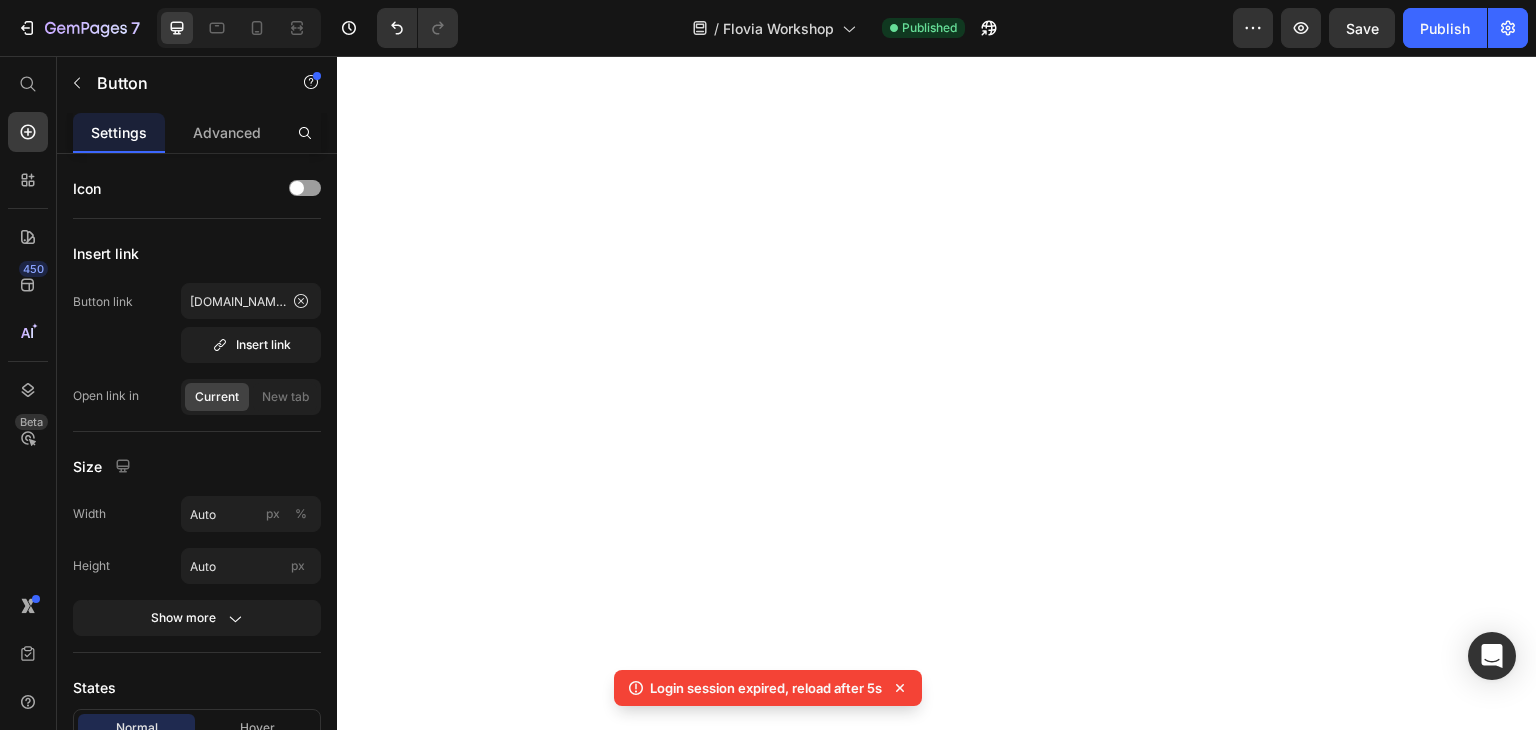 scroll, scrollTop: 0, scrollLeft: 0, axis: both 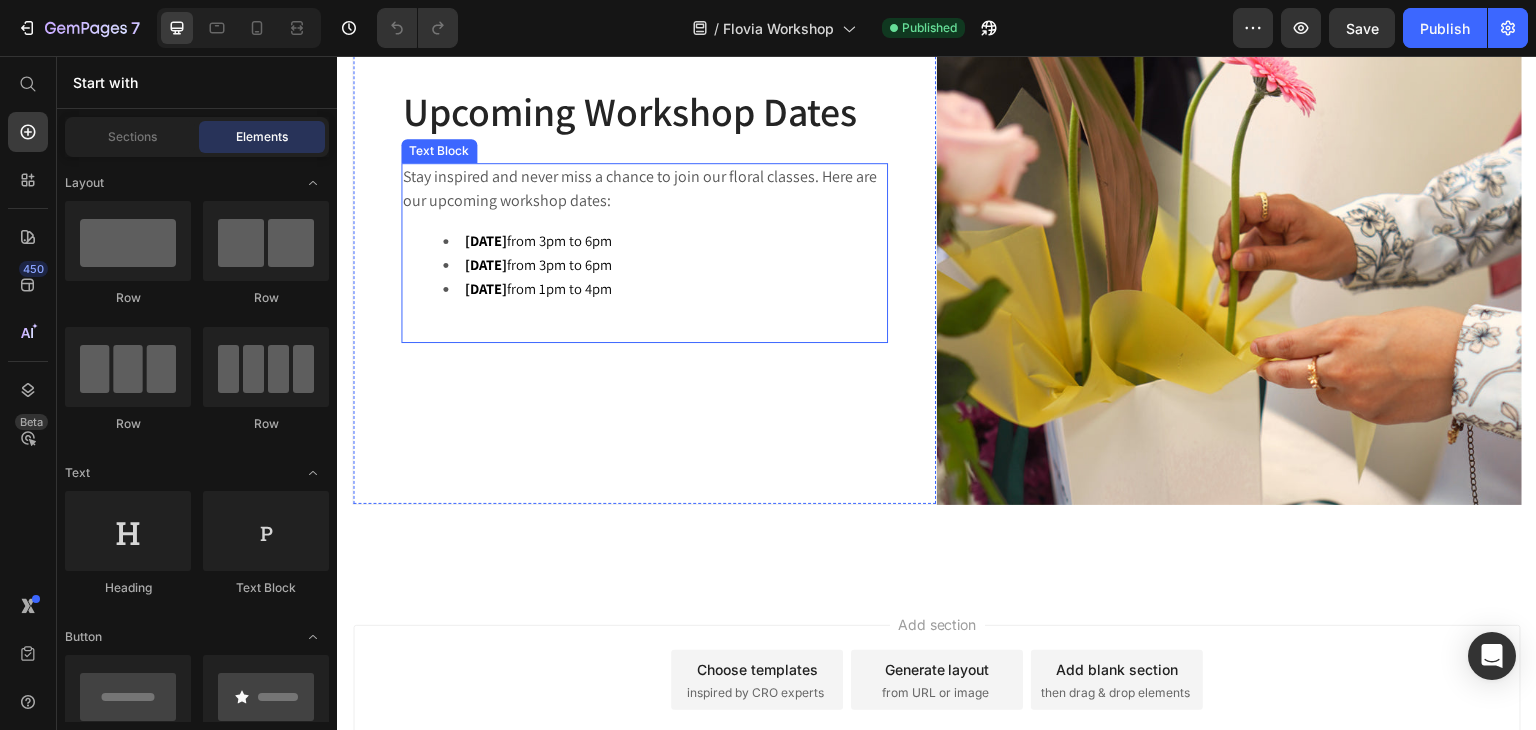 click on "20 july 2025  from 3pm to 6pm" at bounding box center [538, 264] 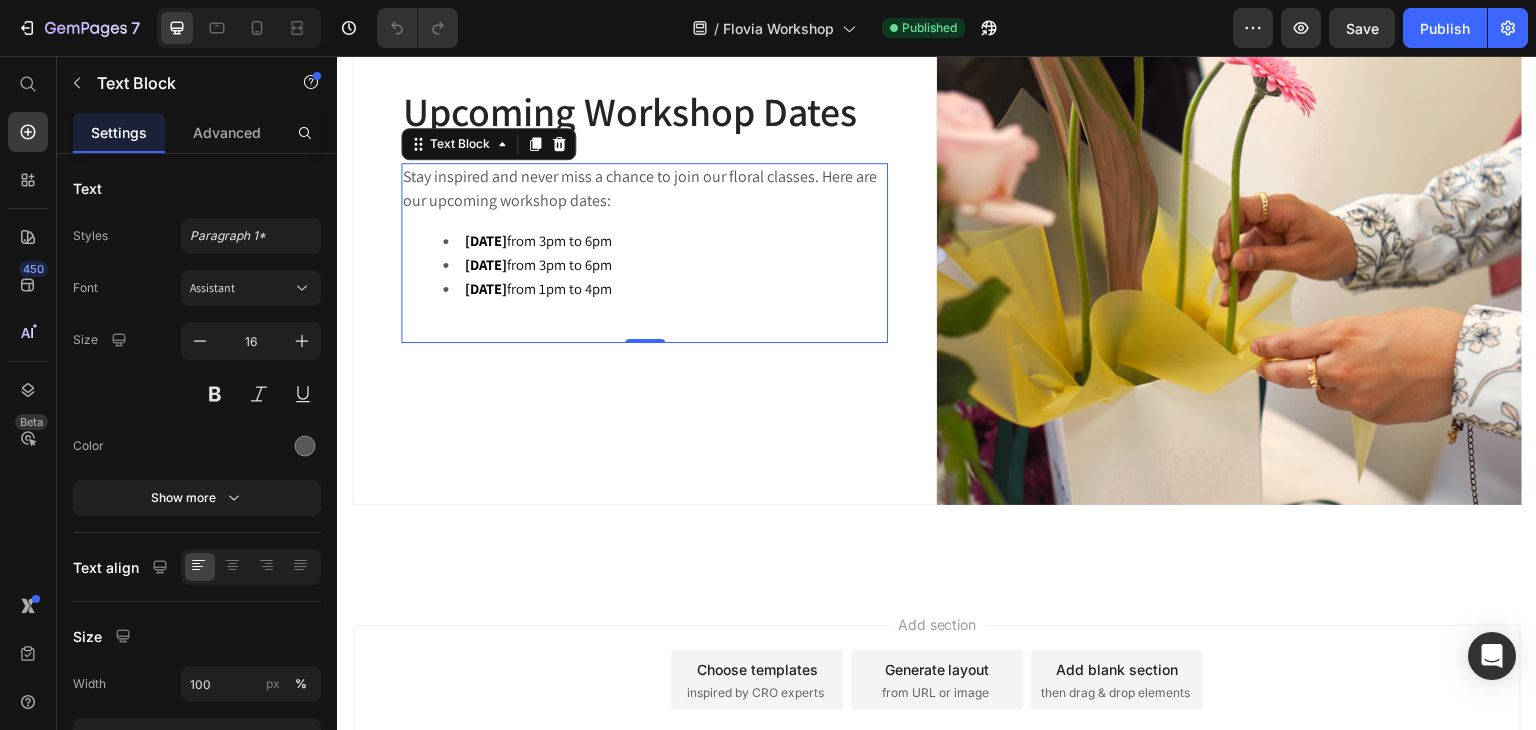 click on "9 august 2025  from 1pm to 4pm" at bounding box center (664, 289) 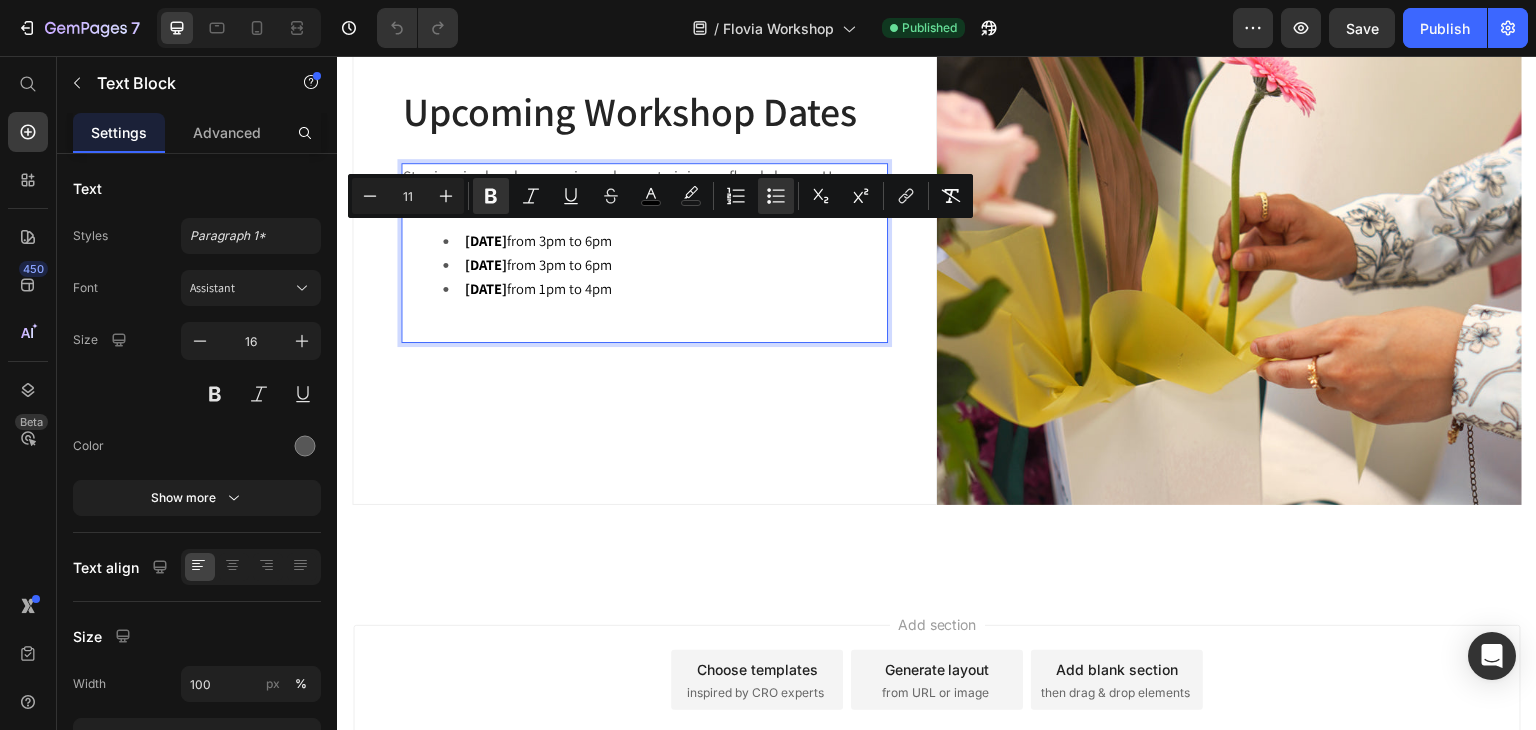 drag, startPoint x: 665, startPoint y: 285, endPoint x: 456, endPoint y: 237, distance: 214.44113 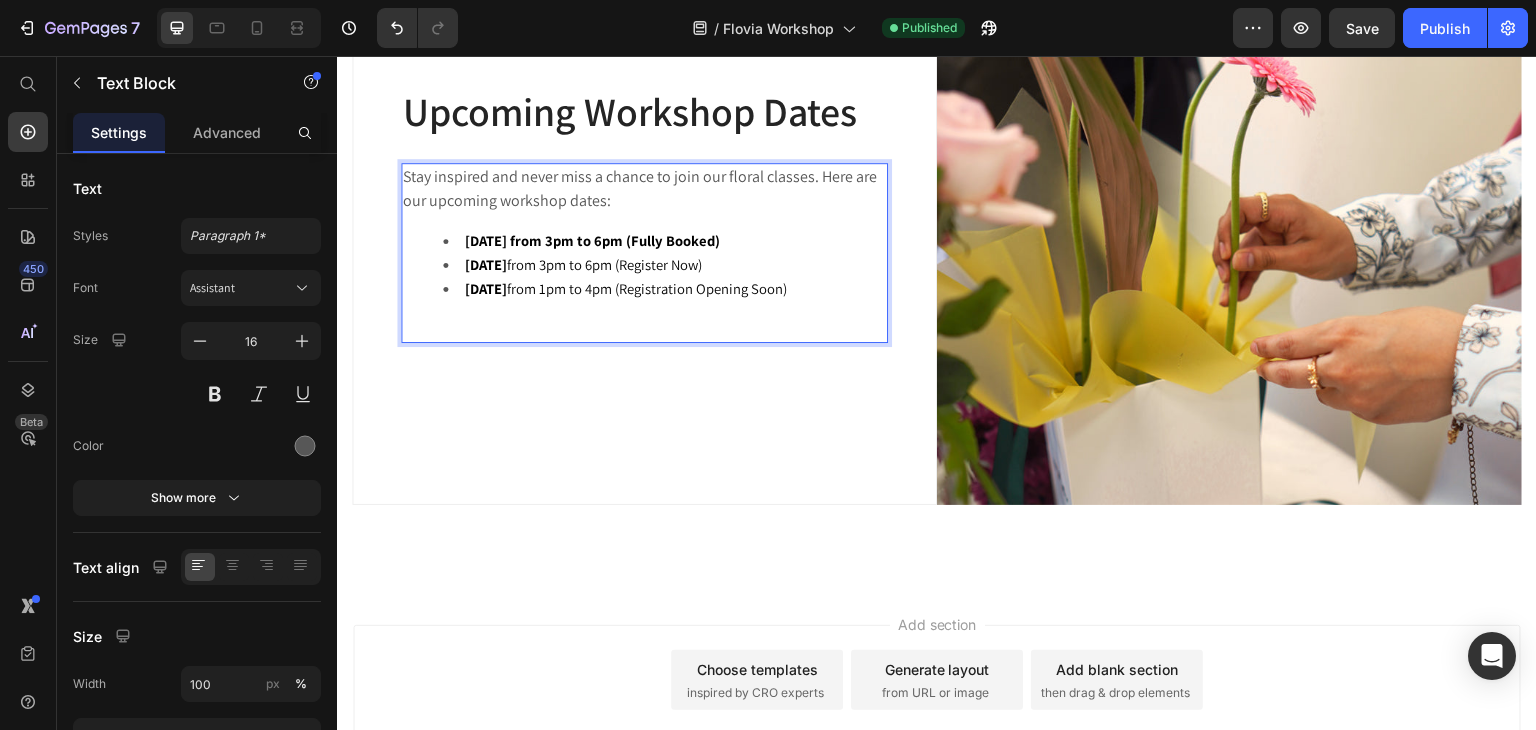 click on "13 july 2025 from 3pm to 6pm (Fully Booked)" at bounding box center (664, 241) 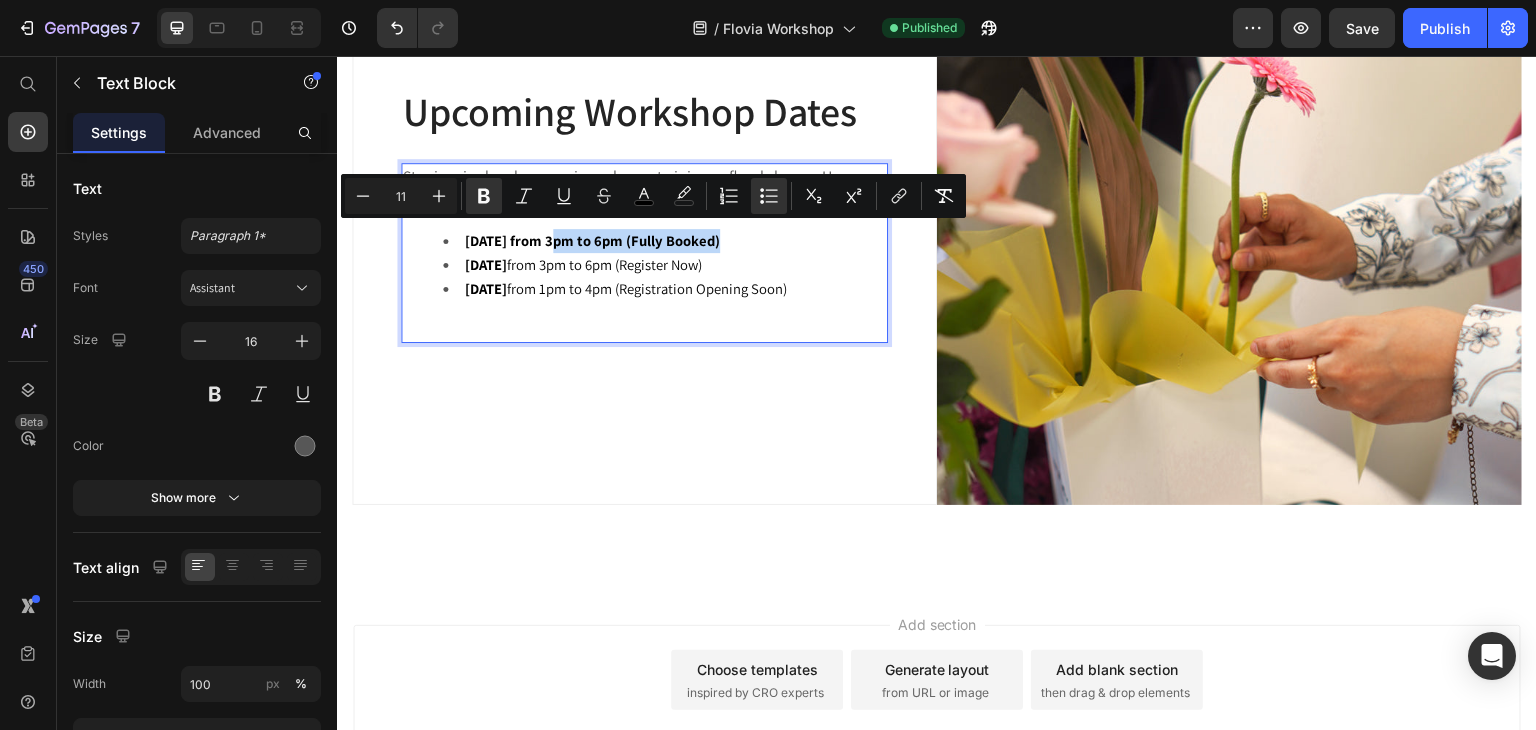 drag, startPoint x: 741, startPoint y: 237, endPoint x: 552, endPoint y: 239, distance: 189.01057 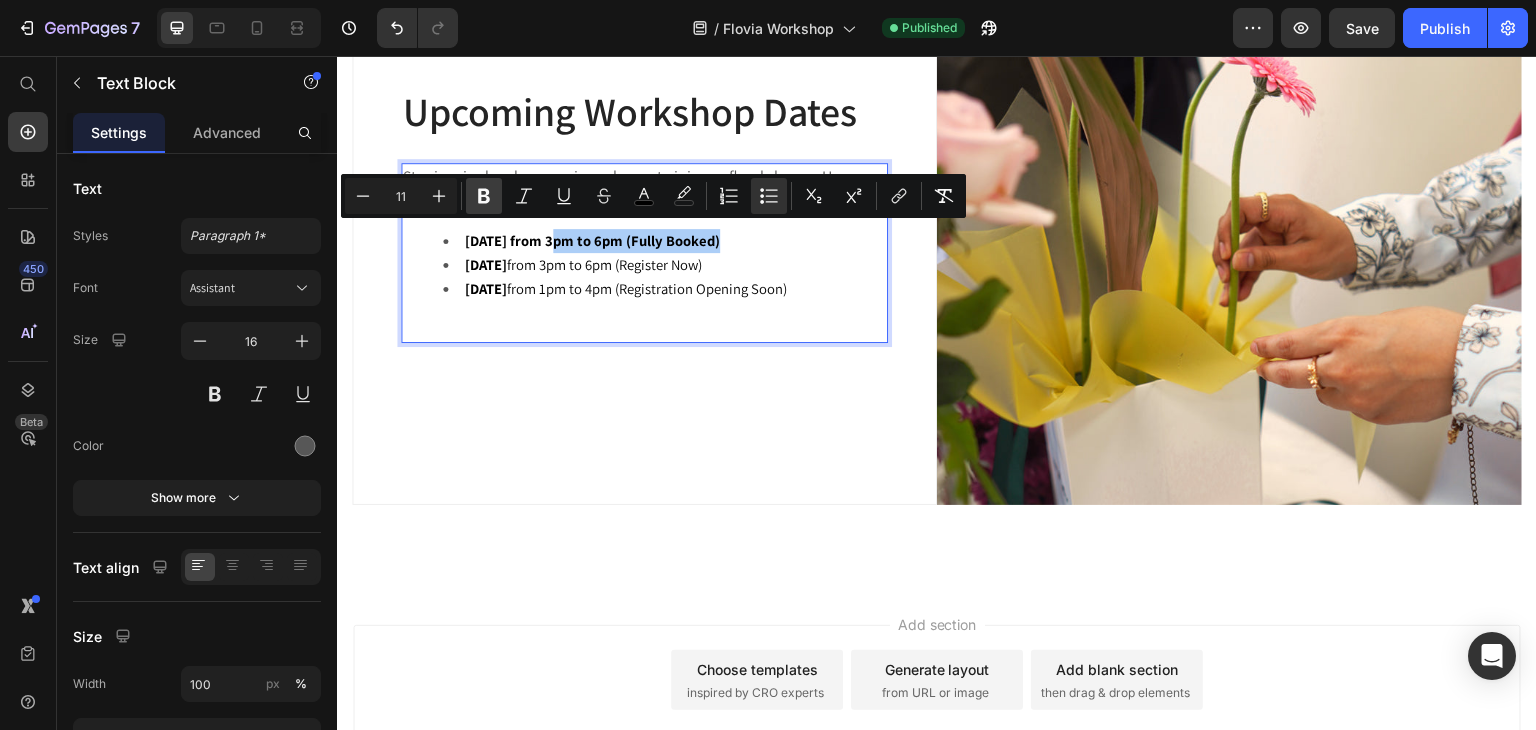 click 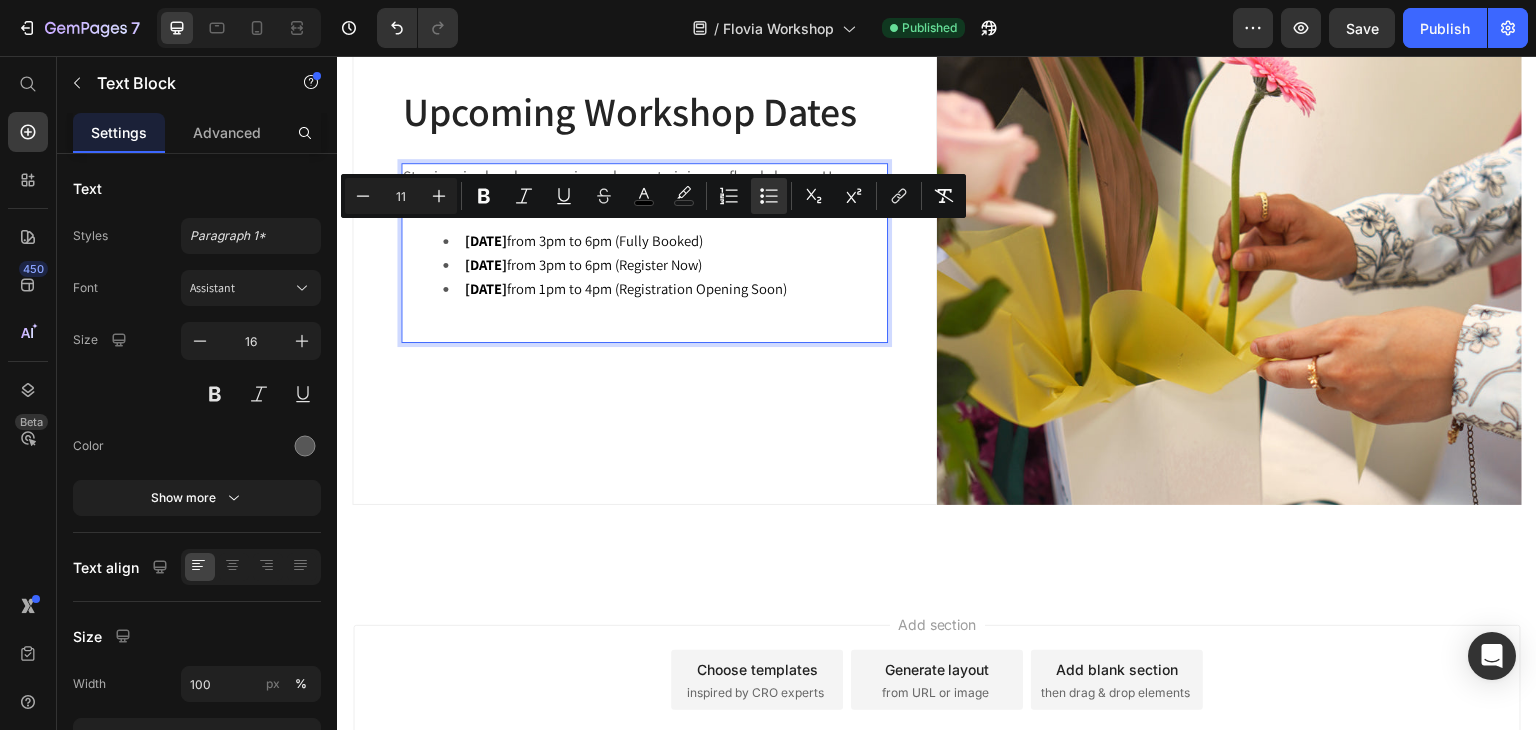 click on "9 august 2025  from 1pm to 4pm (Registration Opening Soon)" at bounding box center [626, 288] 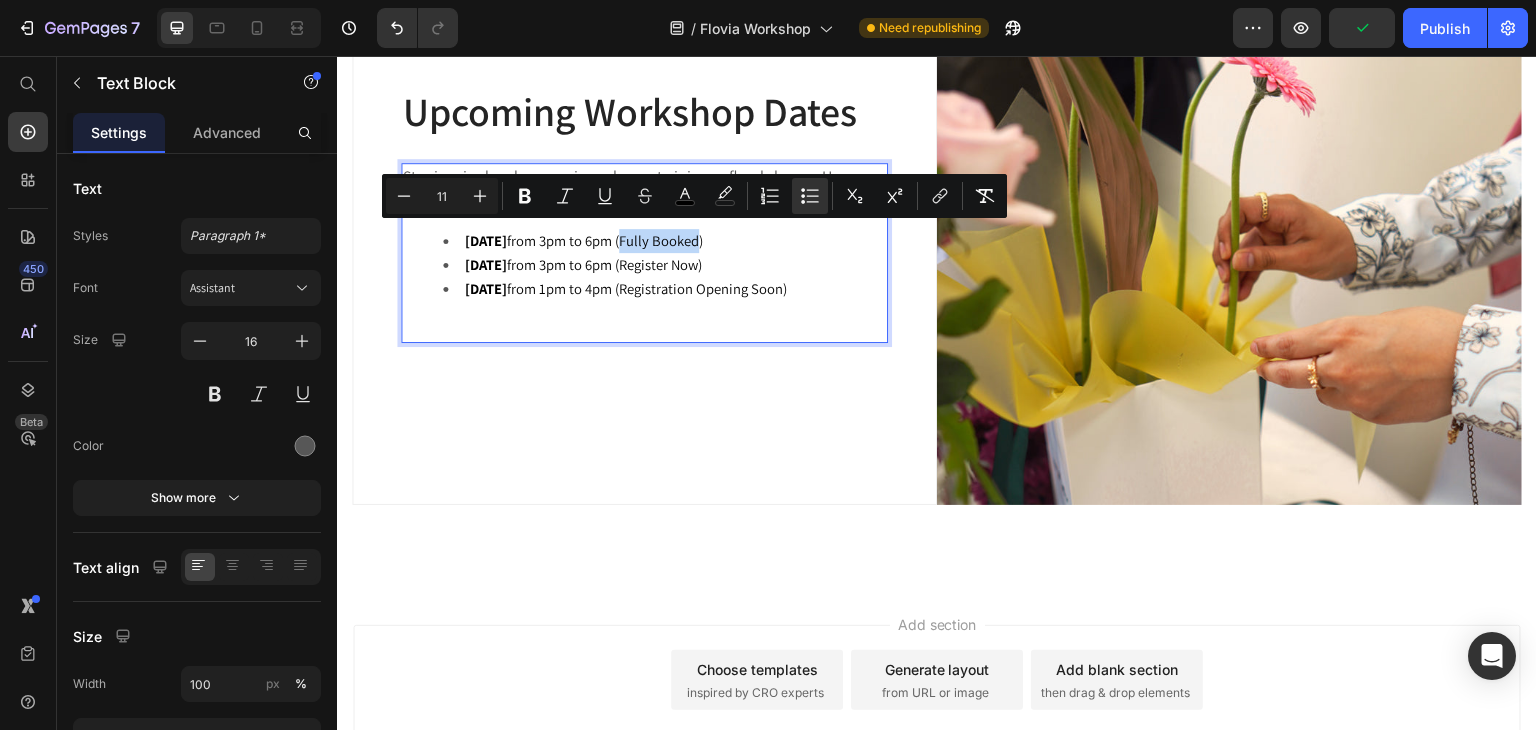 drag, startPoint x: 657, startPoint y: 231, endPoint x: 735, endPoint y: 226, distance: 78.160095 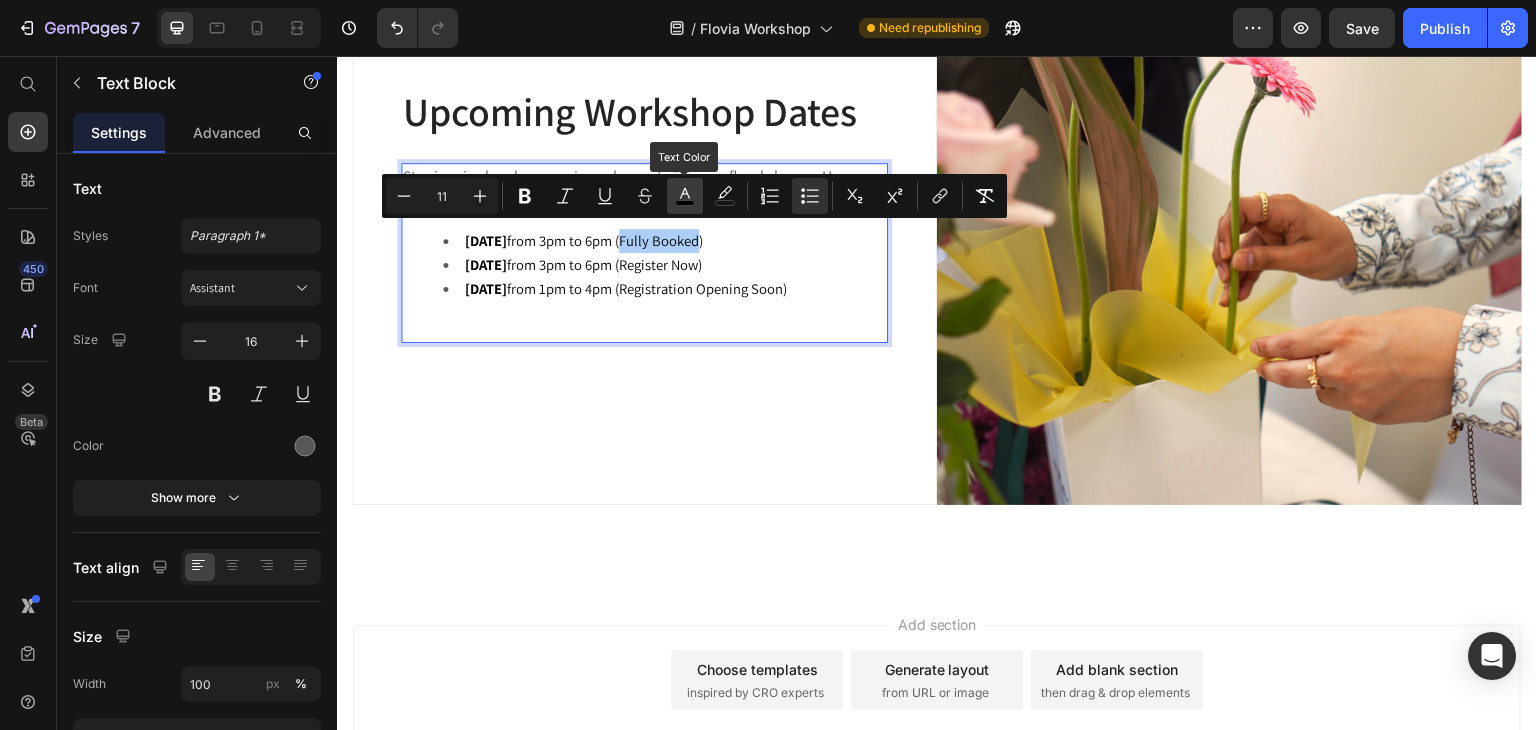 click 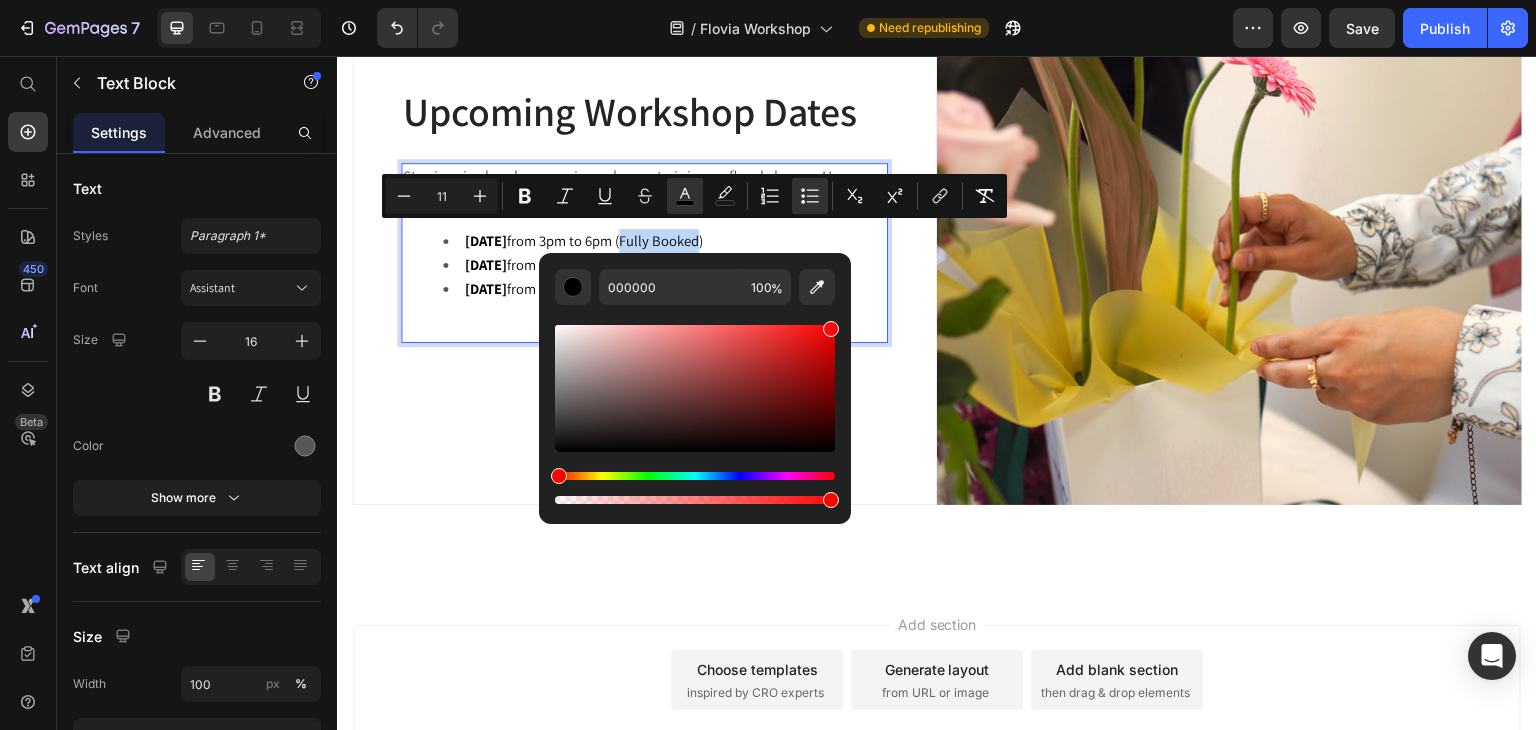 type on "FF0505" 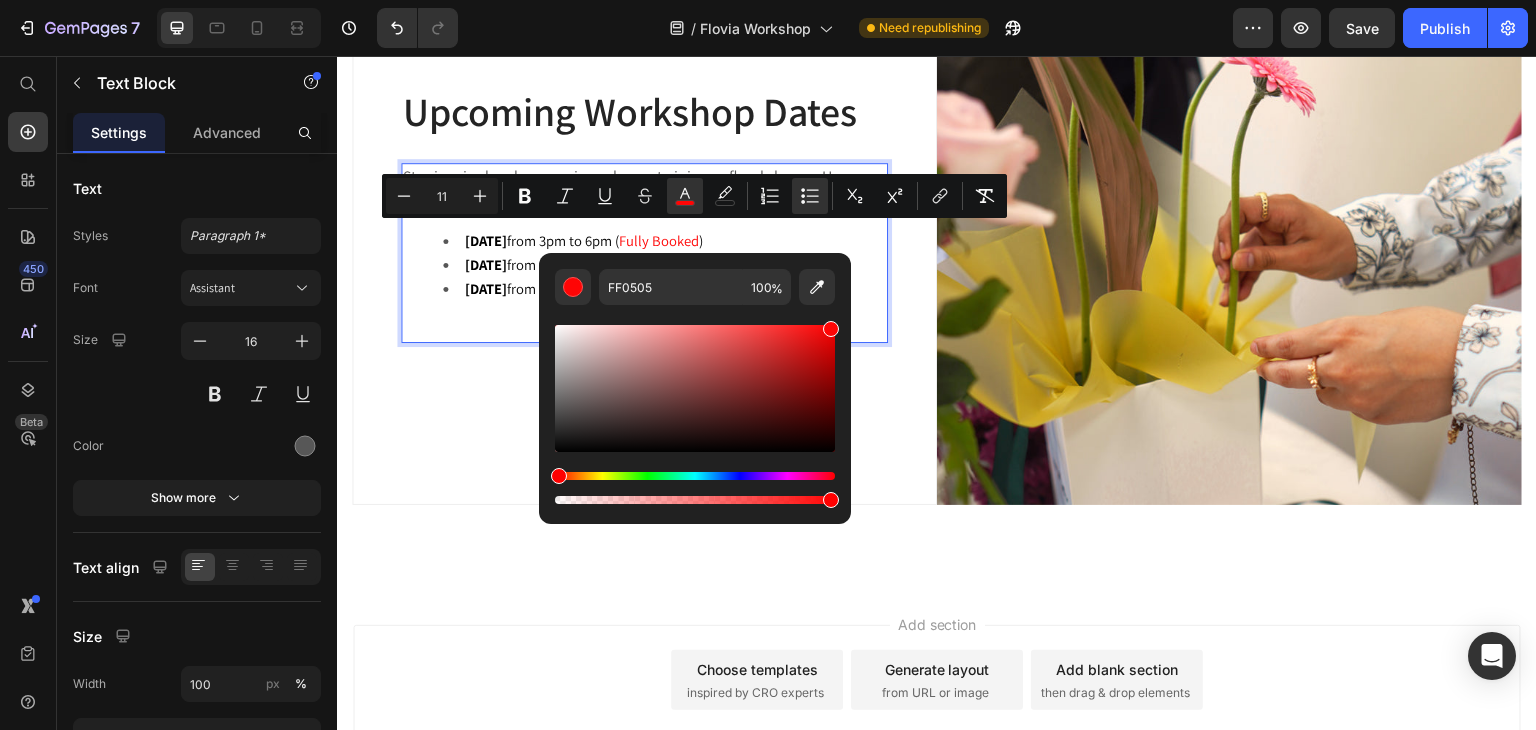 drag, startPoint x: 822, startPoint y: 354, endPoint x: 829, endPoint y: 321, distance: 33.734257 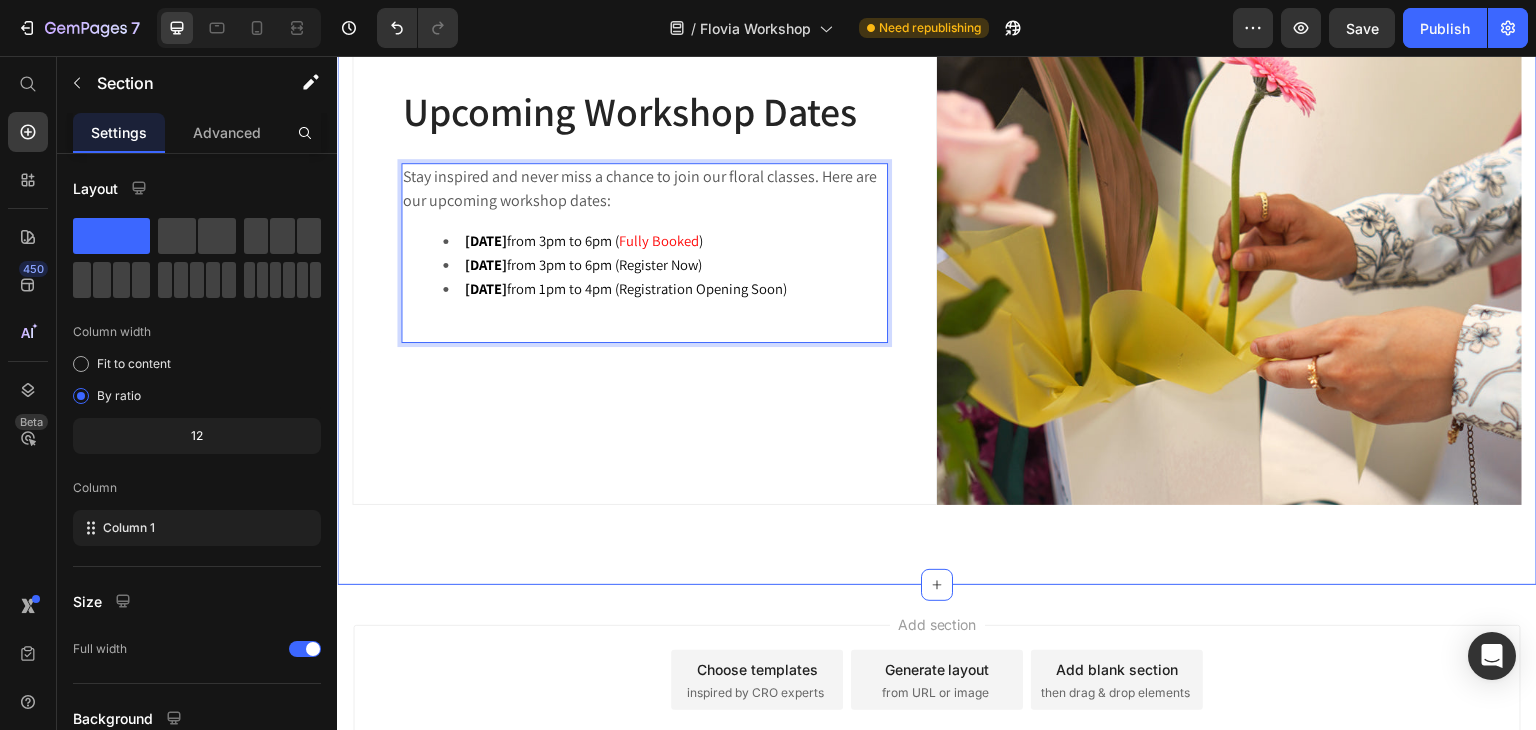 click on "Upcoming Workshop Dates Heading Stay inspired and never miss a chance to join our floral classes. Here are our upcoming workshop dates: 13 july 2025  from 3pm to 6pm ( Fully Booked ) 20 july 2025  from 3pm to 6pm (Register Now) 9 august 2025  from 1pm to 4pm (Registration Opening Soon) Text Block   0 Hero Banner Image Row Section 4" at bounding box center [937, 212] 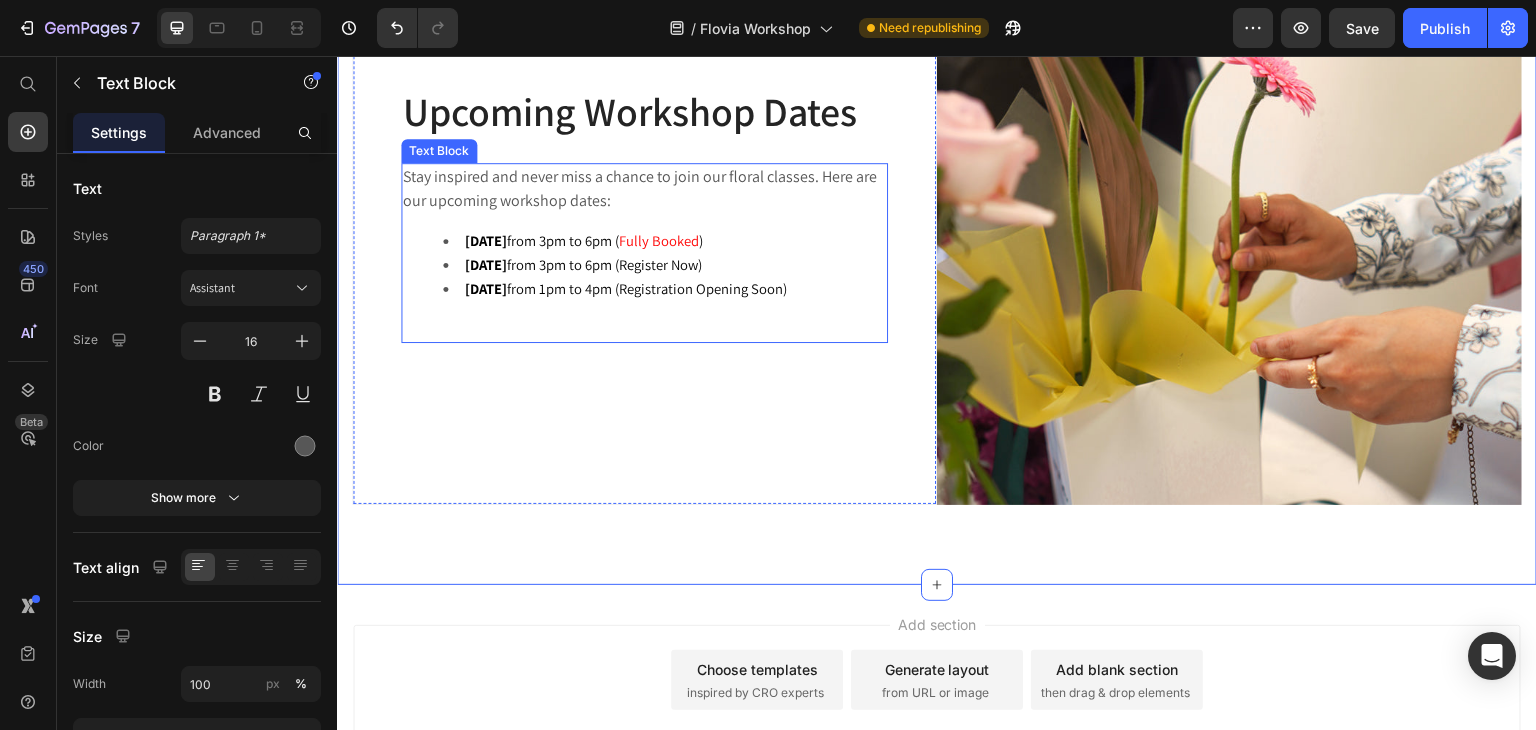 click on "20 july 2025  from 3pm to 6pm (Register Now)" at bounding box center (583, 264) 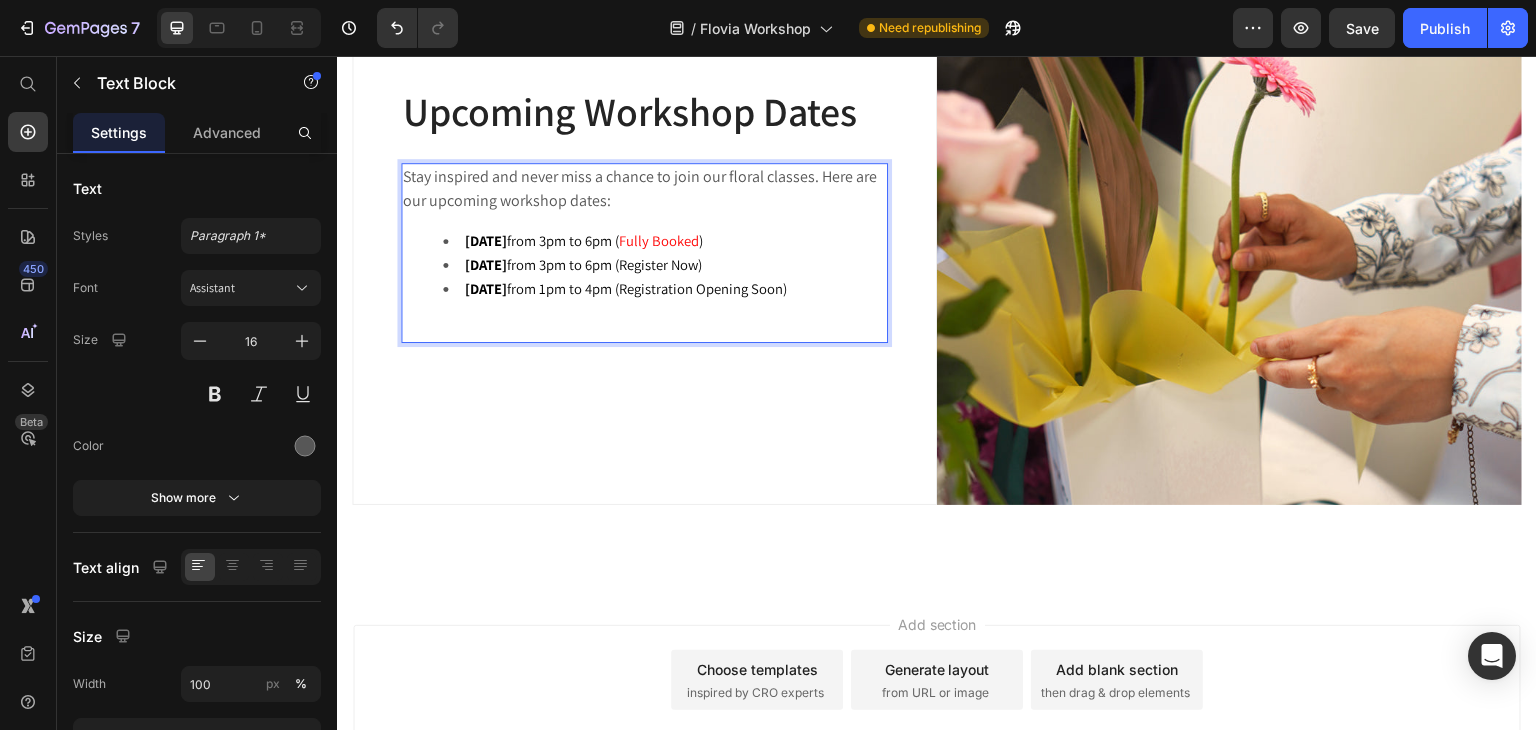 click on "20 july 2025  from 3pm to 6pm (Register Now)" at bounding box center (583, 264) 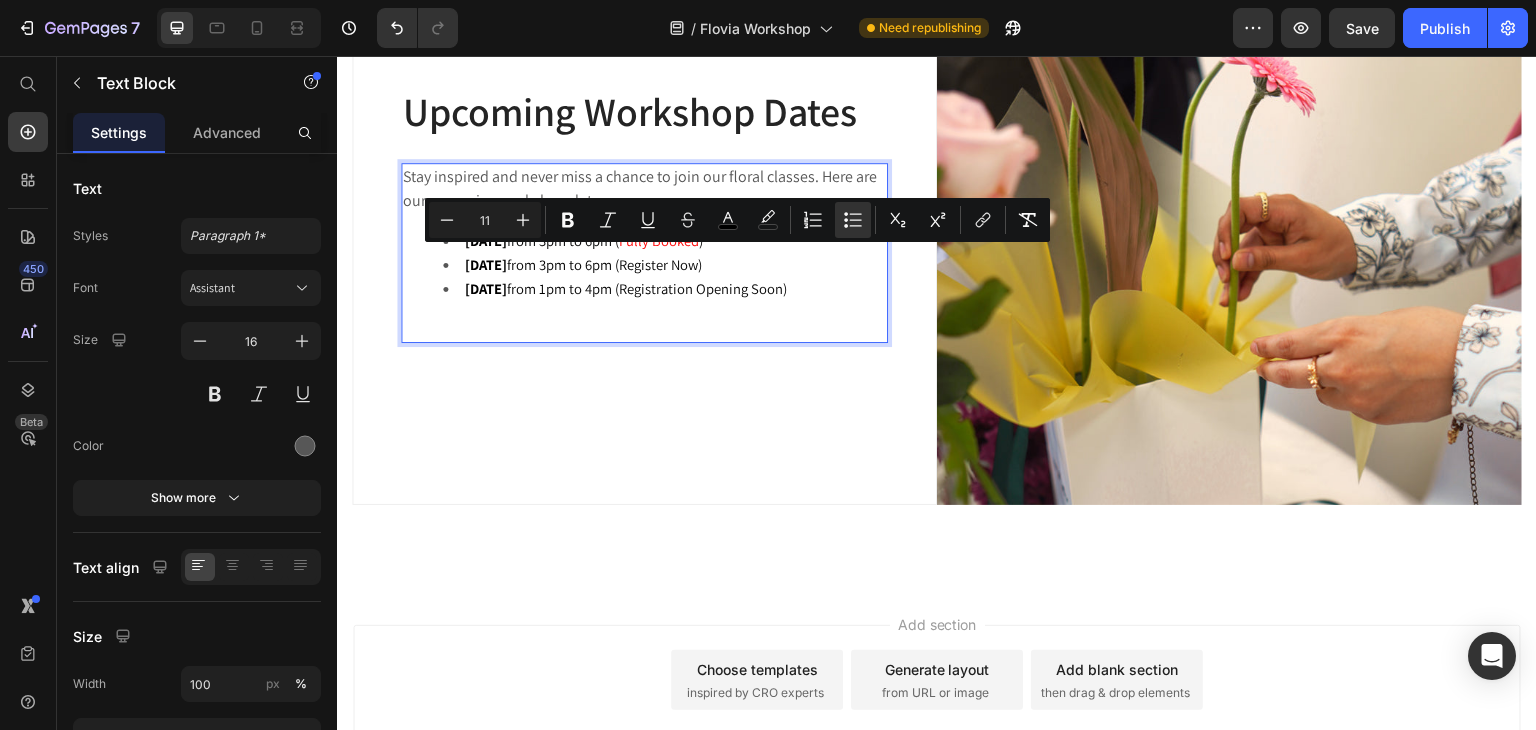 click on "20 july 2025  from 3pm to 6pm (Register Now)" at bounding box center (583, 264) 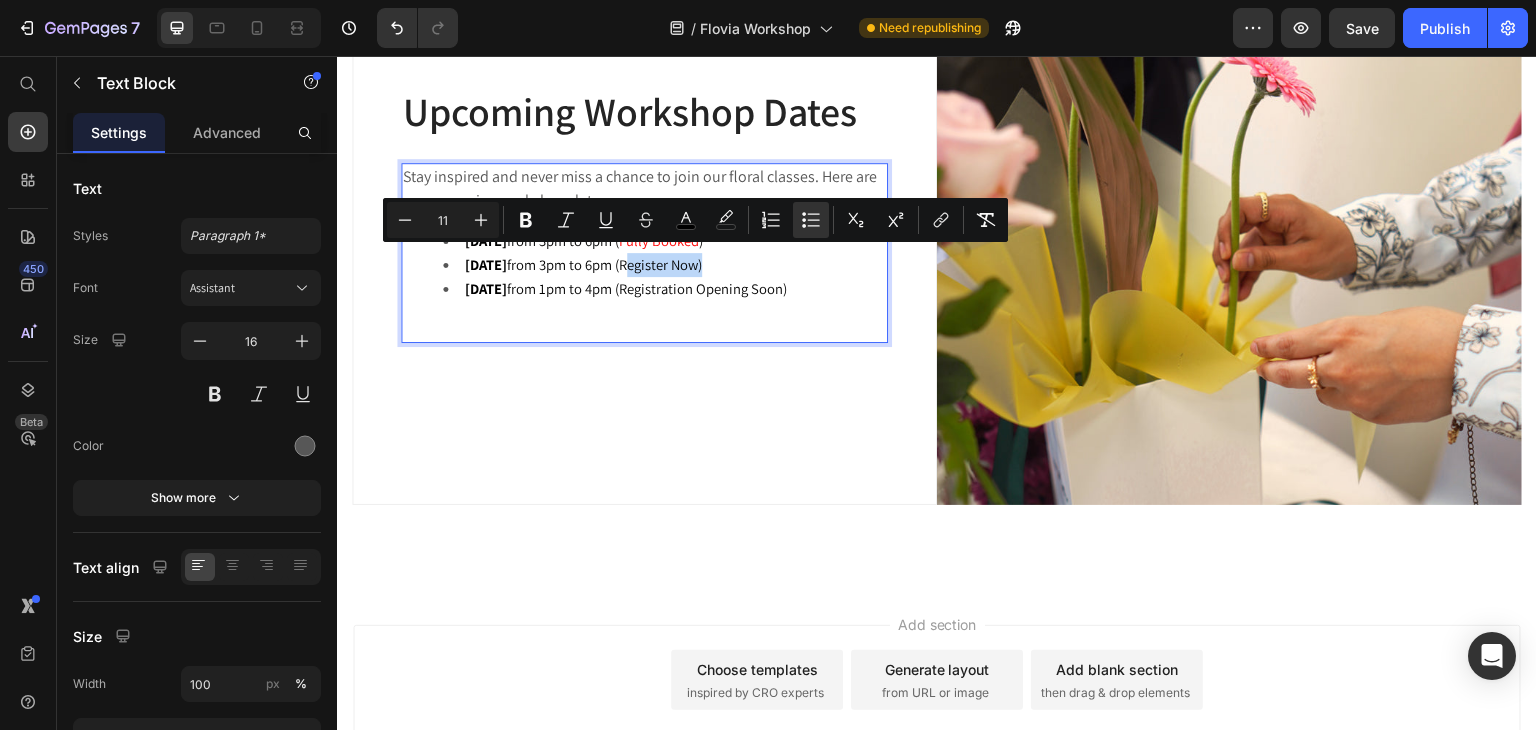 drag, startPoint x: 737, startPoint y: 262, endPoint x: 660, endPoint y: 267, distance: 77.16217 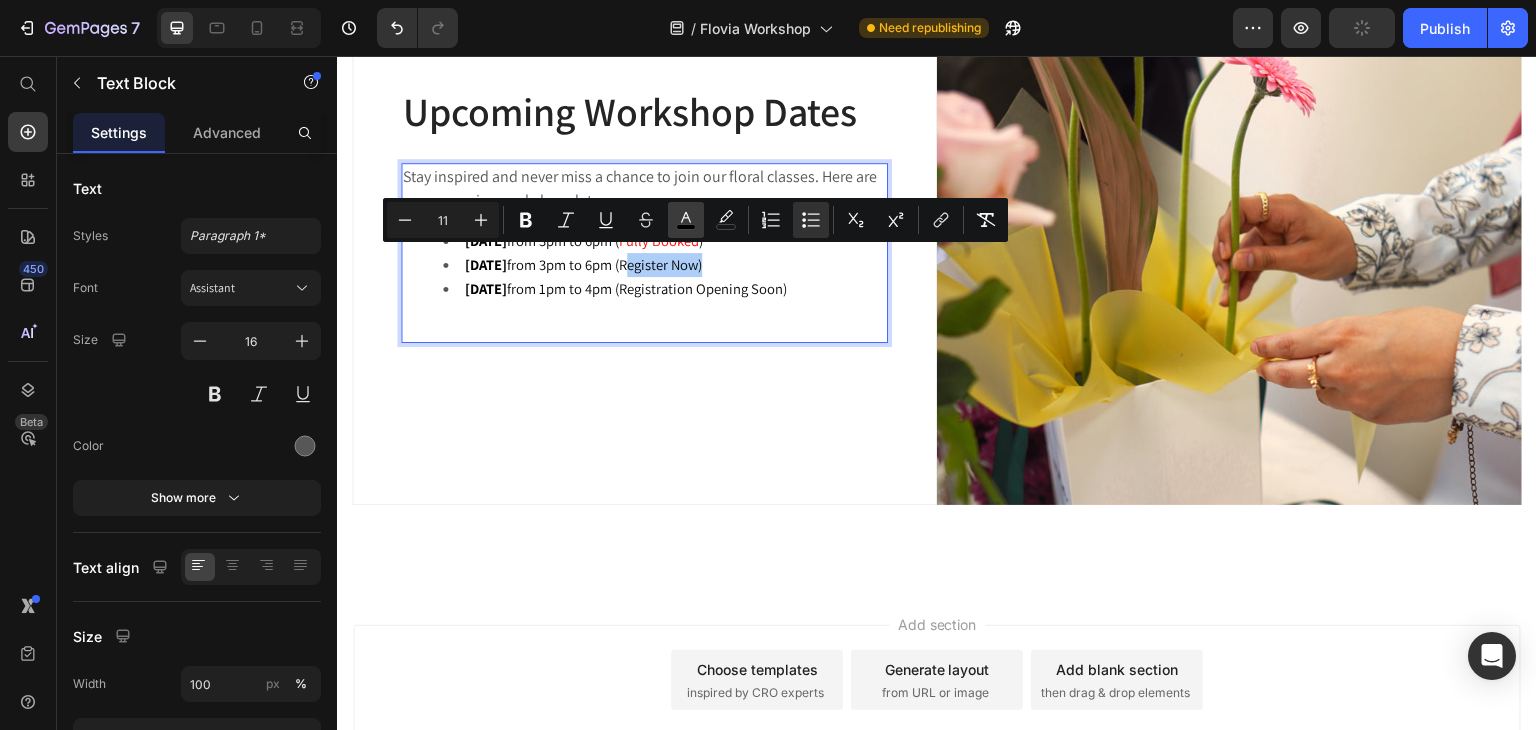 click 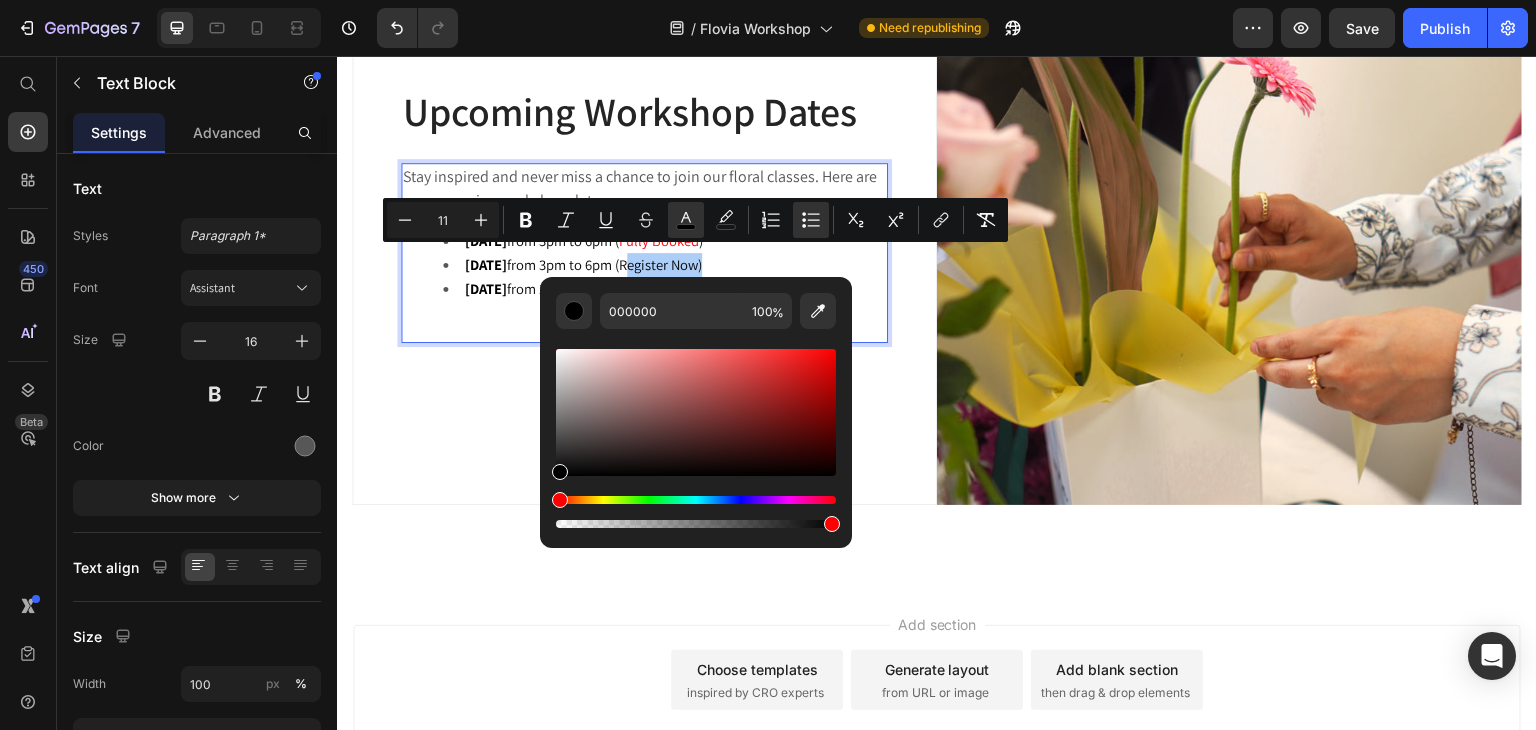 click at bounding box center [696, 500] 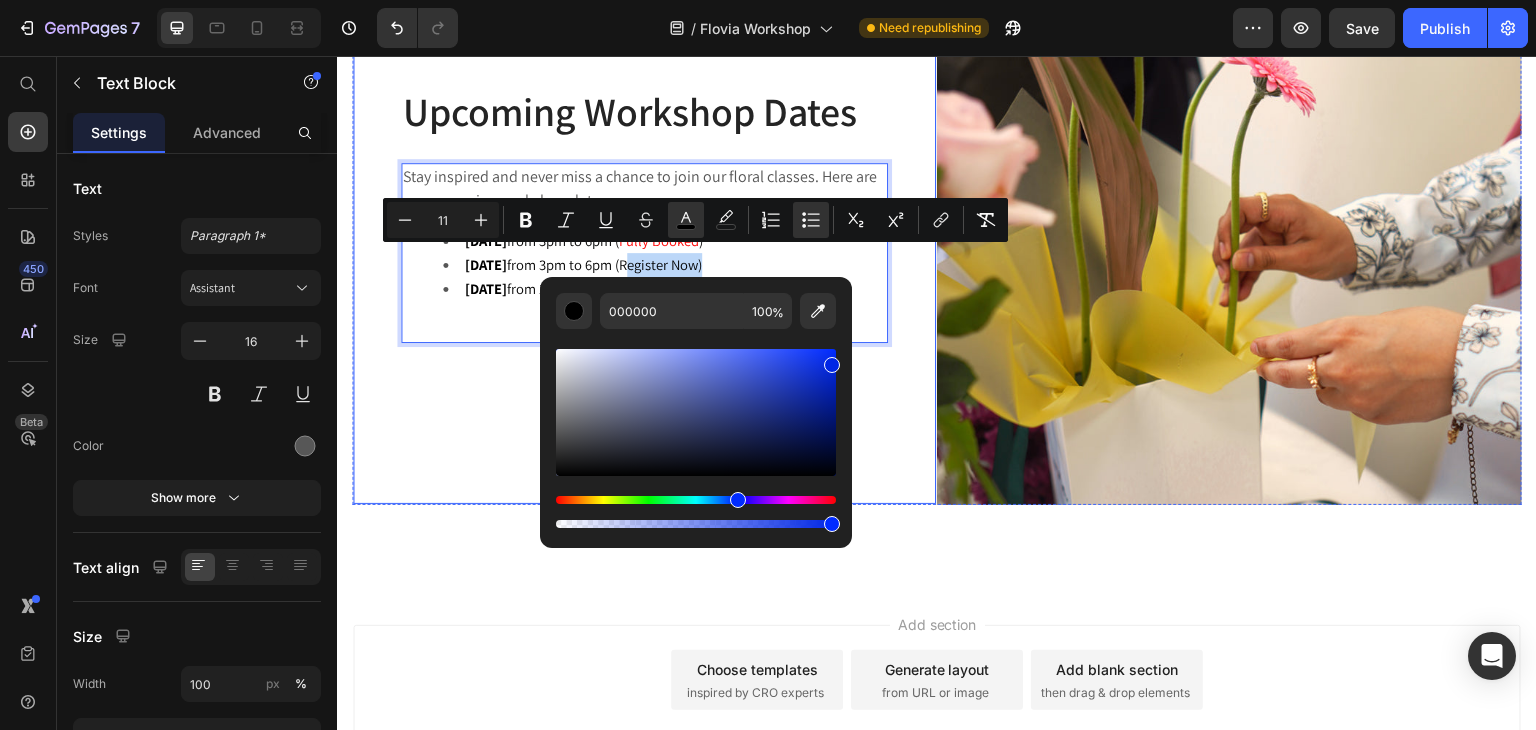 type on "0026E5" 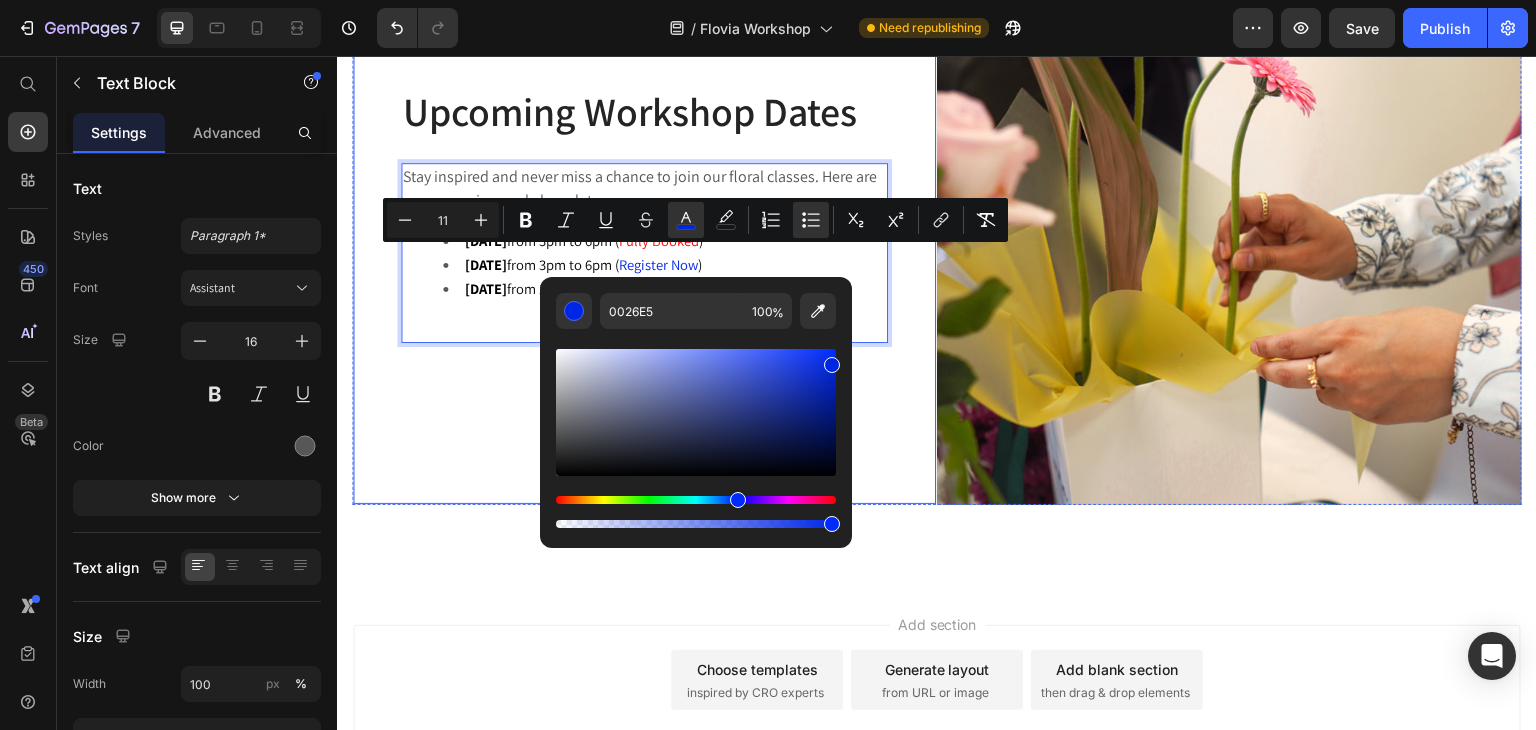drag, startPoint x: 1073, startPoint y: 481, endPoint x: 854, endPoint y: 344, distance: 258.3215 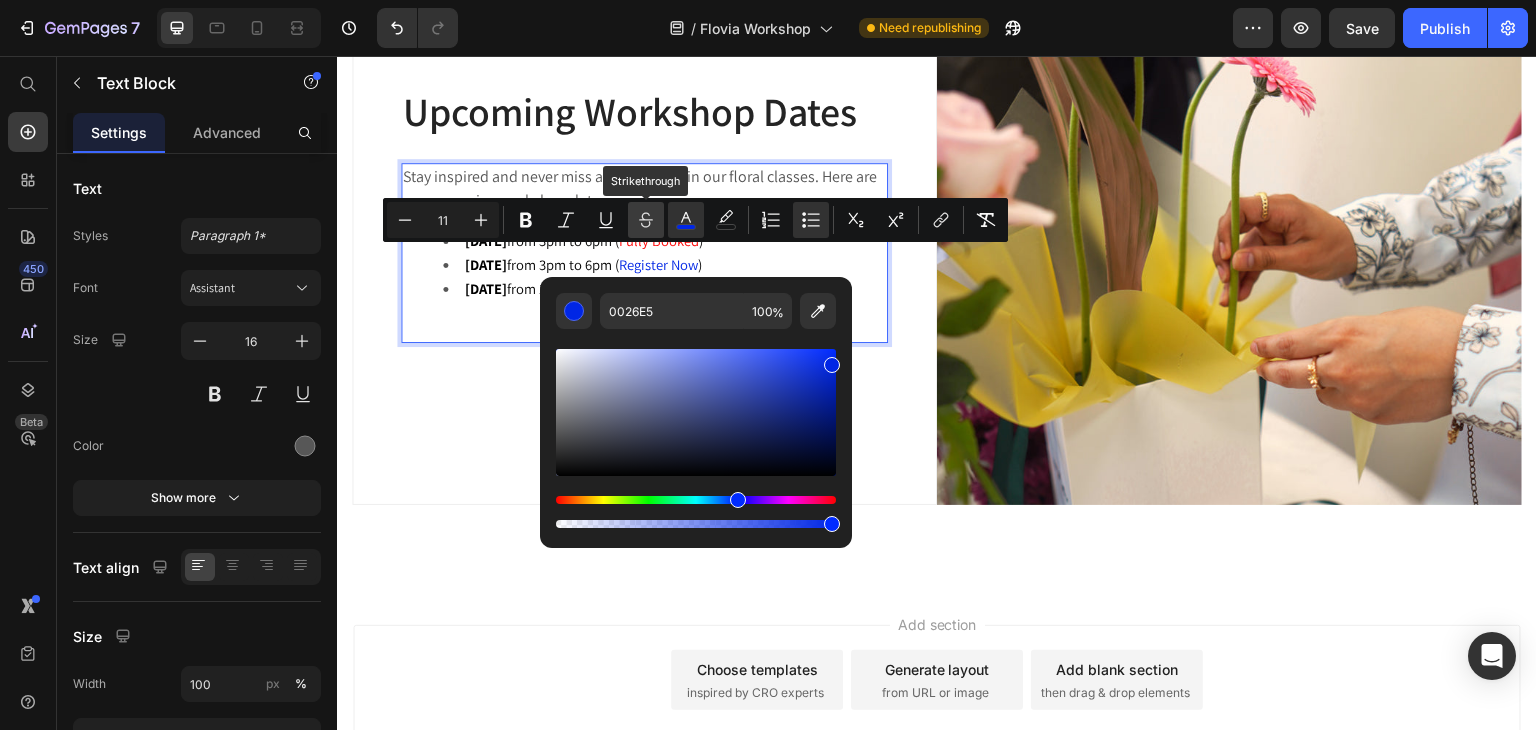 click 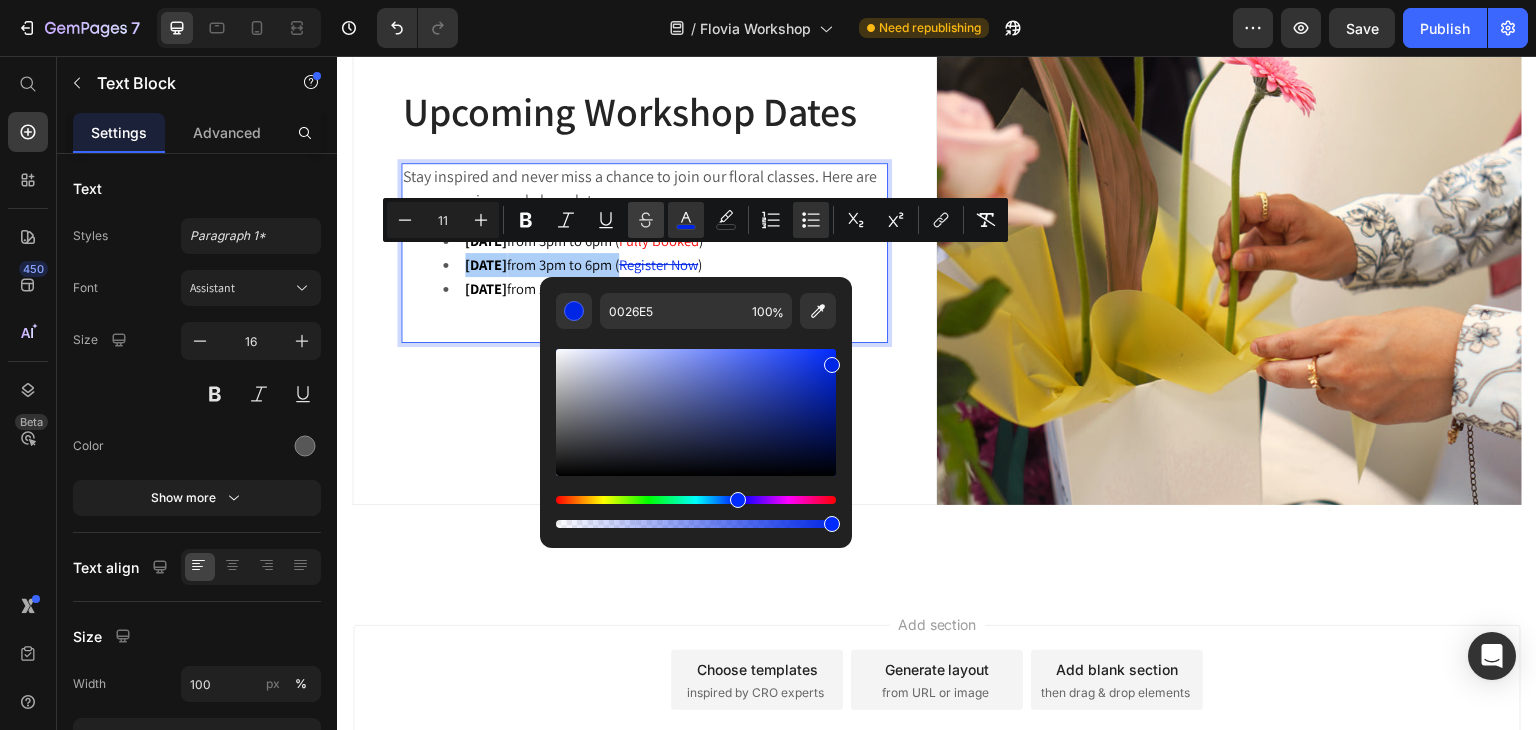 click 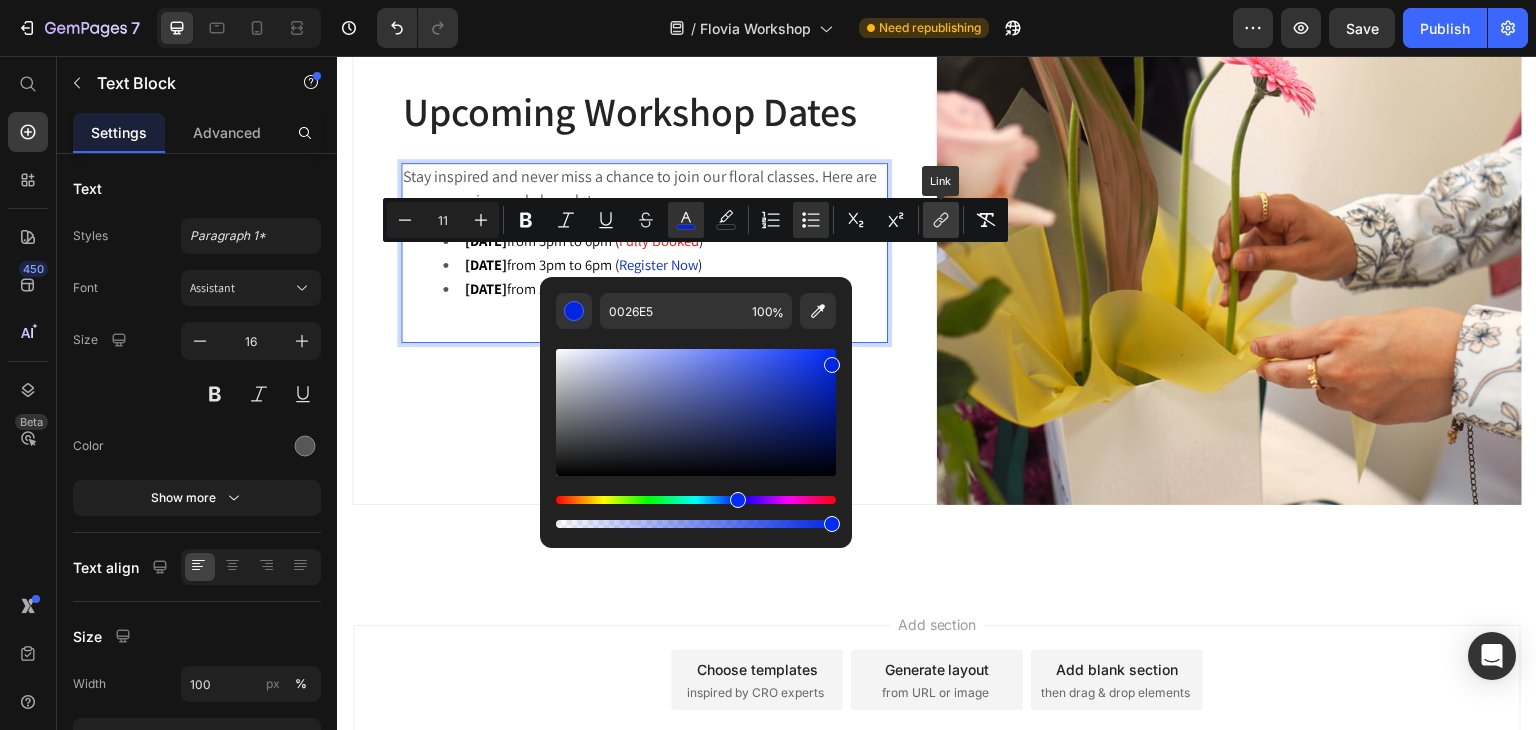 click on "link" at bounding box center (941, 220) 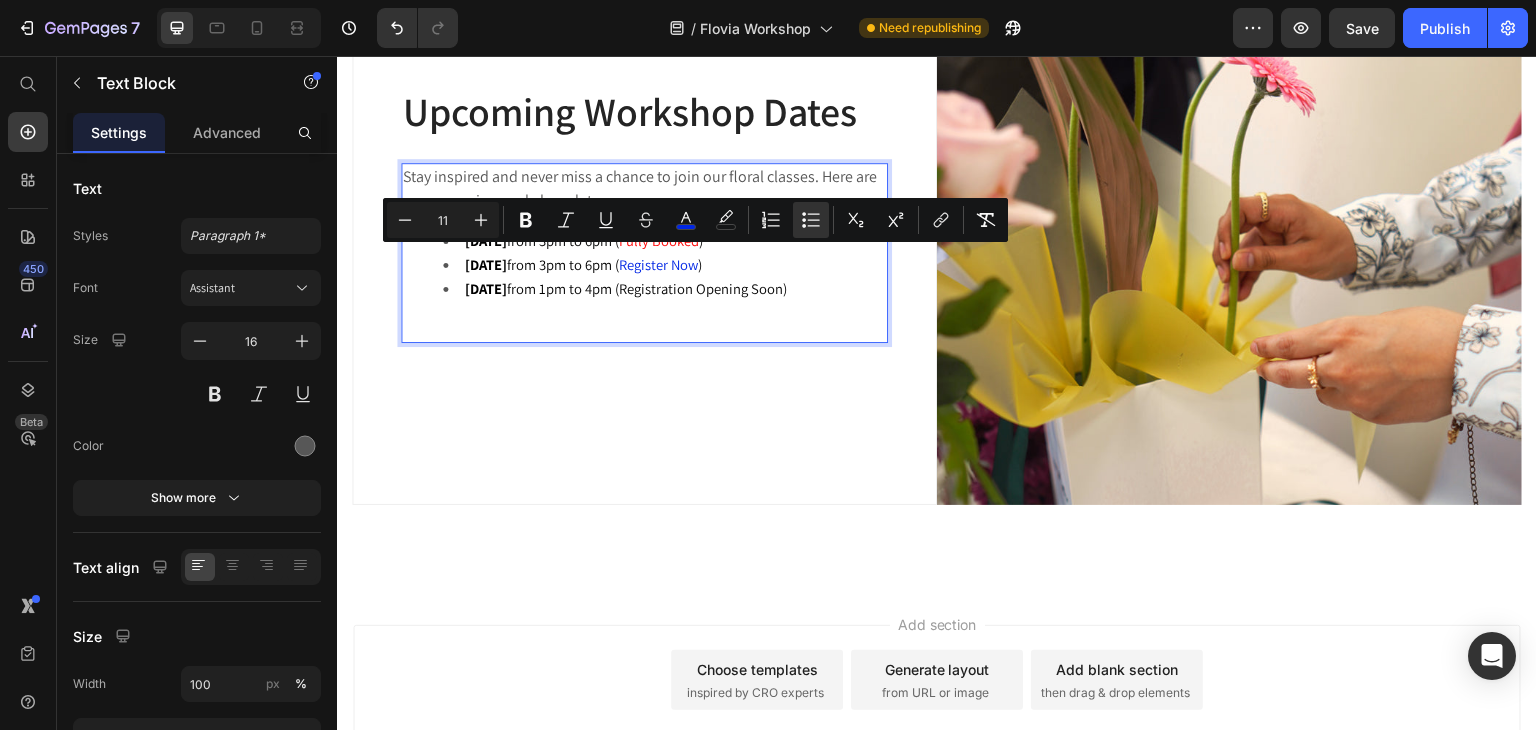 click on "Register Now" at bounding box center [658, 264] 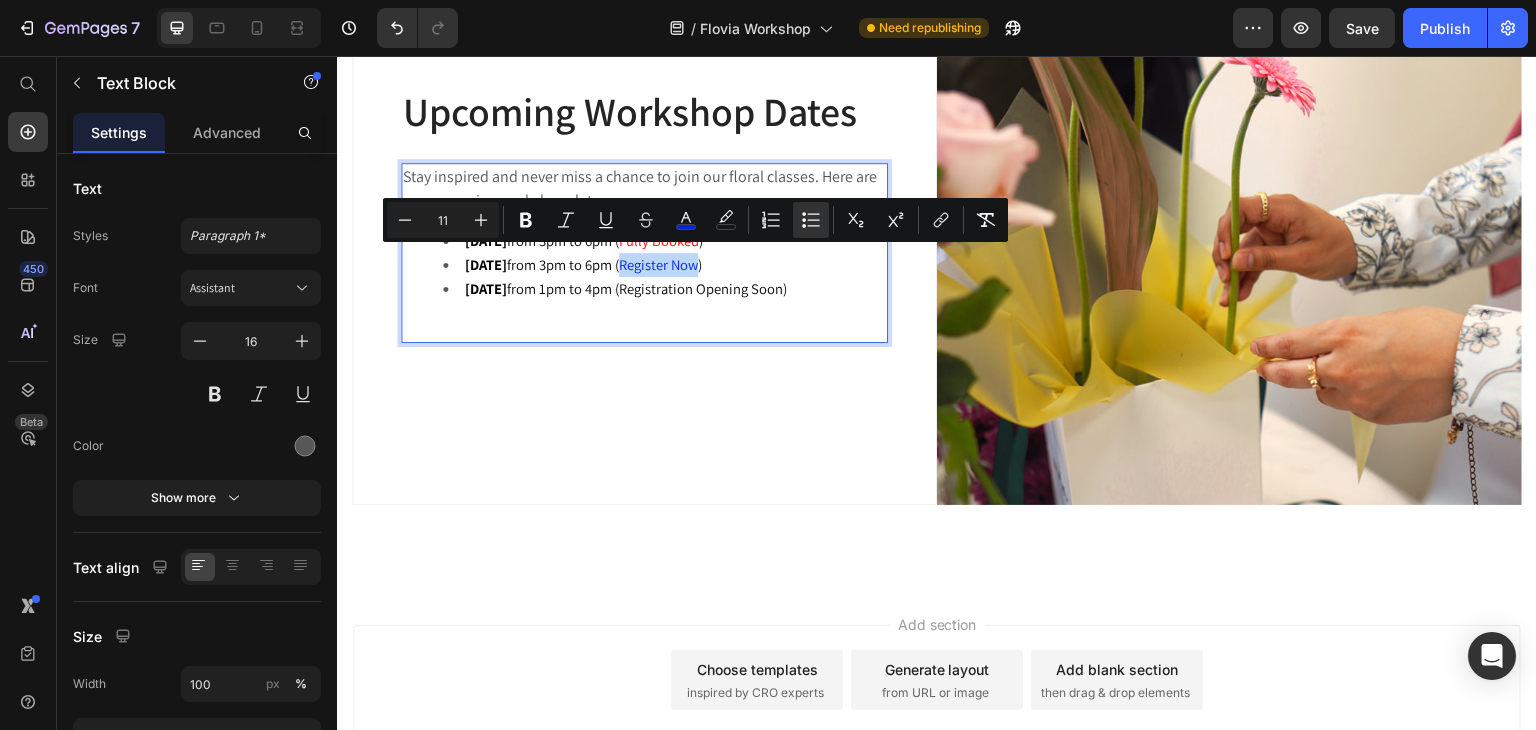 drag, startPoint x: 736, startPoint y: 261, endPoint x: 659, endPoint y: 271, distance: 77.64664 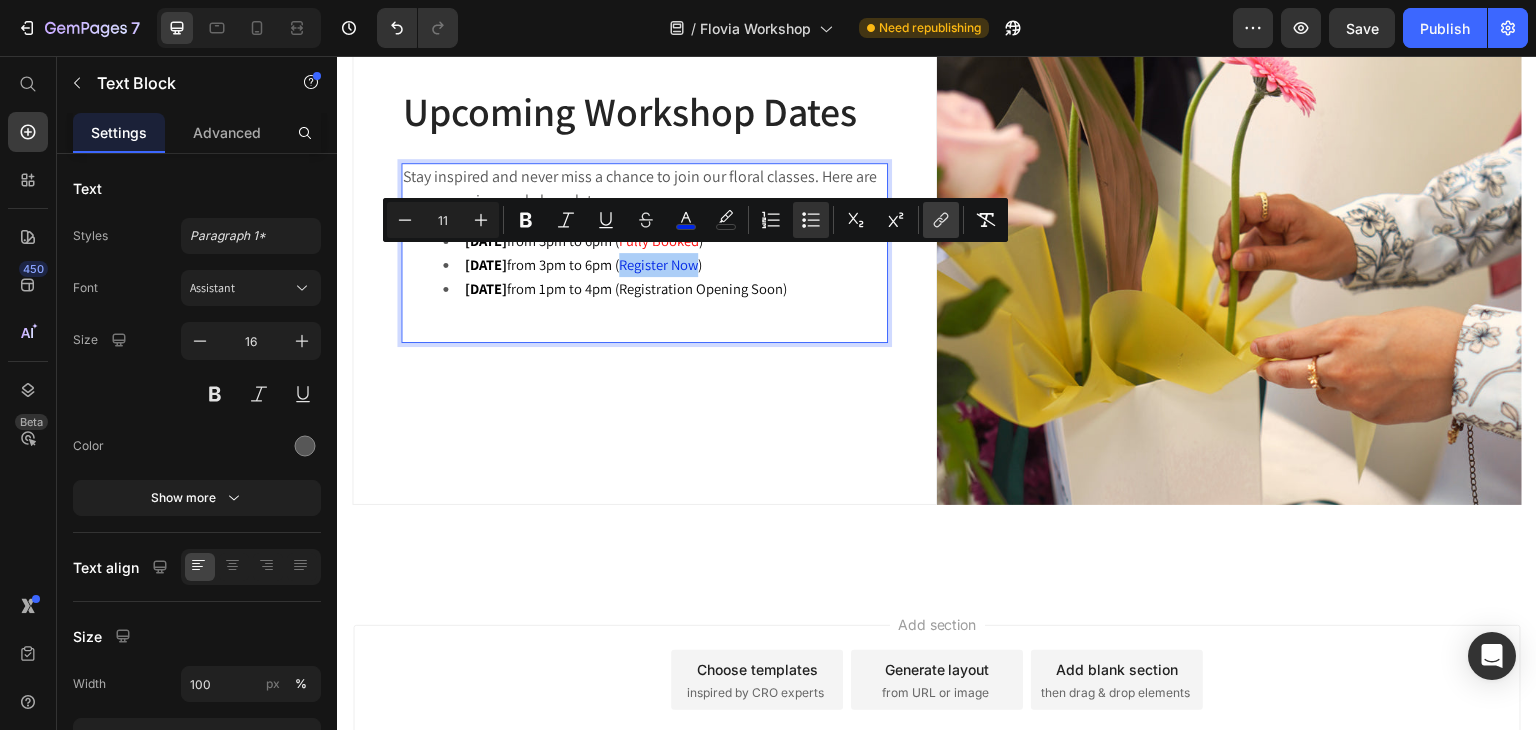 click 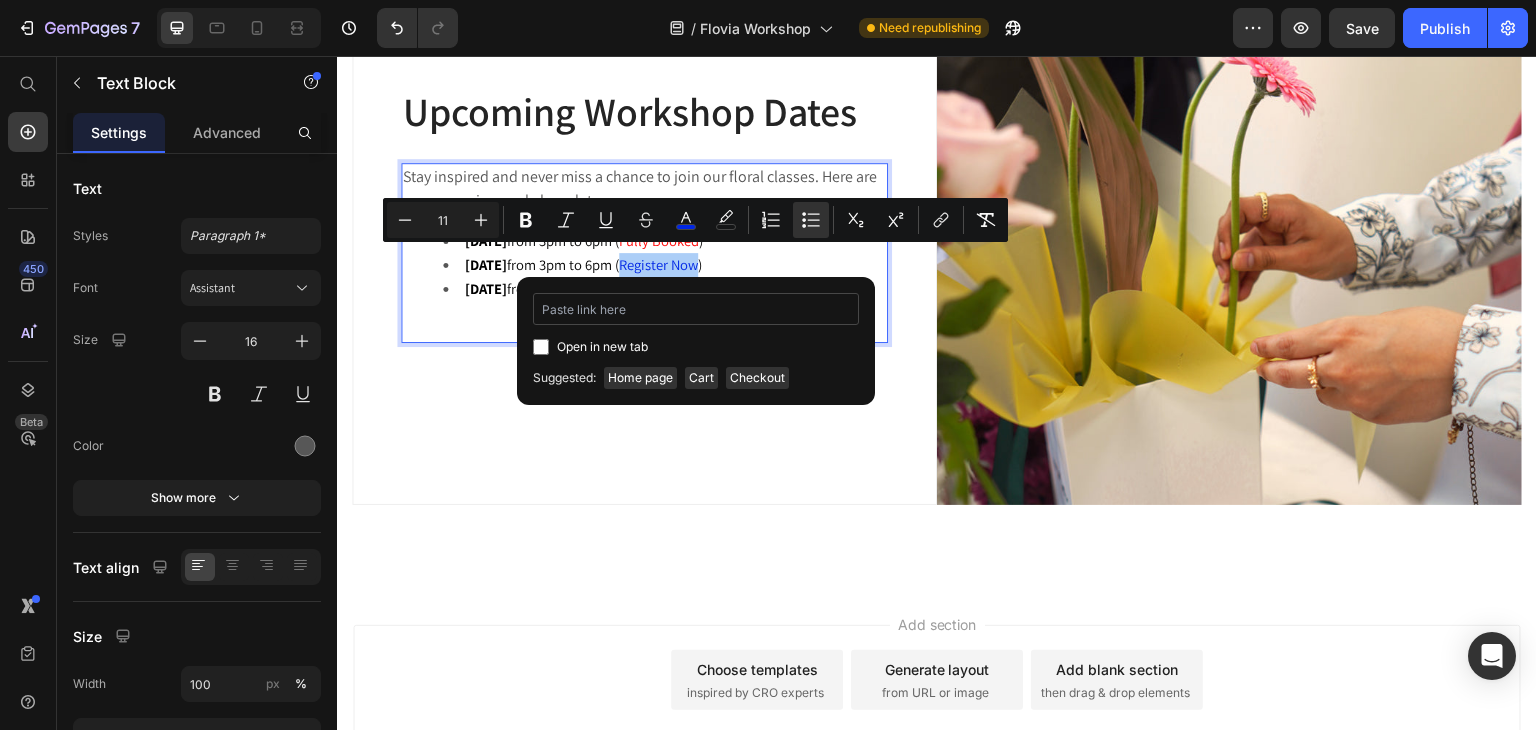 type on "https://drive.google.com/drive/folders/1eroQE3UfQX4yDEs6ErHdB12PZLLPGRPp?usp=drive_link" 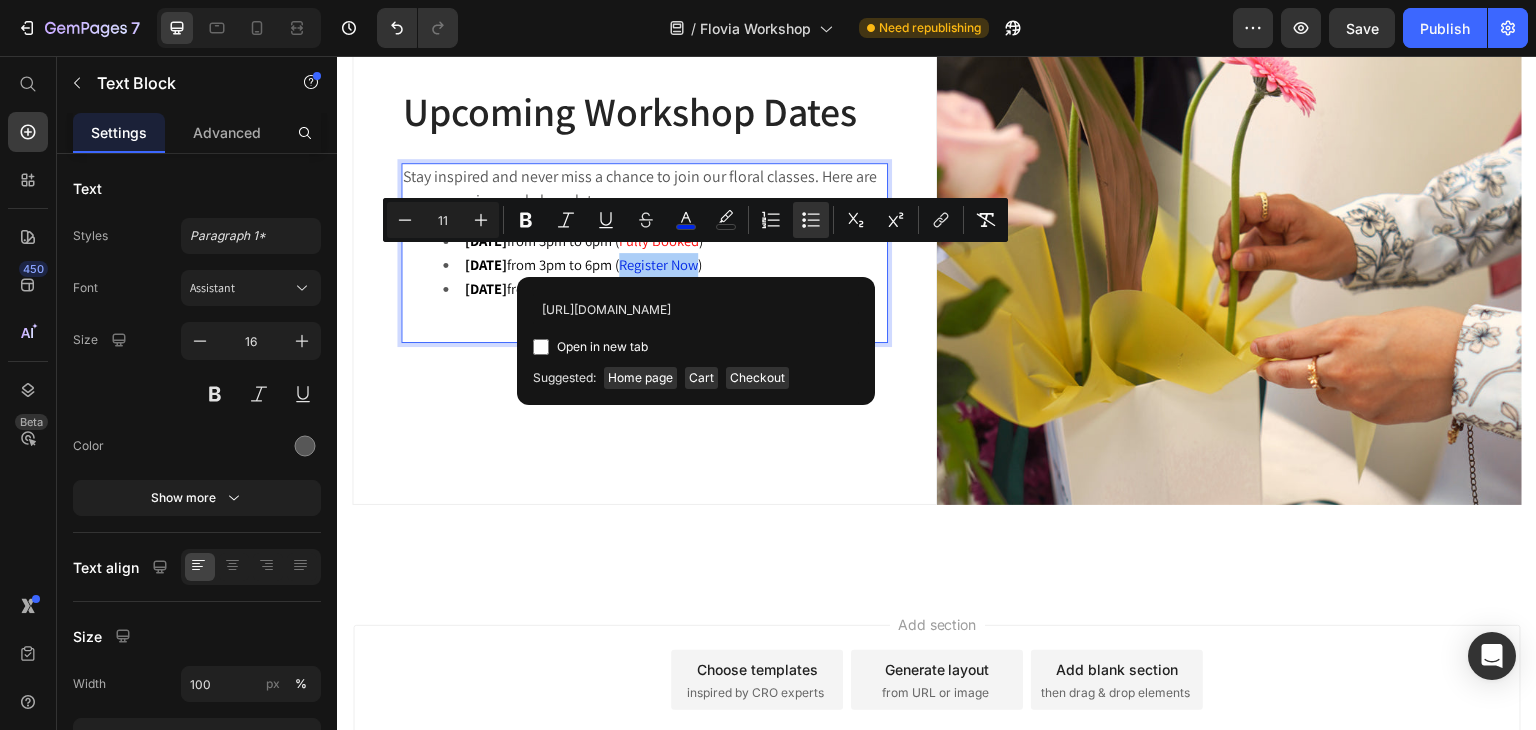 scroll, scrollTop: 0, scrollLeft: 321, axis: horizontal 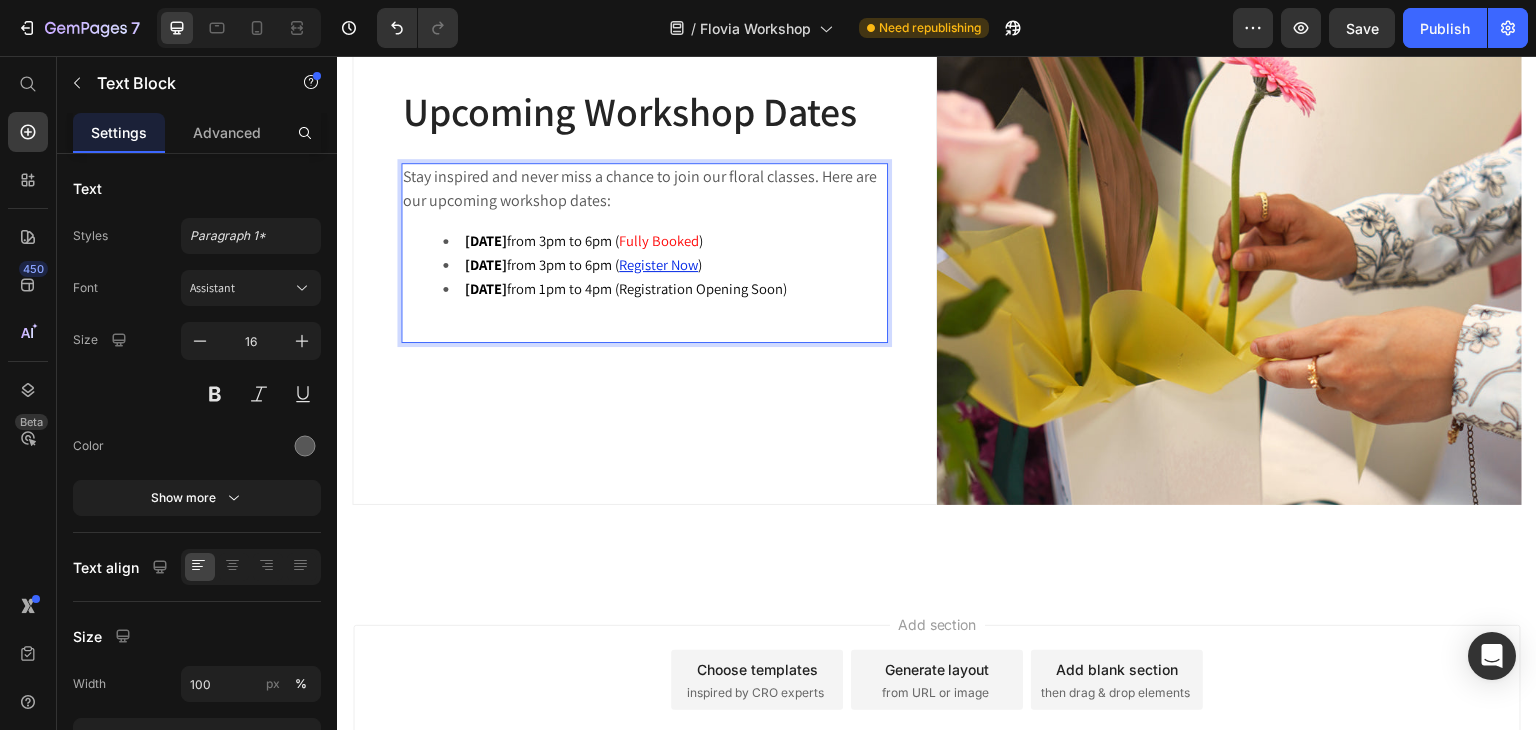click on "9 august 2025  from 1pm to 4pm (Registration Opening Soon)" at bounding box center (626, 288) 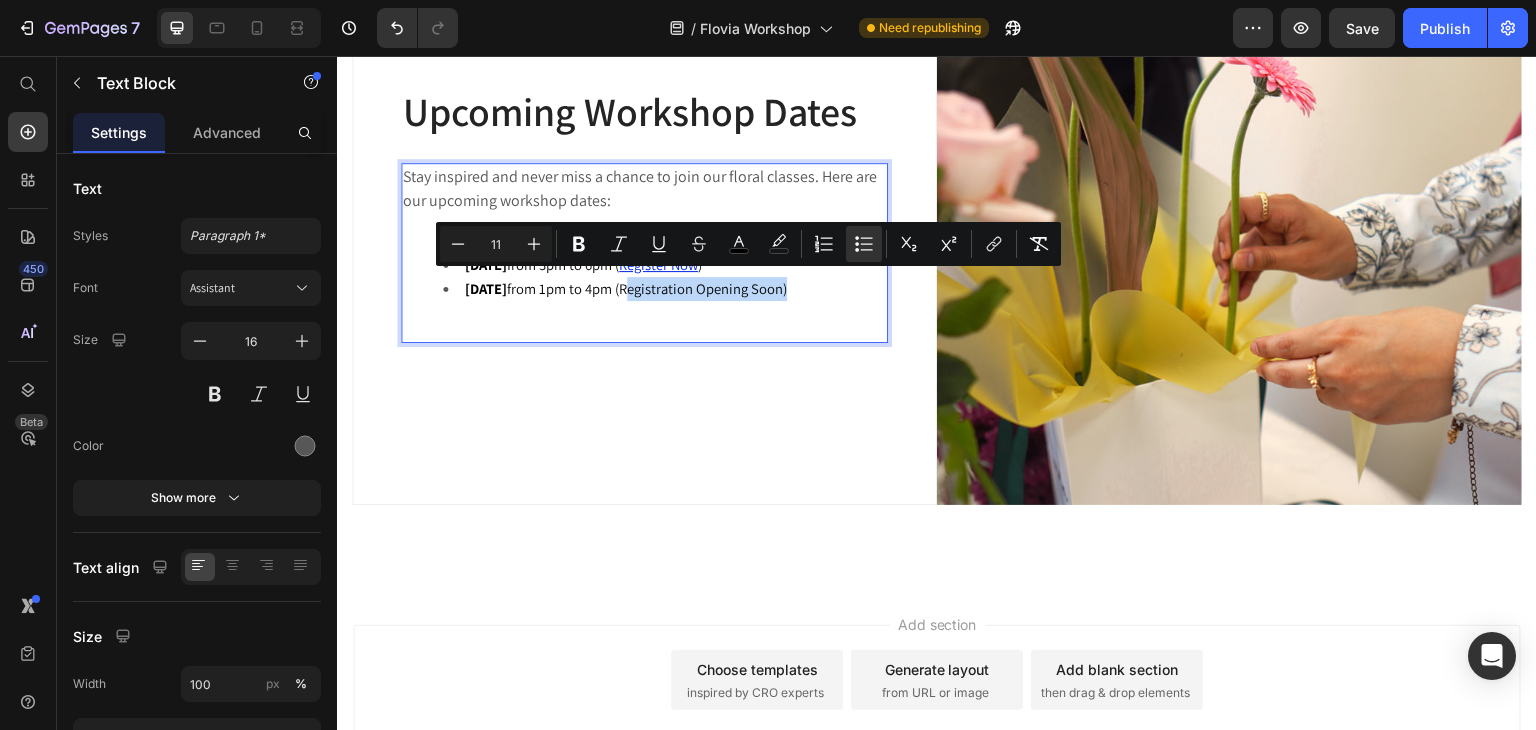 drag, startPoint x: 671, startPoint y: 286, endPoint x: 830, endPoint y: 283, distance: 159.0283 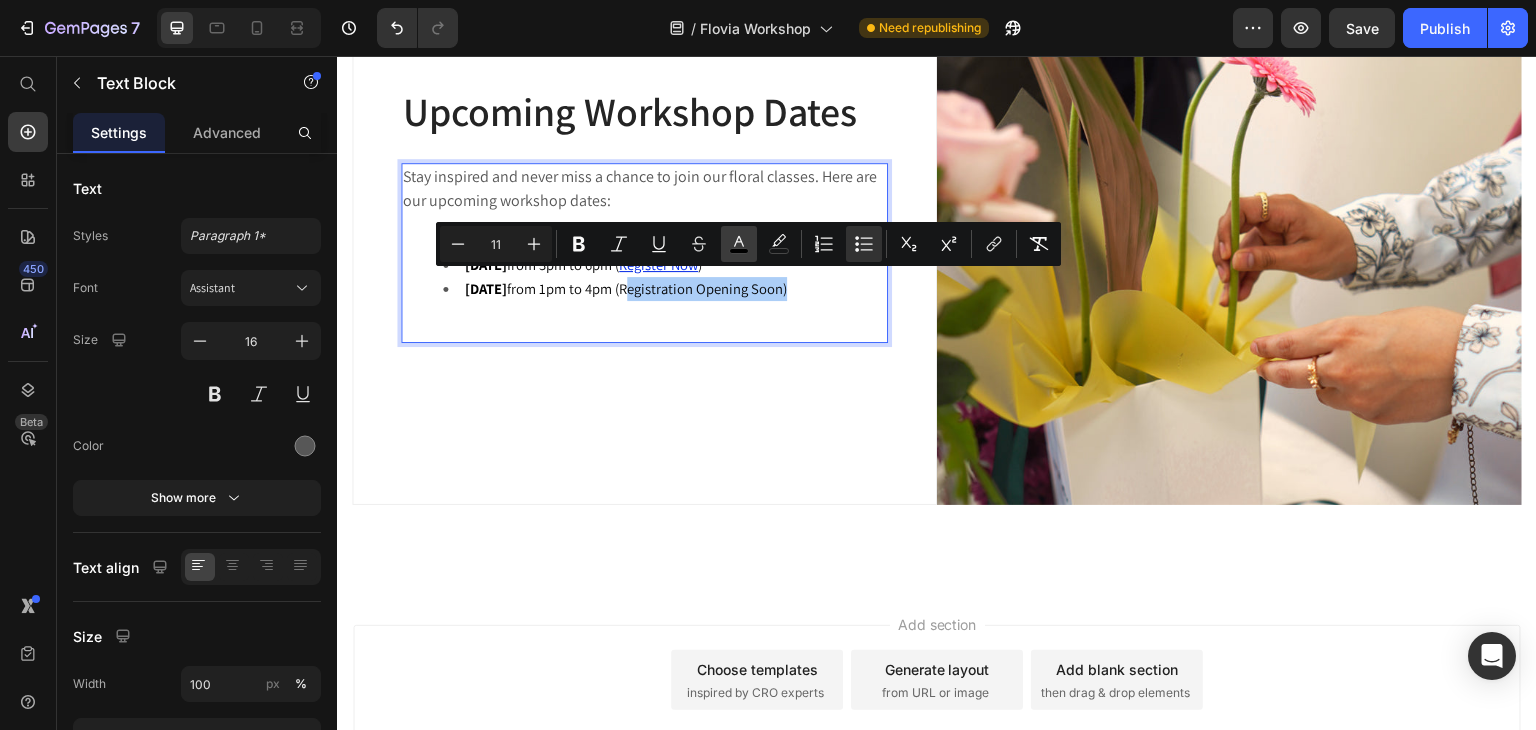 click 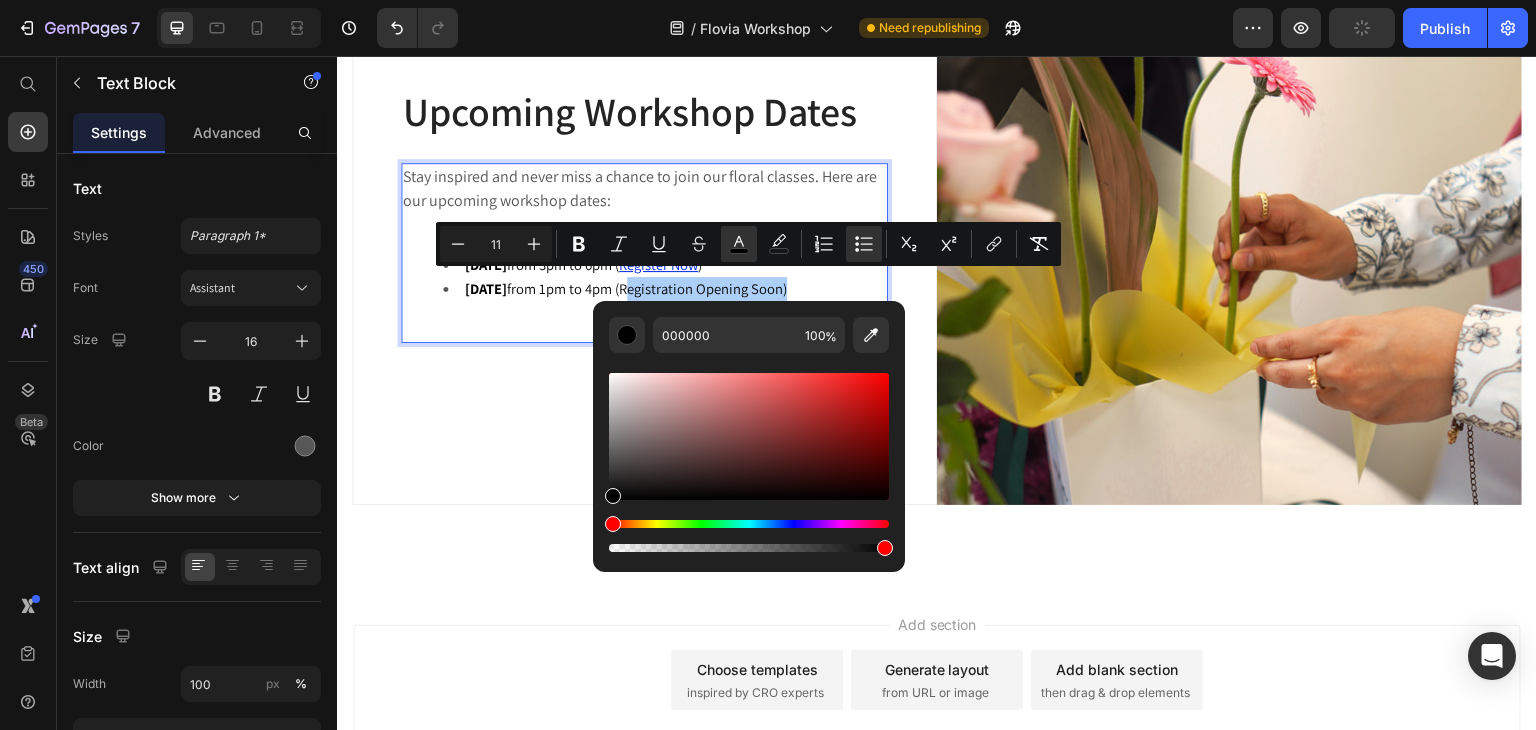 click at bounding box center [749, 524] 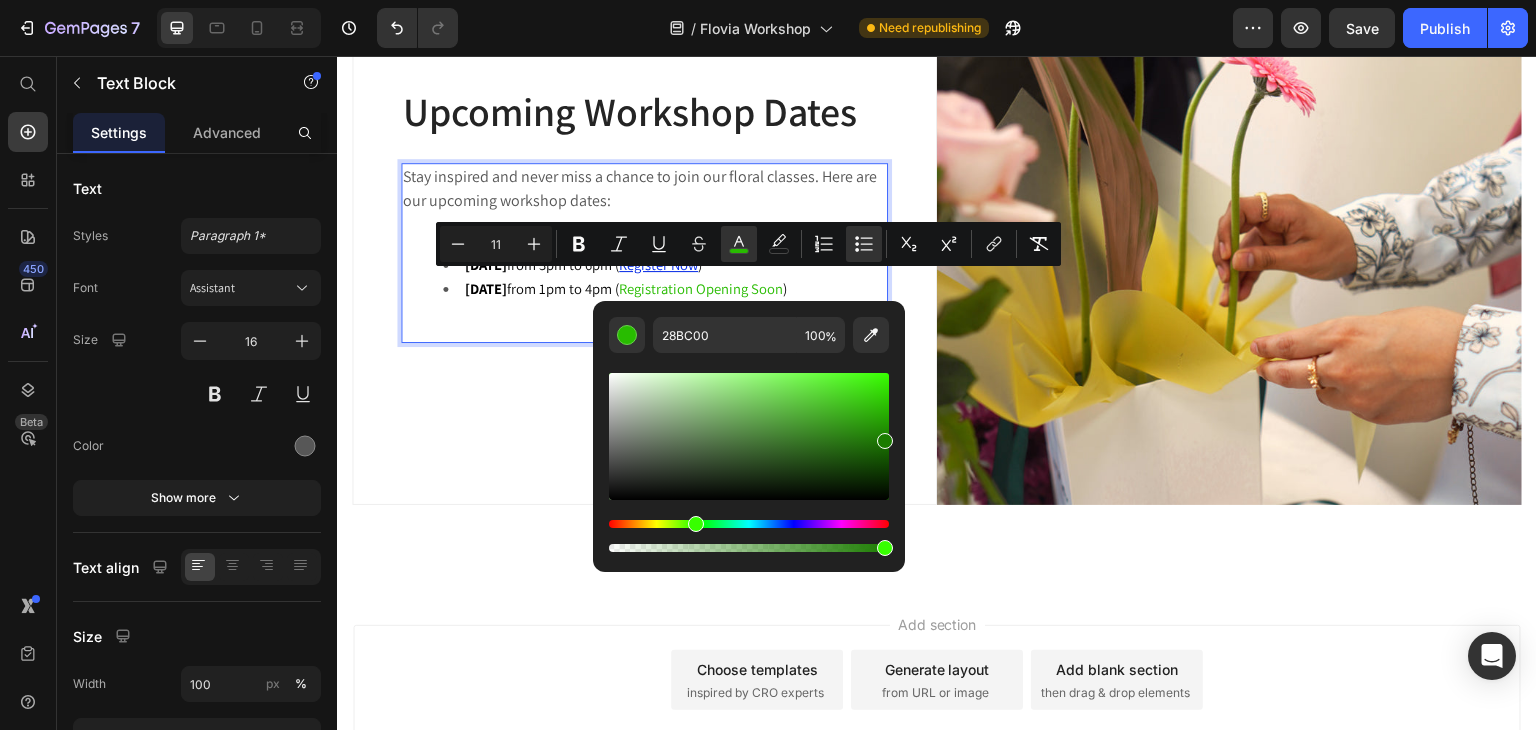 type on "1A7A00" 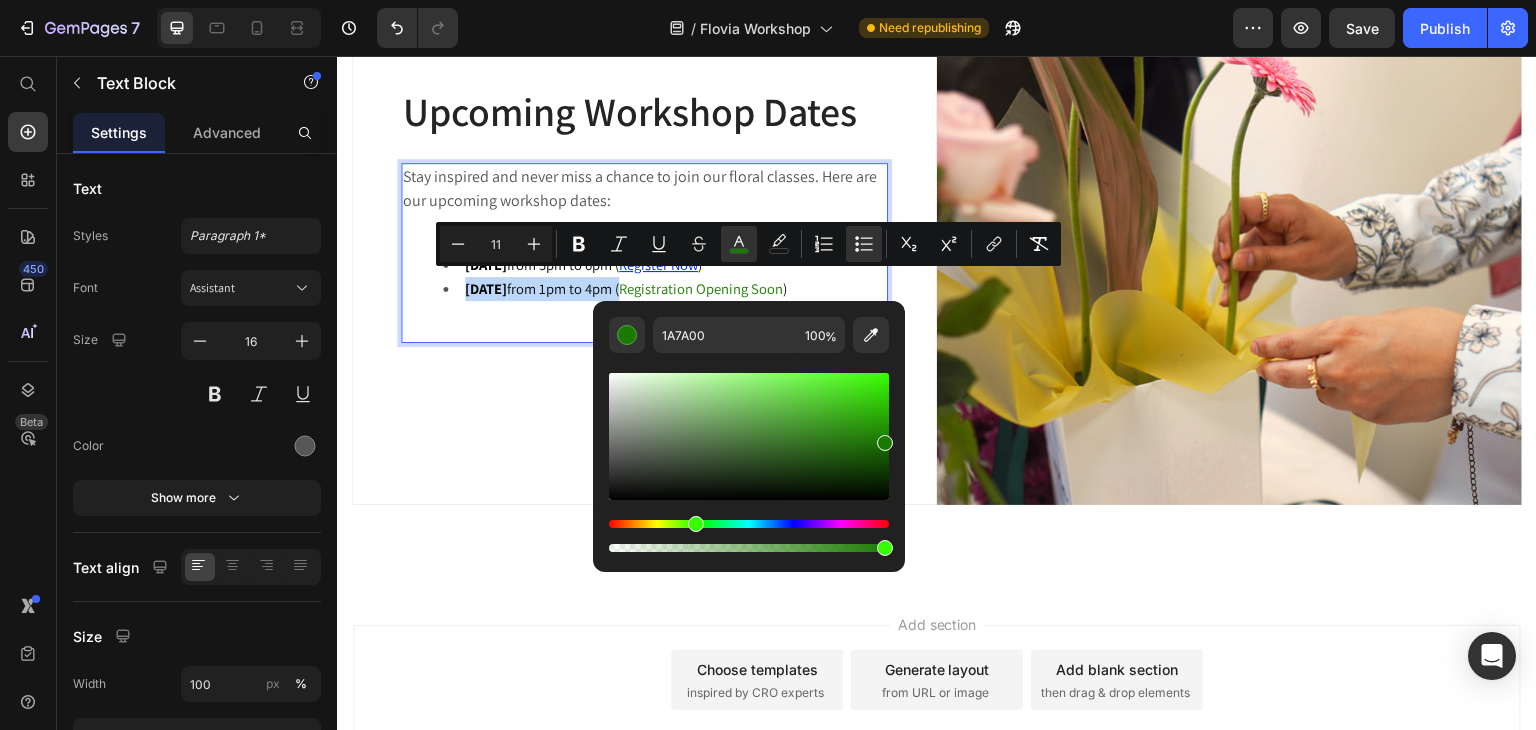 drag, startPoint x: 699, startPoint y: 461, endPoint x: 891, endPoint y: 438, distance: 193.3727 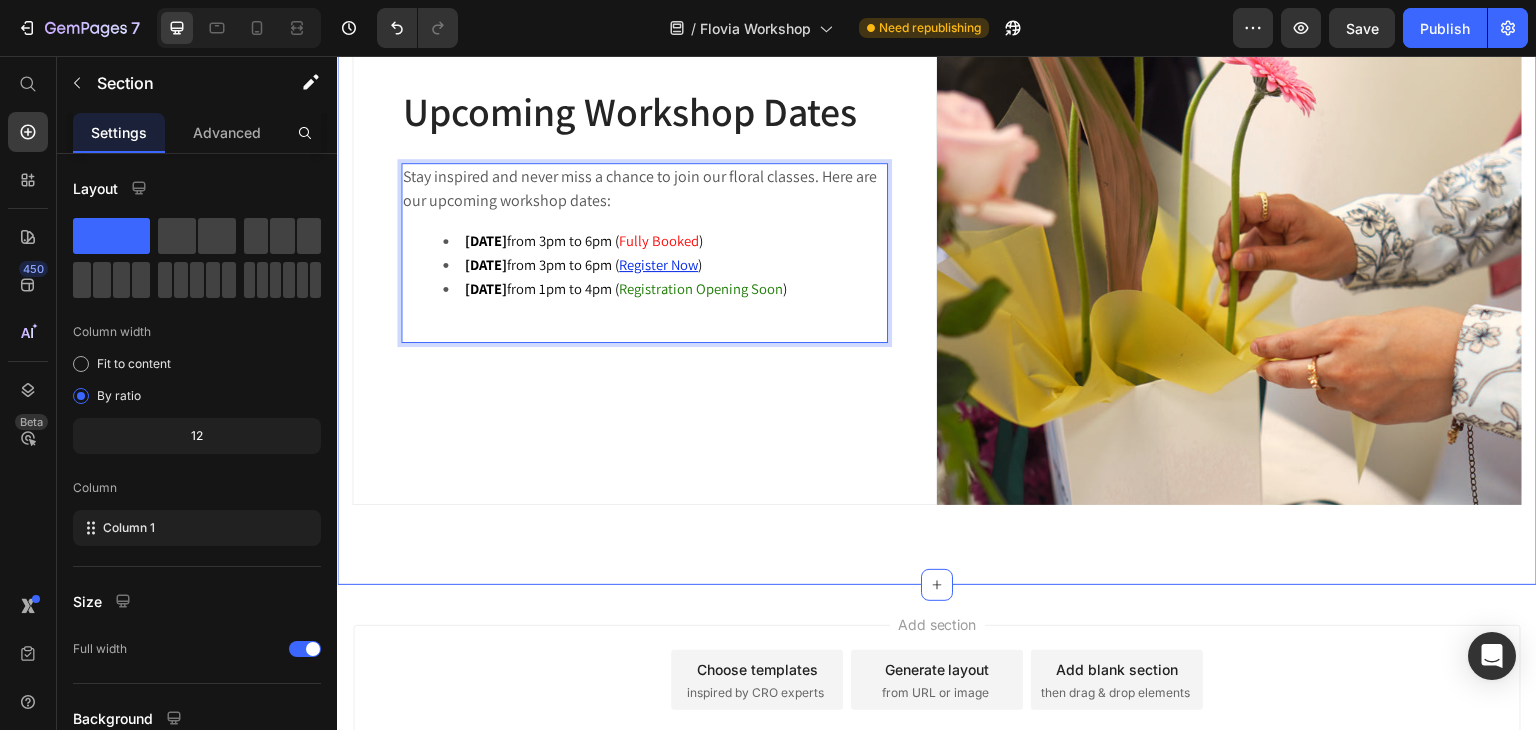click on "Upcoming Workshop Dates Heading Stay inspired and never miss a chance to join our floral classes. Here are our upcoming workshop dates: 13 july 2025  from 3pm to 6pm ( Fully Booked ) 20 july 2025  from 3pm to 6pm ( Register Now ) 9 august 2025  from 1pm to 4pm ( Registration Opening Soon ) Text Block   0 Hero Banner Image Row Section 4" at bounding box center (937, 212) 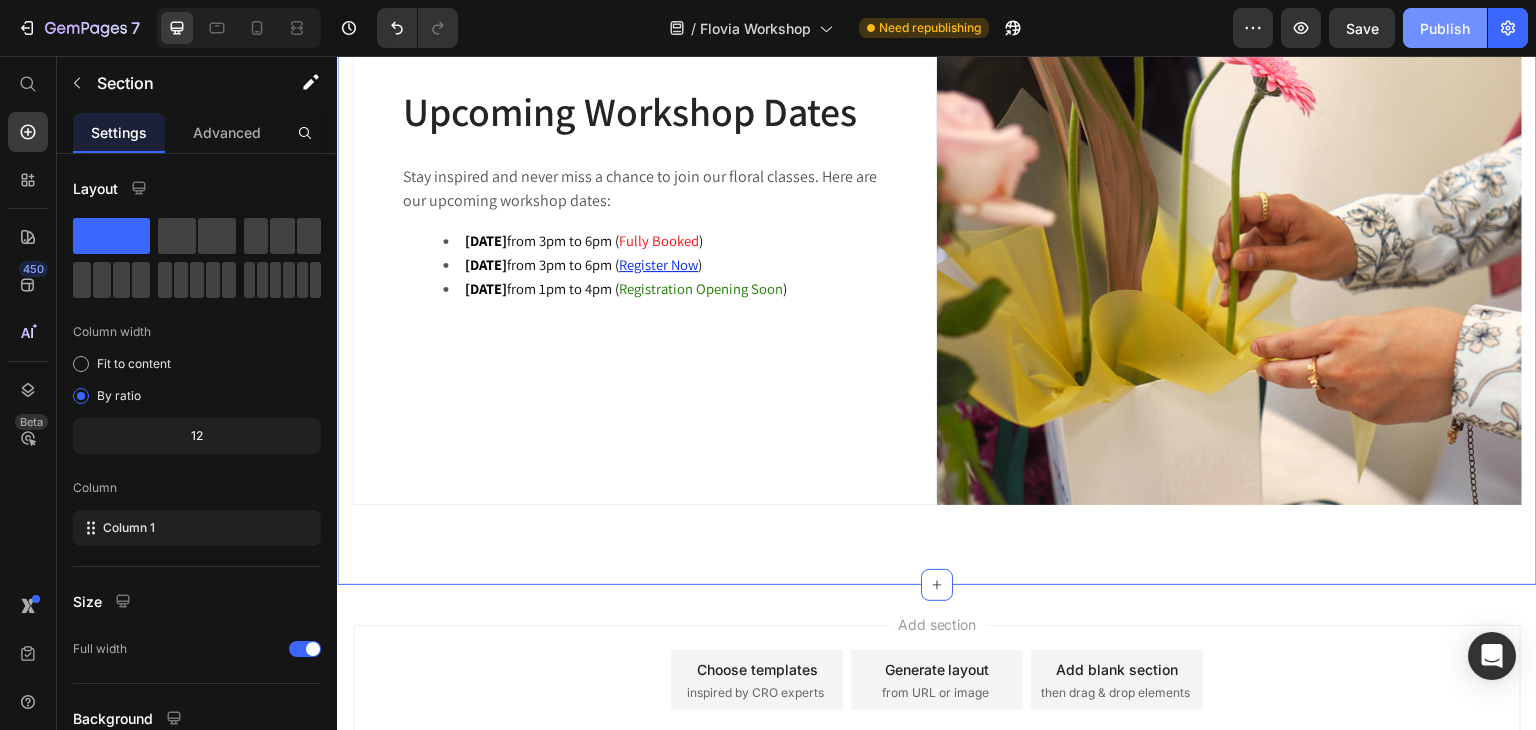 click on "Publish" at bounding box center (1445, 28) 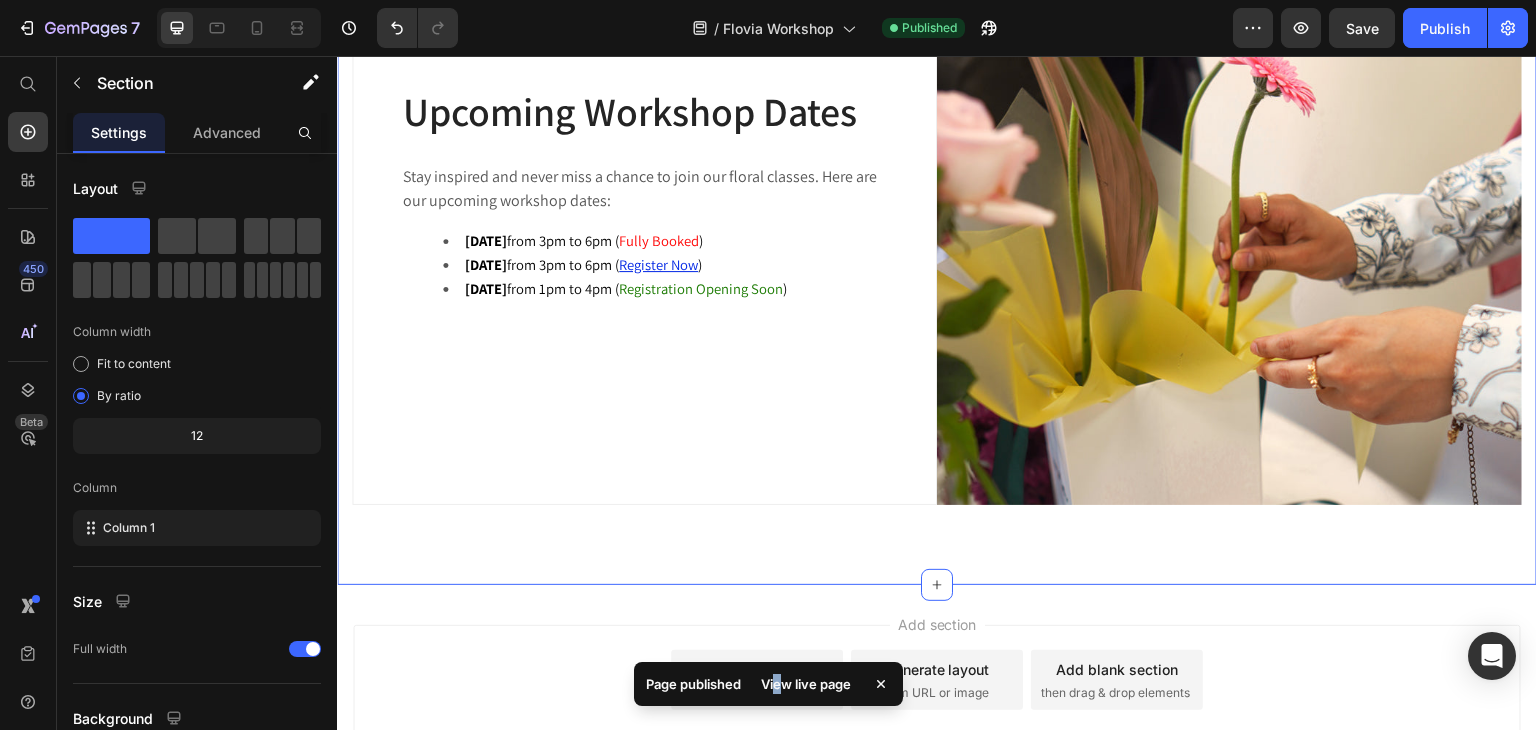 click on "View live page" at bounding box center (806, 684) 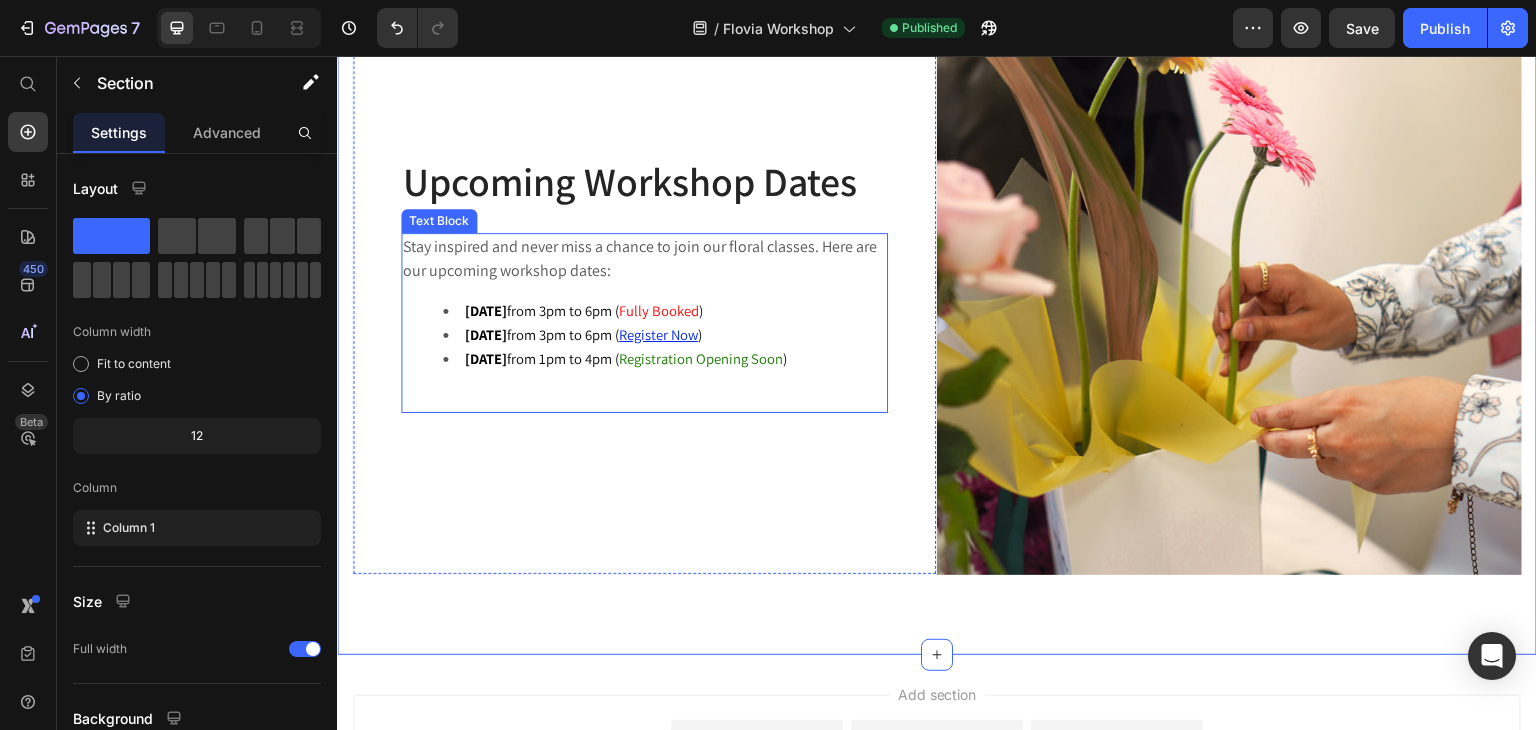 scroll, scrollTop: 1700, scrollLeft: 0, axis: vertical 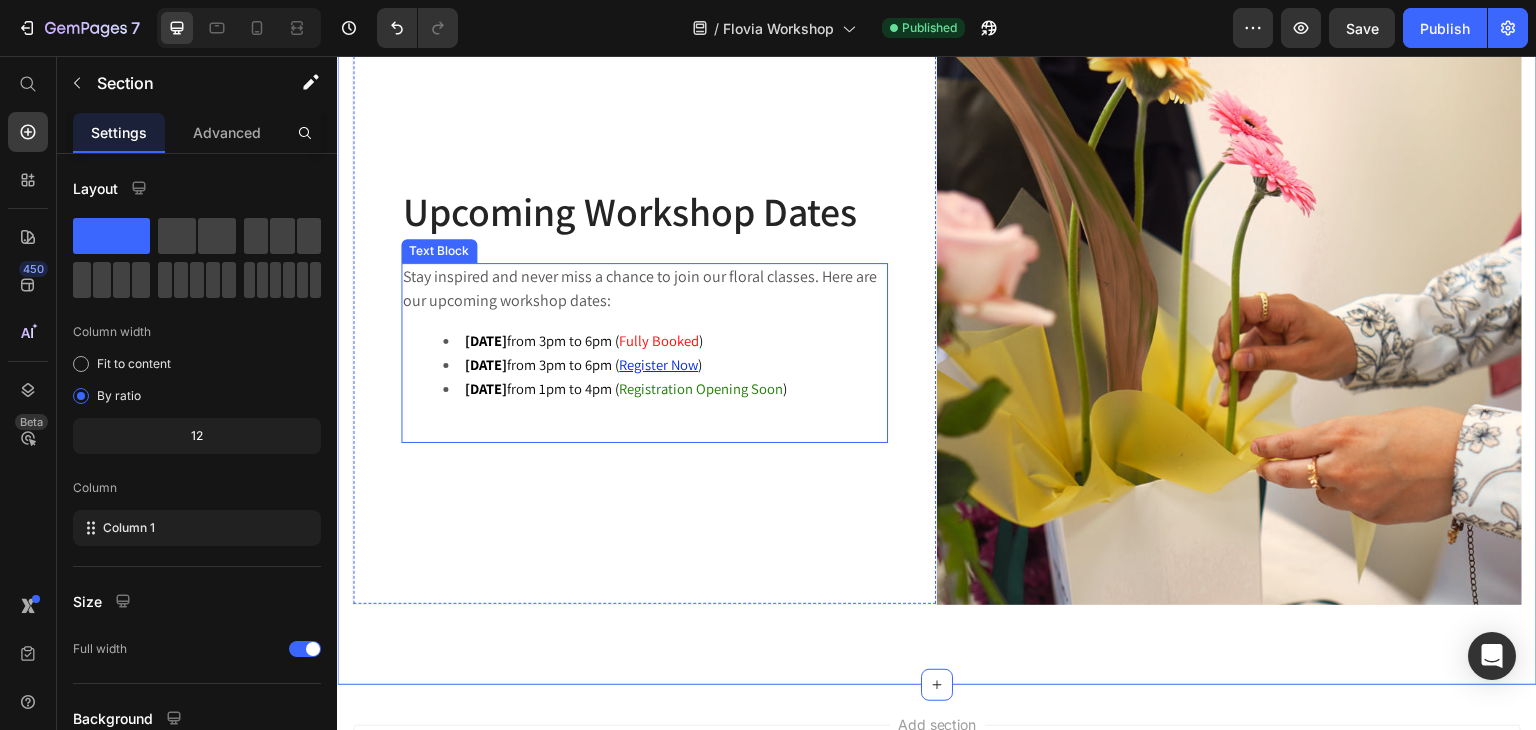 click on "[DATE]" at bounding box center (486, 388) 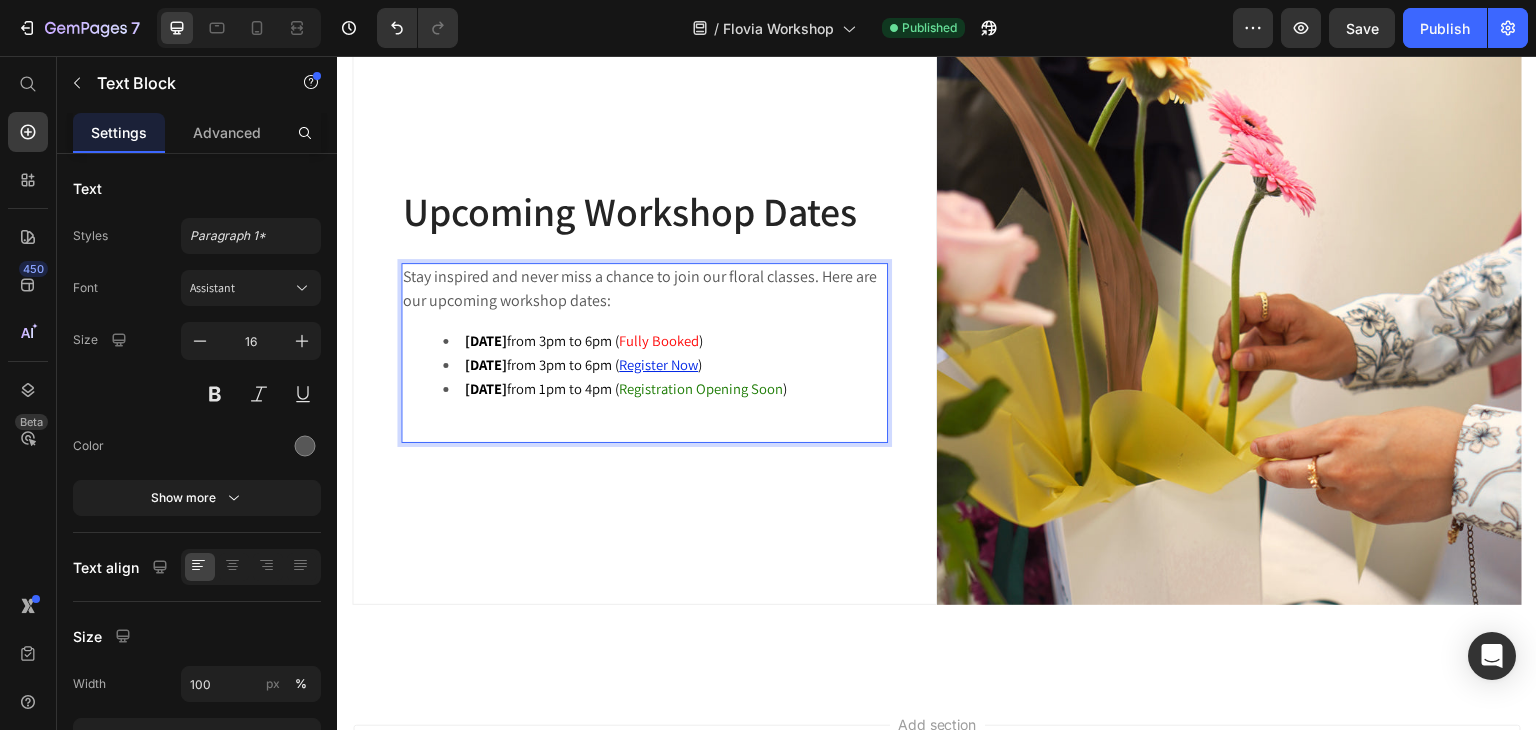 click on "[DATE]" at bounding box center [486, 388] 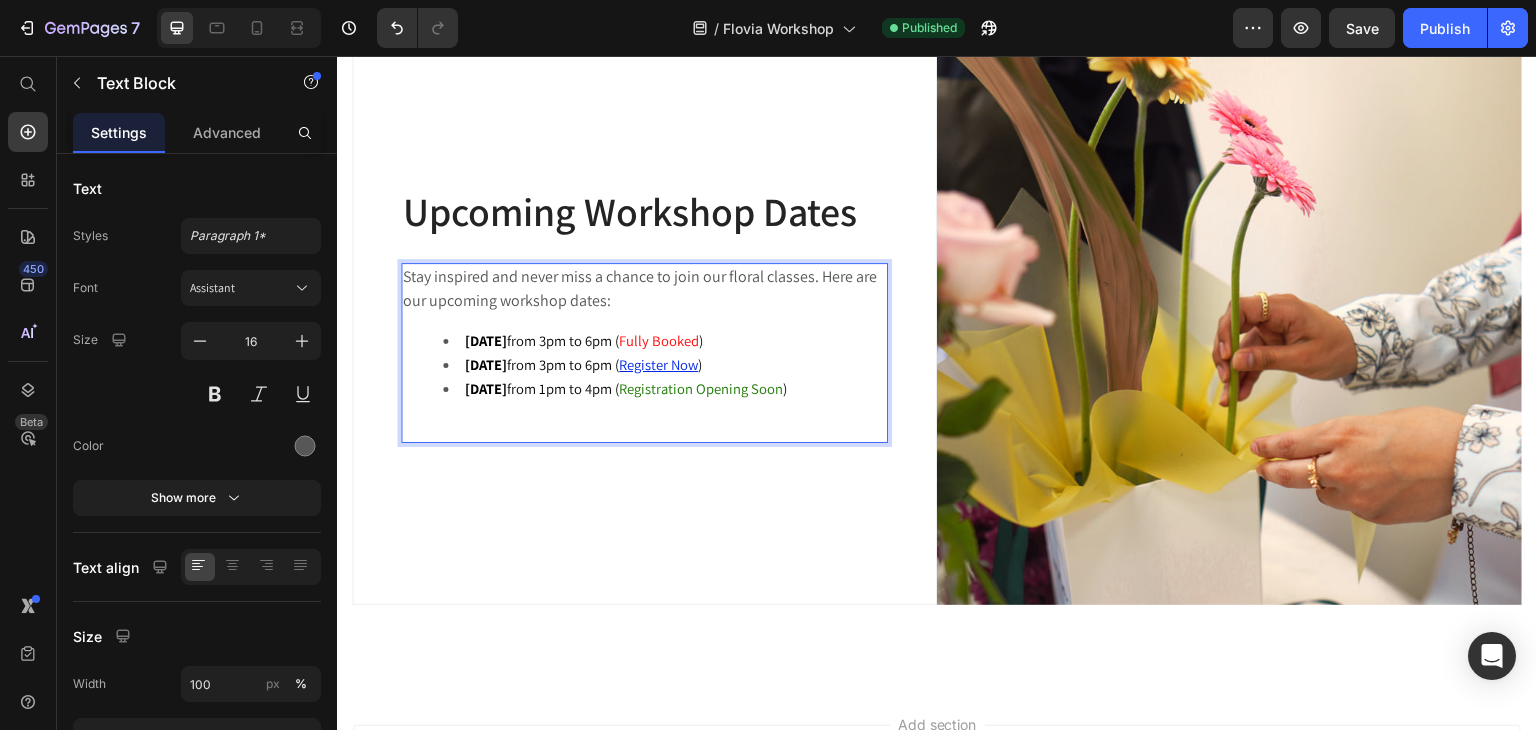 click on "[DATE]" at bounding box center (486, 364) 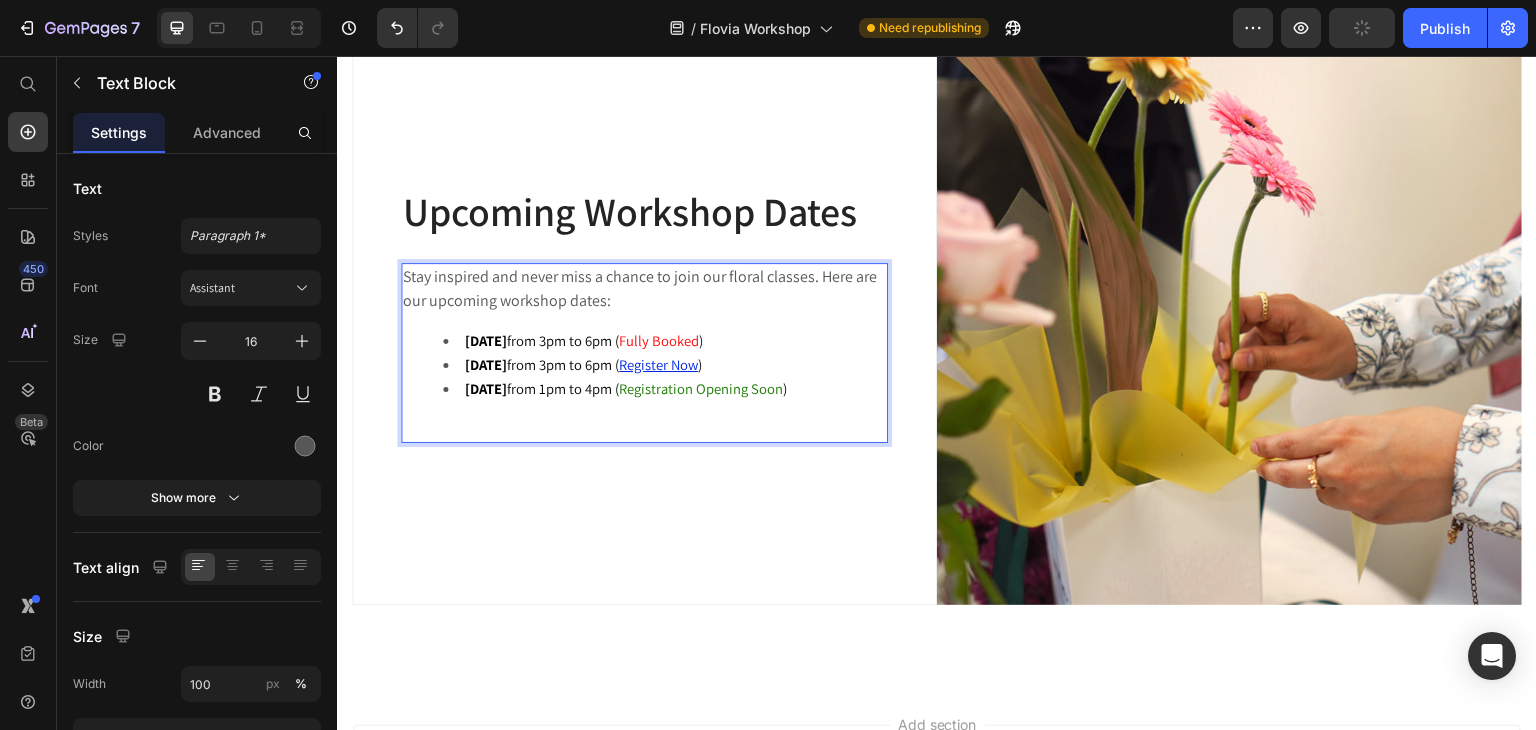 click 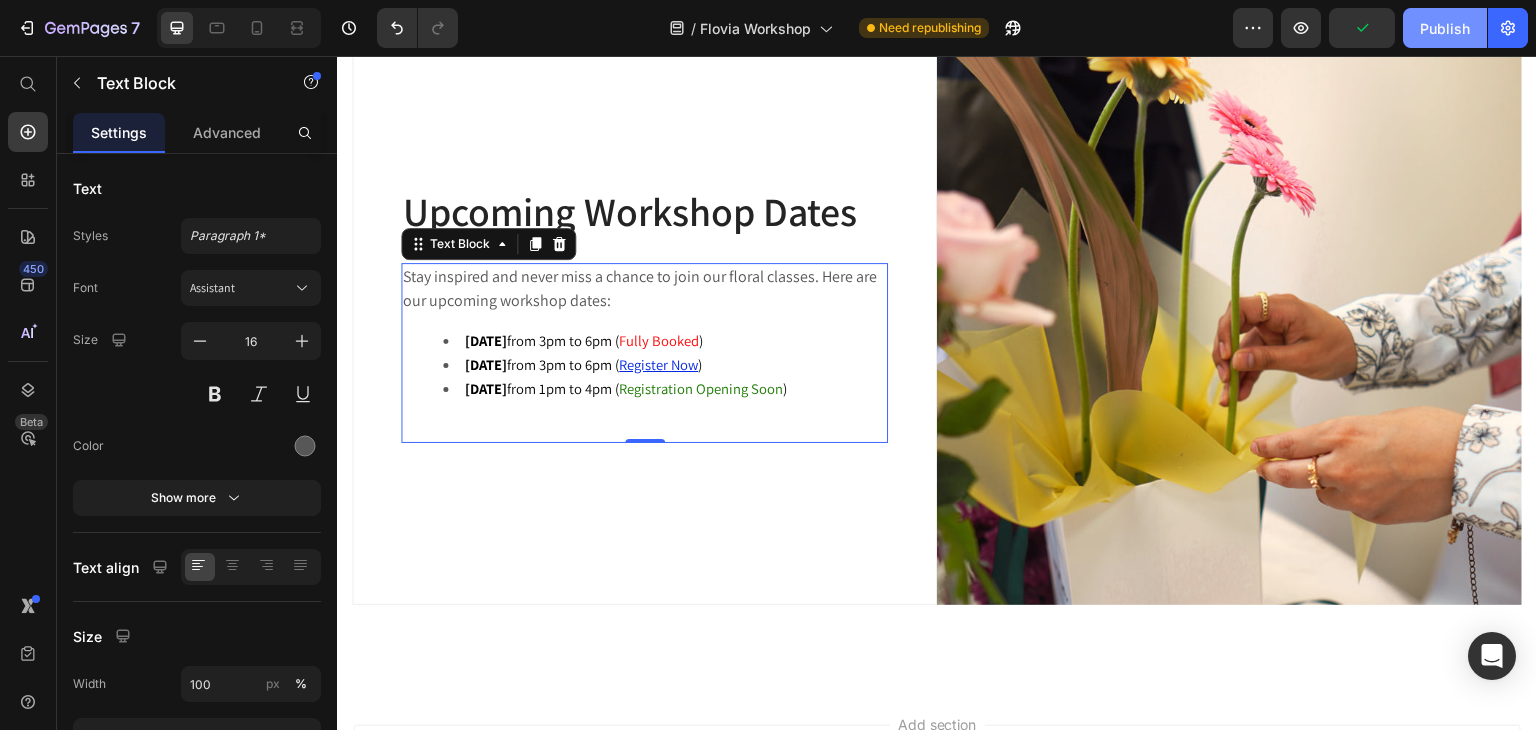 click on "Publish" at bounding box center (1445, 28) 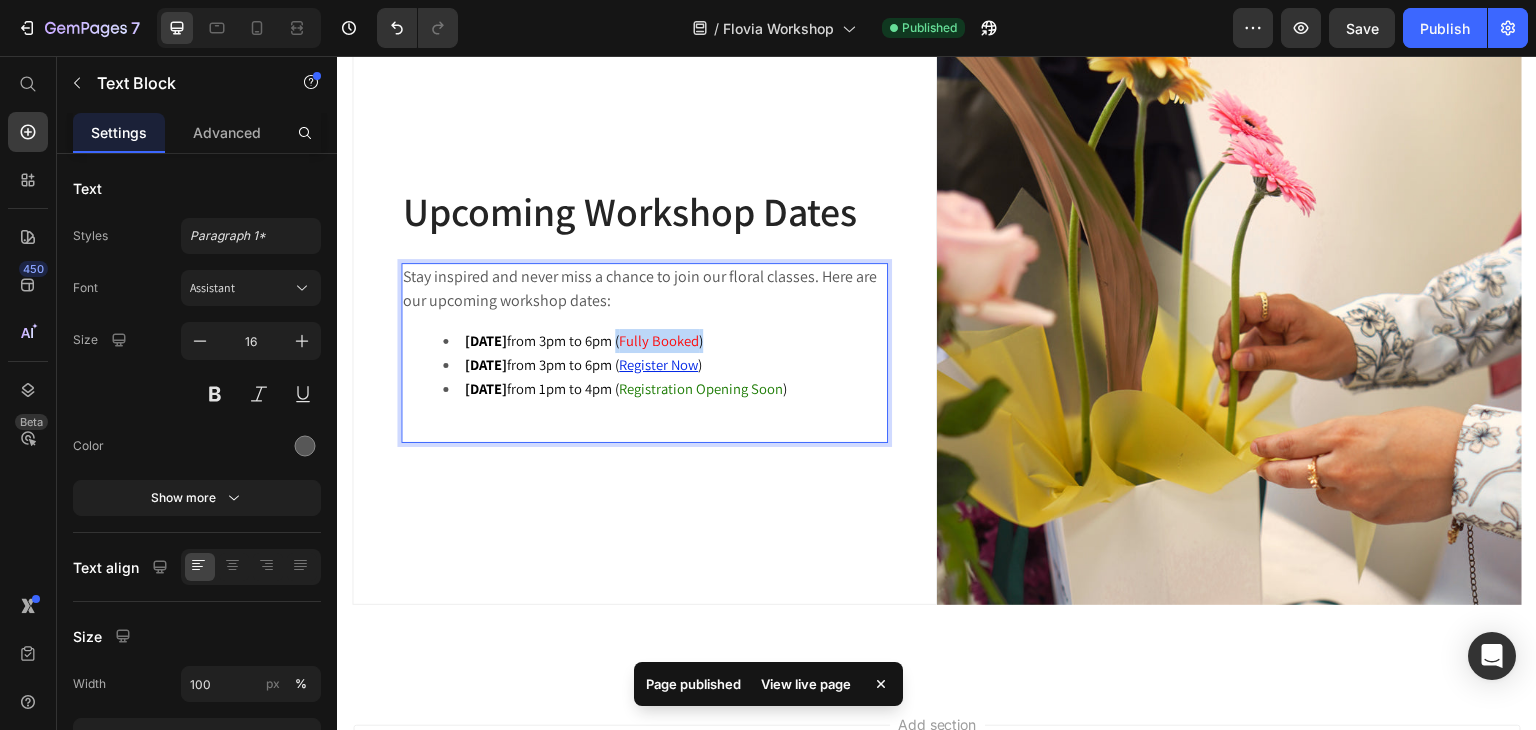 drag, startPoint x: 741, startPoint y: 334, endPoint x: 658, endPoint y: 342, distance: 83.38465 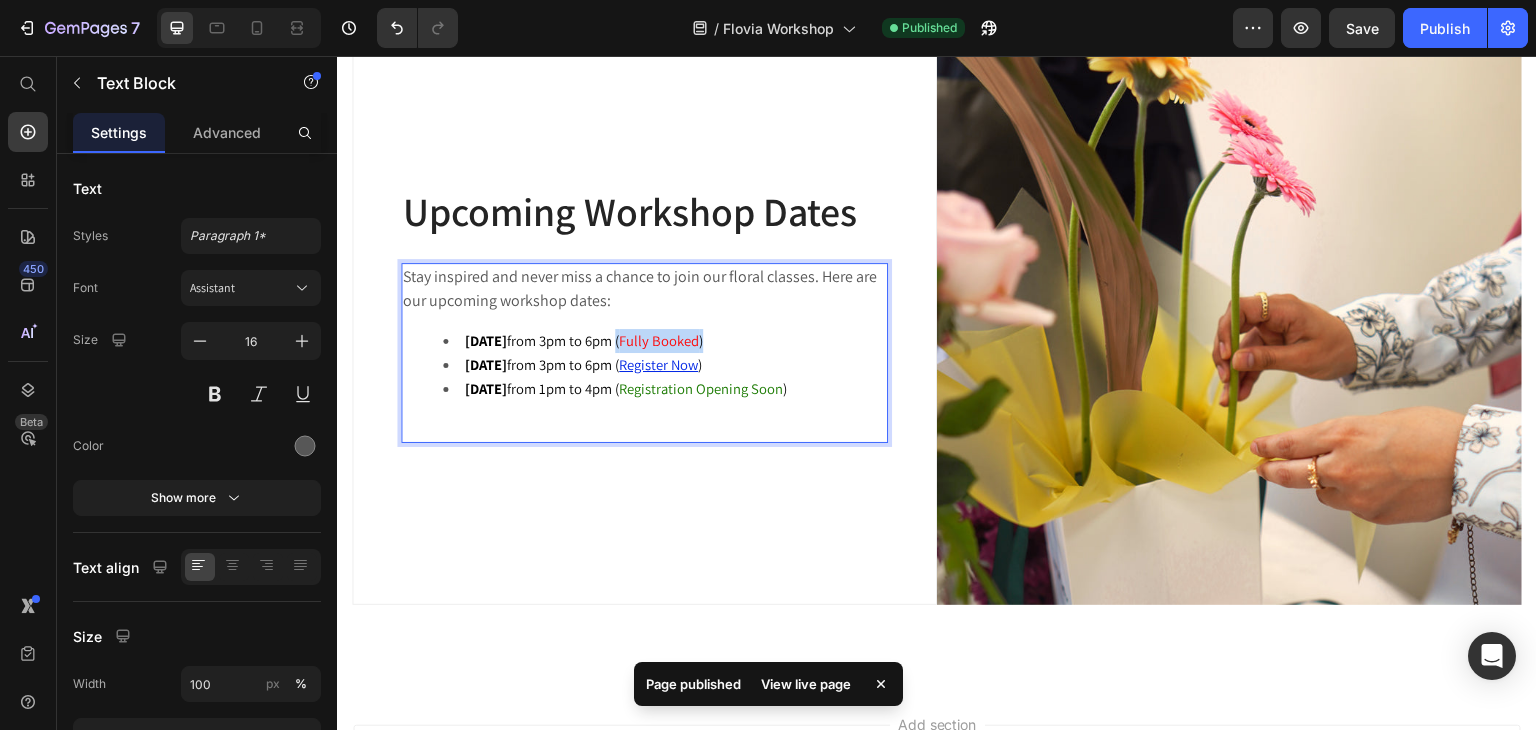 click on "13 July 2025  from 3pm to 6pm ( Fully Booked )" at bounding box center (664, 341) 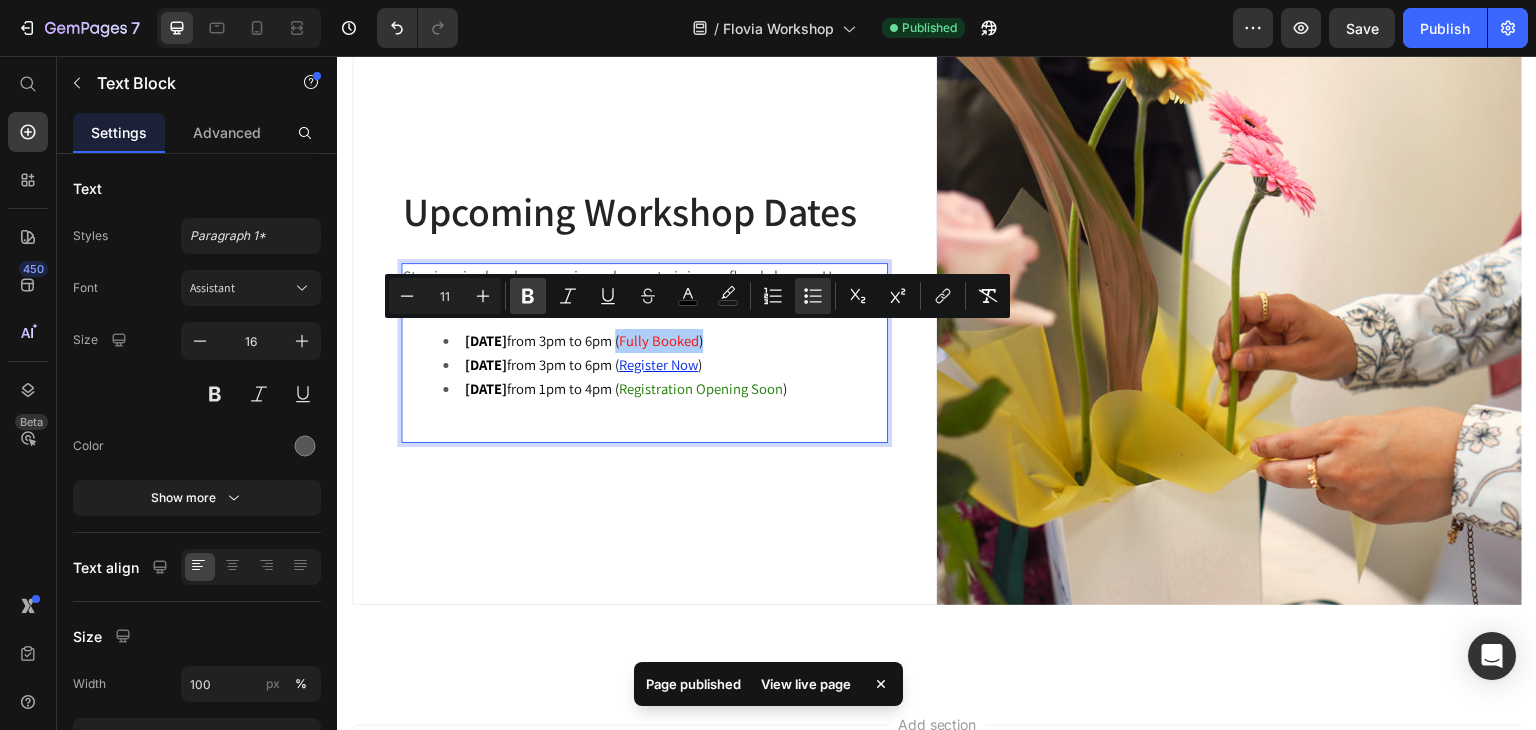 click 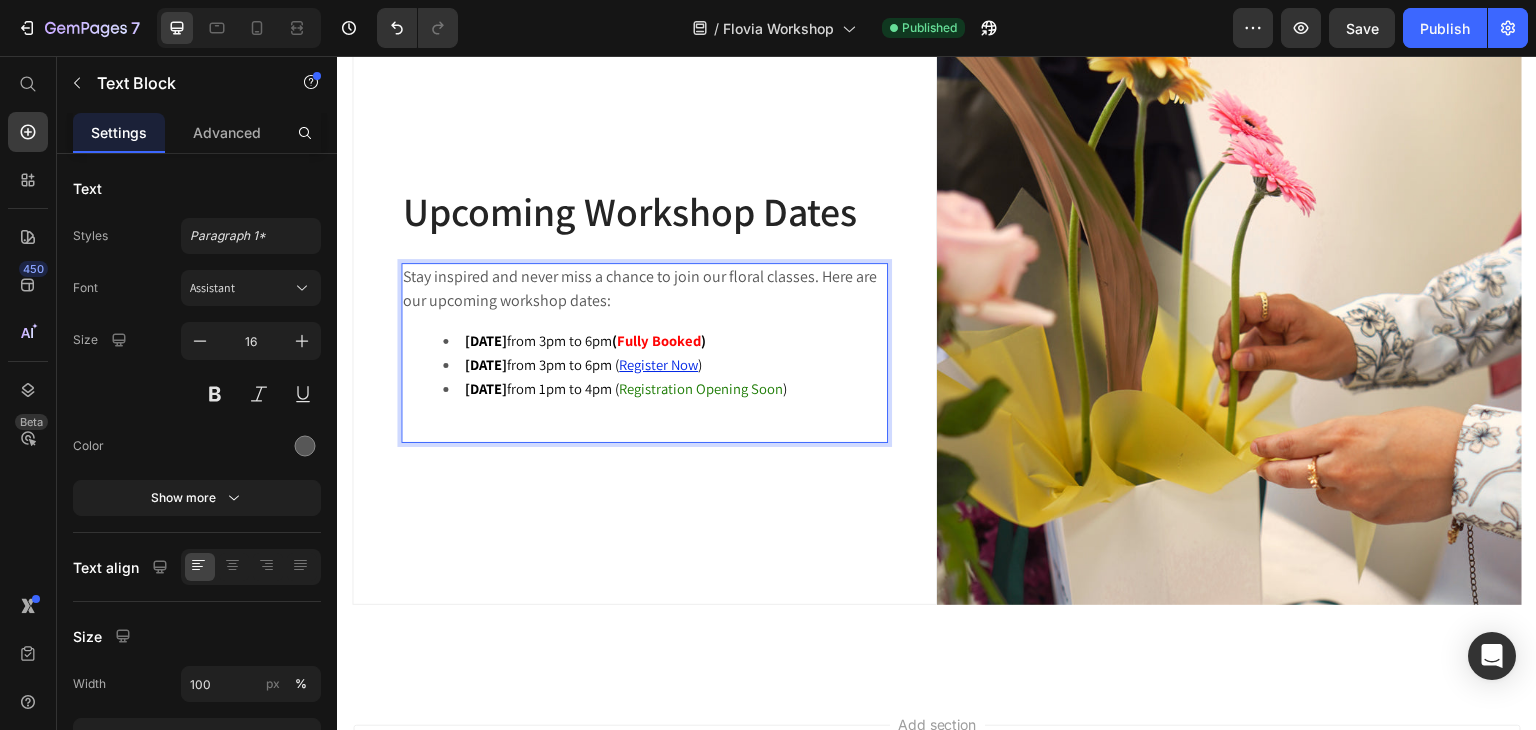 click on "20 July 2025  from 3pm to 6pm ( Register Now )" at bounding box center (664, 365) 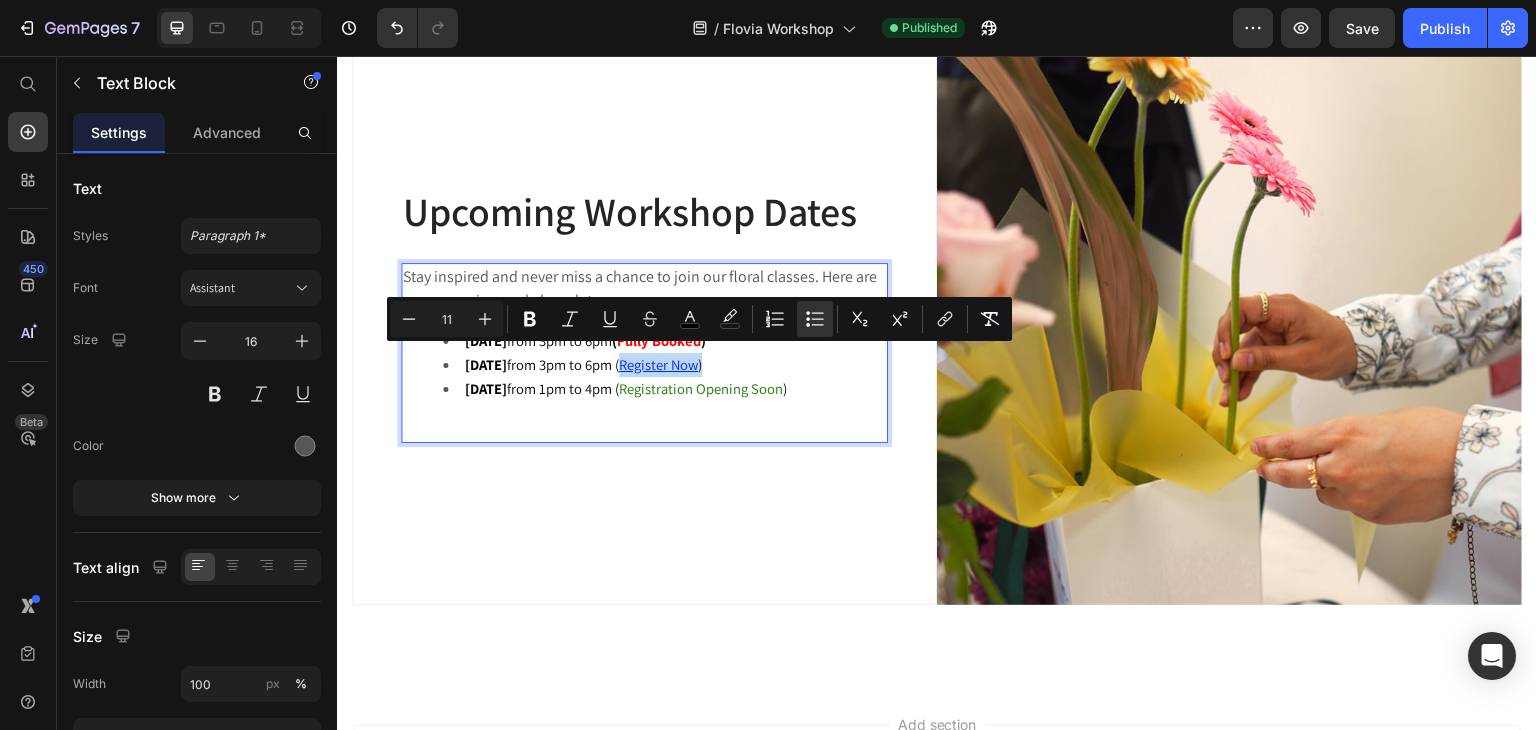 drag, startPoint x: 759, startPoint y: 364, endPoint x: 656, endPoint y: 370, distance: 103.17461 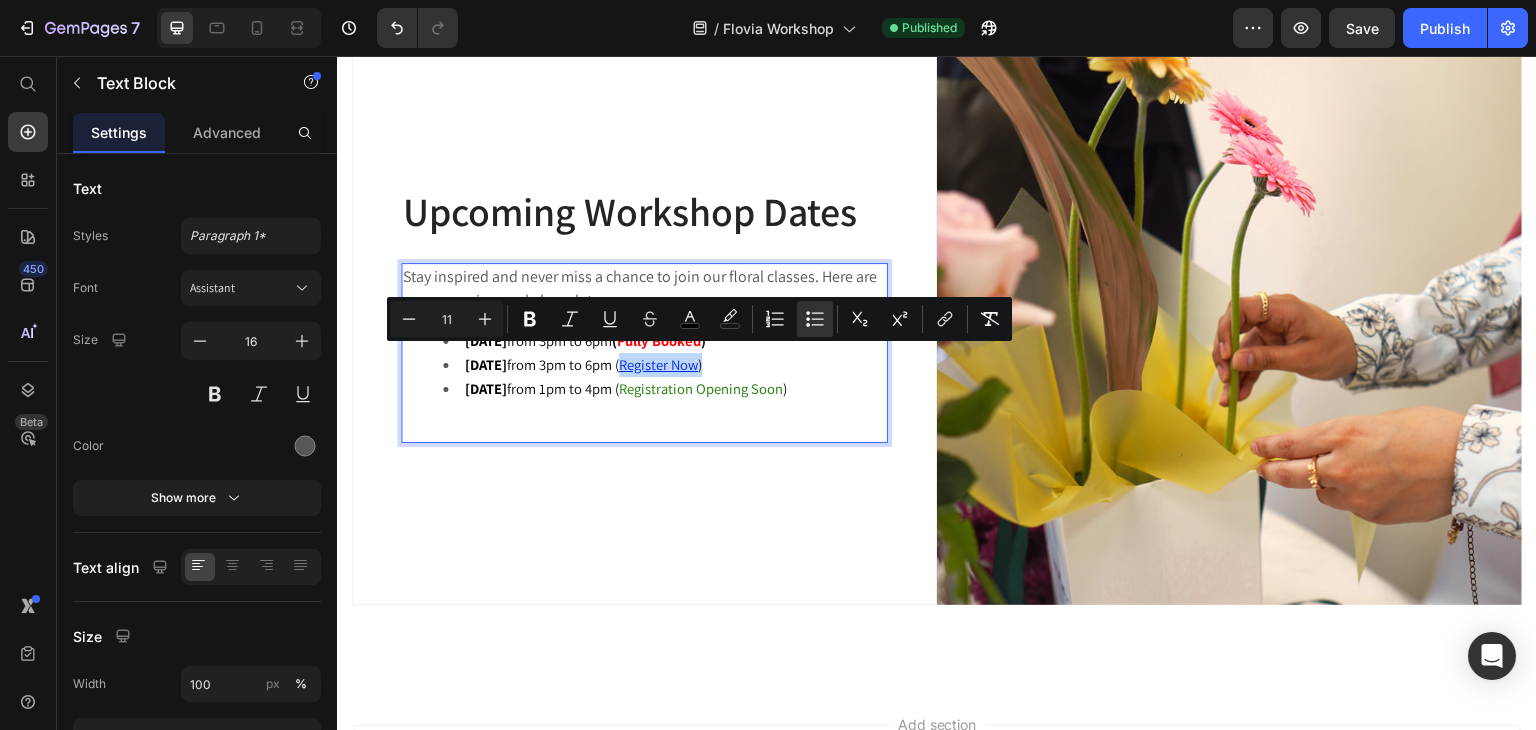 click on "20 July 2025  from 3pm to 6pm ( Register Now )" at bounding box center [664, 365] 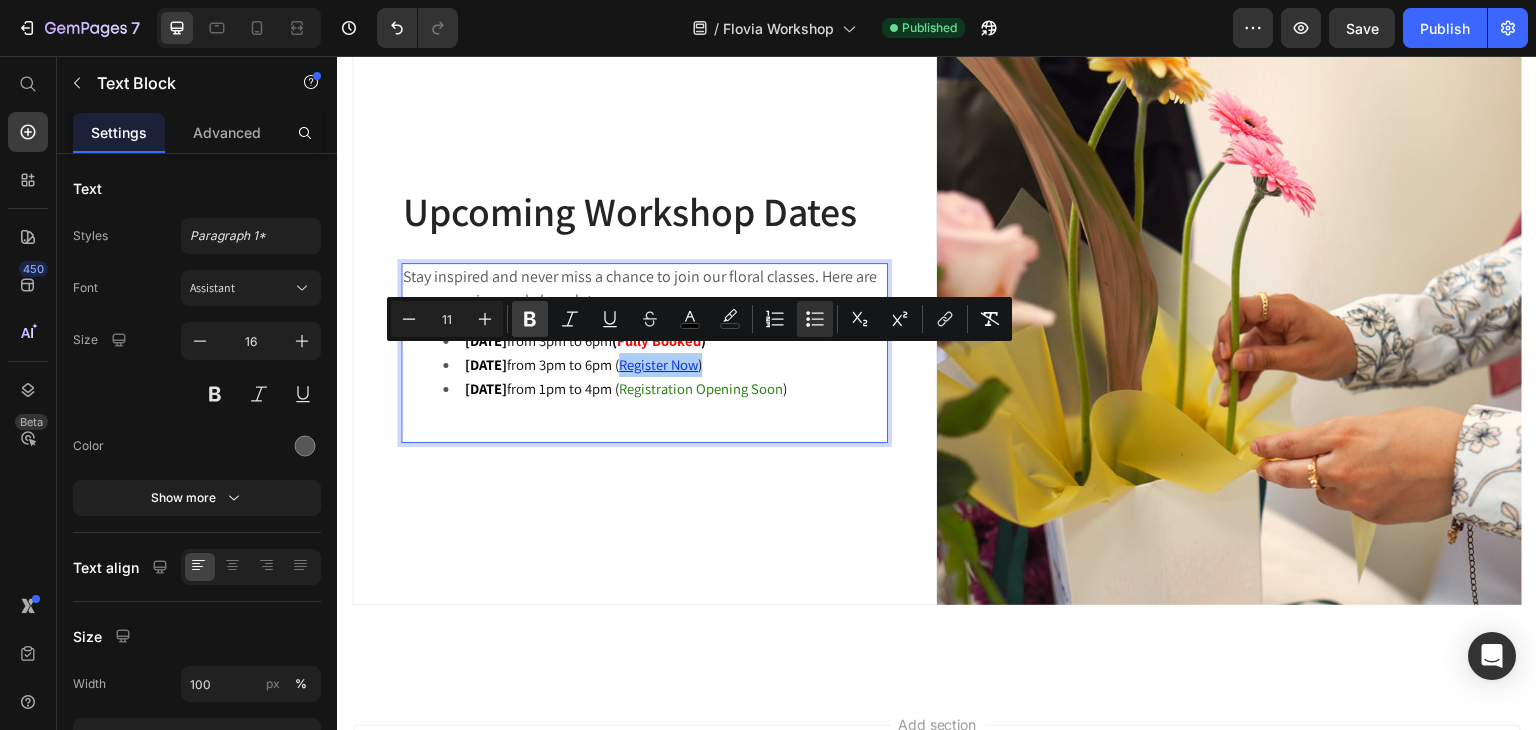 click 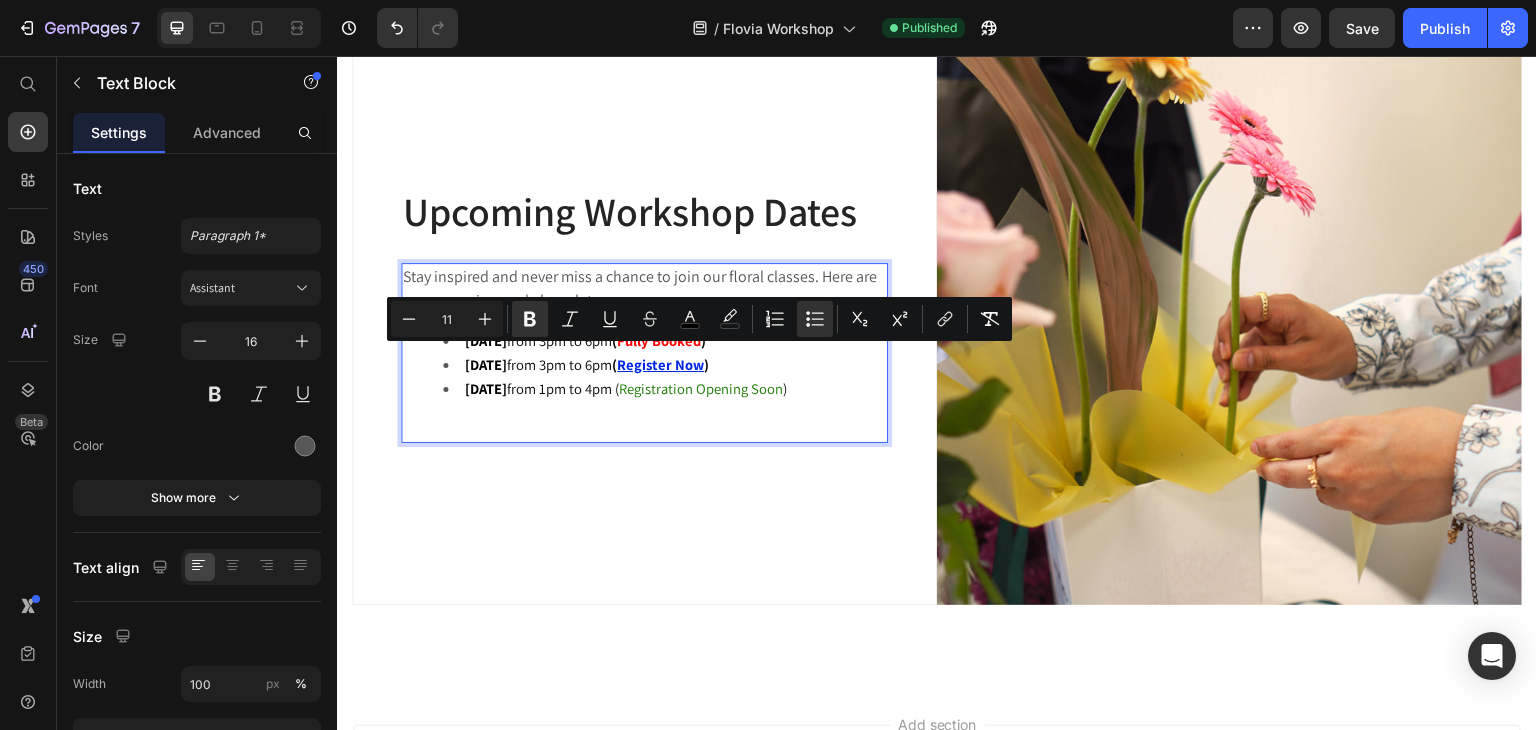 click on "9 August 2025  from 1pm to 4pm ( Registration Opening Soon )" at bounding box center (664, 389) 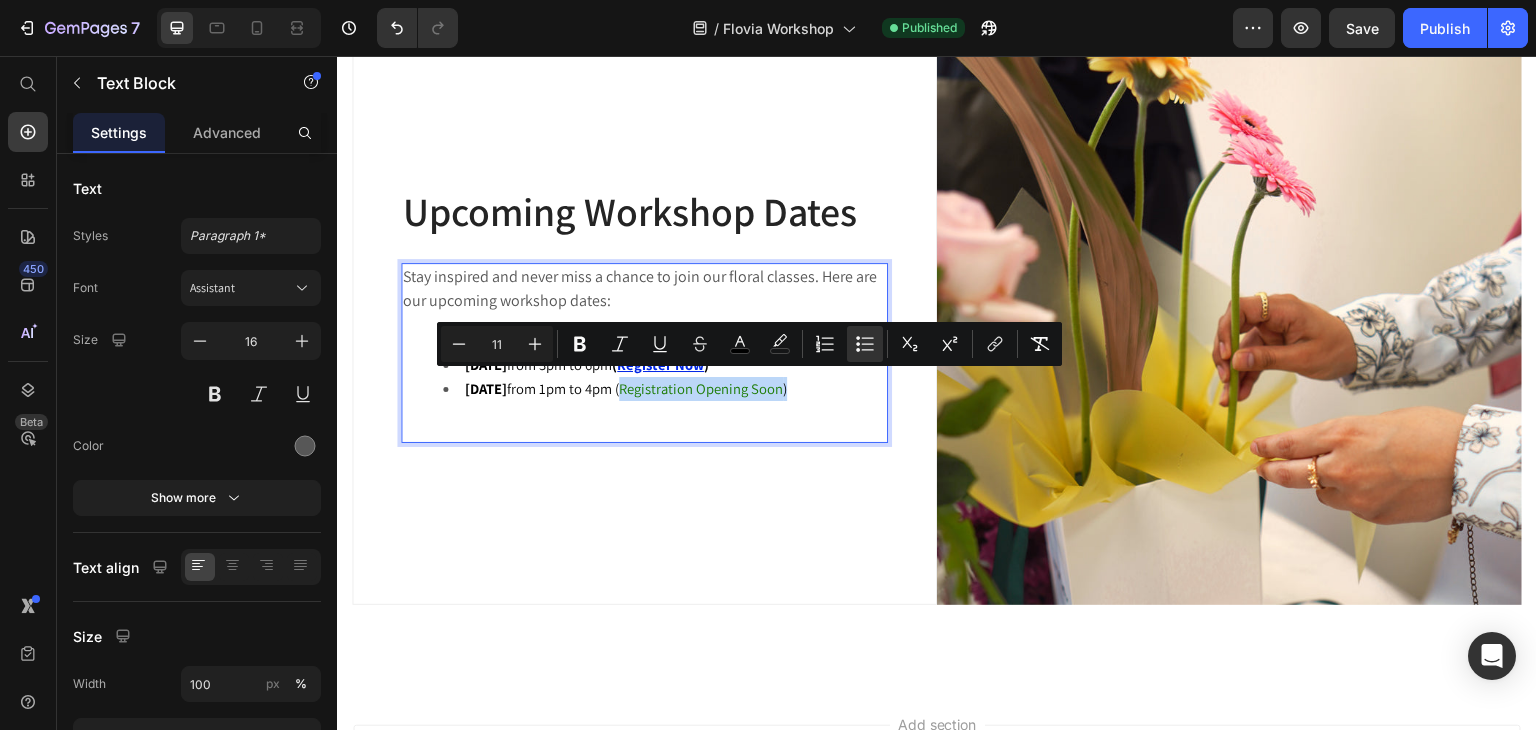 drag, startPoint x: 844, startPoint y: 393, endPoint x: 664, endPoint y: 396, distance: 180.025 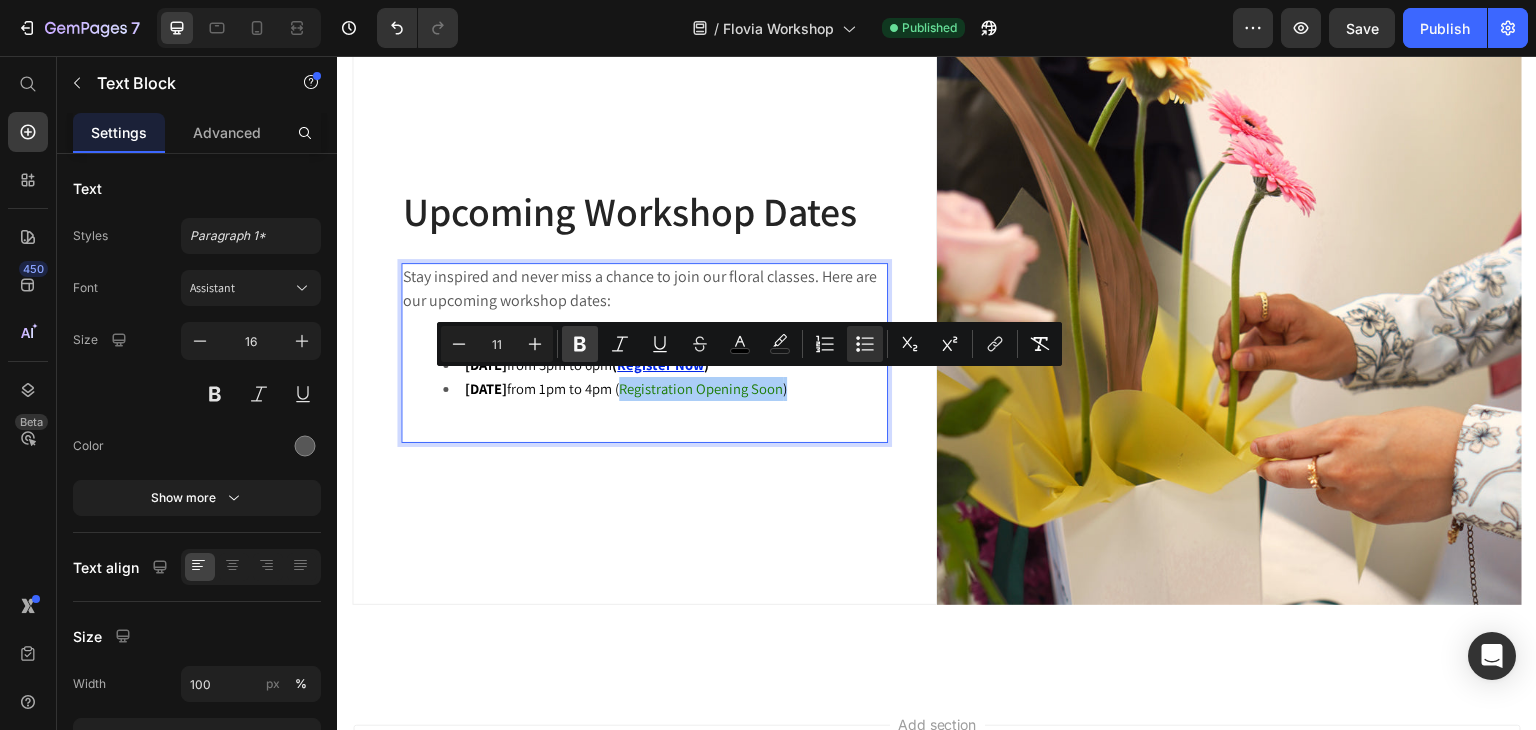 click 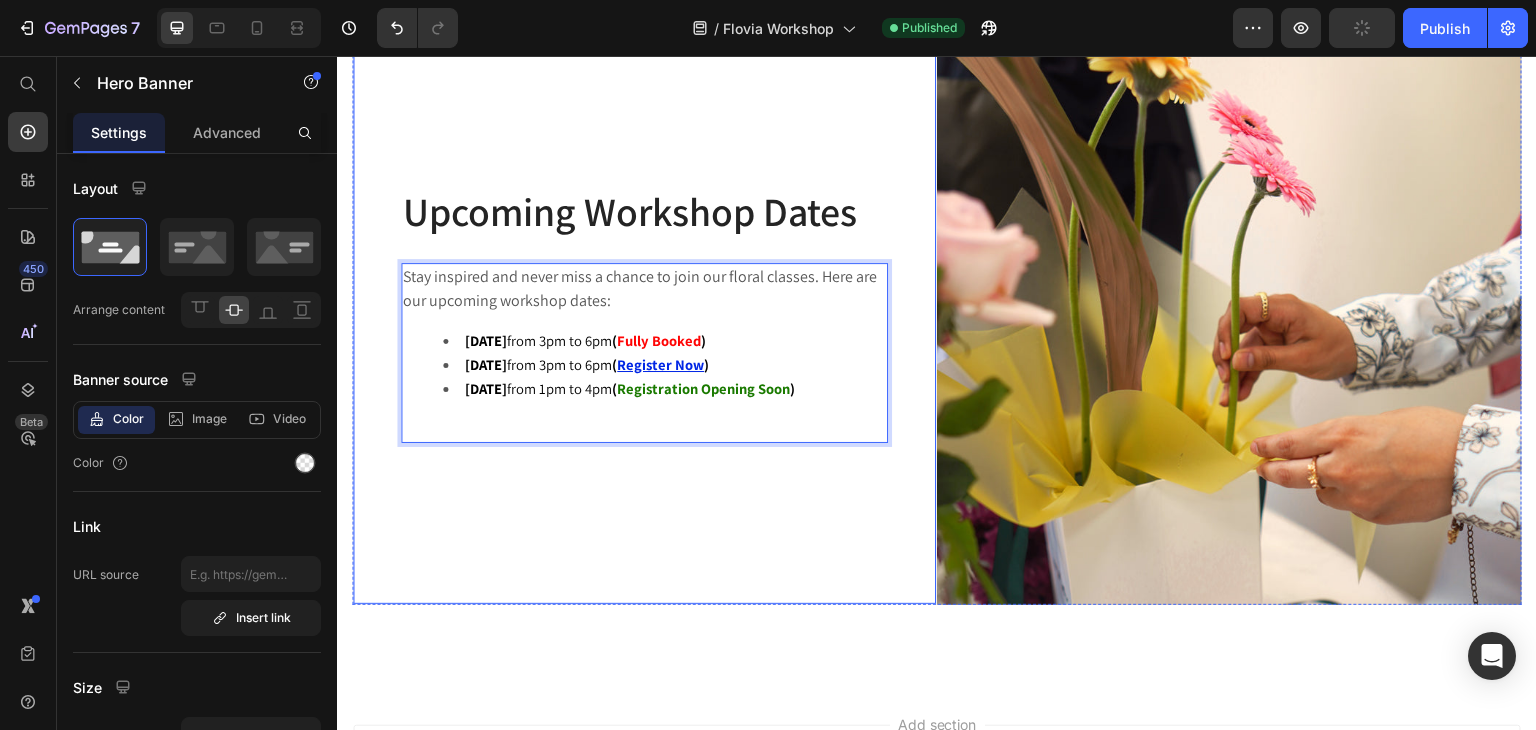 click at bounding box center [644, 312] 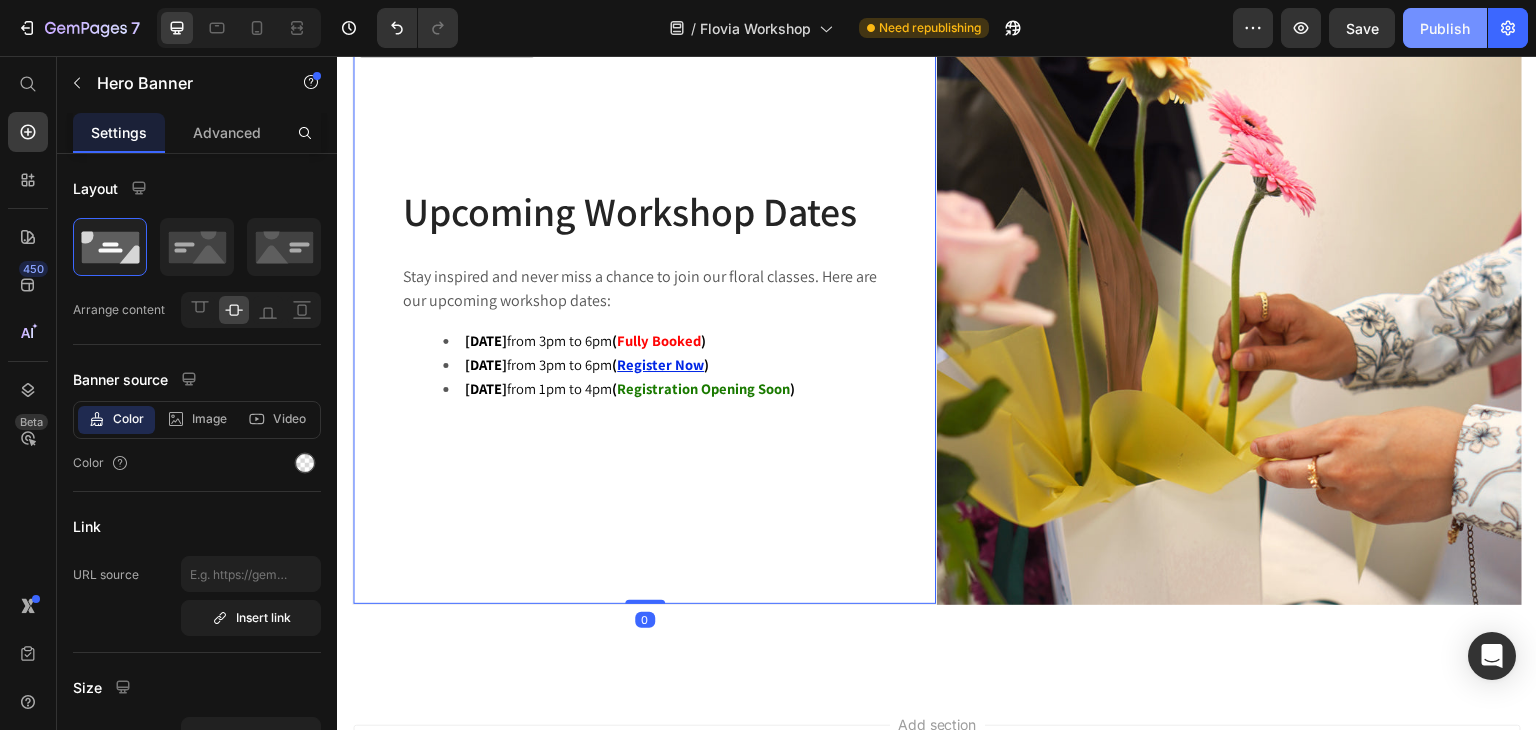 click on "Publish" at bounding box center [1445, 28] 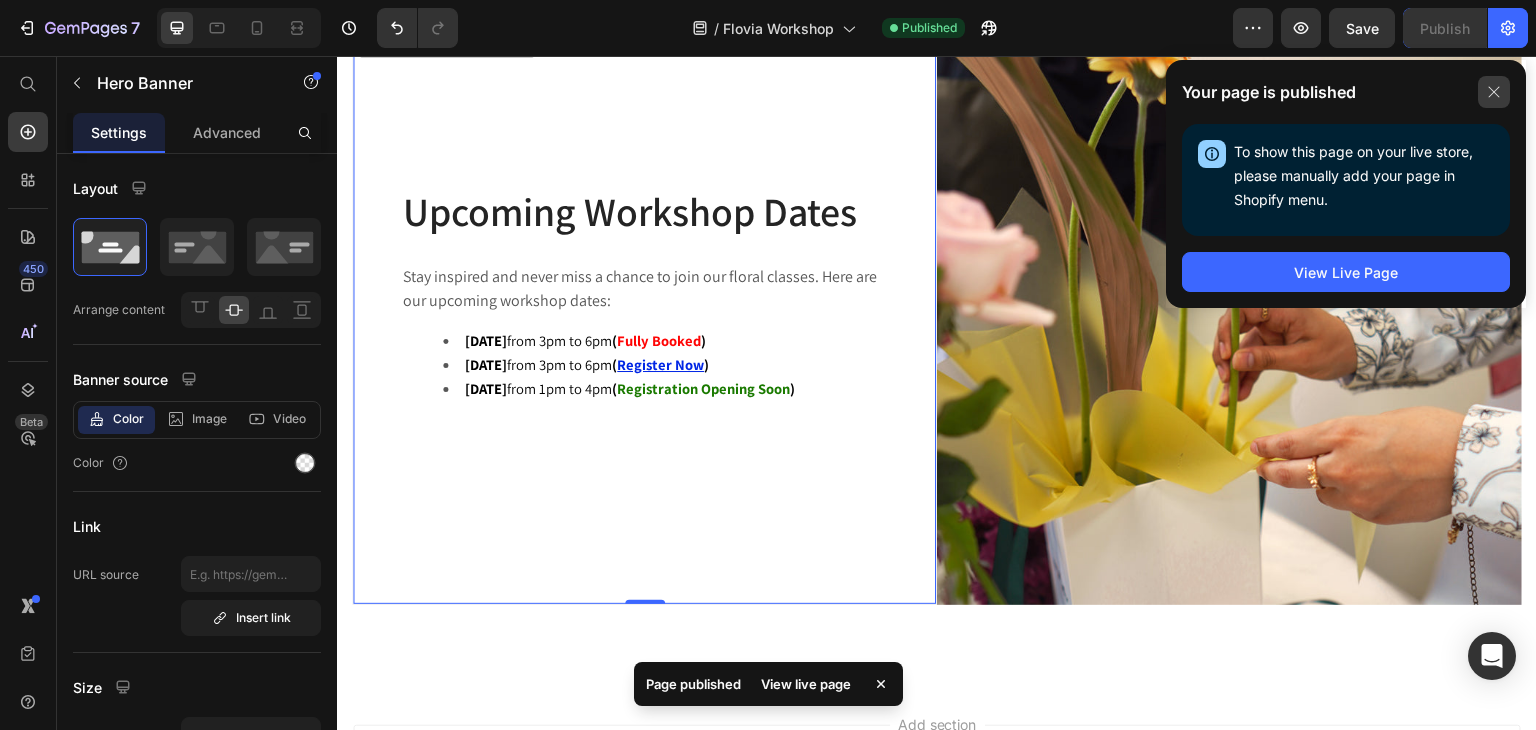 click 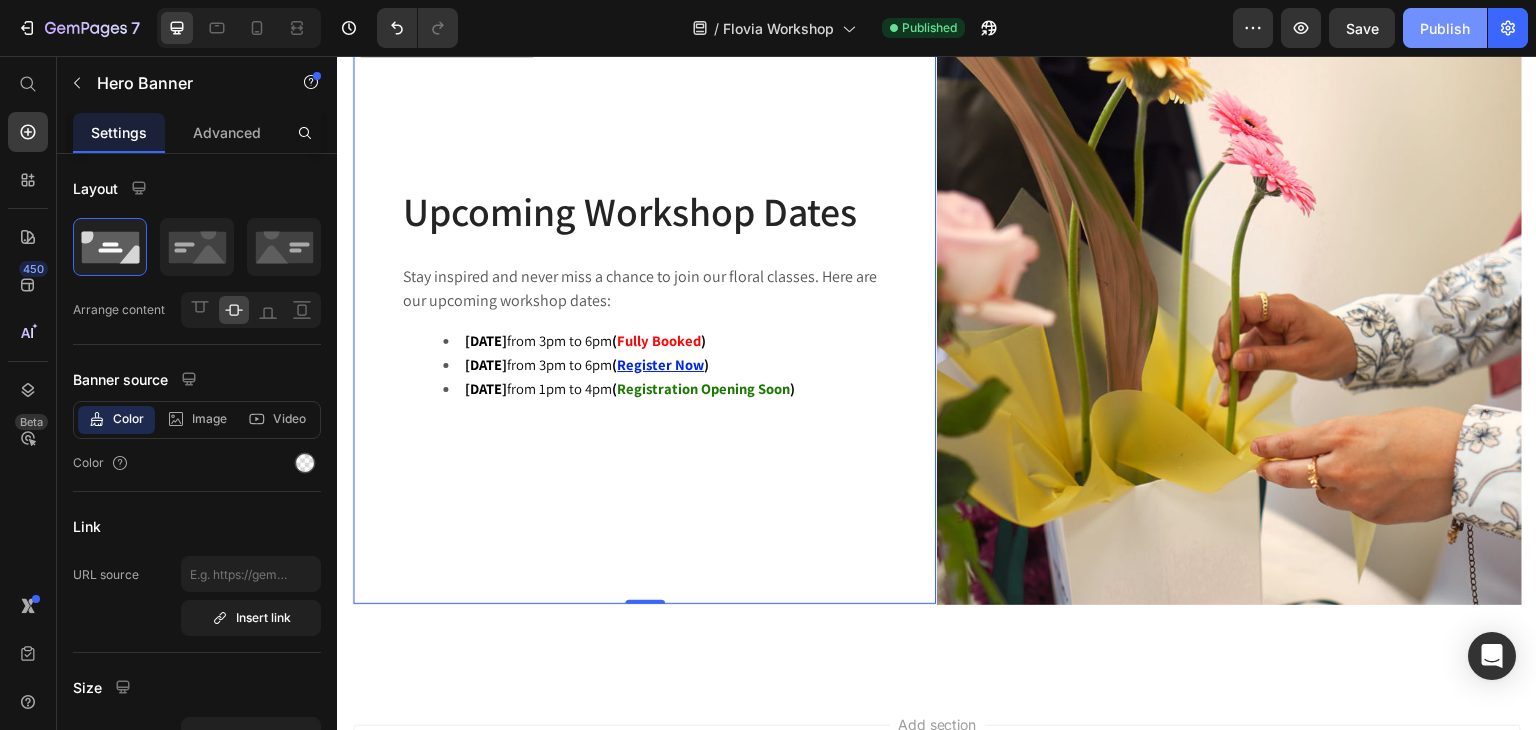 click on "Publish" 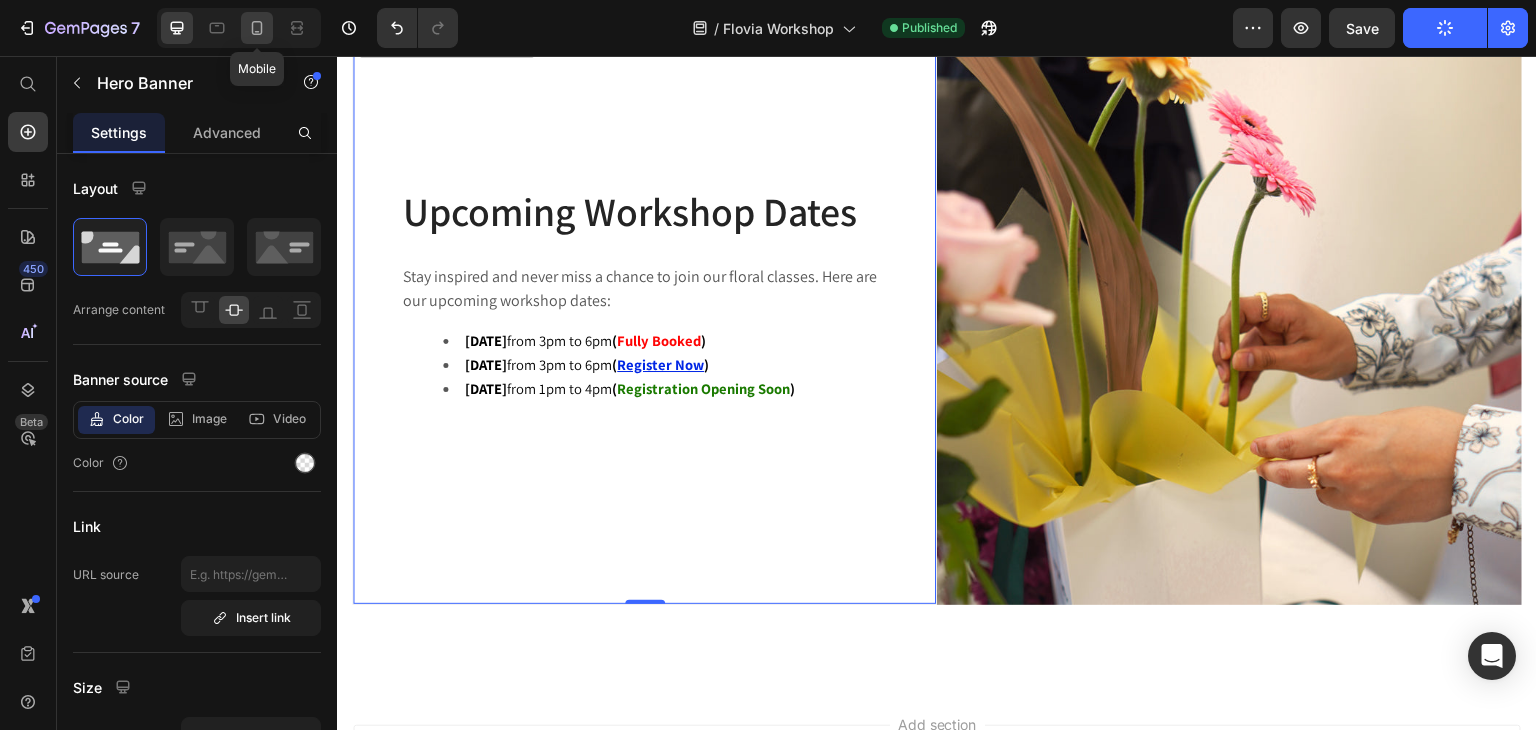 click 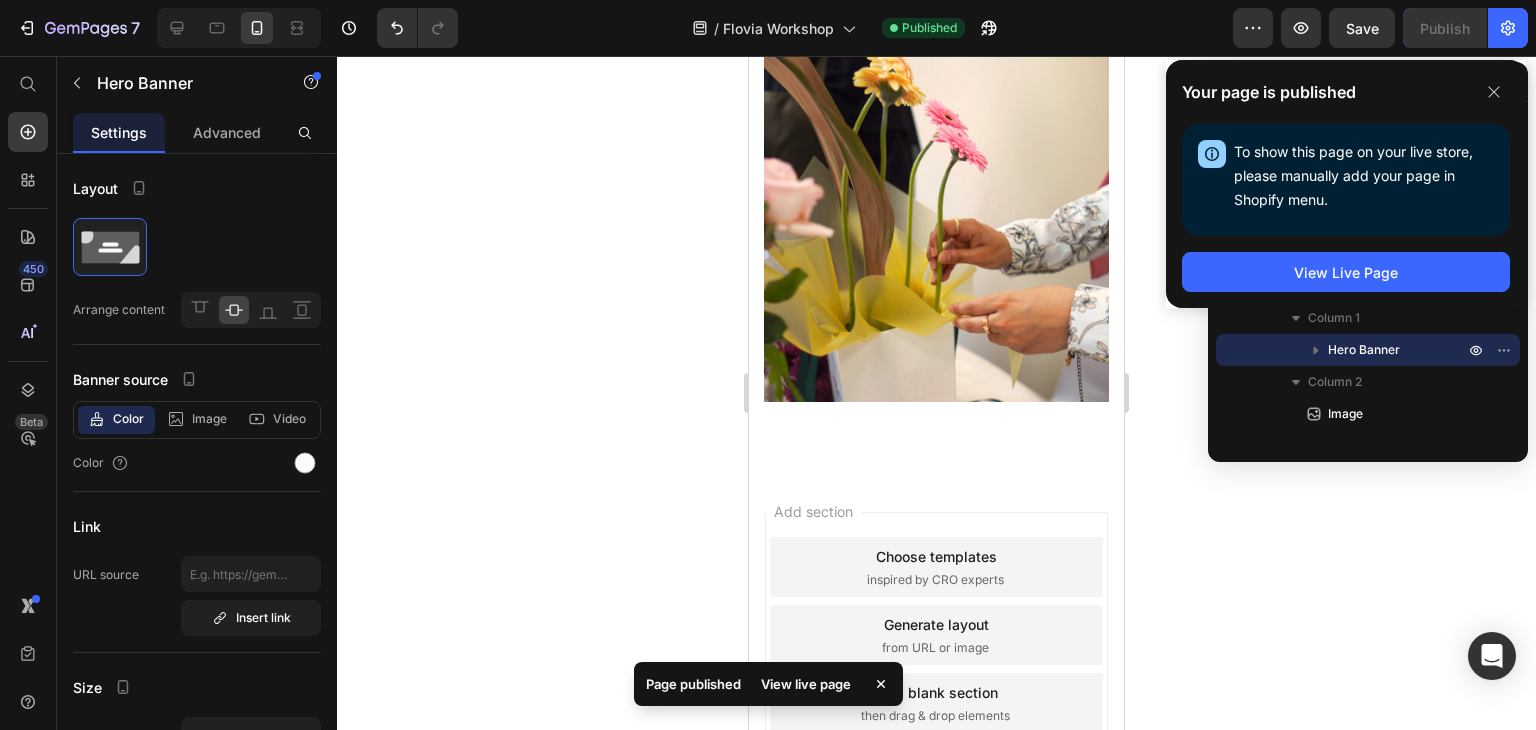 scroll, scrollTop: 2344, scrollLeft: 0, axis: vertical 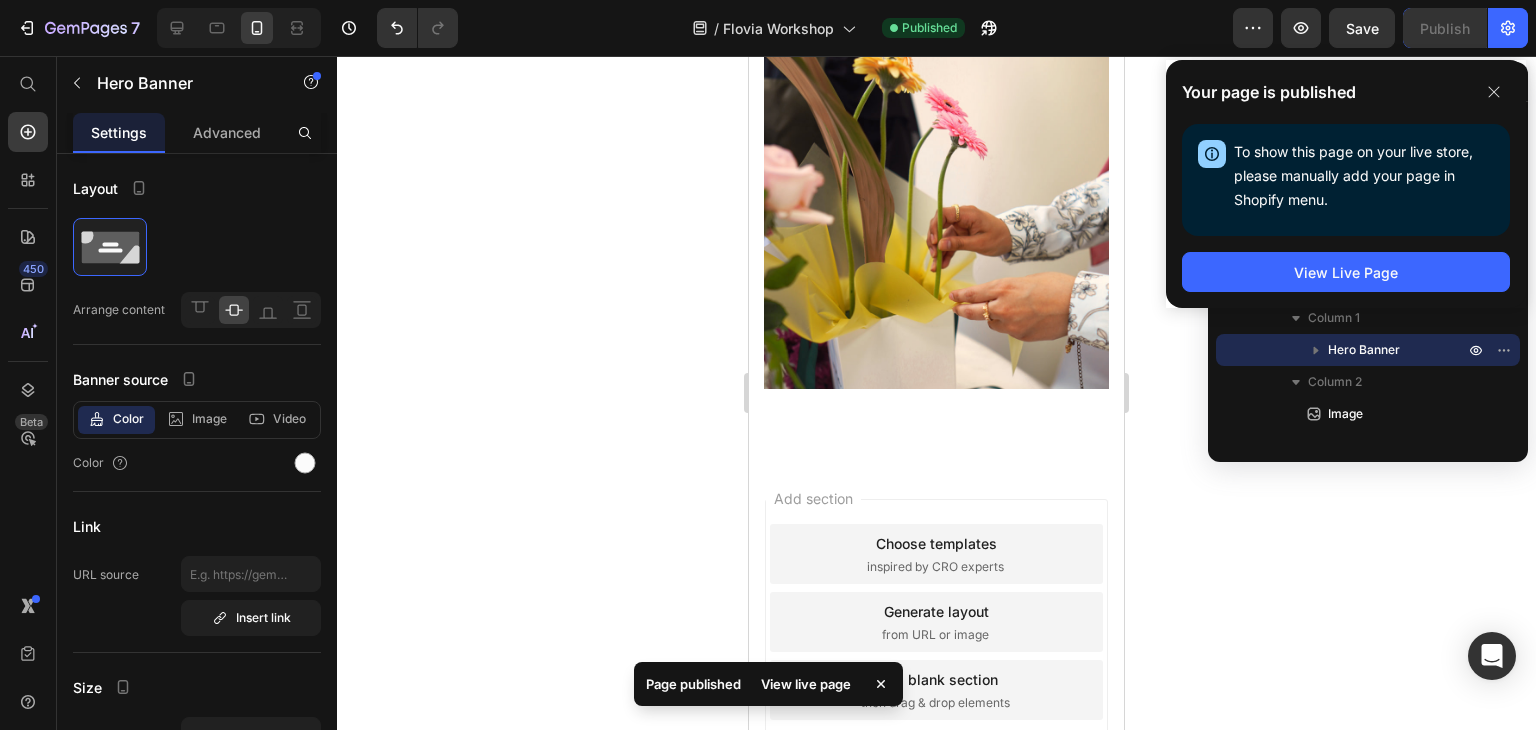 click on "Stay inspired and never miss a chance to join our floral classes. Here are our upcoming workshop dates: 13 July 2025  from 3pm to 6pm  ( Fully Booked ) 20 July 2025  from 3pm to 6pm  ( Register Now ) 9 August 2025  from 1pm to 4pm  ( Registration Opening Soon )" at bounding box center (936, -100) 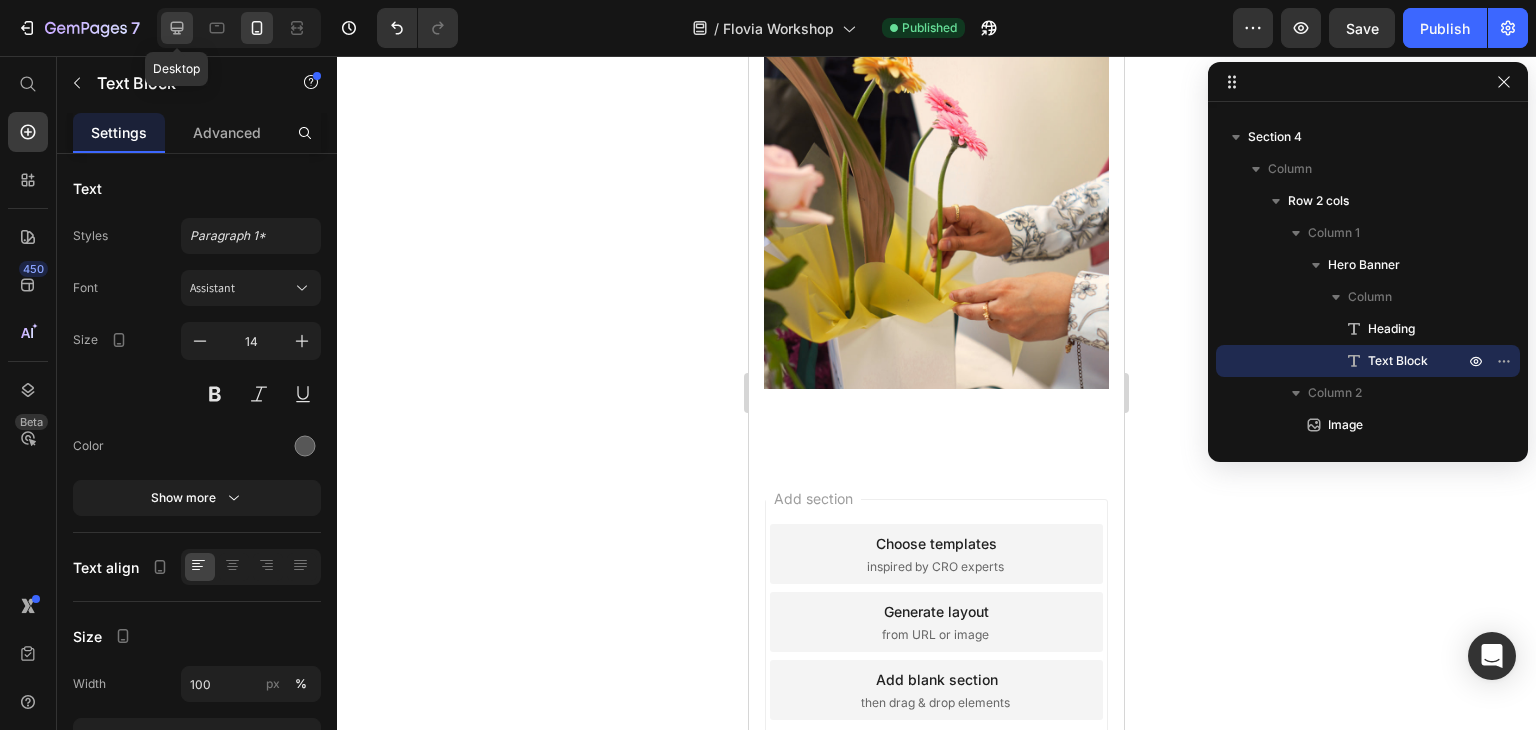 click 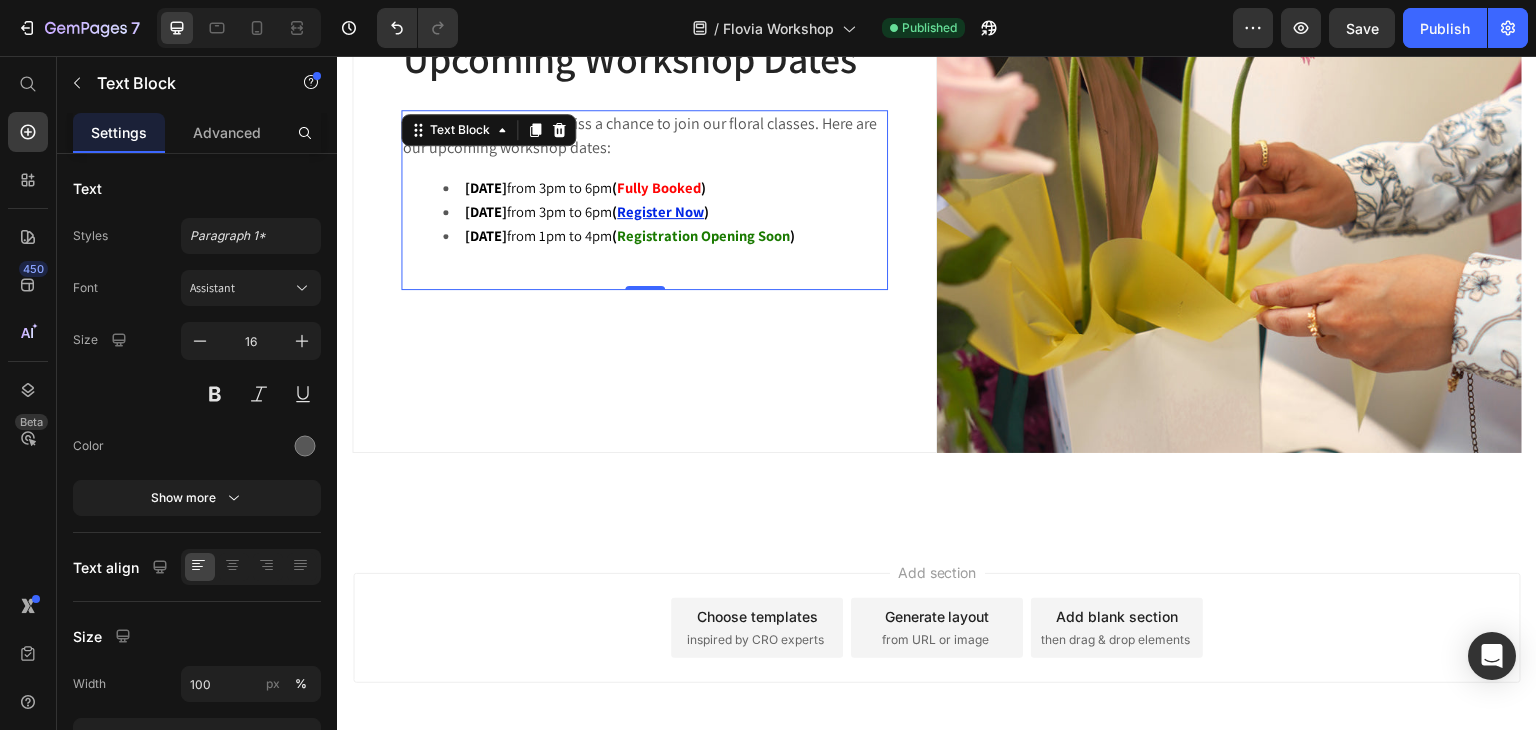 scroll, scrollTop: 1976, scrollLeft: 0, axis: vertical 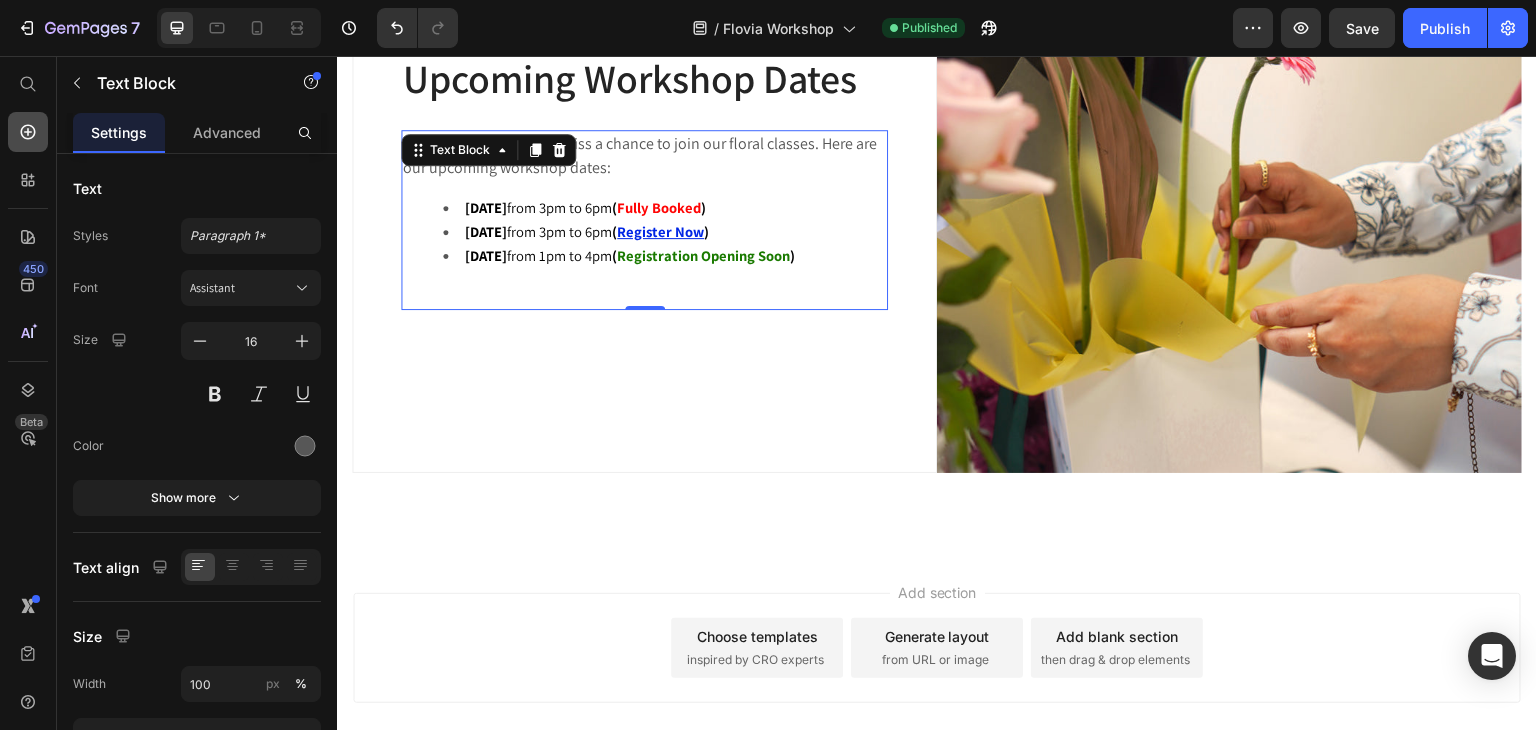click 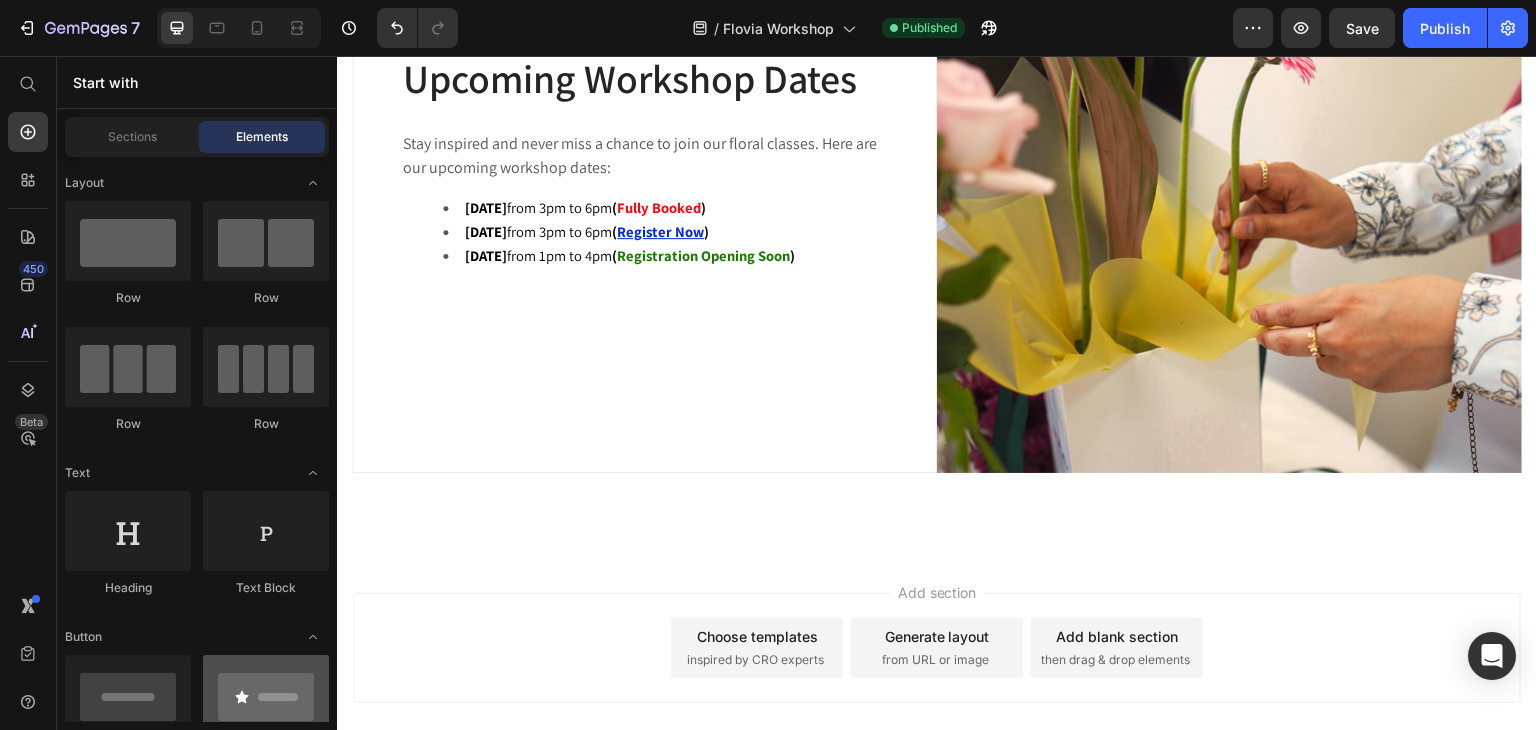 scroll, scrollTop: 200, scrollLeft: 0, axis: vertical 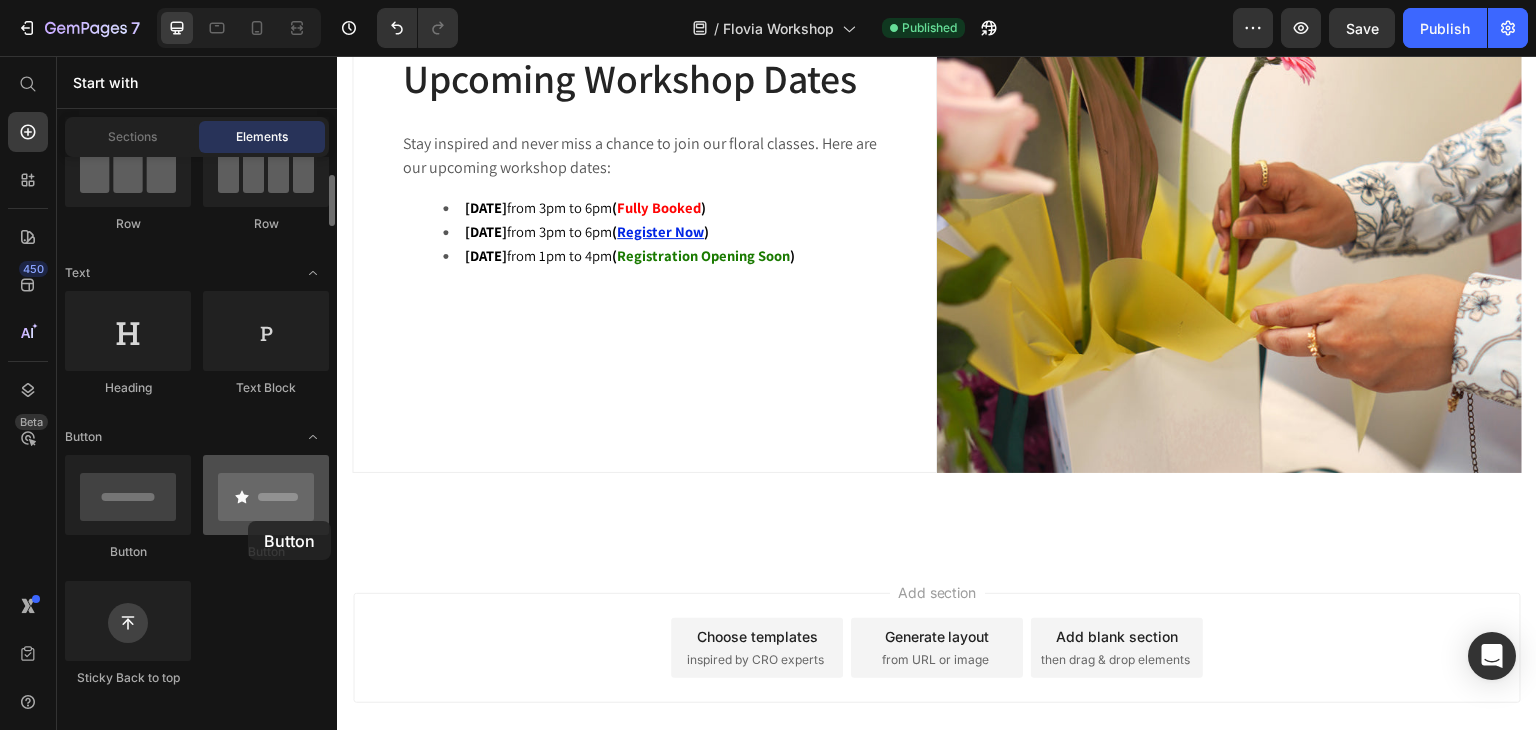 click at bounding box center (266, 495) 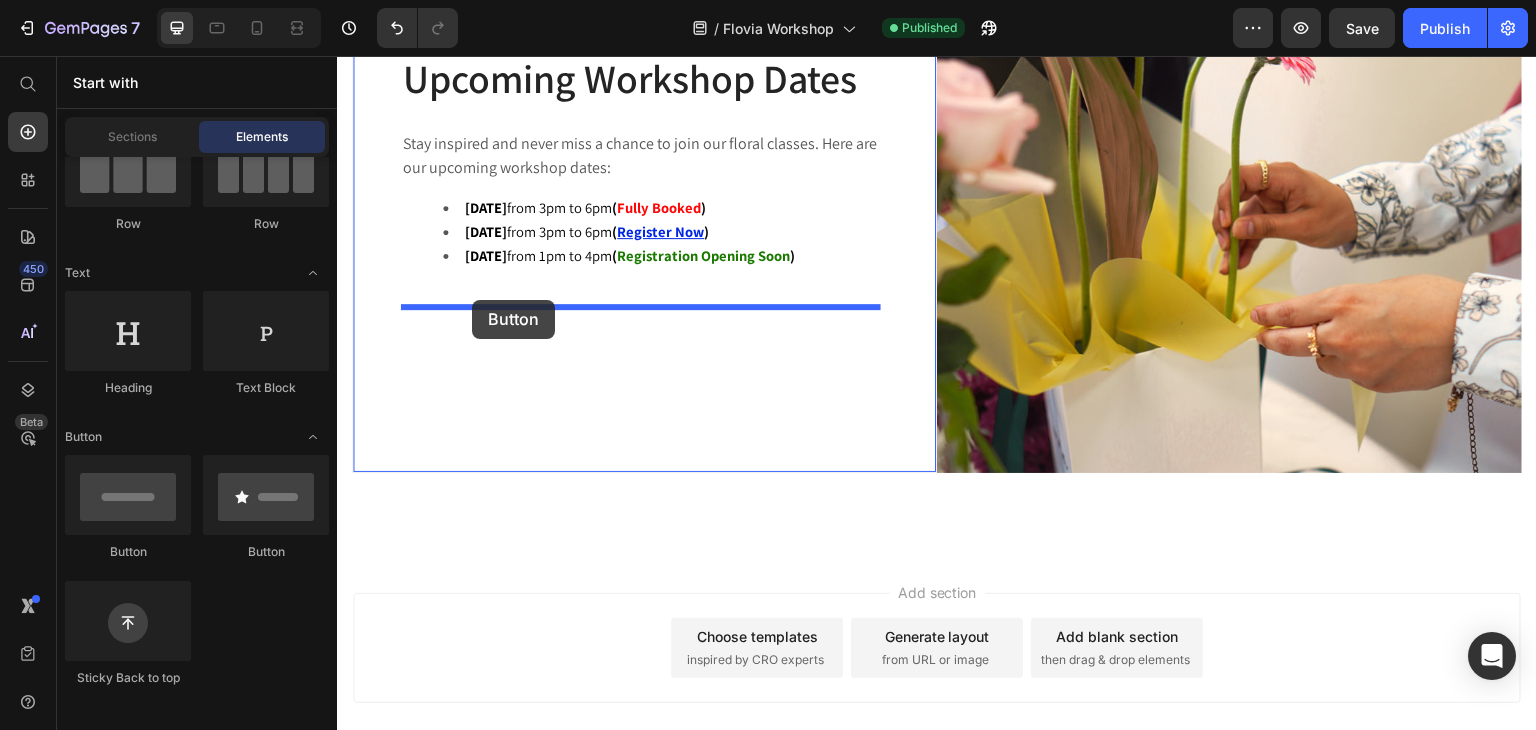 drag, startPoint x: 593, startPoint y: 573, endPoint x: 472, endPoint y: 300, distance: 298.61346 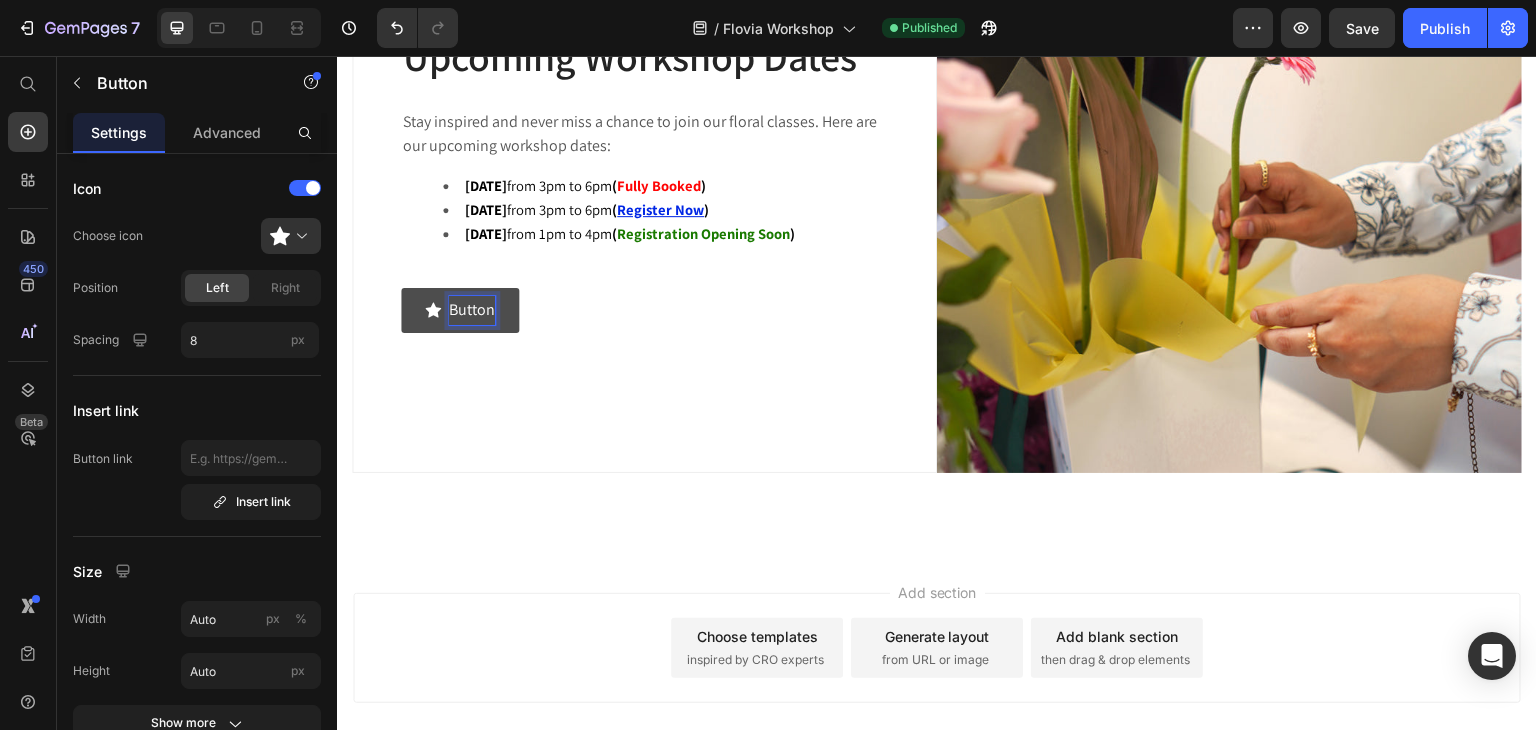 click on "Button" at bounding box center [472, 310] 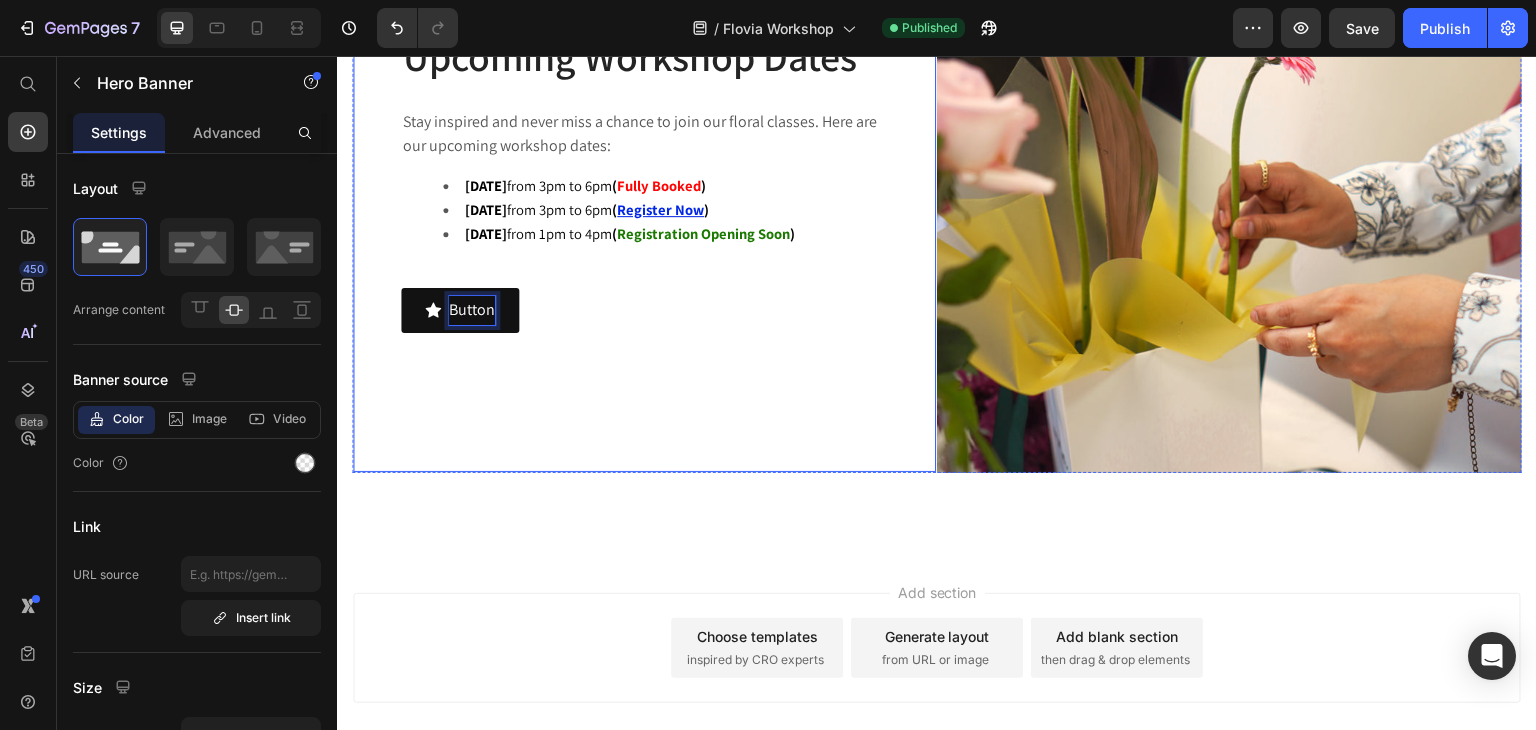 click on "Upcoming Workshop Dates Heading Stay inspired and never miss a chance to join our floral classes. Here are our upcoming workshop dates: 13 July 2025  from 3pm to 6pm  ( Fully Booked ) 20 July 2025  from 3pm to 6pm  ( Register Now ) 9 August 2025  from 1pm to 4pm  ( Registration Opening Soon ) Text Block   Button Button   0" at bounding box center (644, 180) 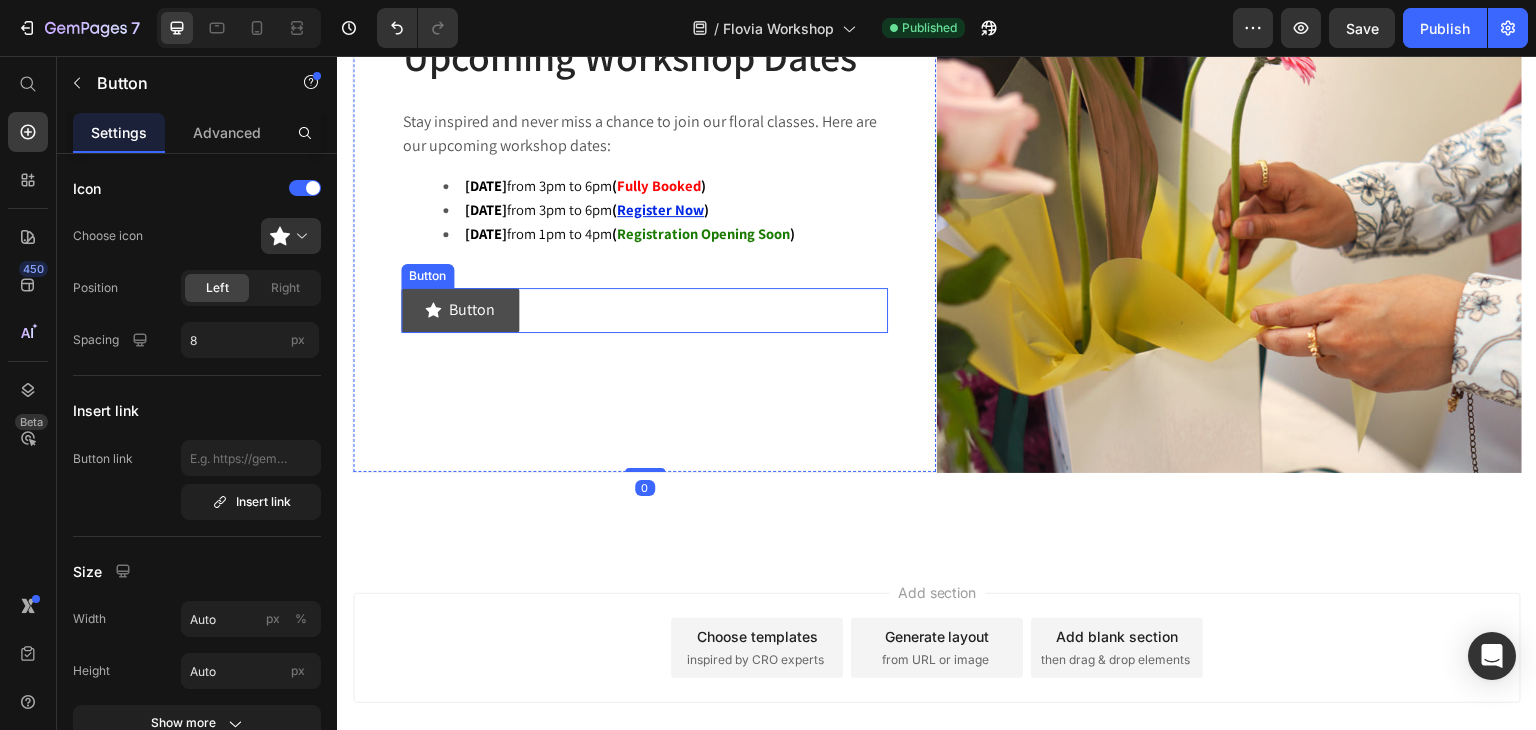 click on "Button" at bounding box center (460, 310) 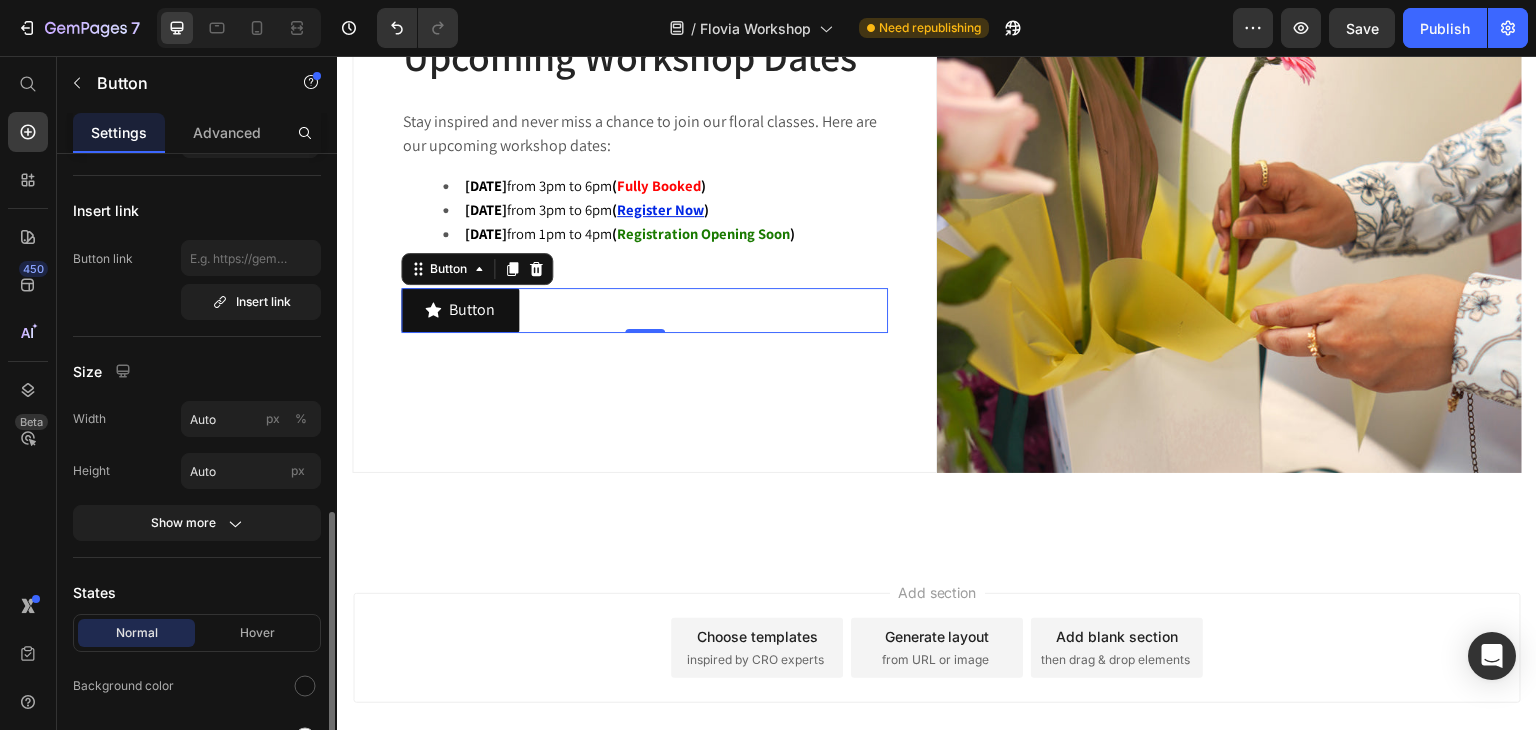 scroll, scrollTop: 400, scrollLeft: 0, axis: vertical 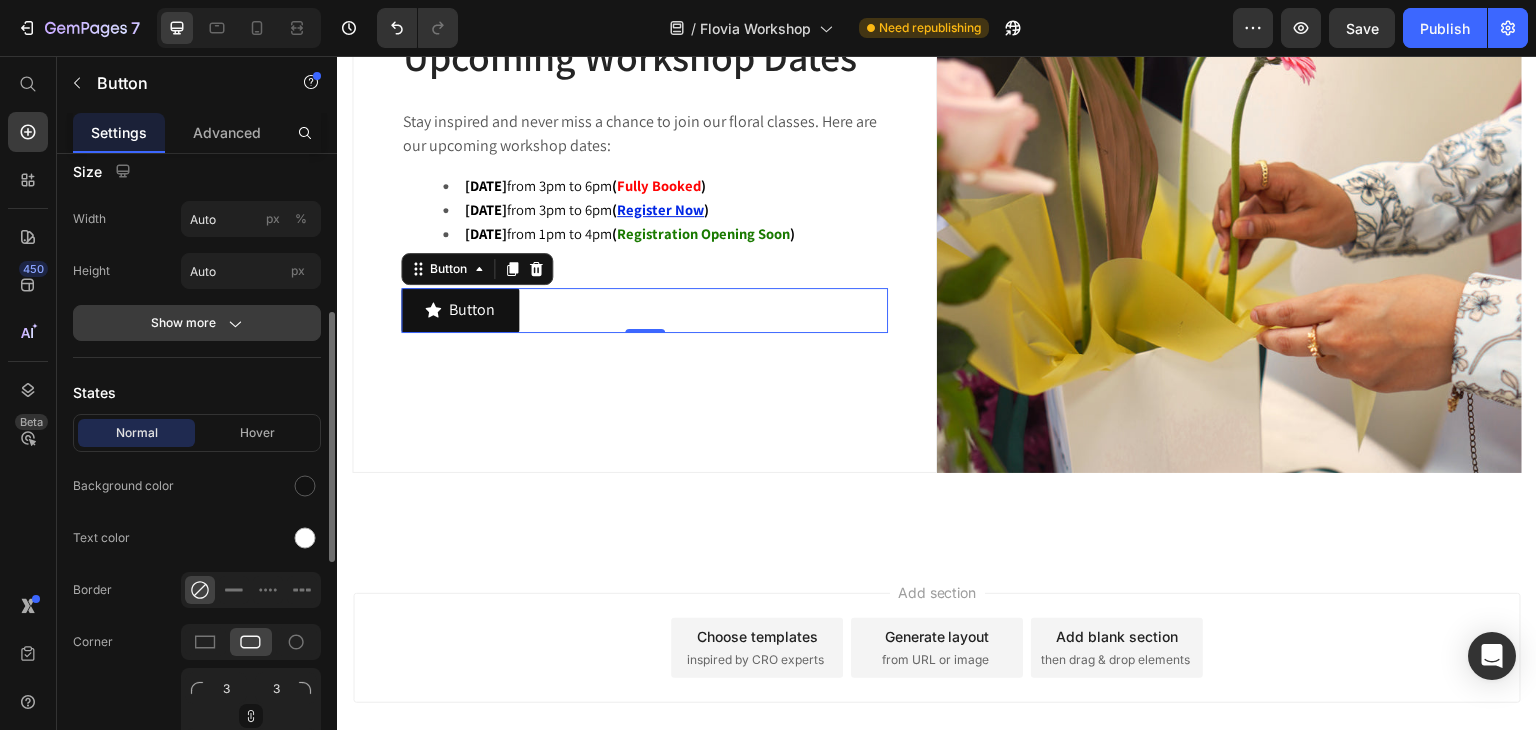 click 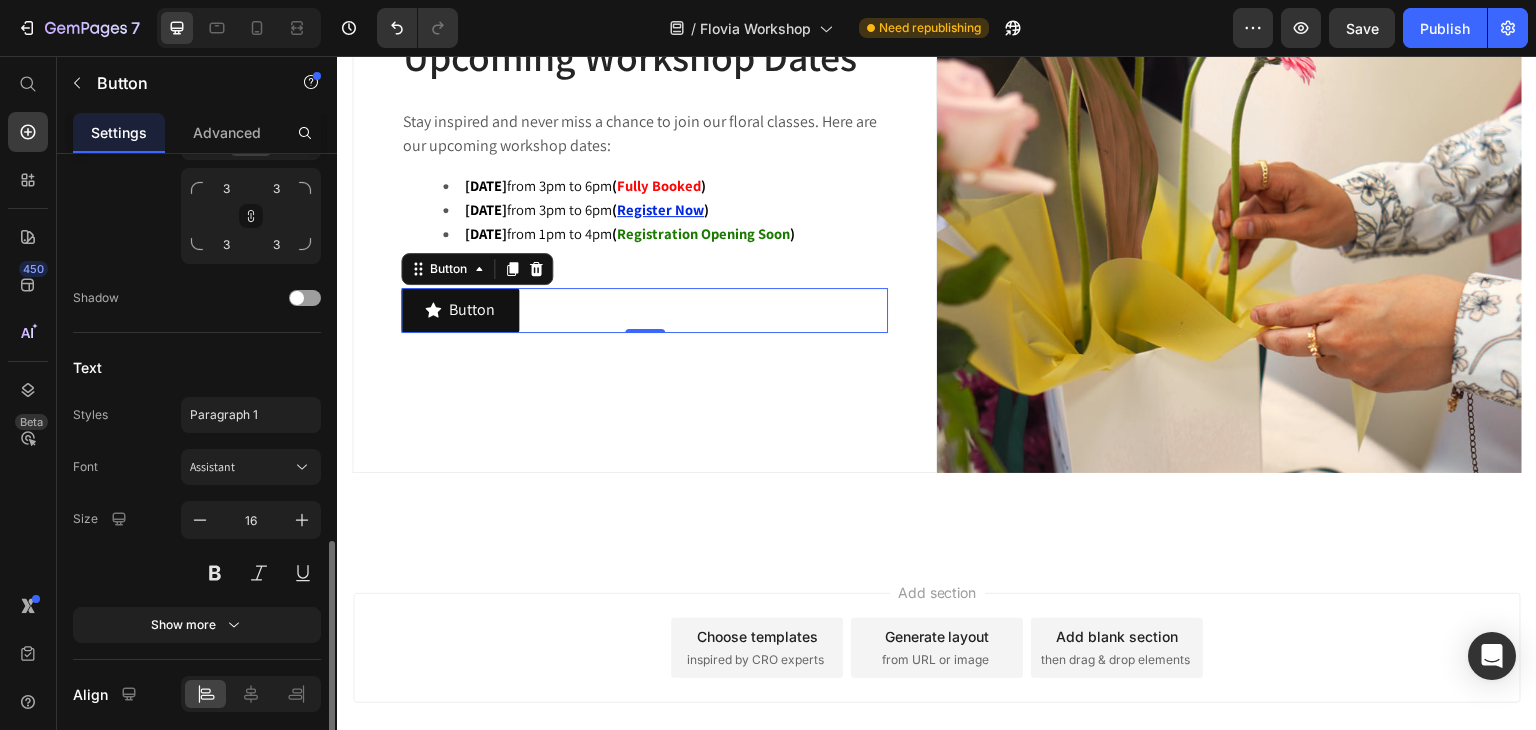 scroll, scrollTop: 1167, scrollLeft: 0, axis: vertical 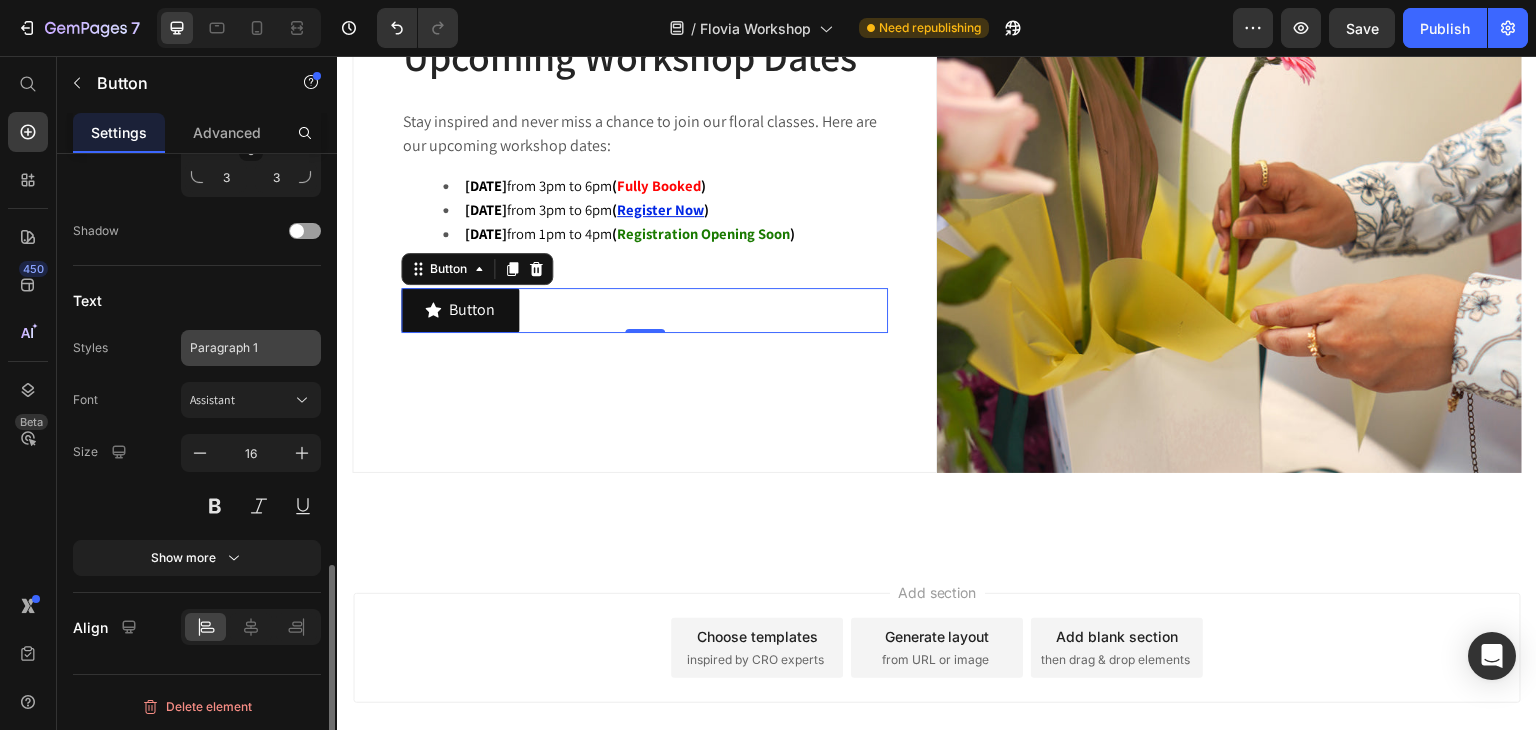 click on "Paragraph 1" at bounding box center (251, 348) 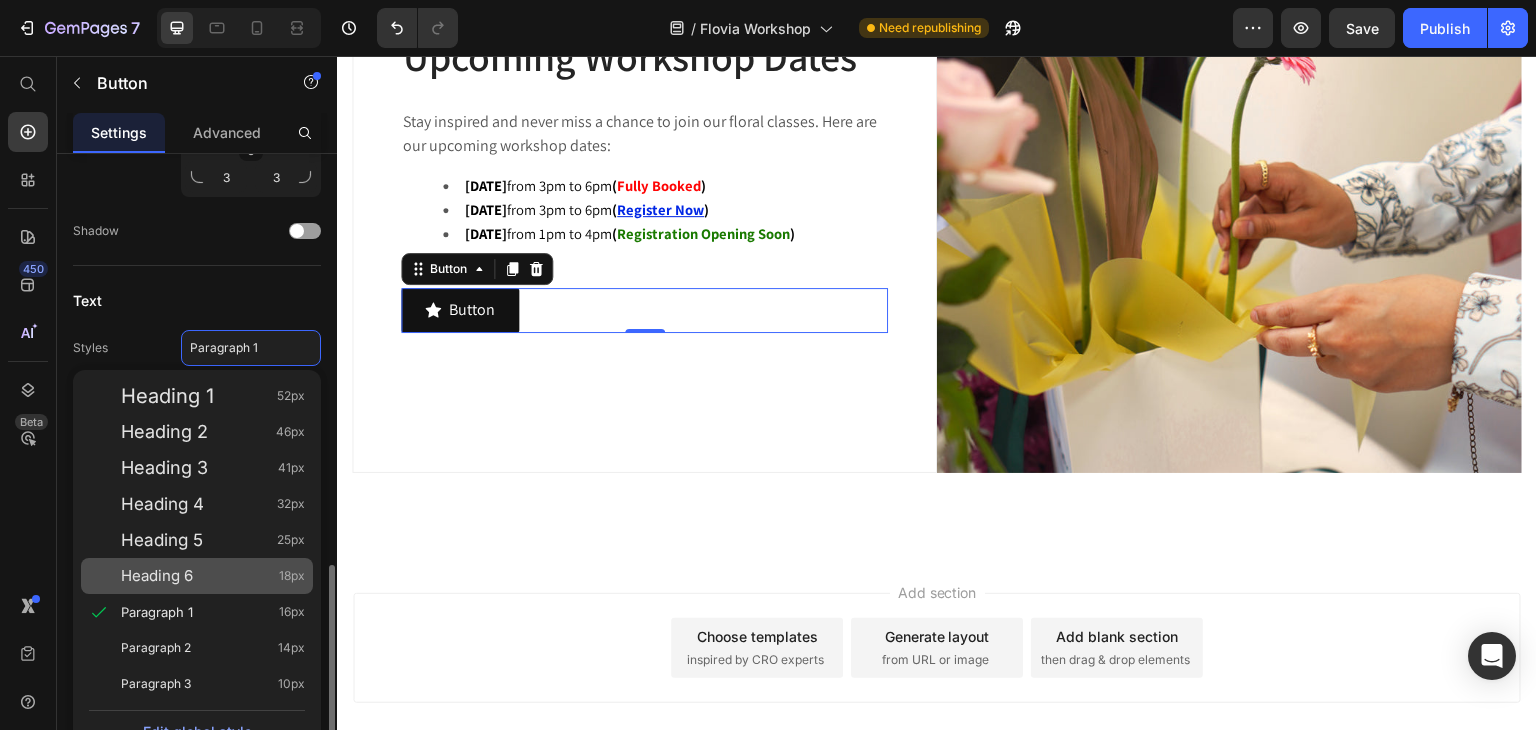 click on "Heading 6 18px" at bounding box center [213, 576] 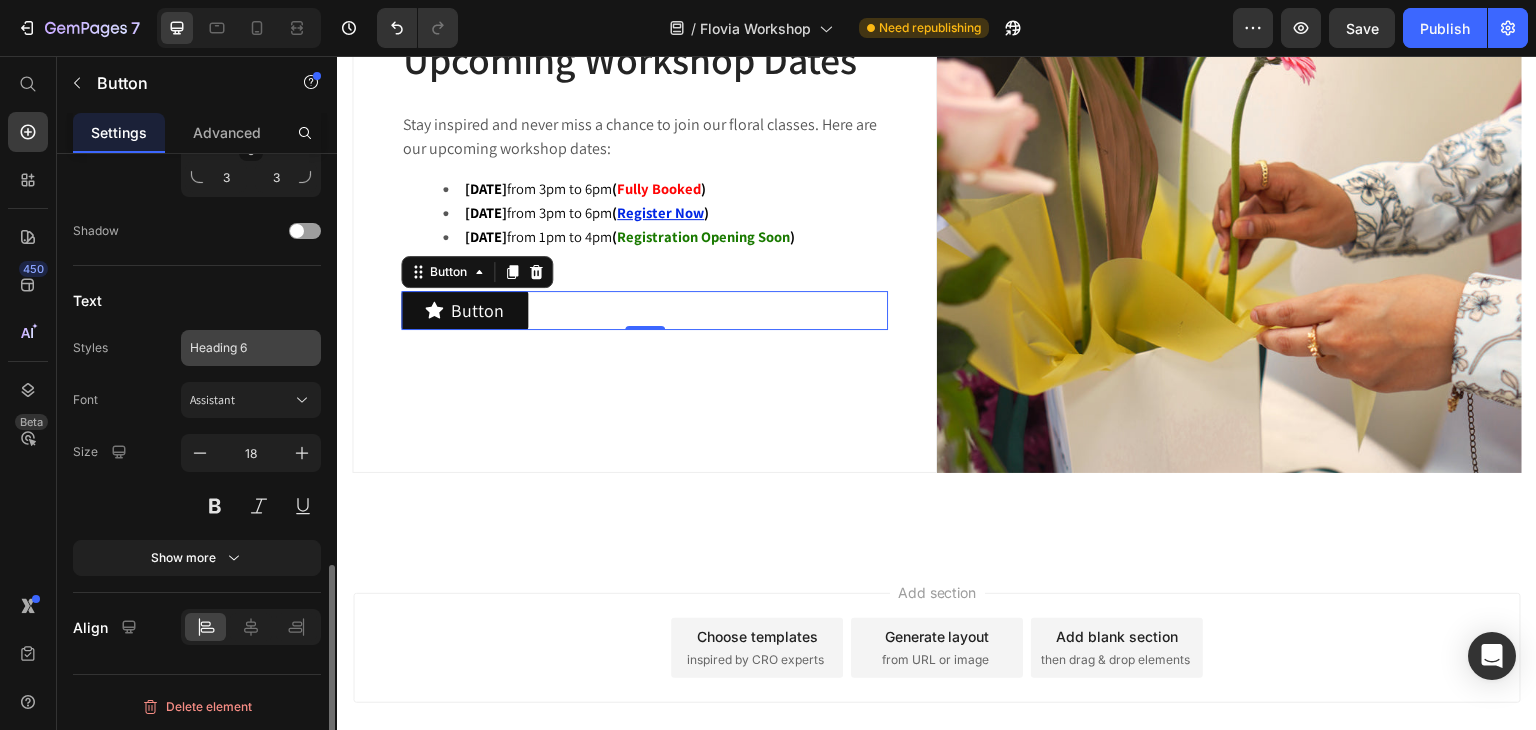 click on "Heading 6" 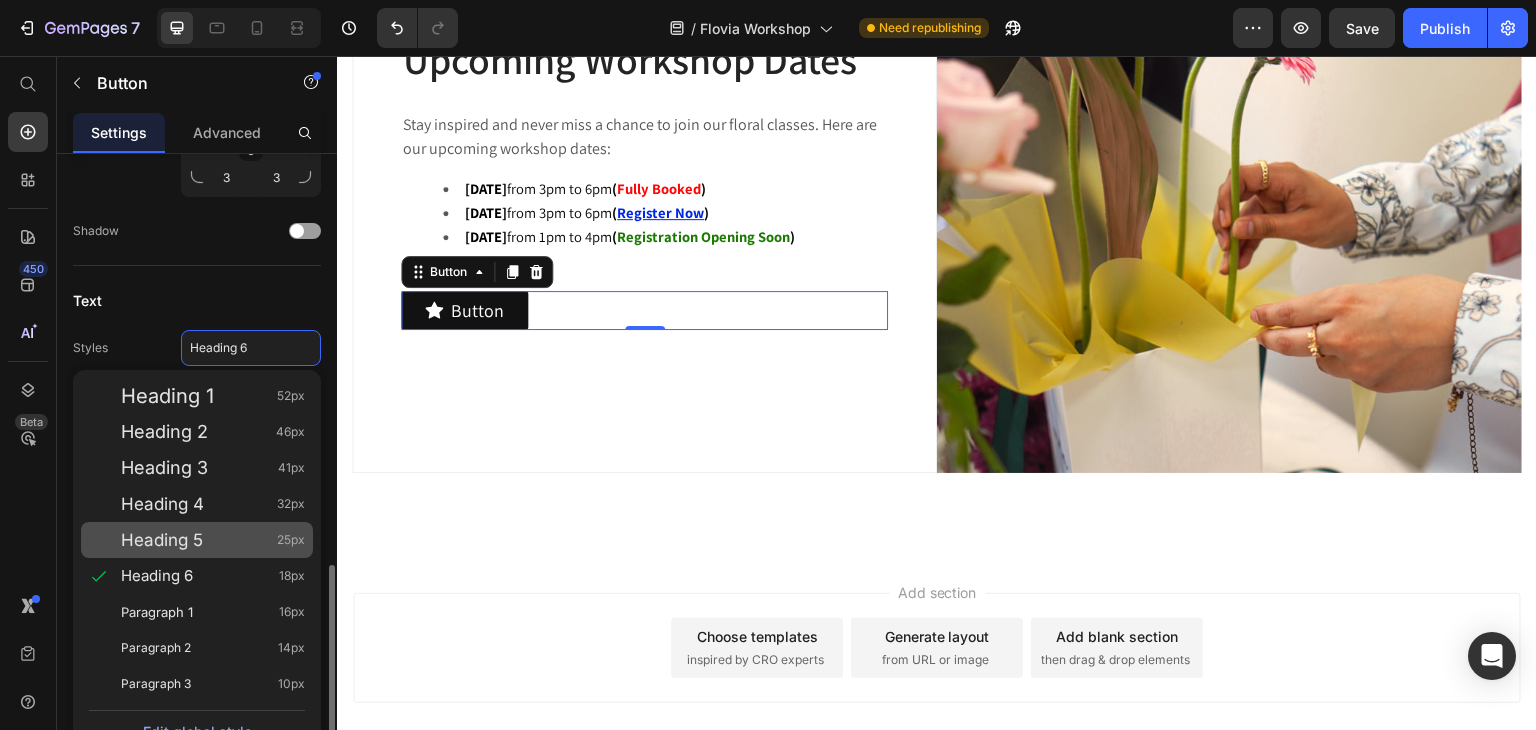 click on "Heading 5 25px" 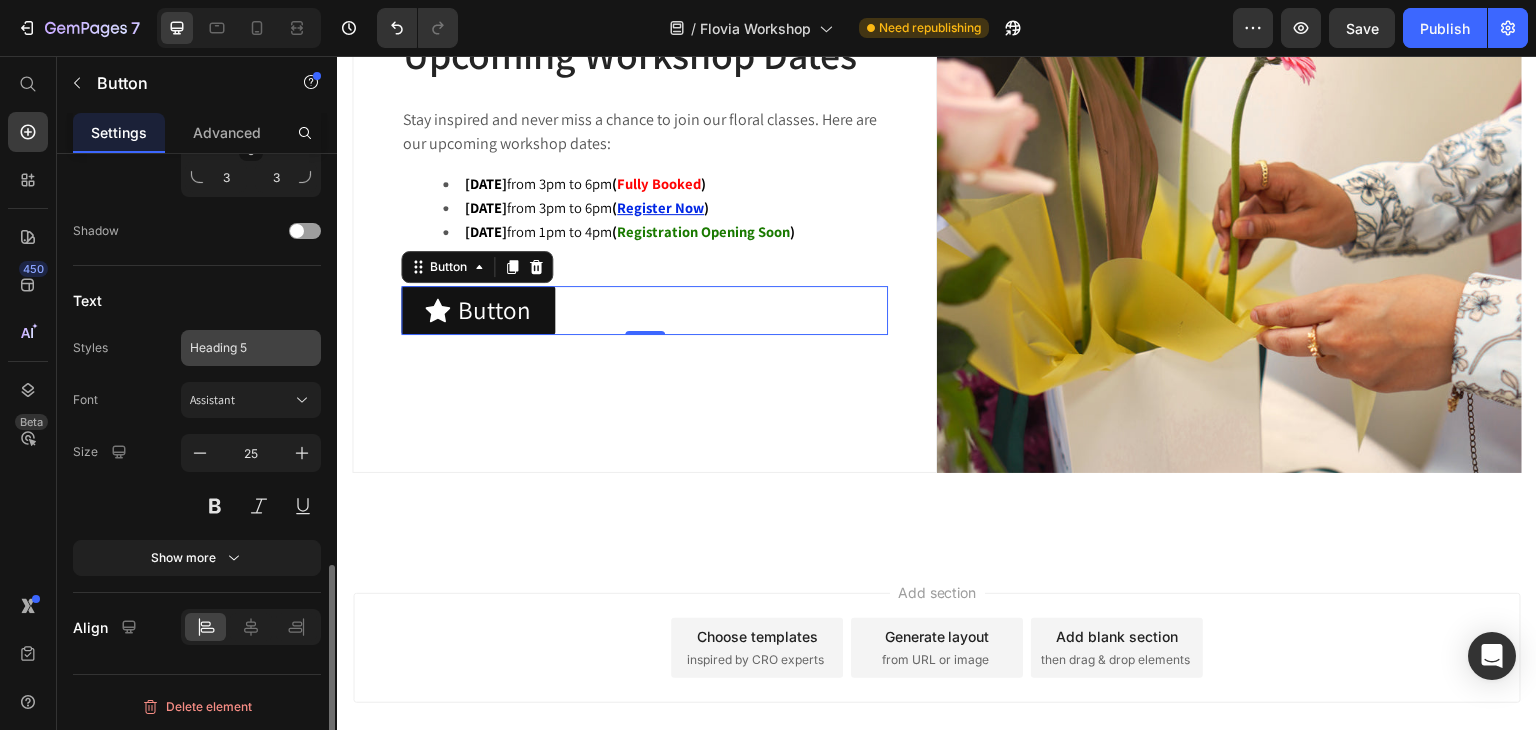 click on "Heading 5" 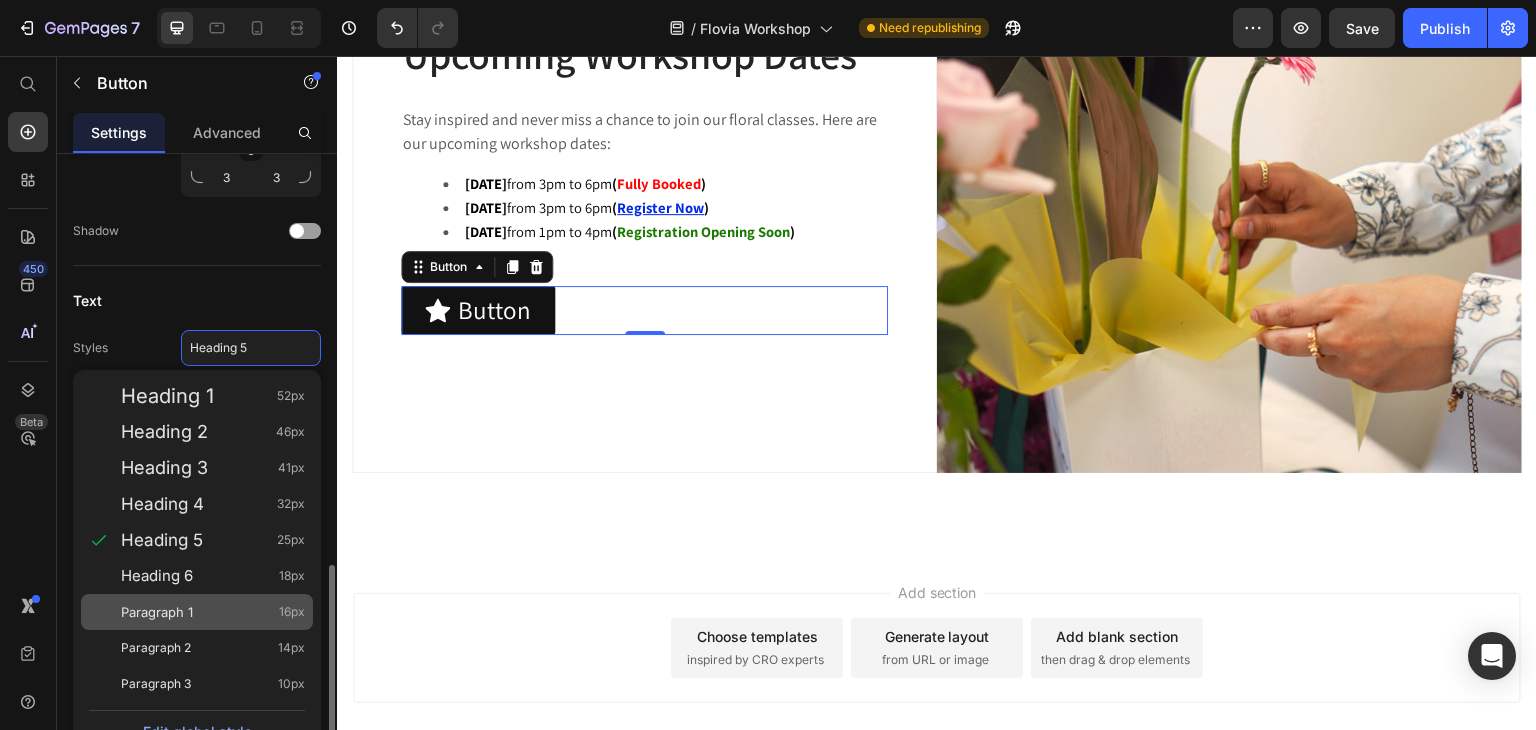 click on "Paragraph 1 16px" 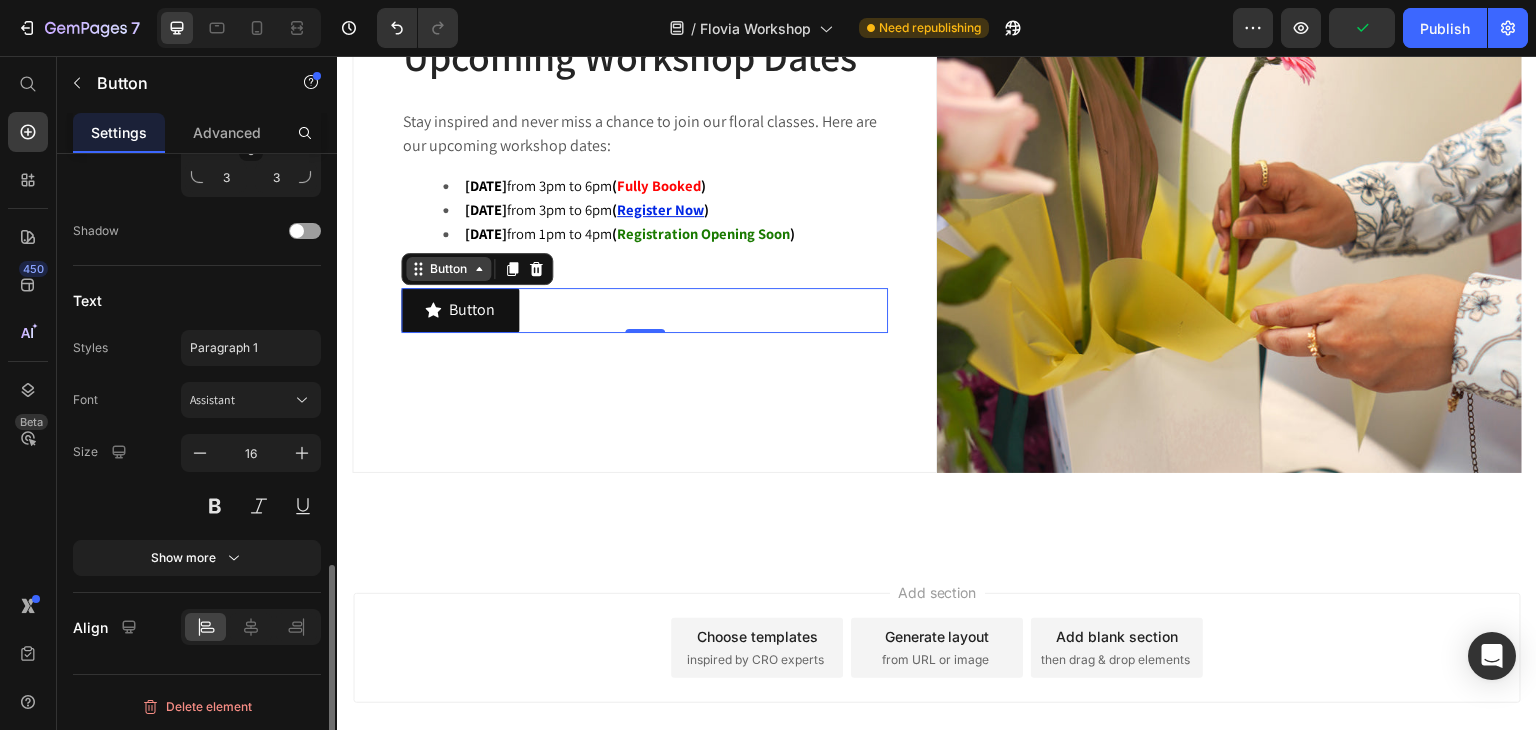 click 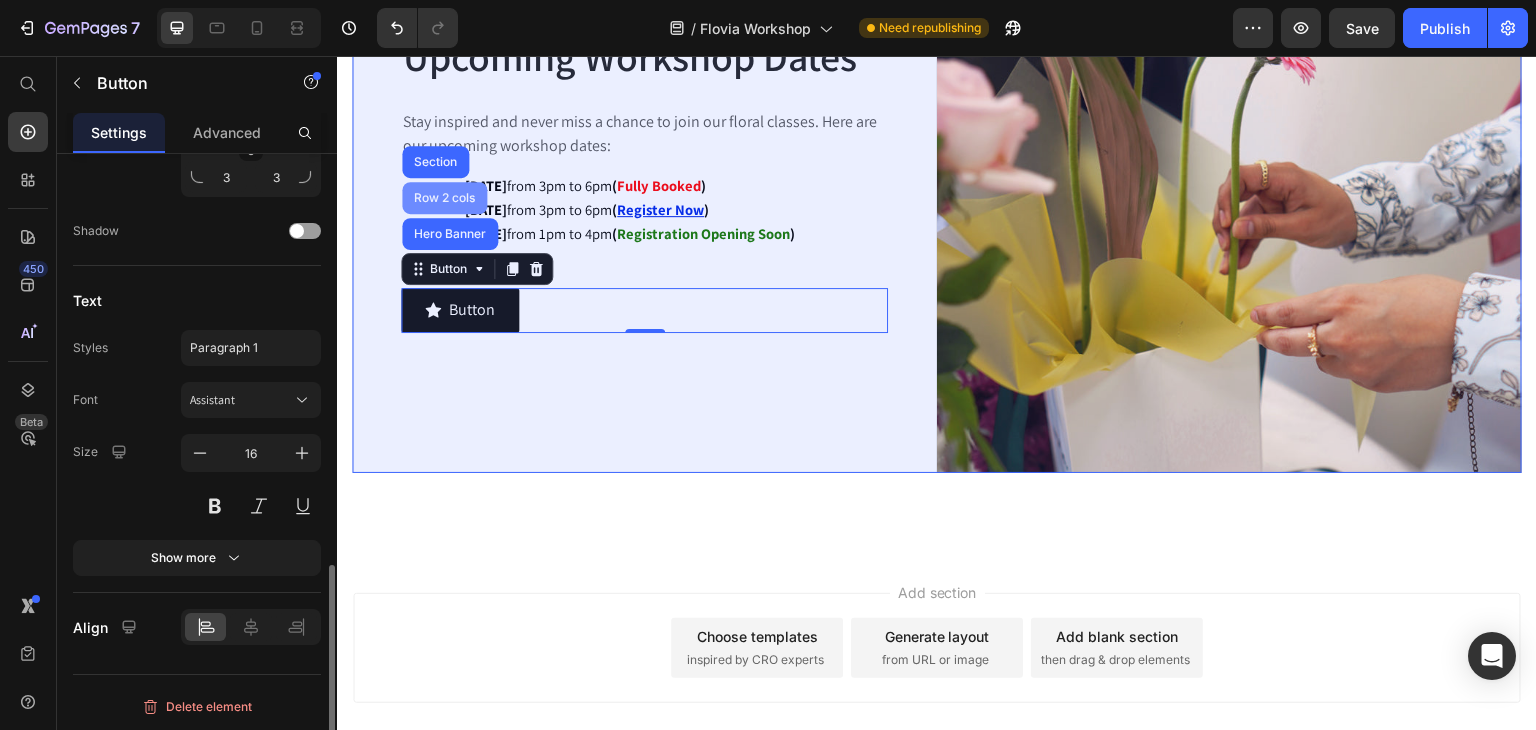 click on "Row 2 cols" at bounding box center (444, 198) 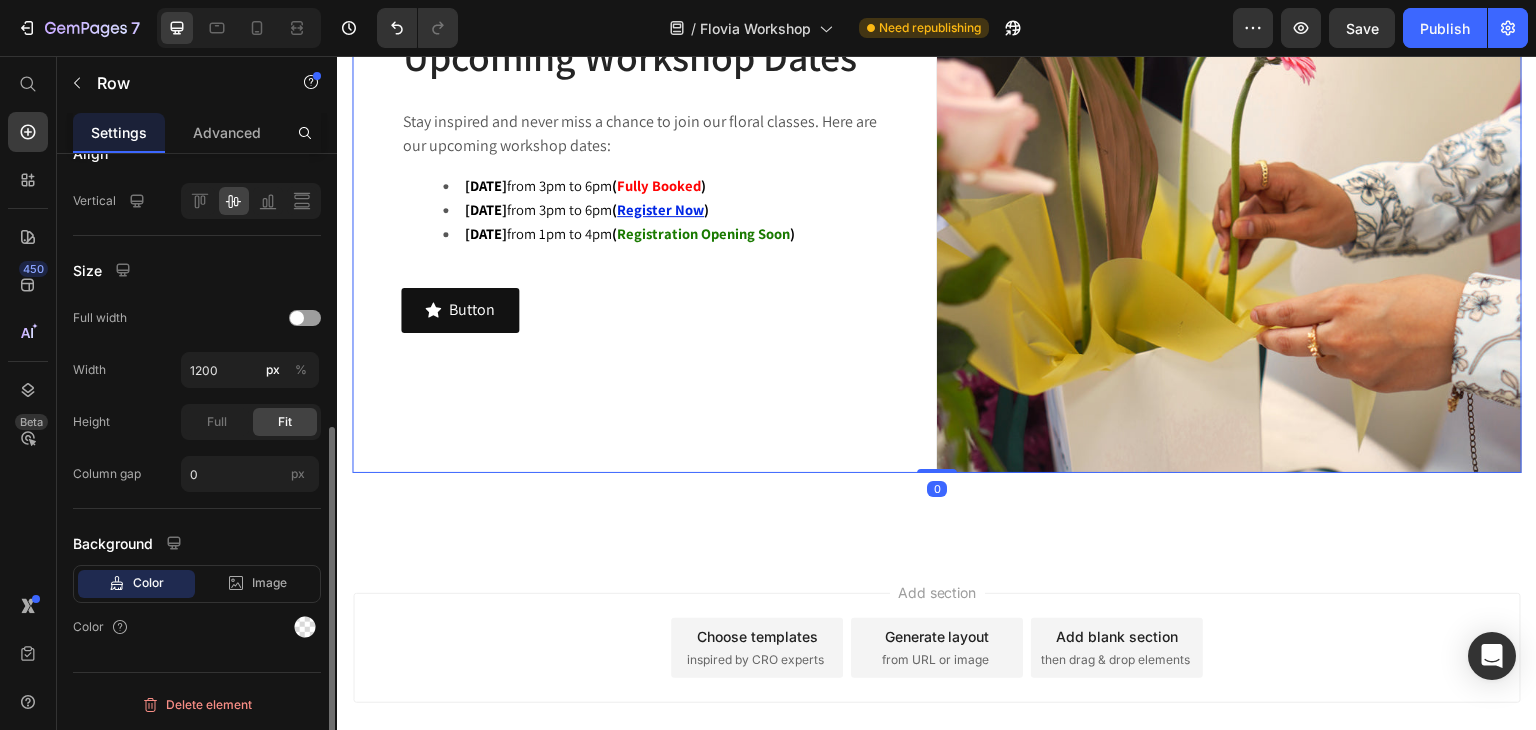 scroll, scrollTop: 0, scrollLeft: 0, axis: both 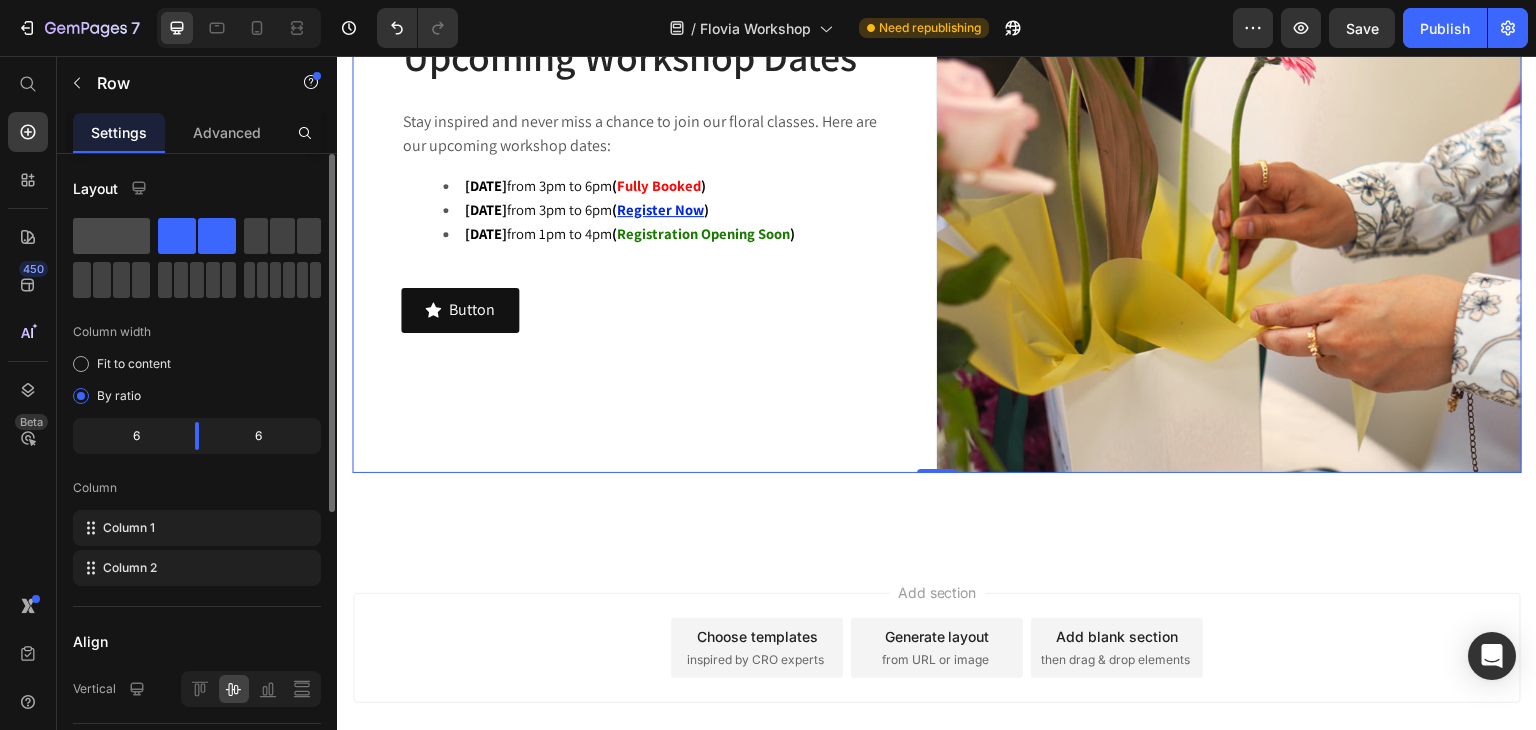 click 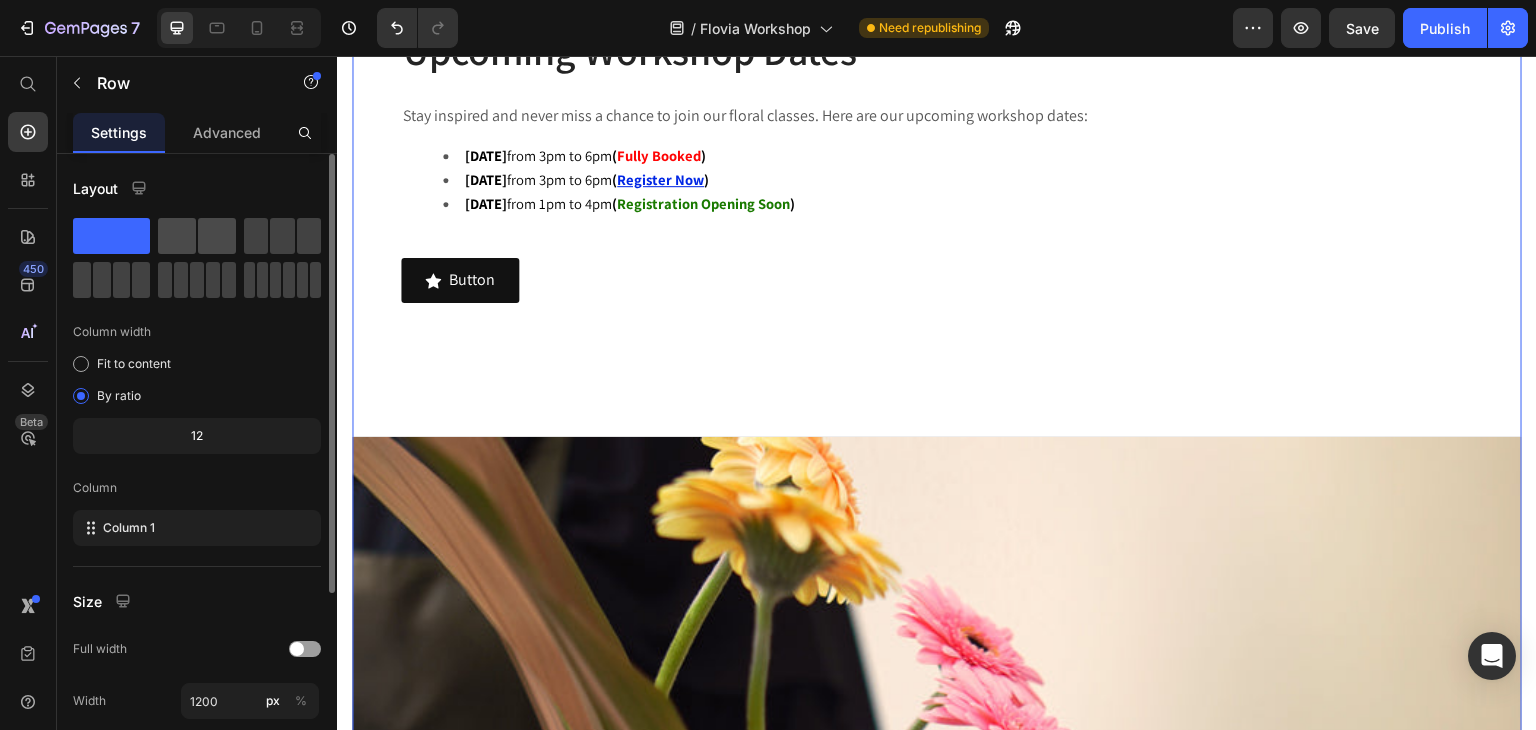 click 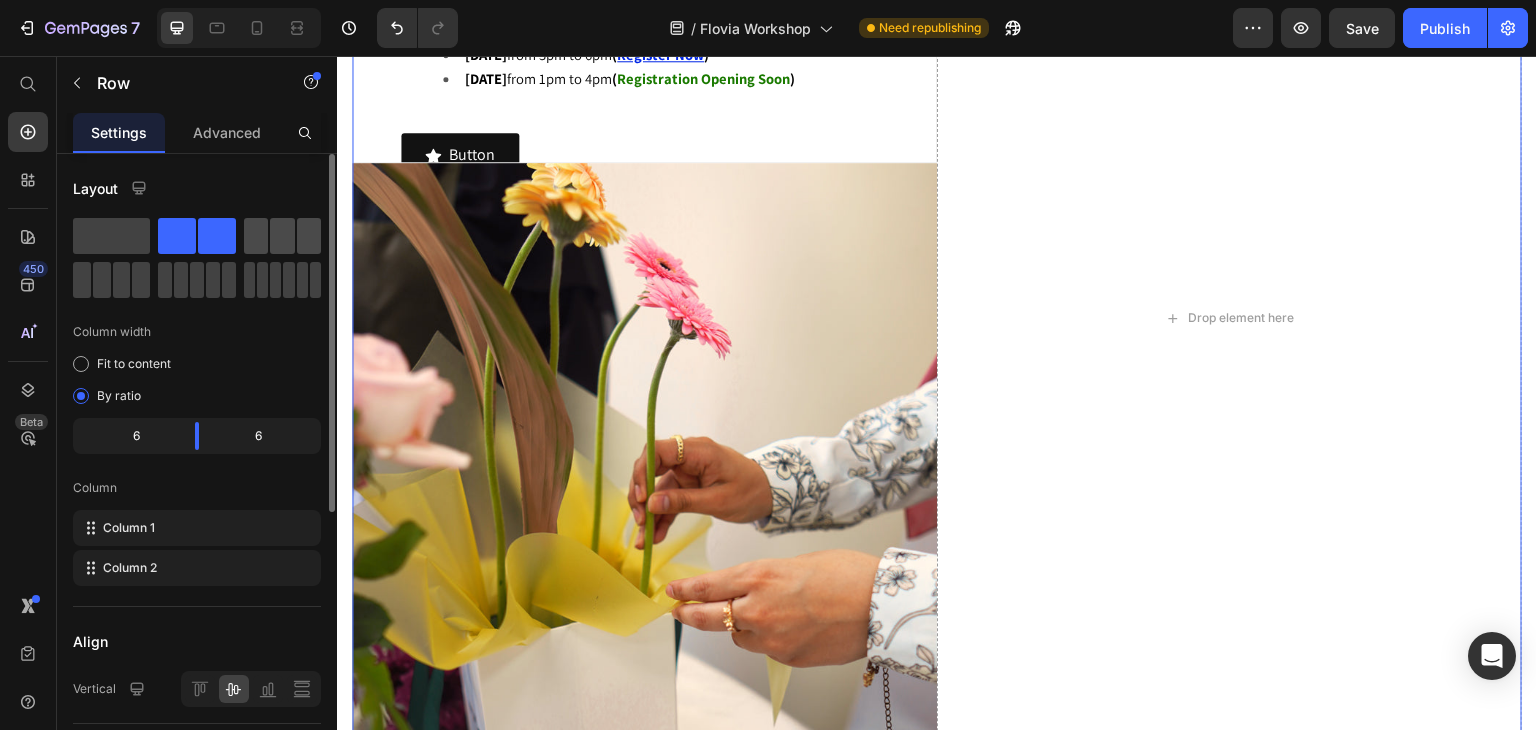 click 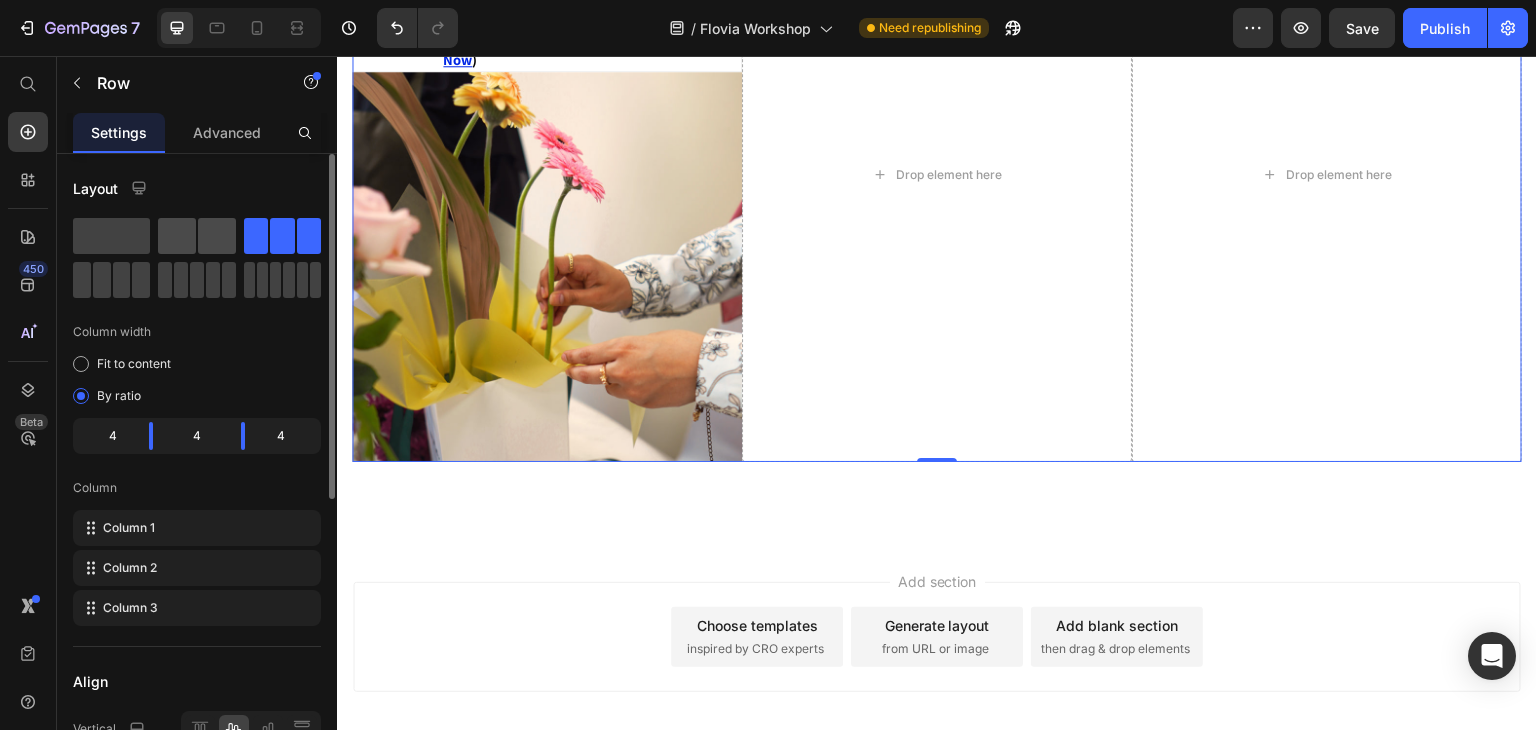 click 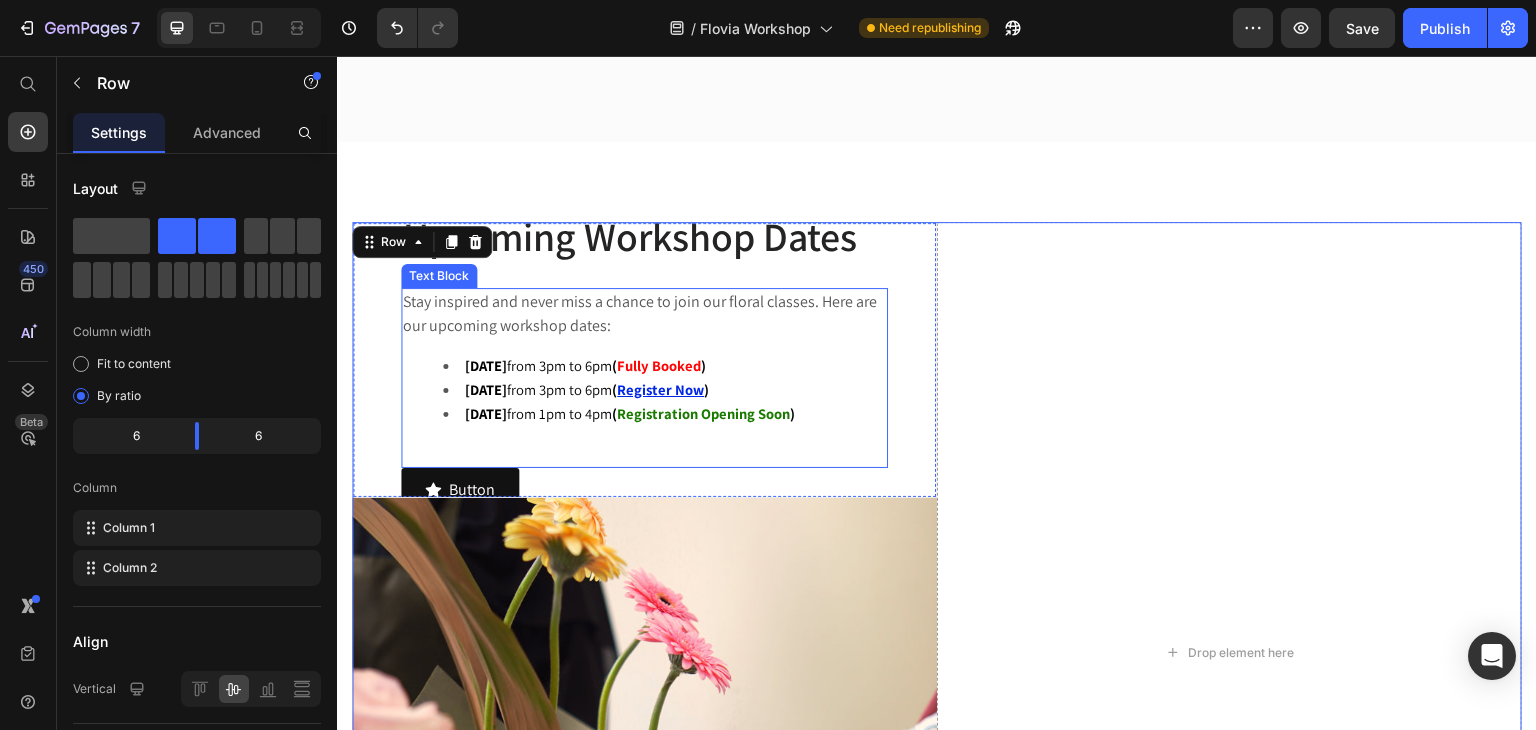 scroll, scrollTop: 1532, scrollLeft: 0, axis: vertical 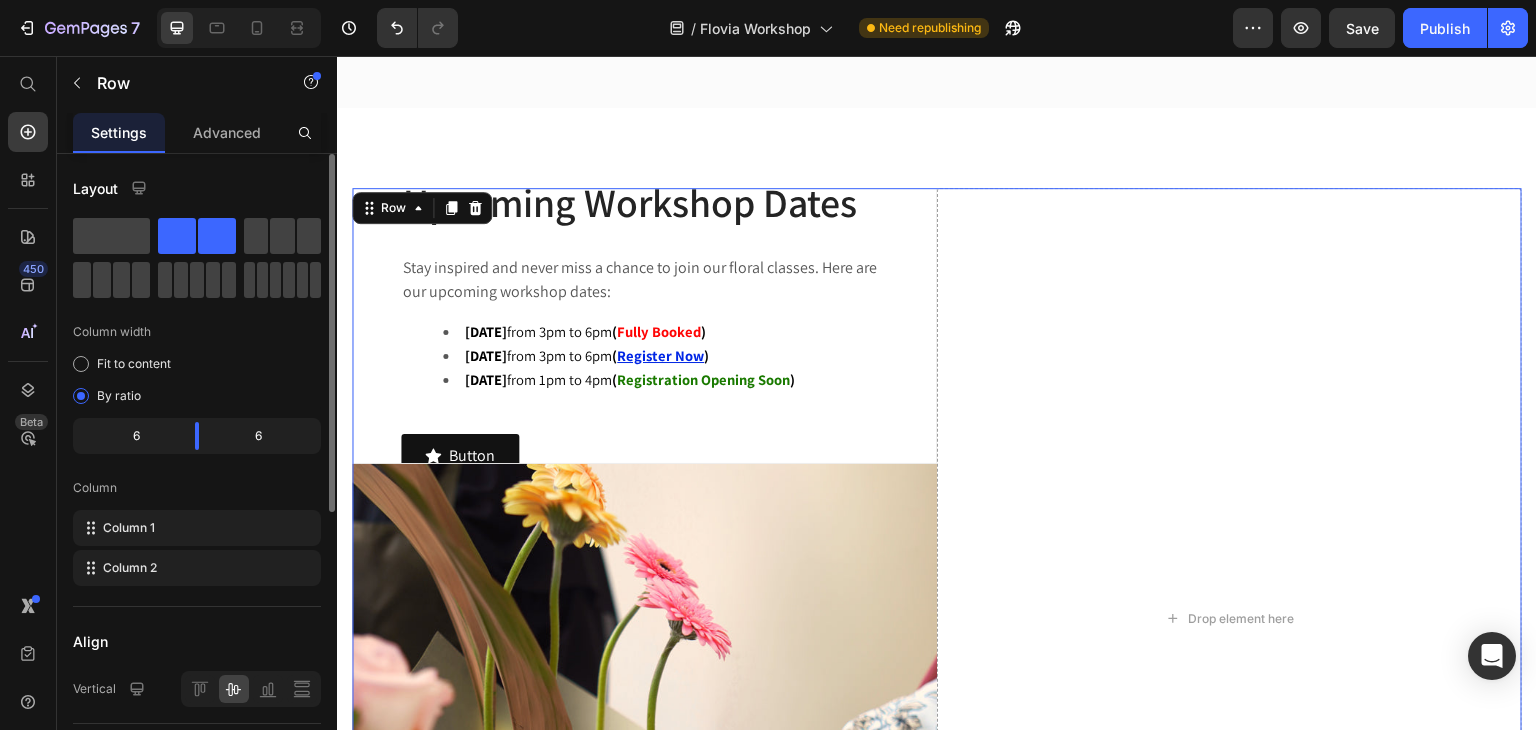 click 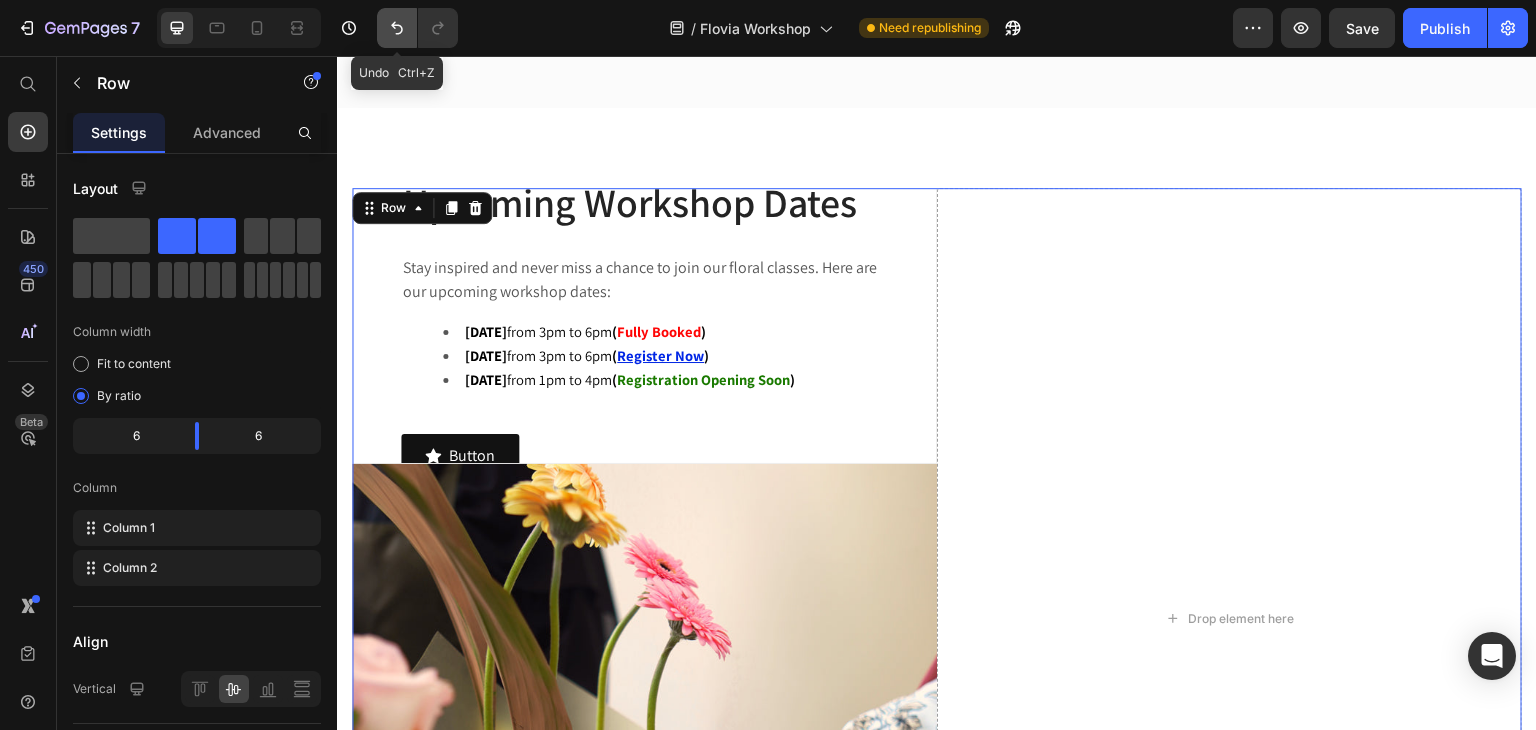 click 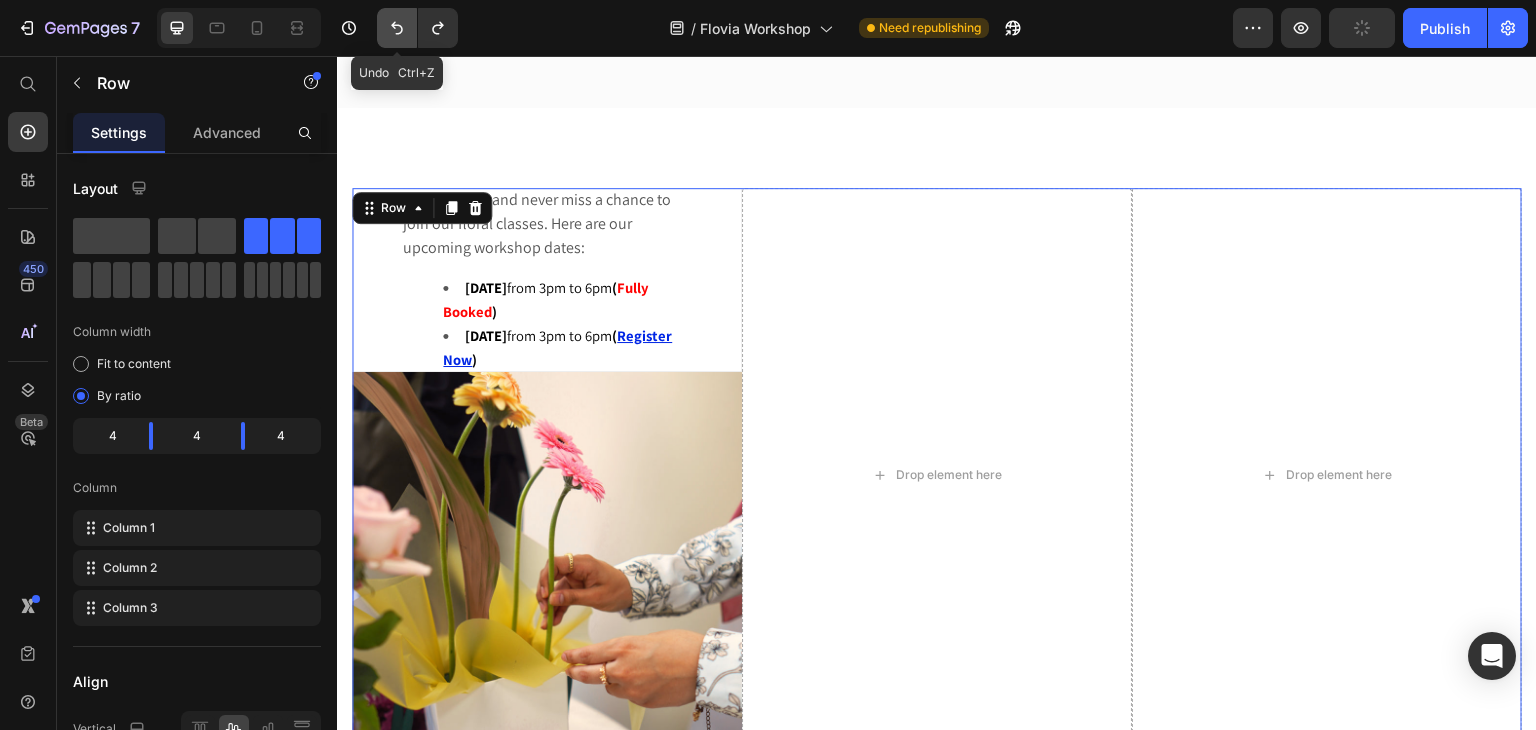 click 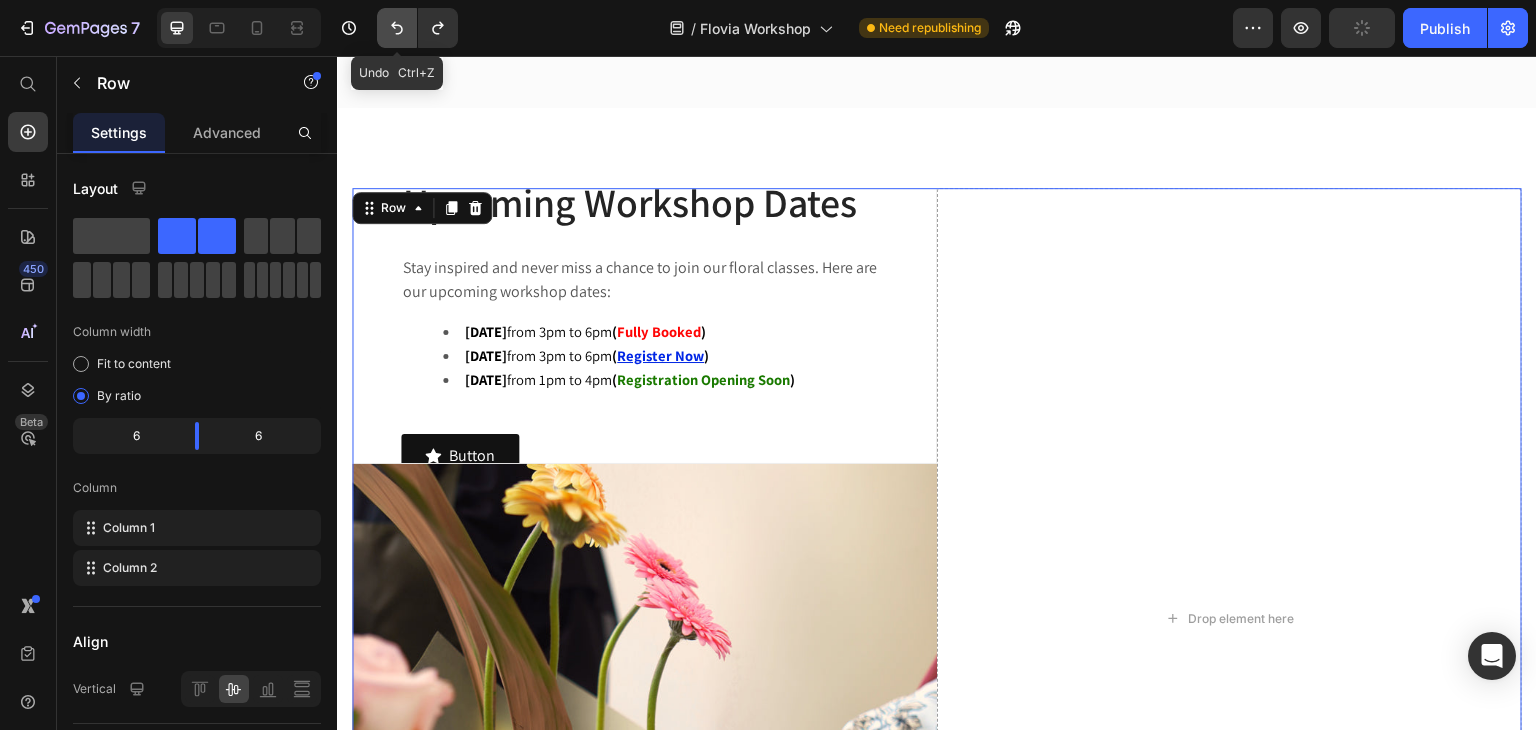 click 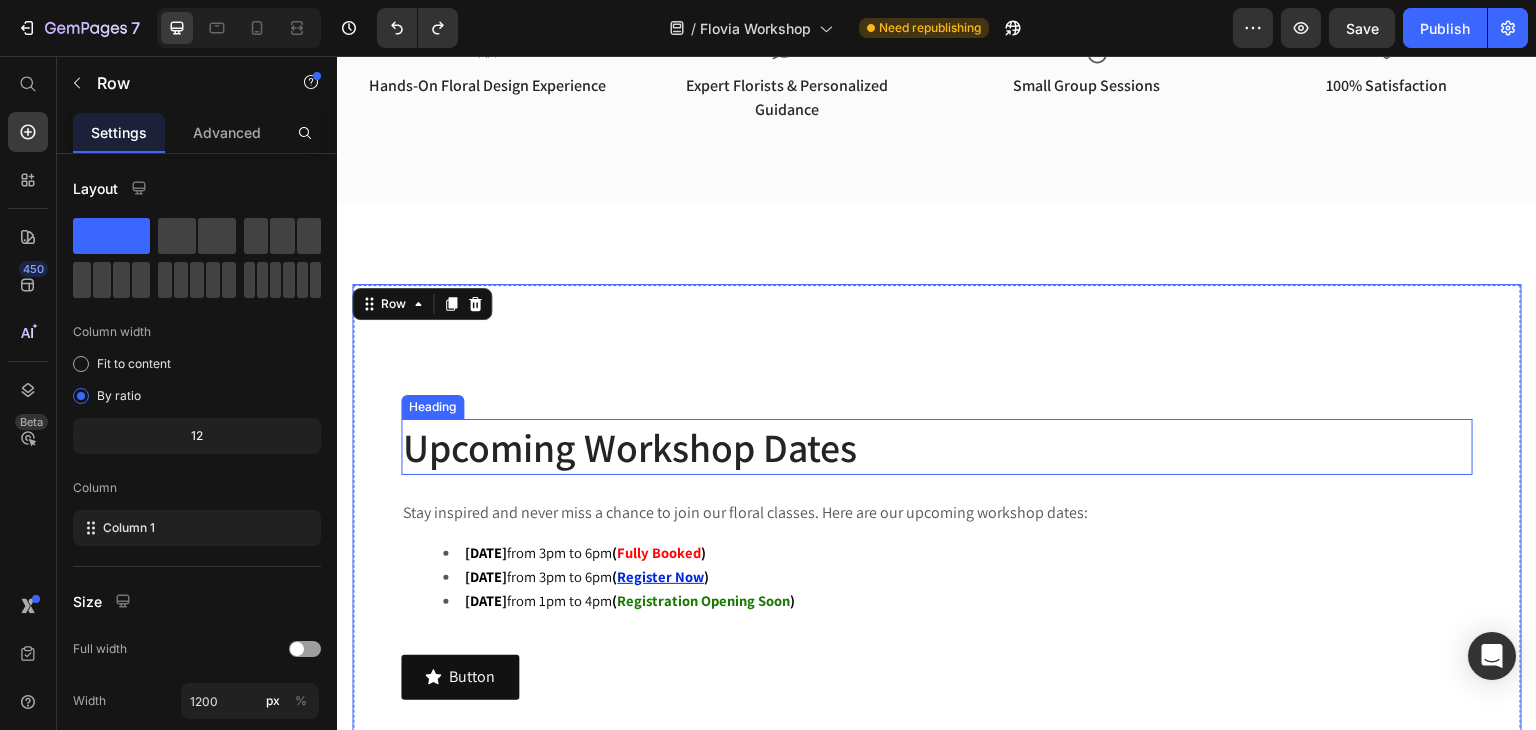 scroll, scrollTop: 1432, scrollLeft: 0, axis: vertical 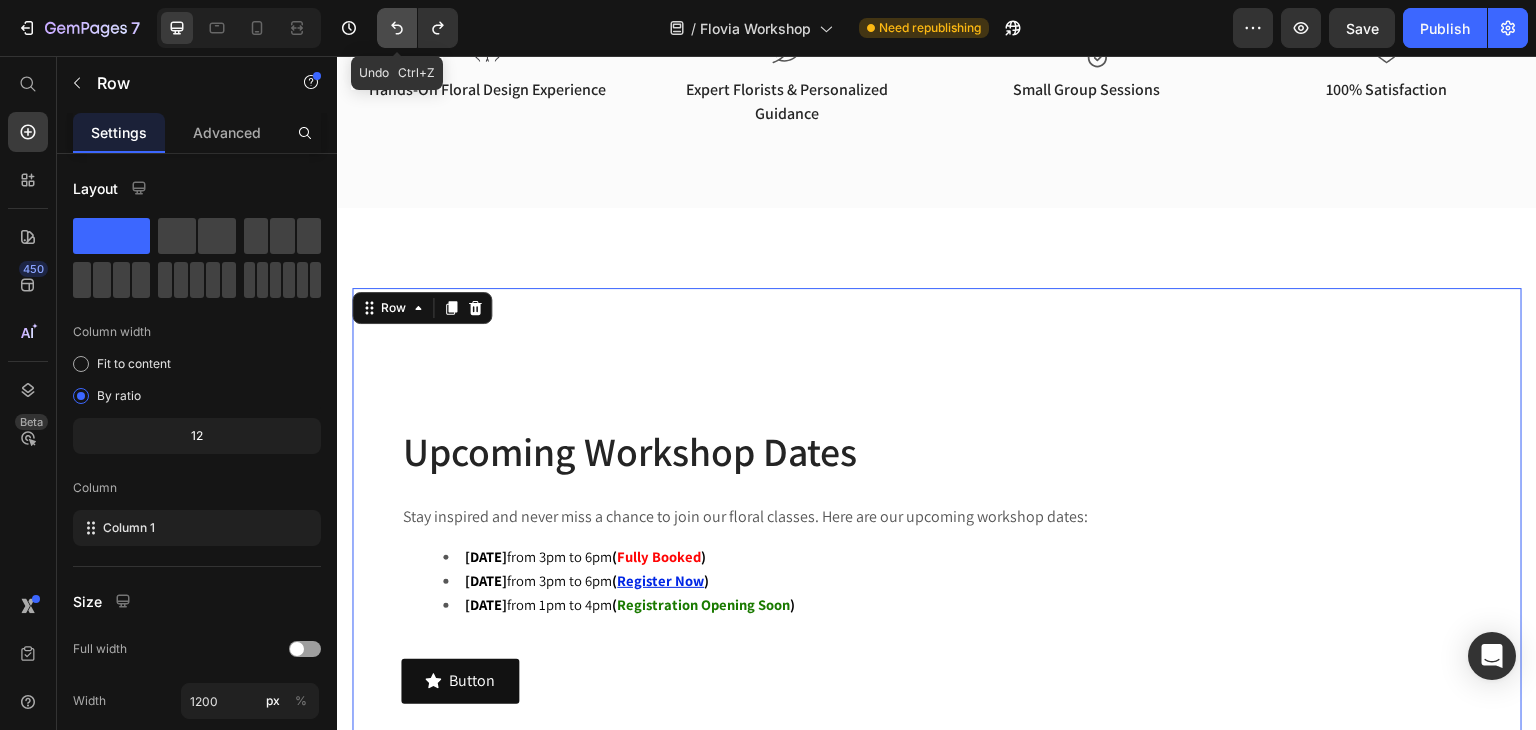 click 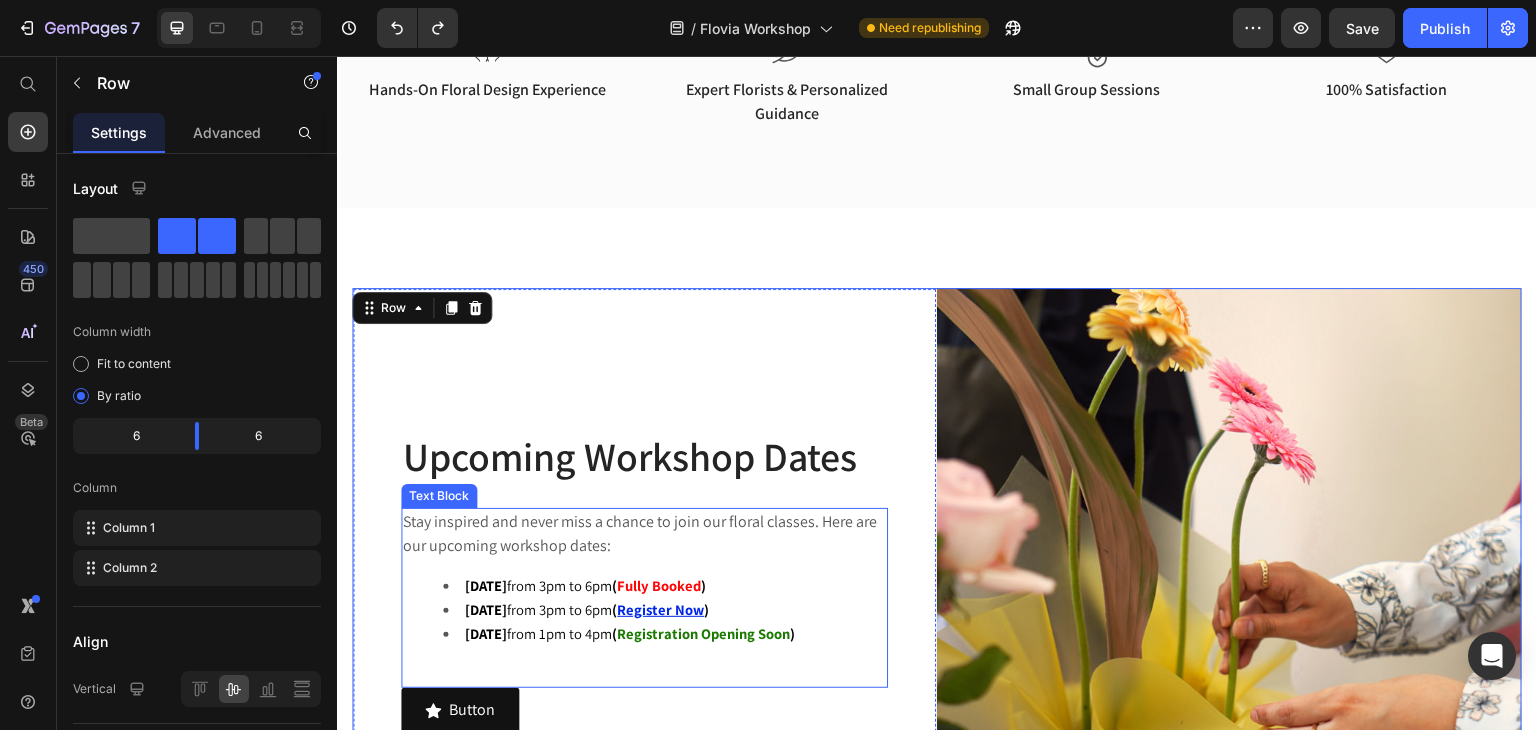 scroll, scrollTop: 1632, scrollLeft: 0, axis: vertical 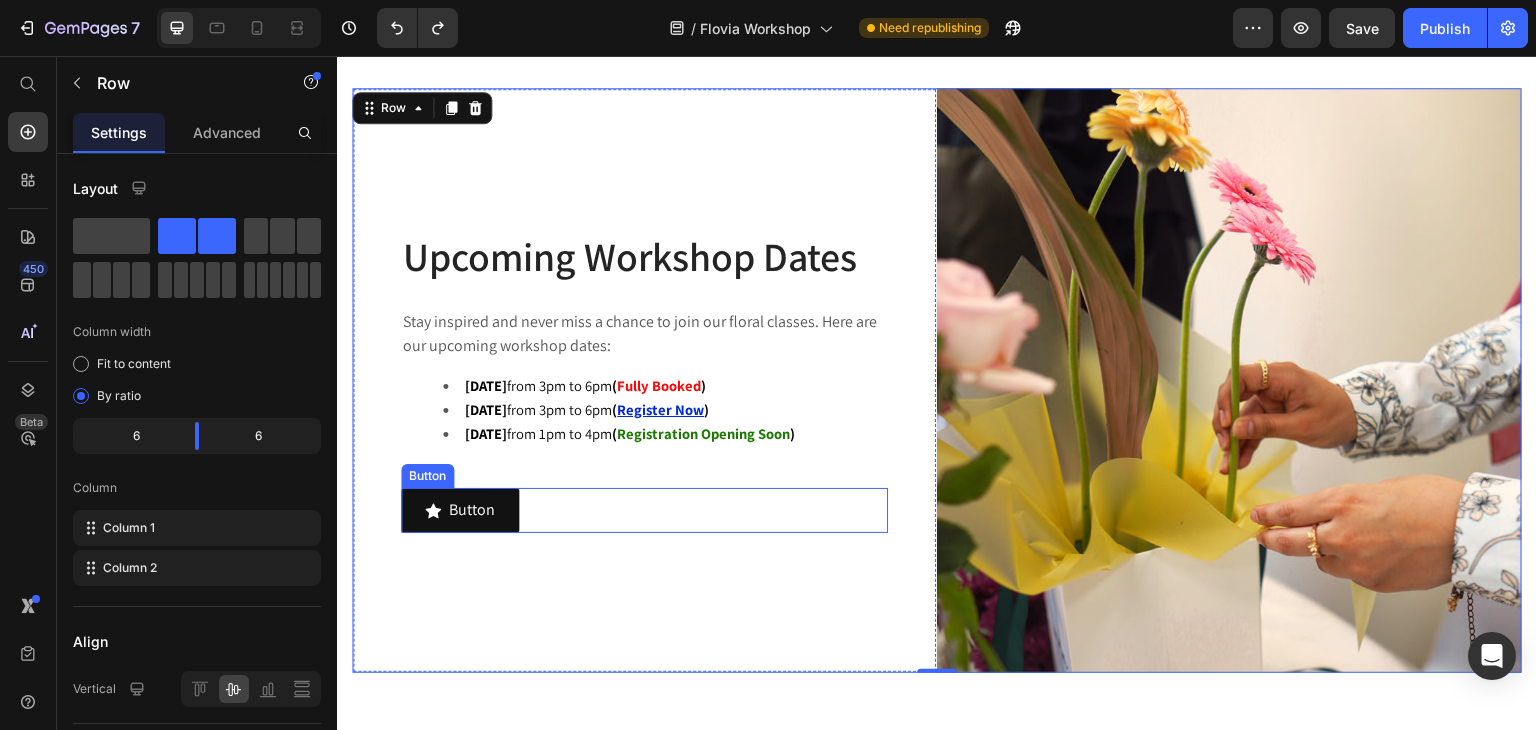 click on "Button Button" at bounding box center (644, 510) 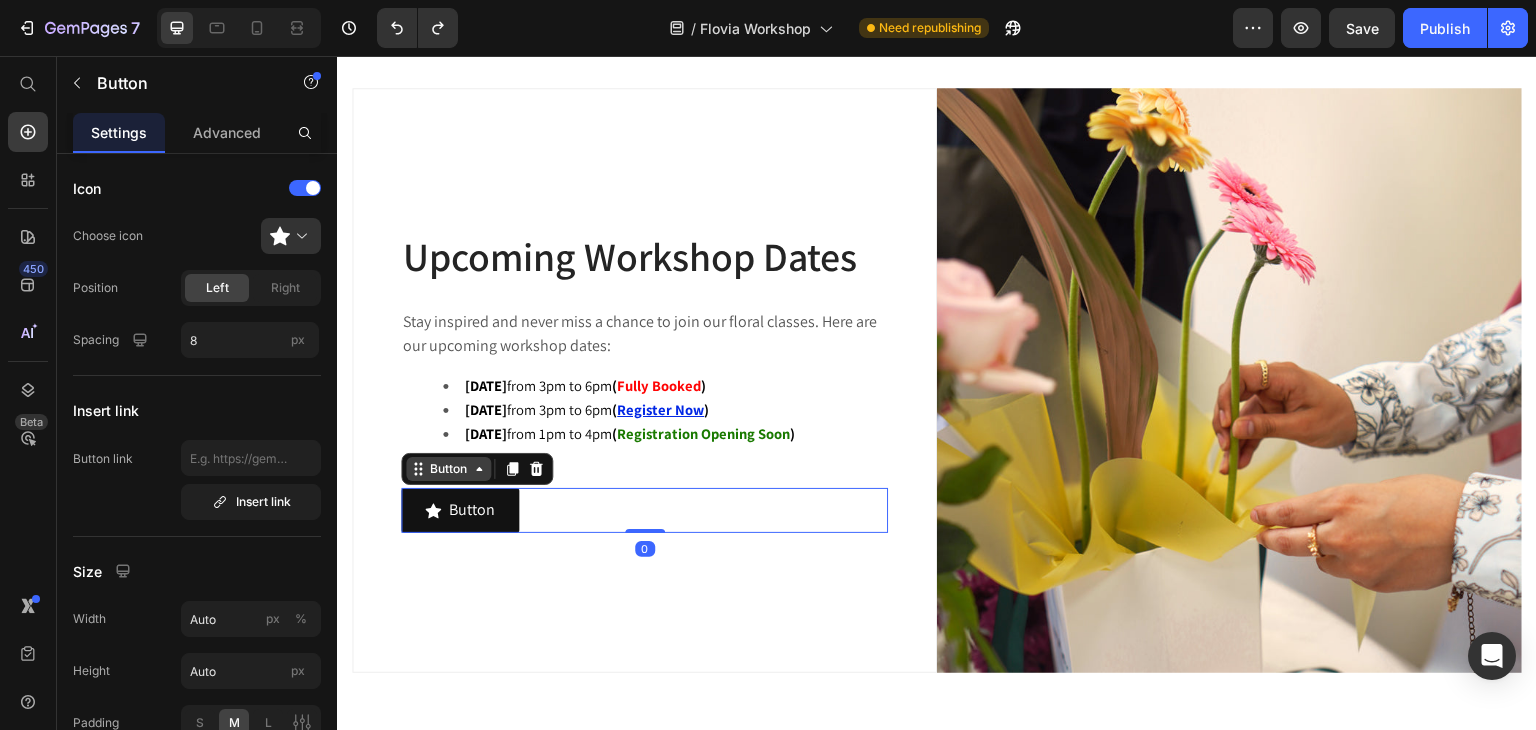 click 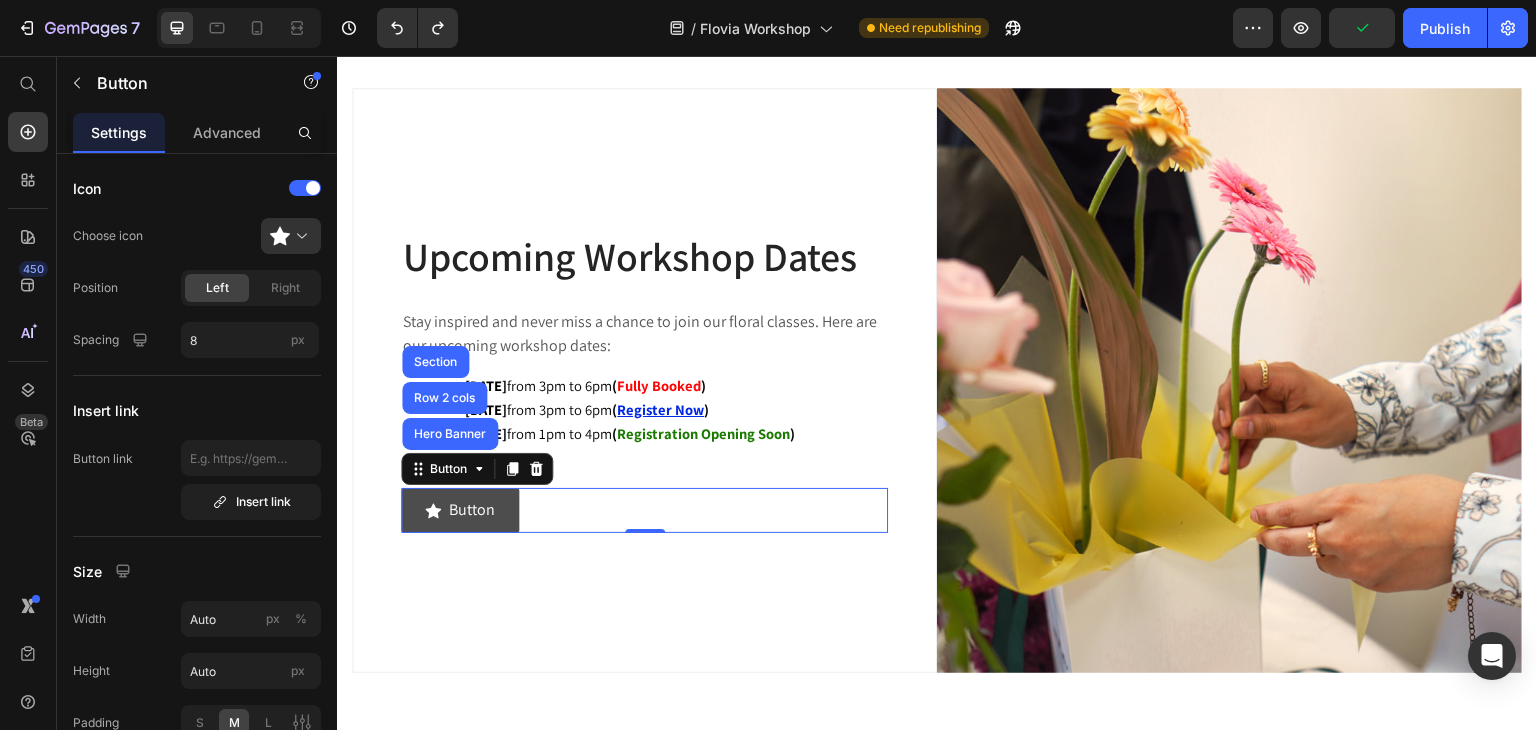 click on "Button" at bounding box center (460, 510) 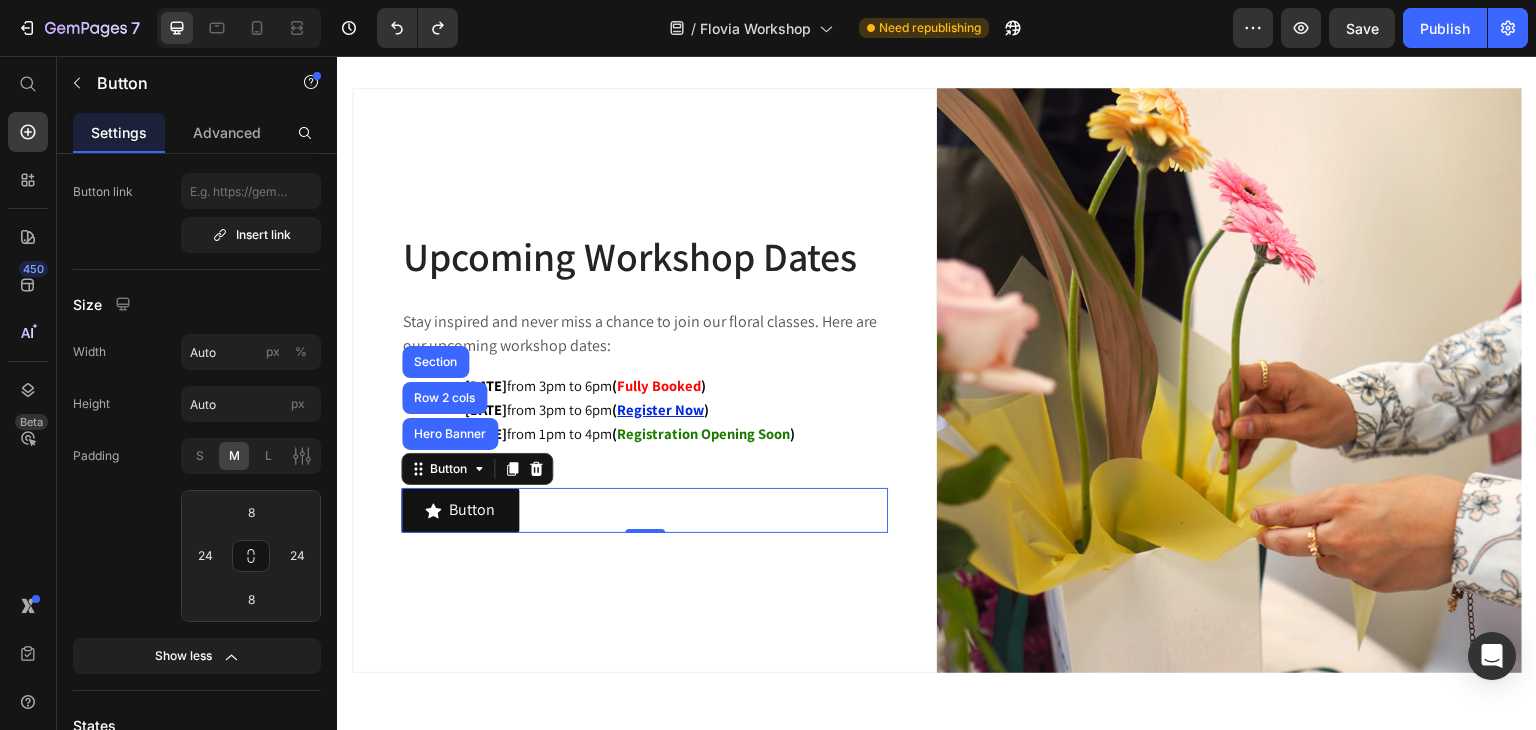 scroll, scrollTop: 0, scrollLeft: 0, axis: both 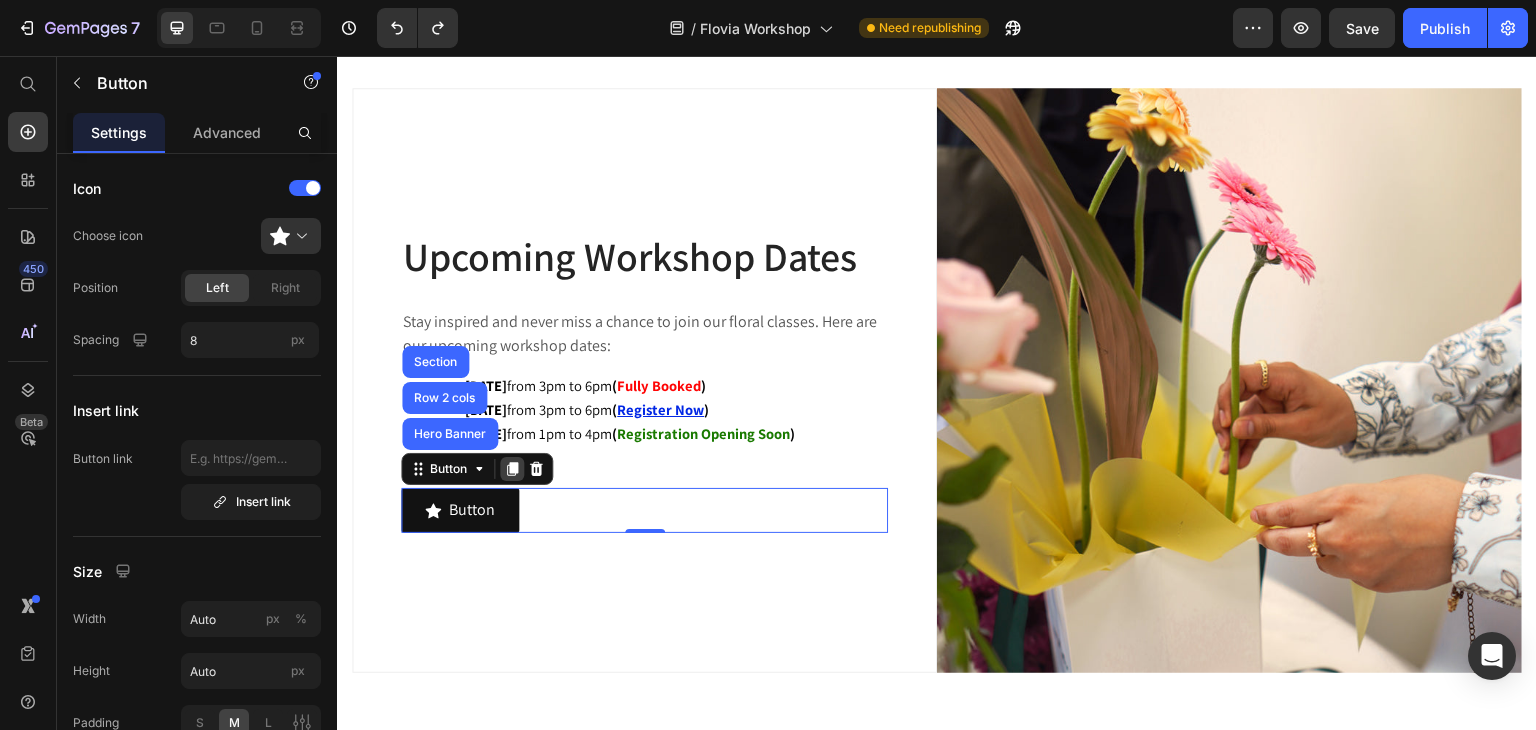 click 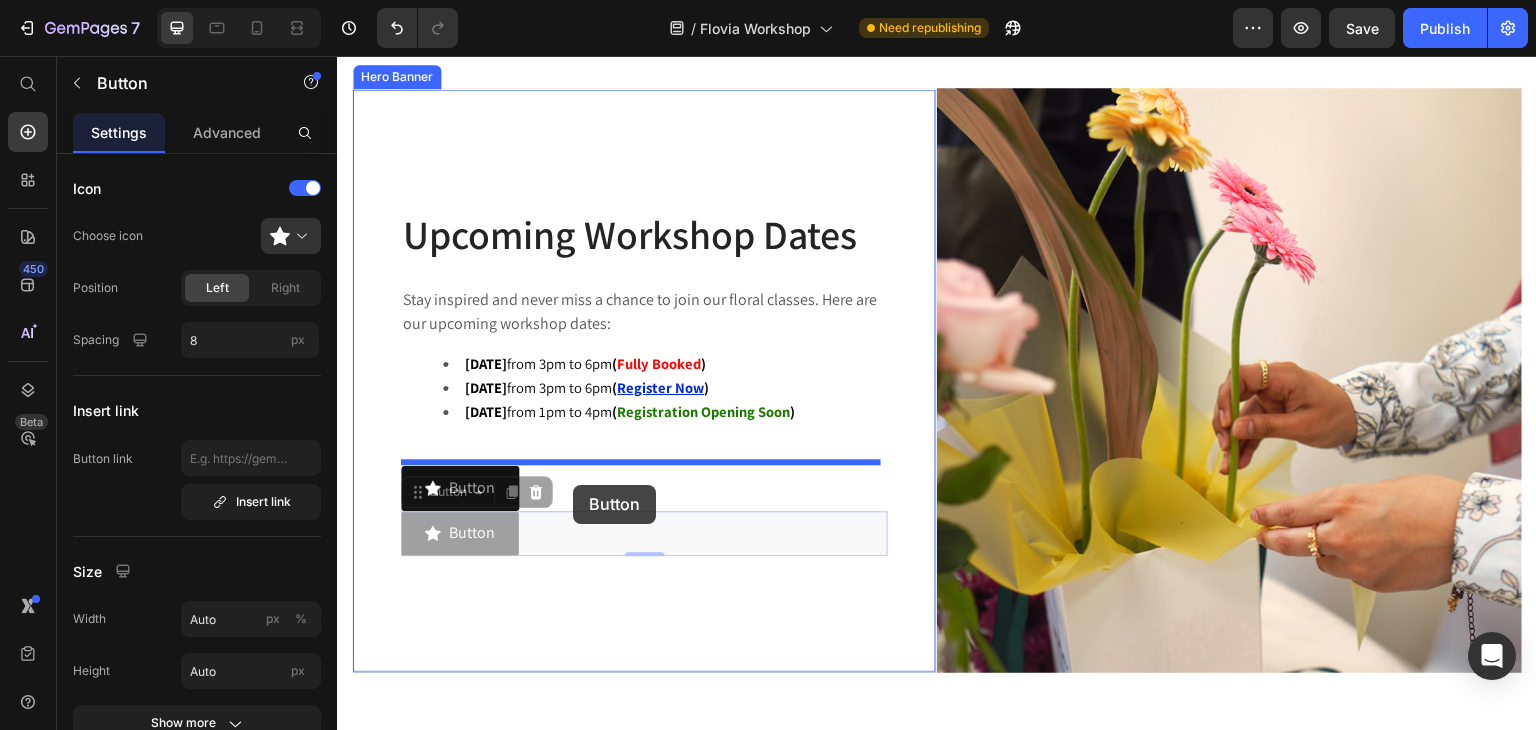 drag, startPoint x: 420, startPoint y: 489, endPoint x: 573, endPoint y: 485, distance: 153.05228 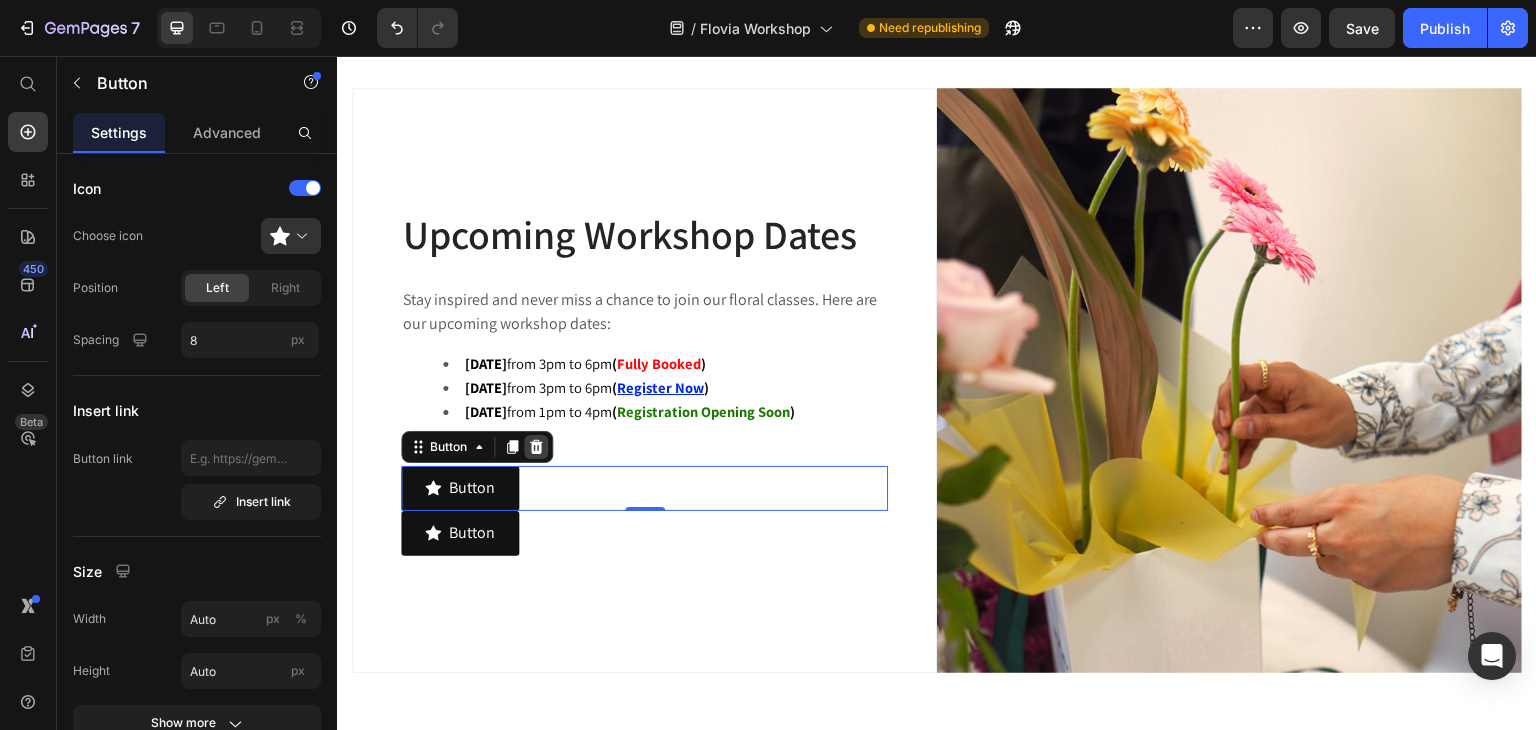 click 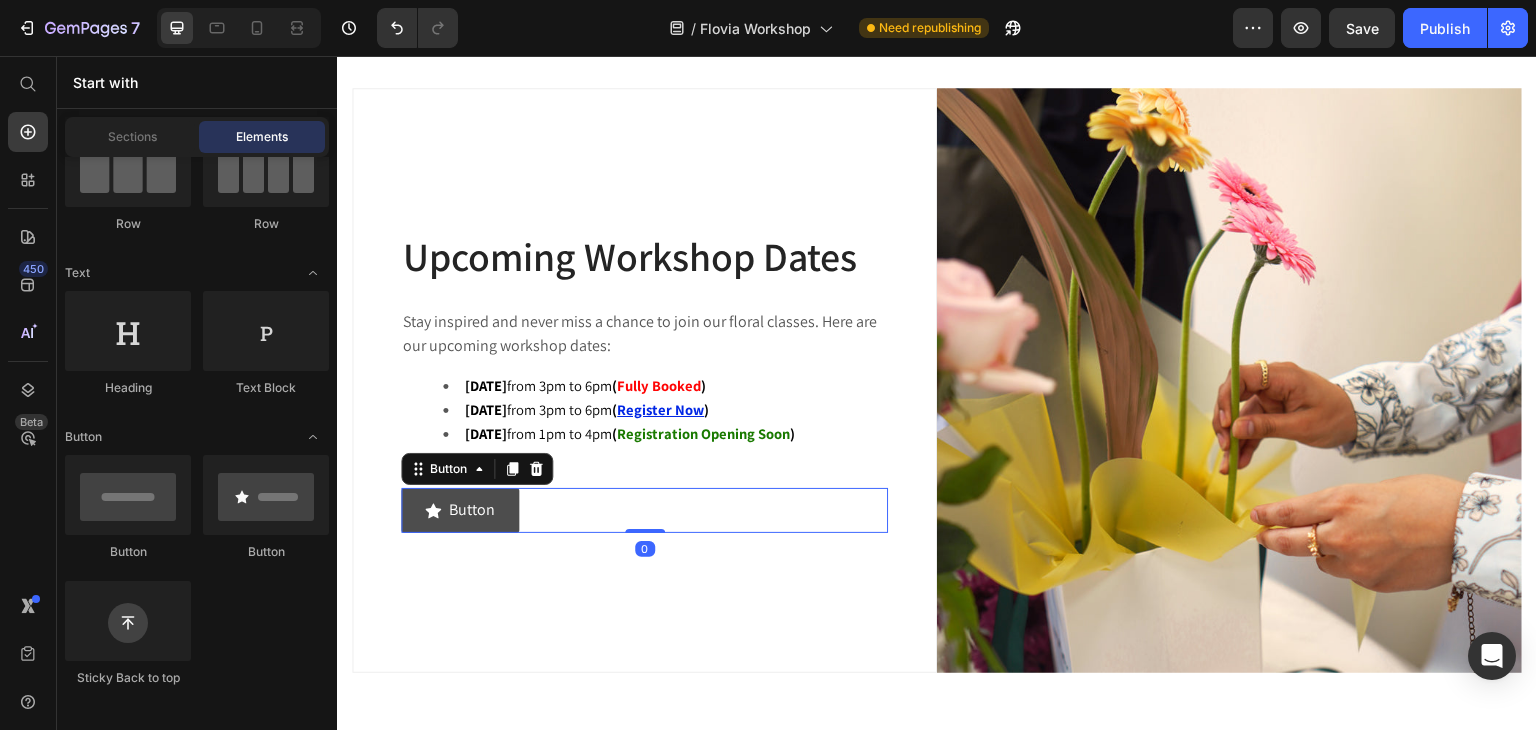 click on "Button" at bounding box center (460, 510) 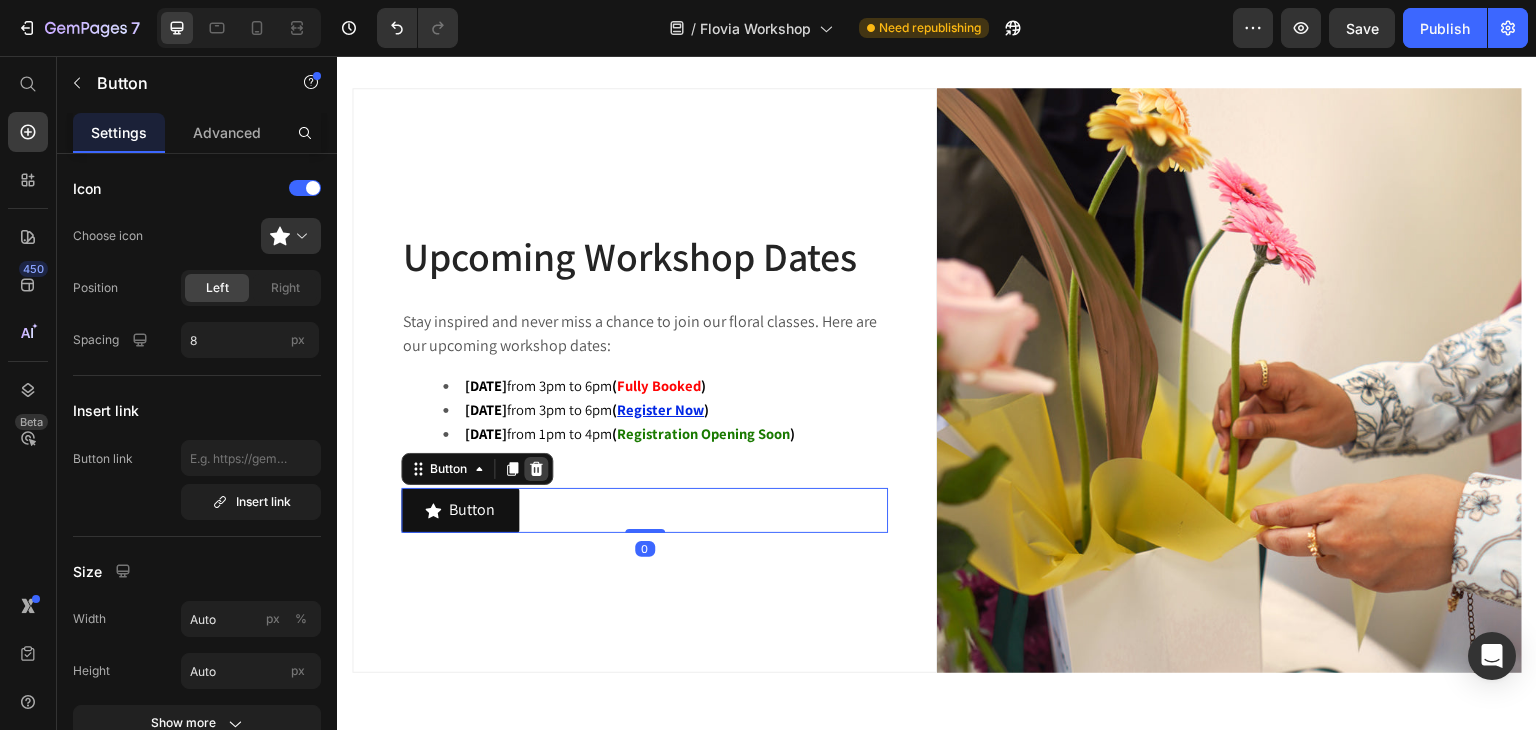 click at bounding box center [536, 469] 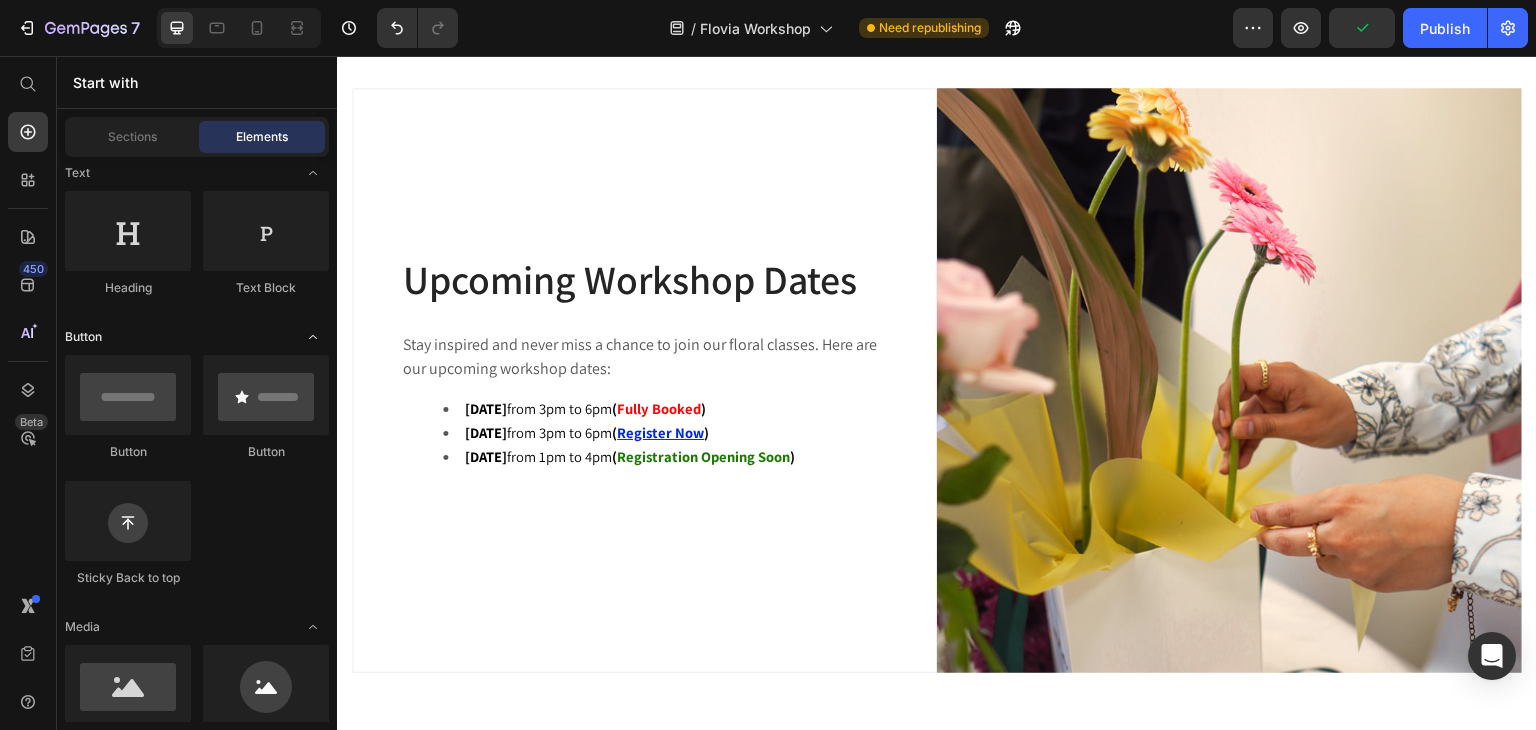 scroll, scrollTop: 0, scrollLeft: 0, axis: both 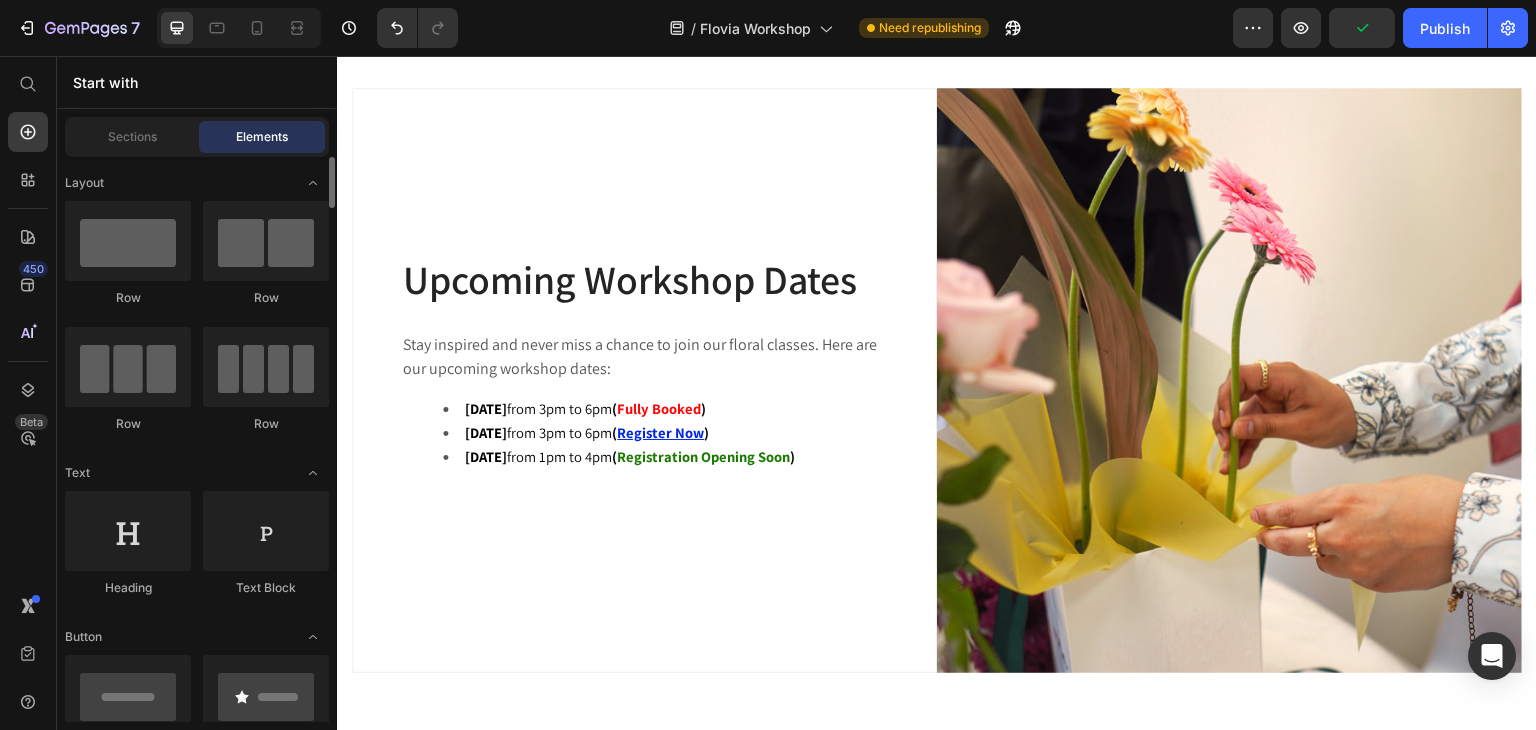 click on "Sections Elements" at bounding box center (197, 137) 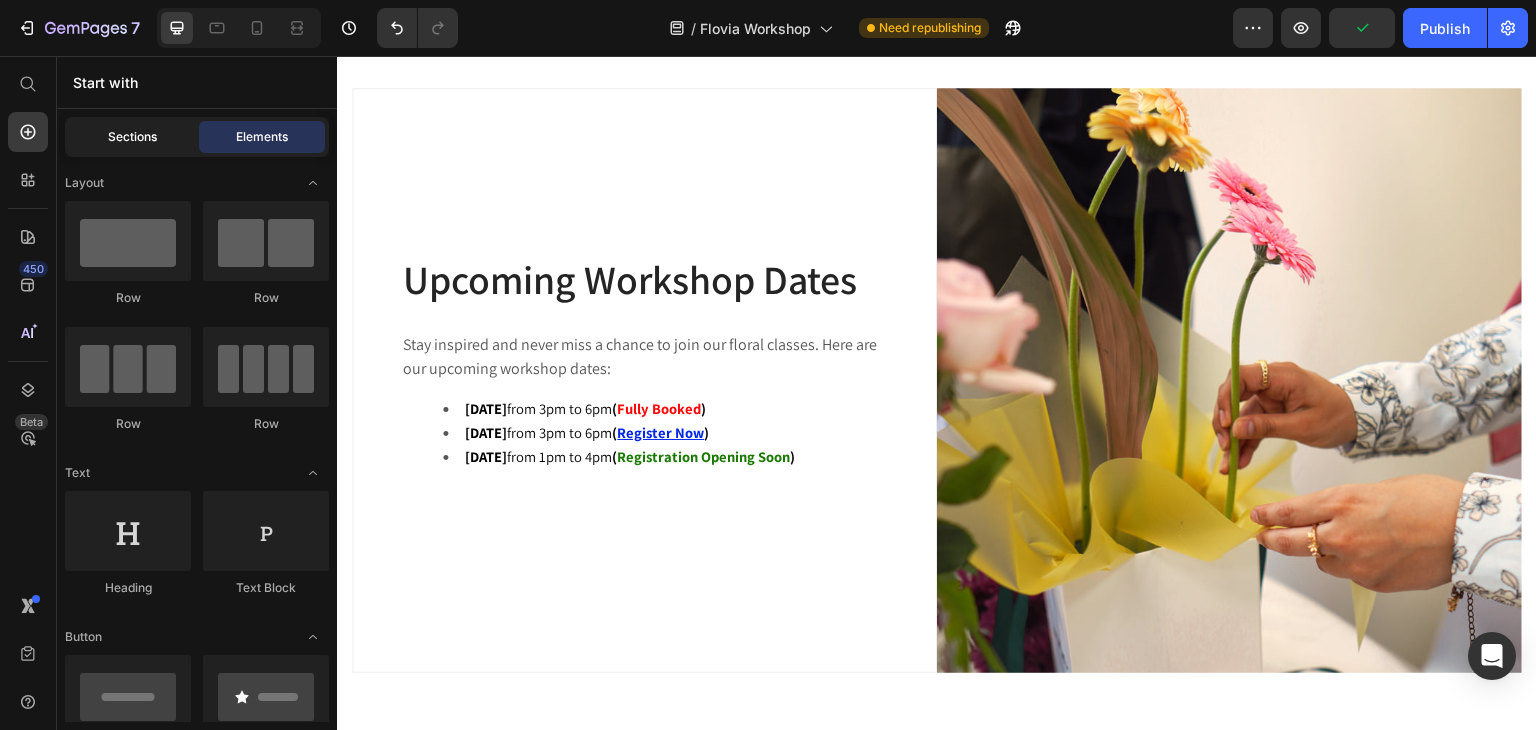 click on "Sections" at bounding box center (132, 137) 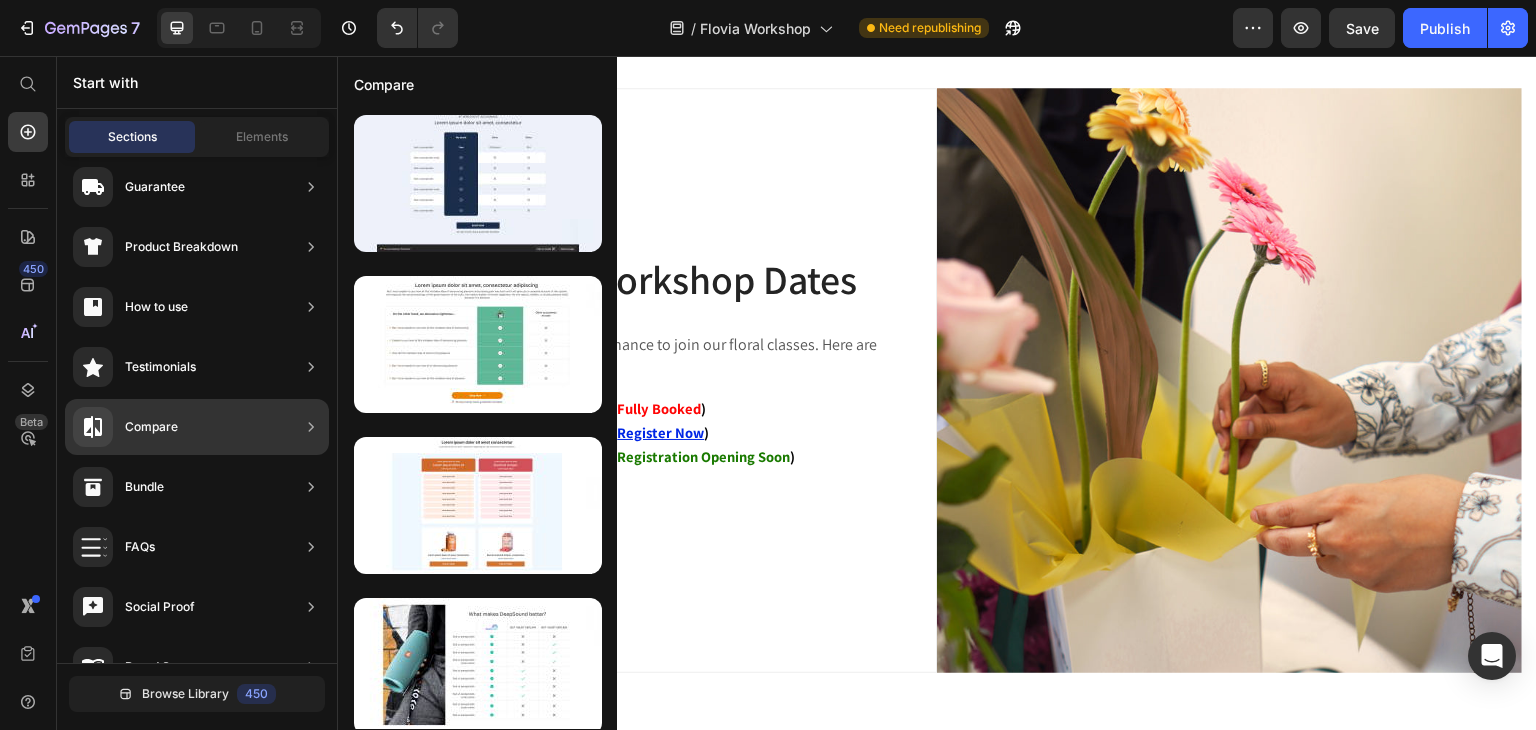 scroll, scrollTop: 0, scrollLeft: 0, axis: both 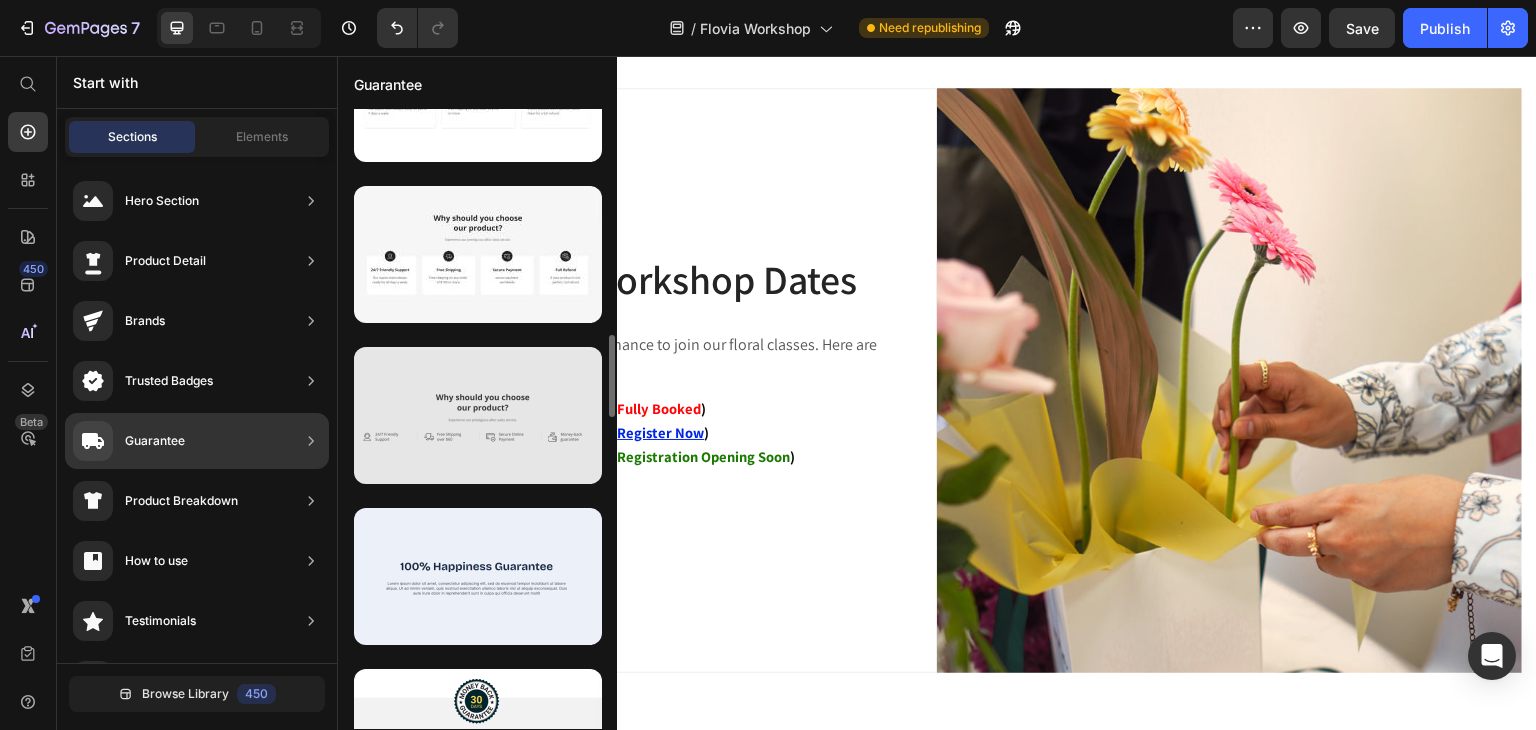 click at bounding box center (478, 415) 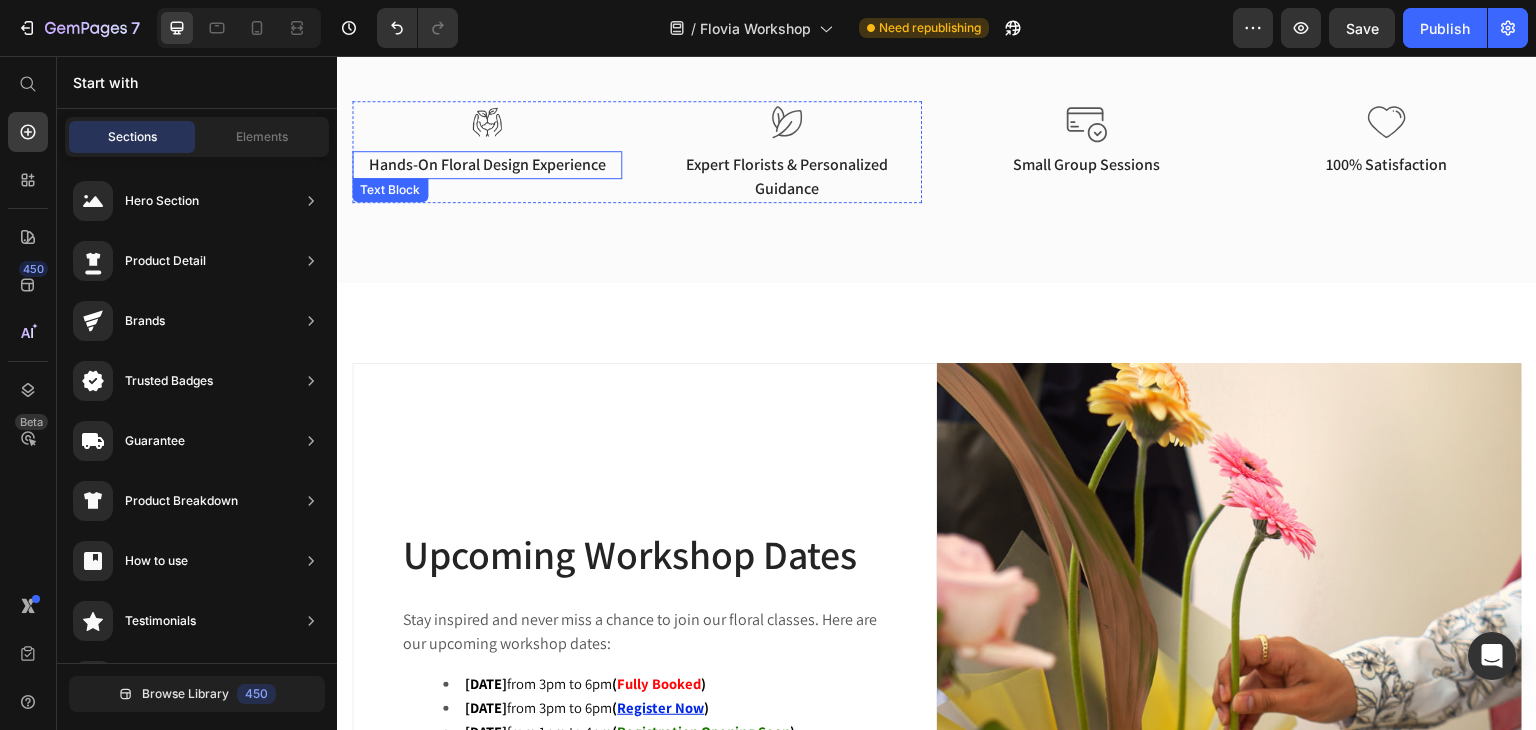 scroll, scrollTop: 1234, scrollLeft: 0, axis: vertical 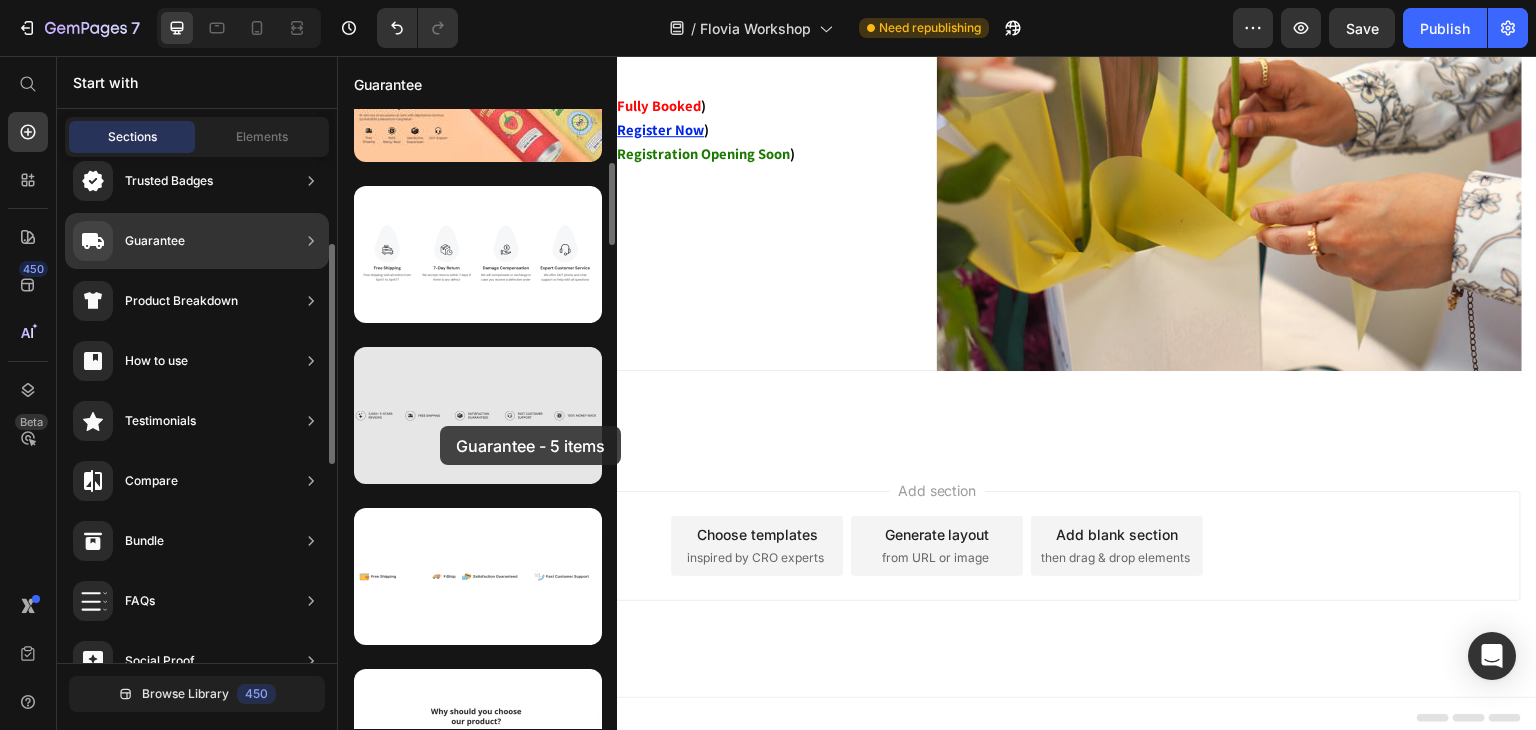 click at bounding box center (478, 415) 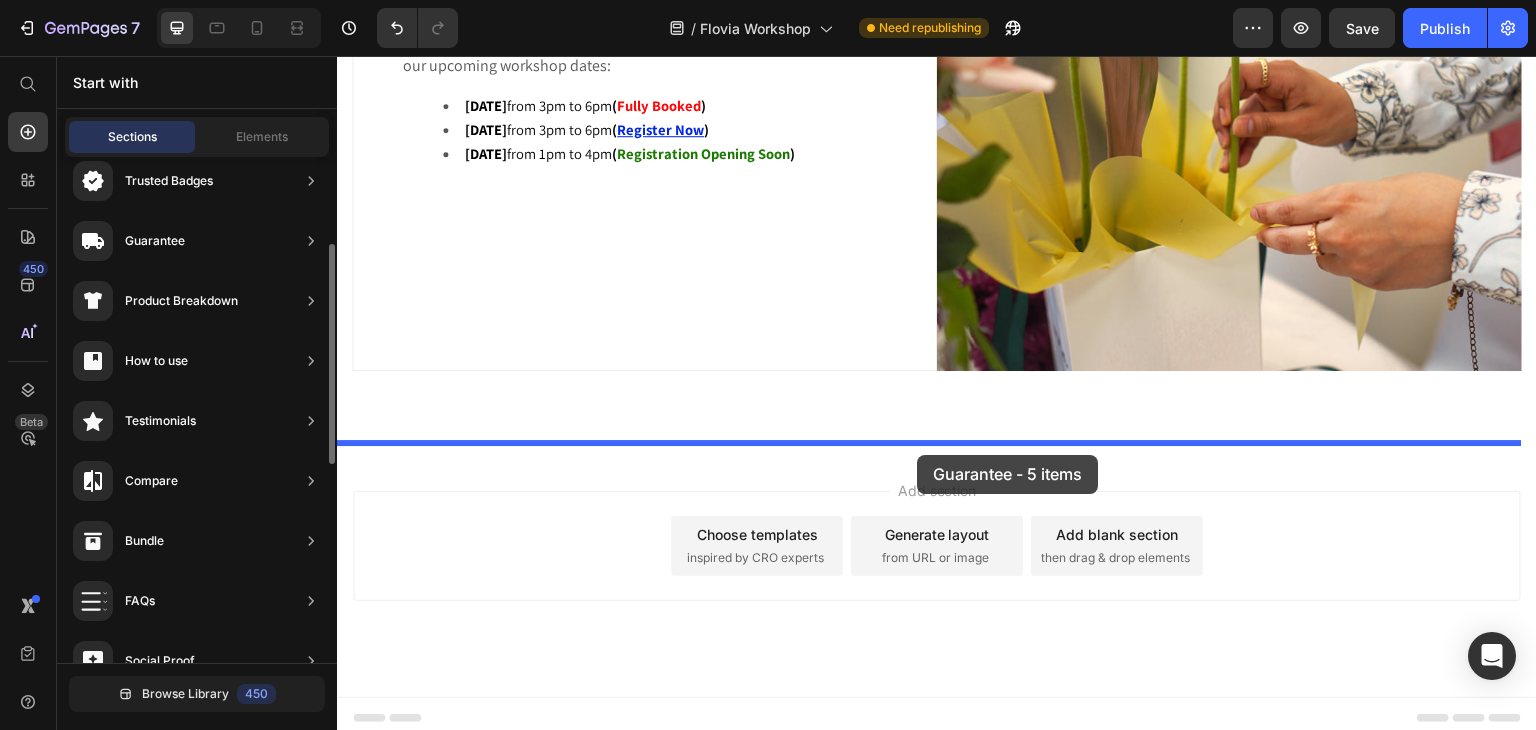 drag, startPoint x: 777, startPoint y: 482, endPoint x: 917, endPoint y: 455, distance: 142.5798 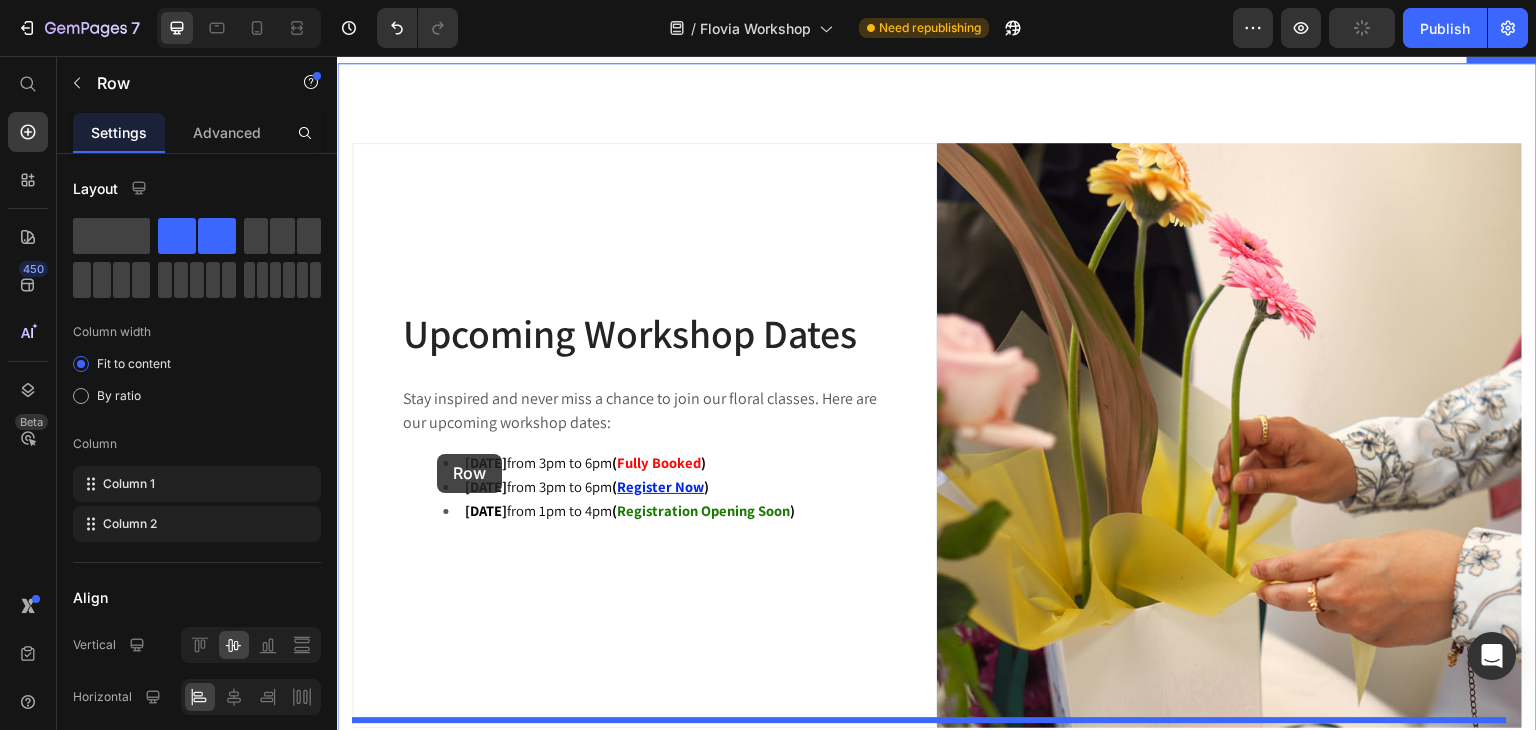 scroll, scrollTop: 1534, scrollLeft: 0, axis: vertical 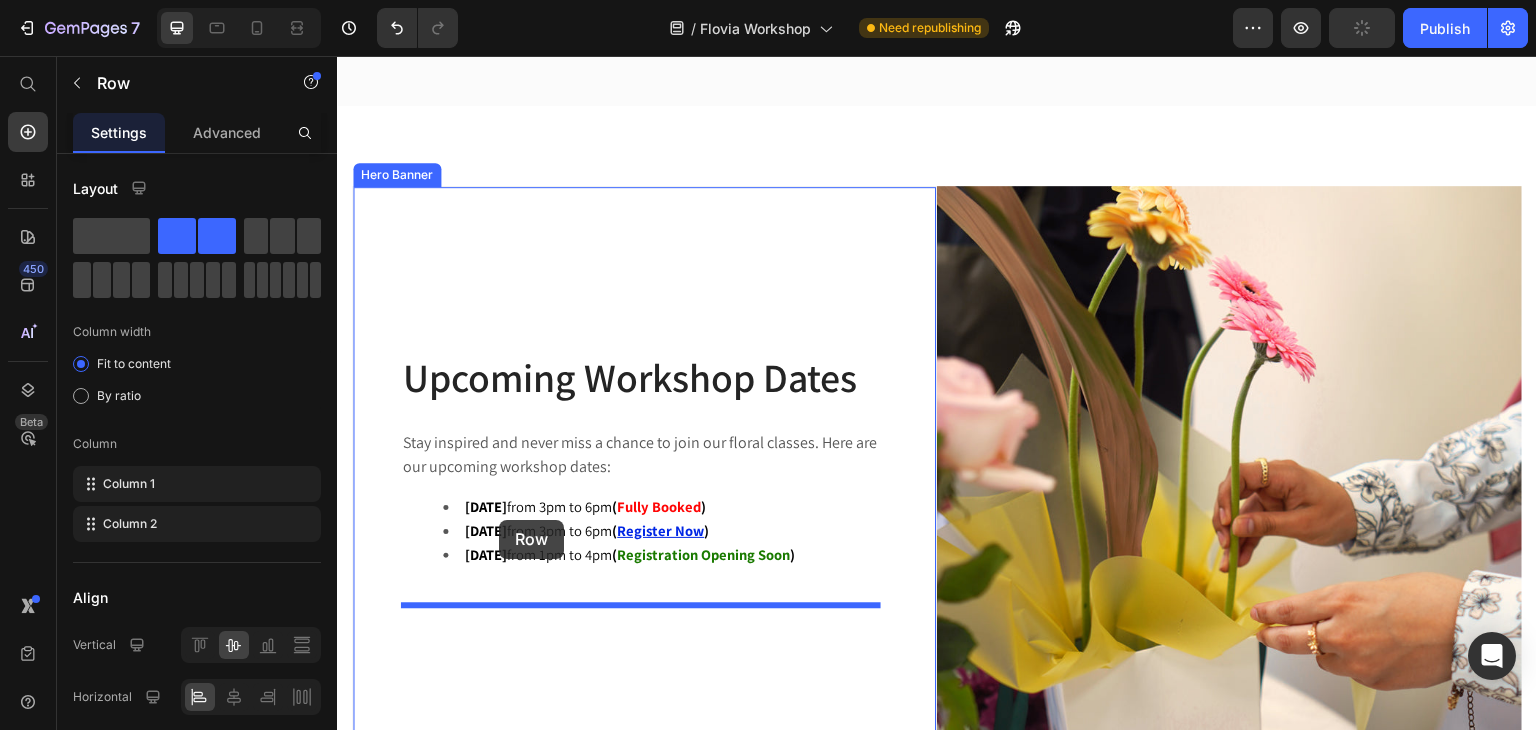drag, startPoint x: 404, startPoint y: 482, endPoint x: 499, endPoint y: 520, distance: 102.31813 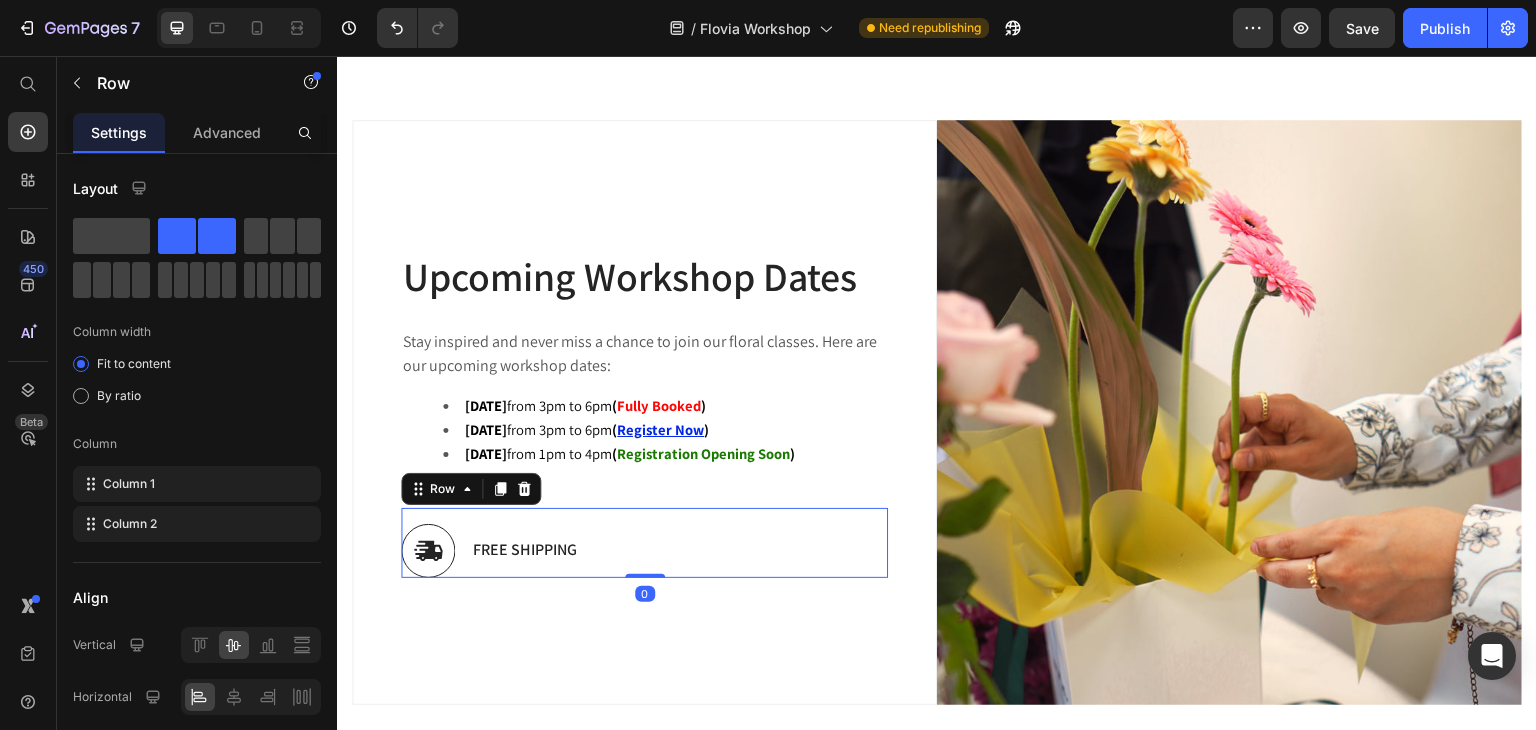 scroll, scrollTop: 1634, scrollLeft: 0, axis: vertical 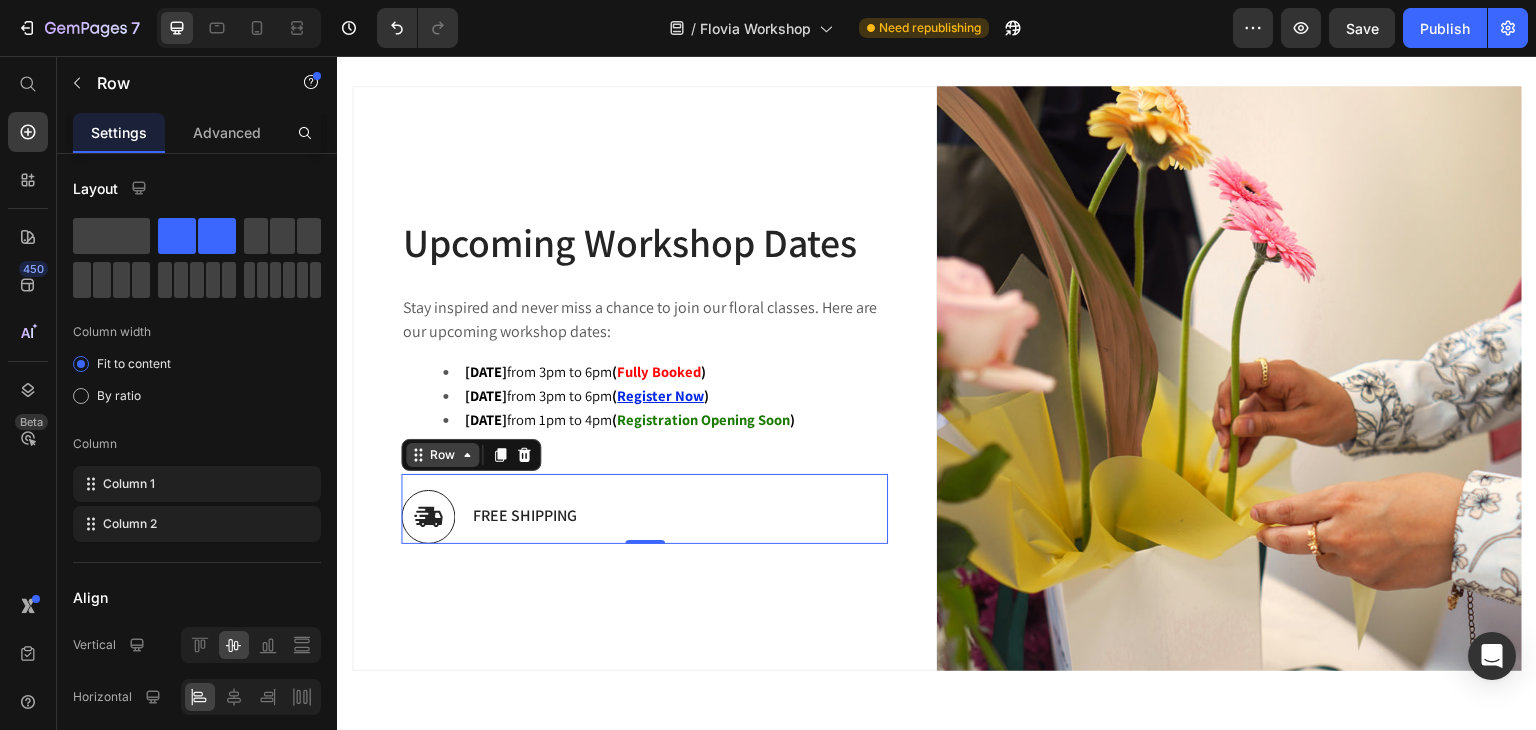 click on "Row" at bounding box center [442, 455] 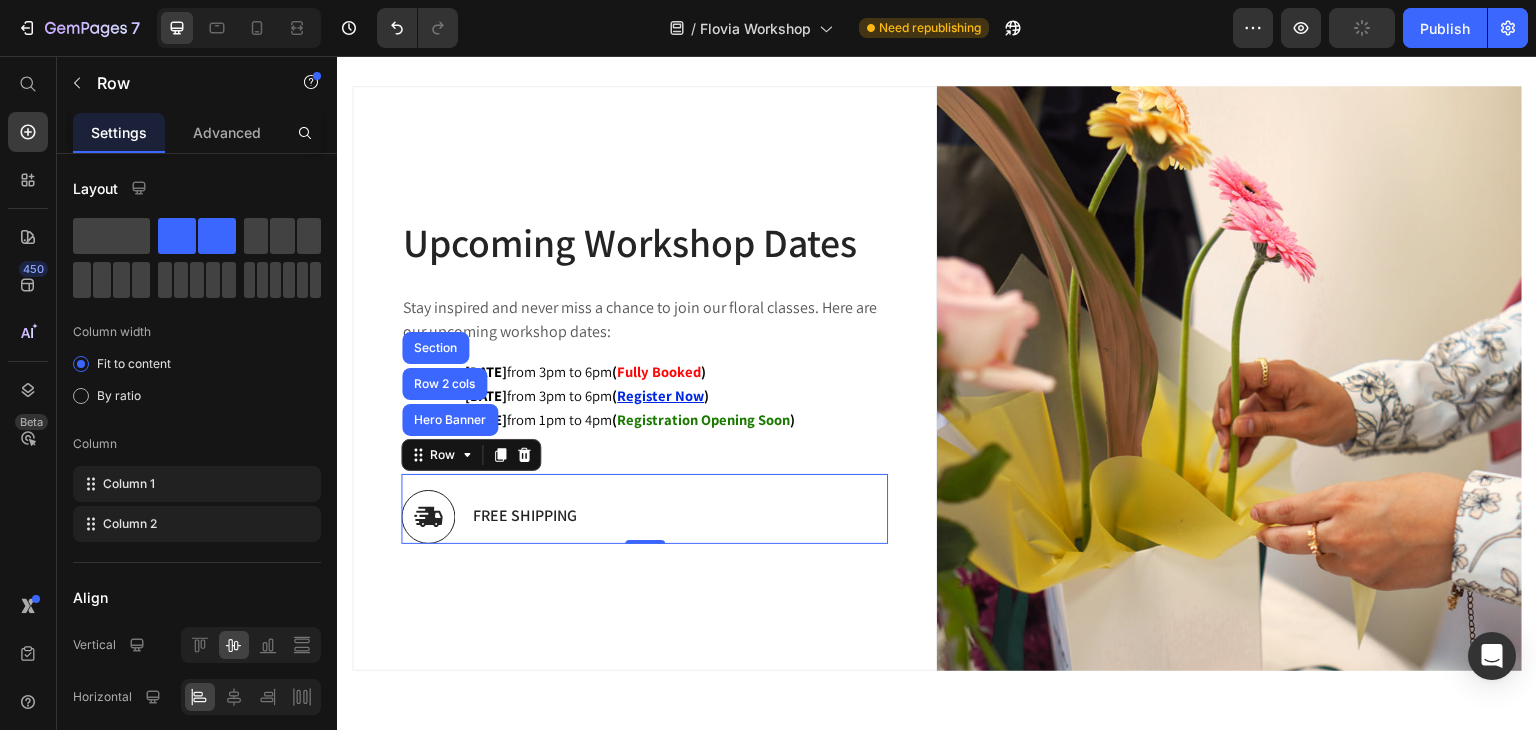 click on "Free Shipping Text Block" at bounding box center (525, 517) 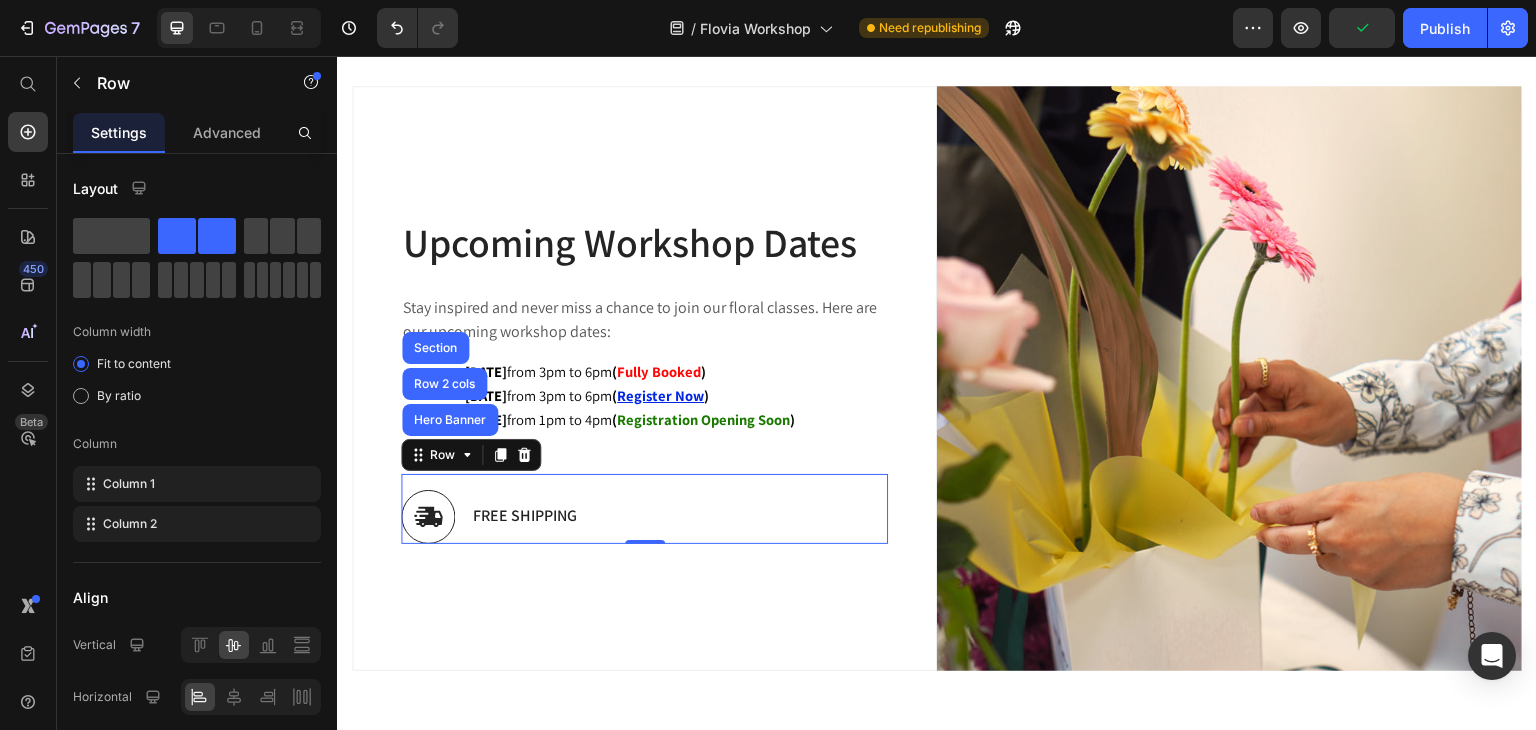 click on "Image Free Shipping Text Block Row Hero Banner Row 2 cols Section   0" at bounding box center (644, 509) 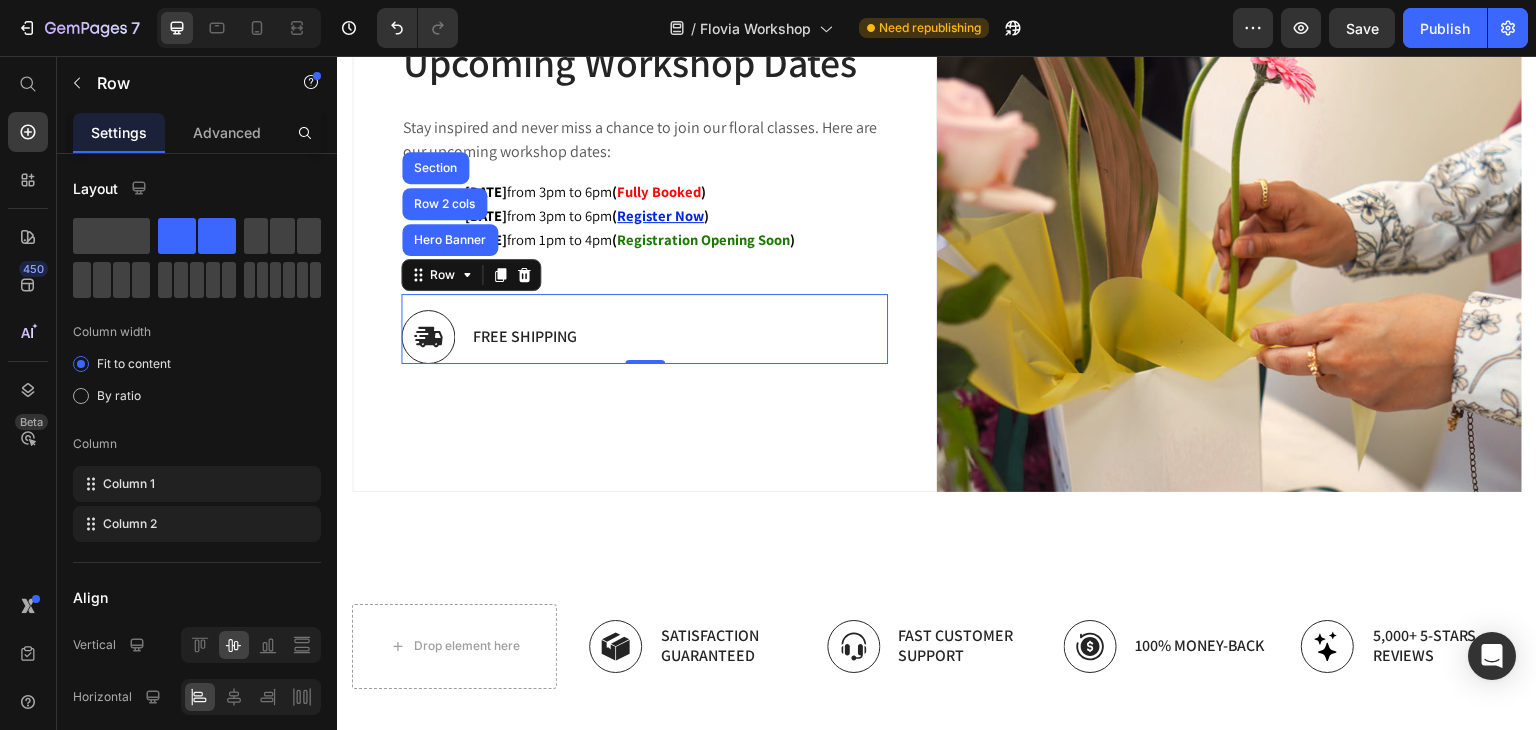 scroll, scrollTop: 1834, scrollLeft: 0, axis: vertical 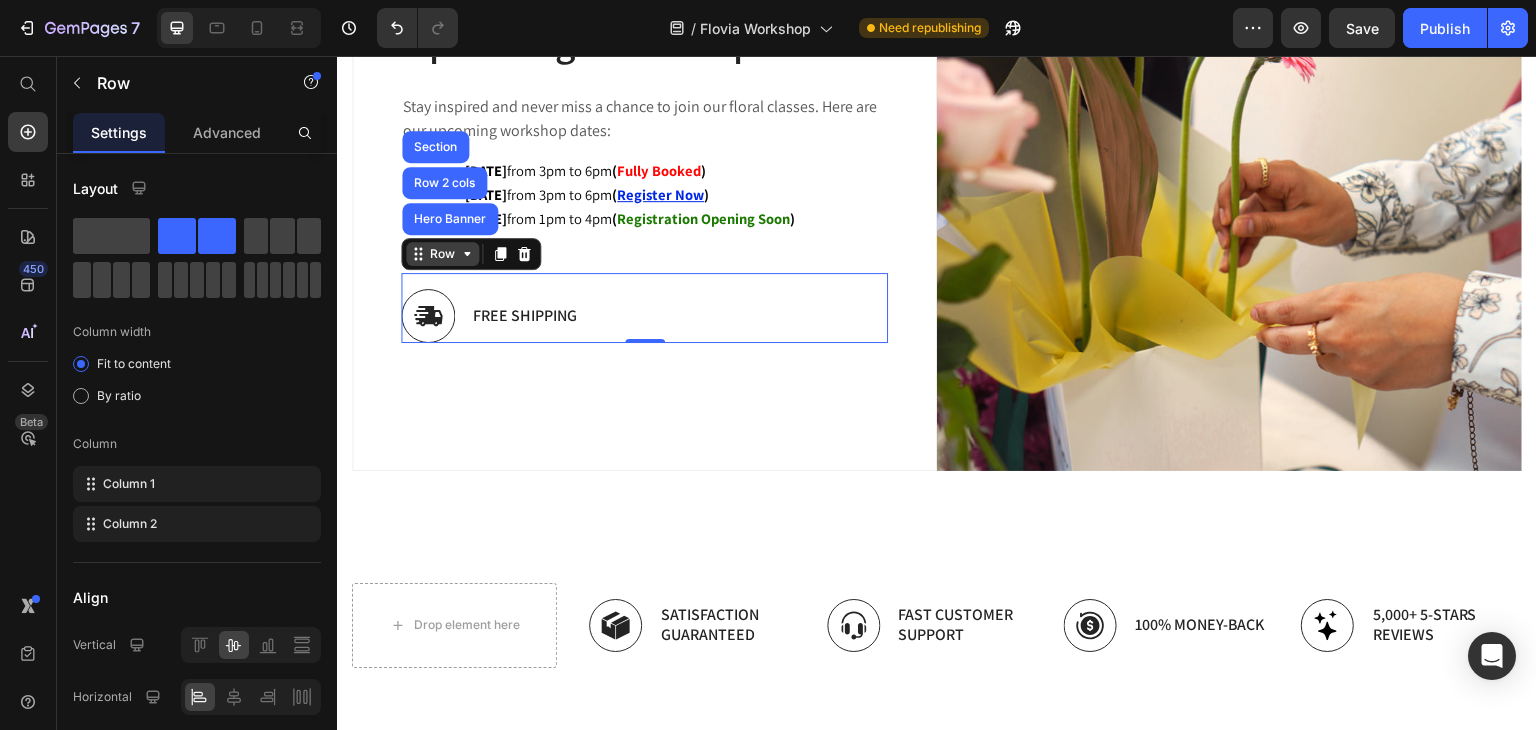 click on "Row" at bounding box center [442, 254] 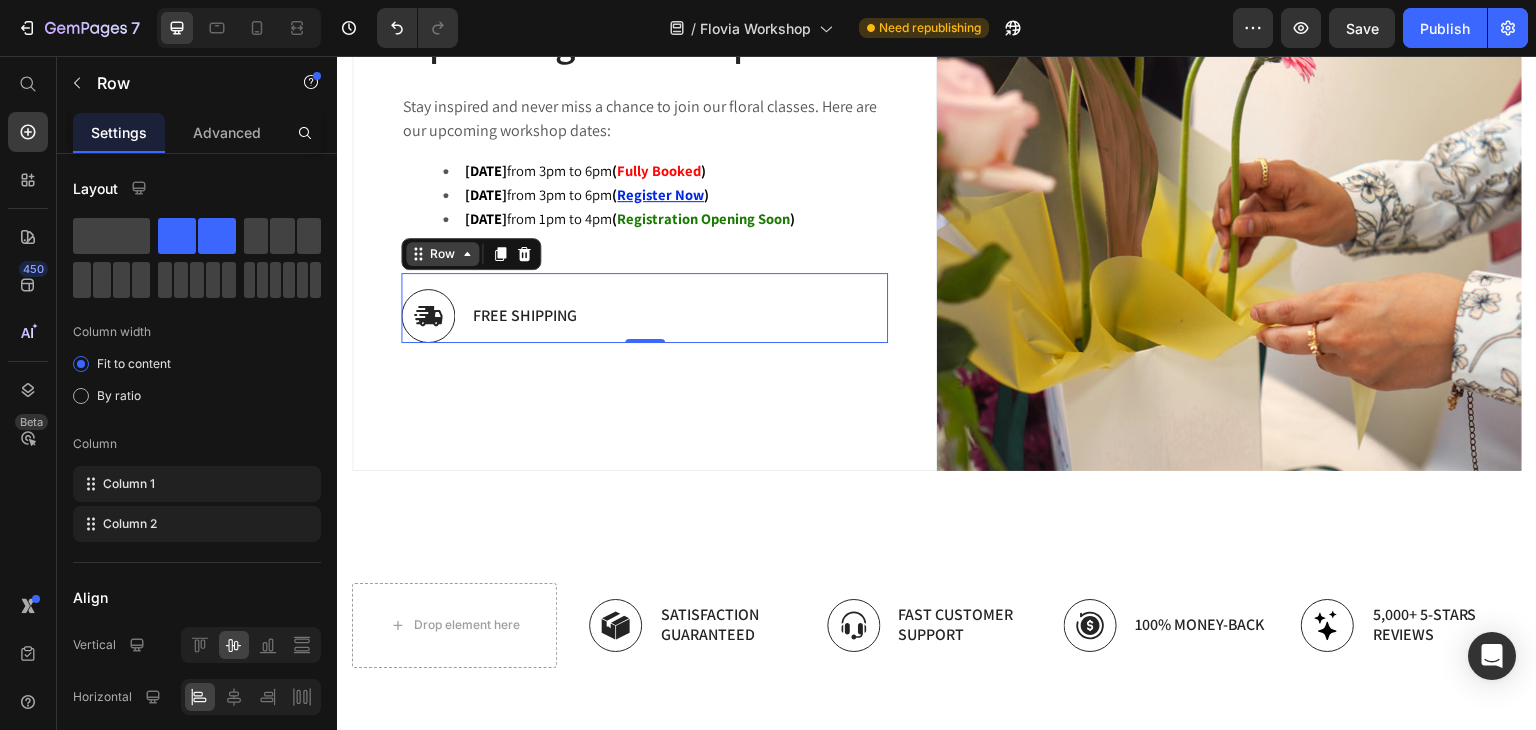click on "Row" at bounding box center [442, 254] 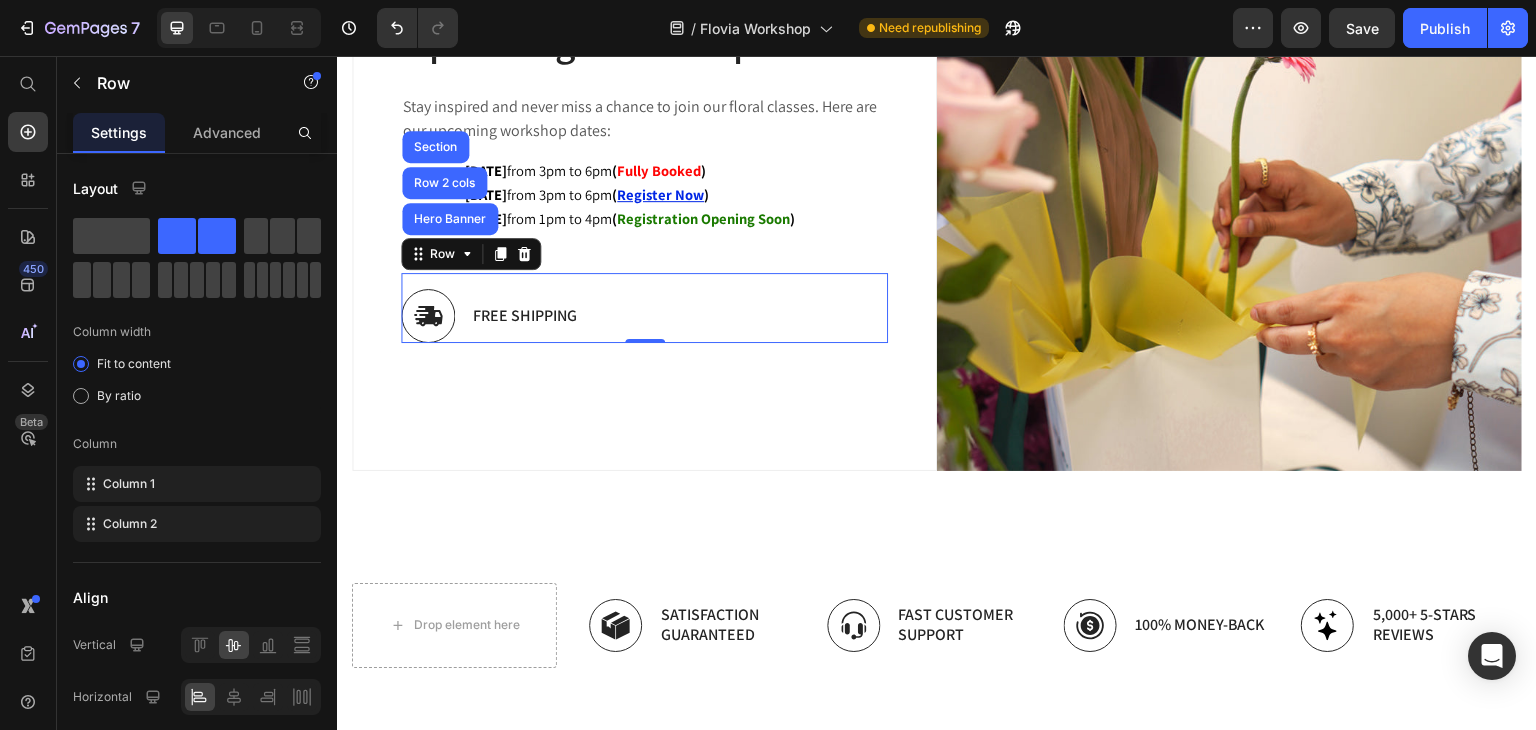 click on "Image Free Shipping Text Block Row Hero Banner Row 2 cols Section   0" at bounding box center [644, 308] 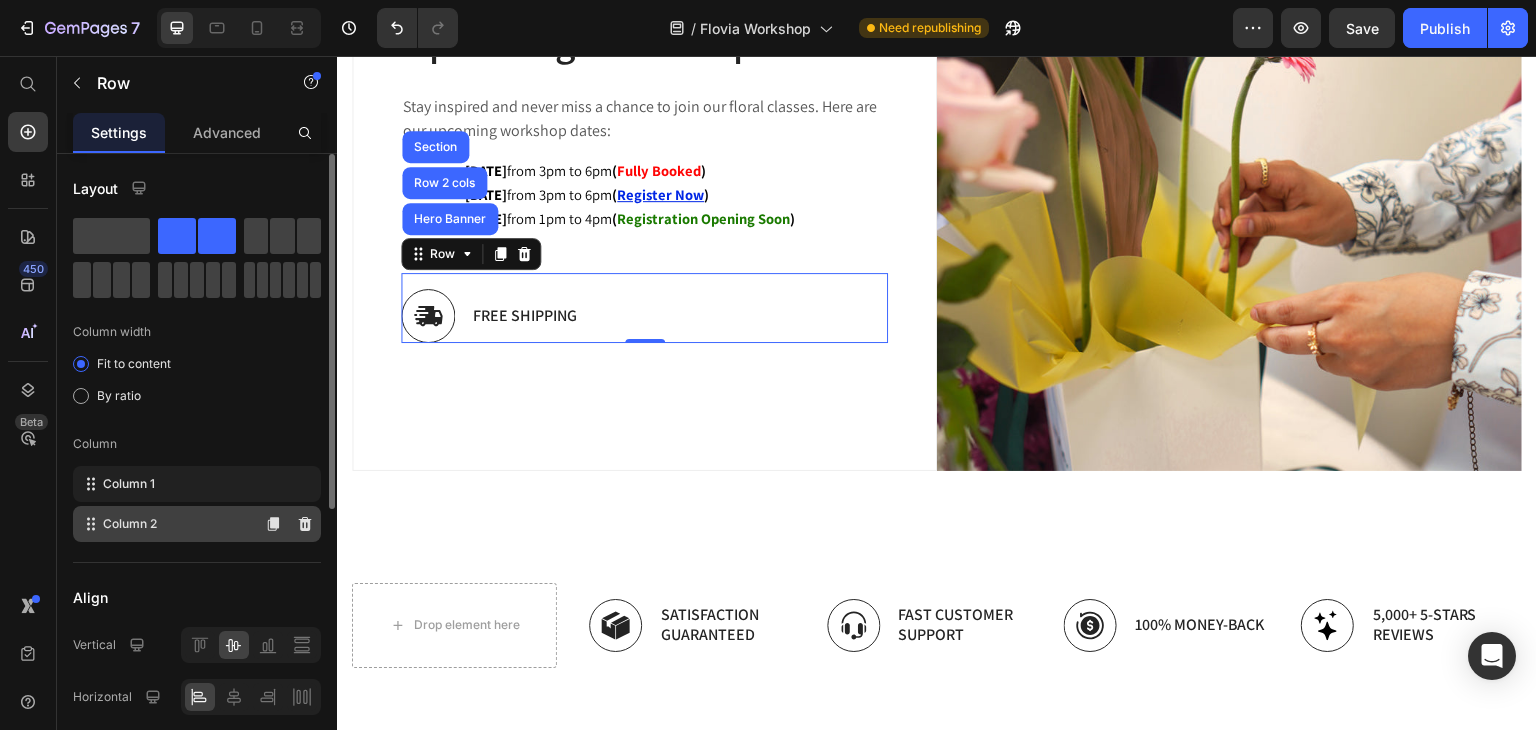 click on "Column 2" at bounding box center (130, 524) 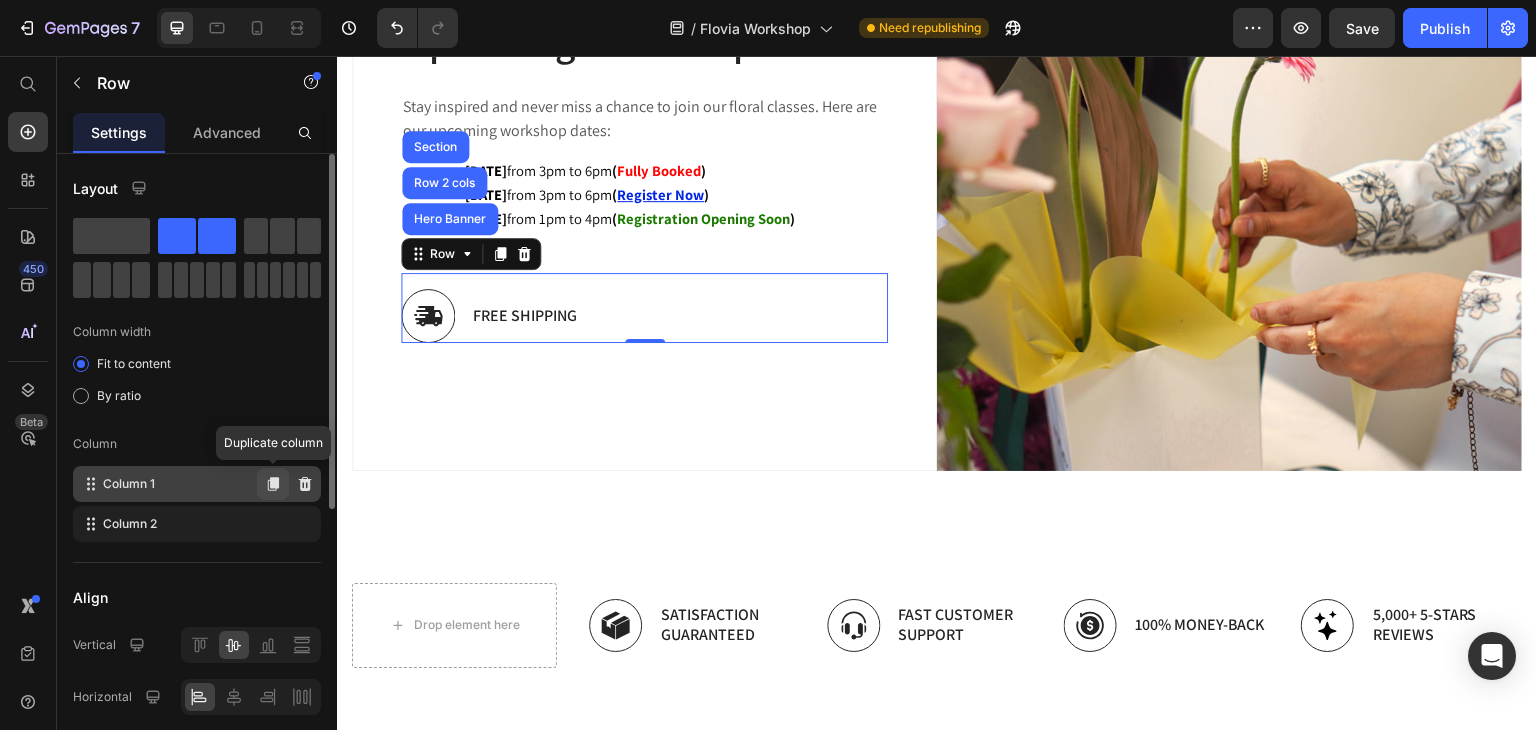 click 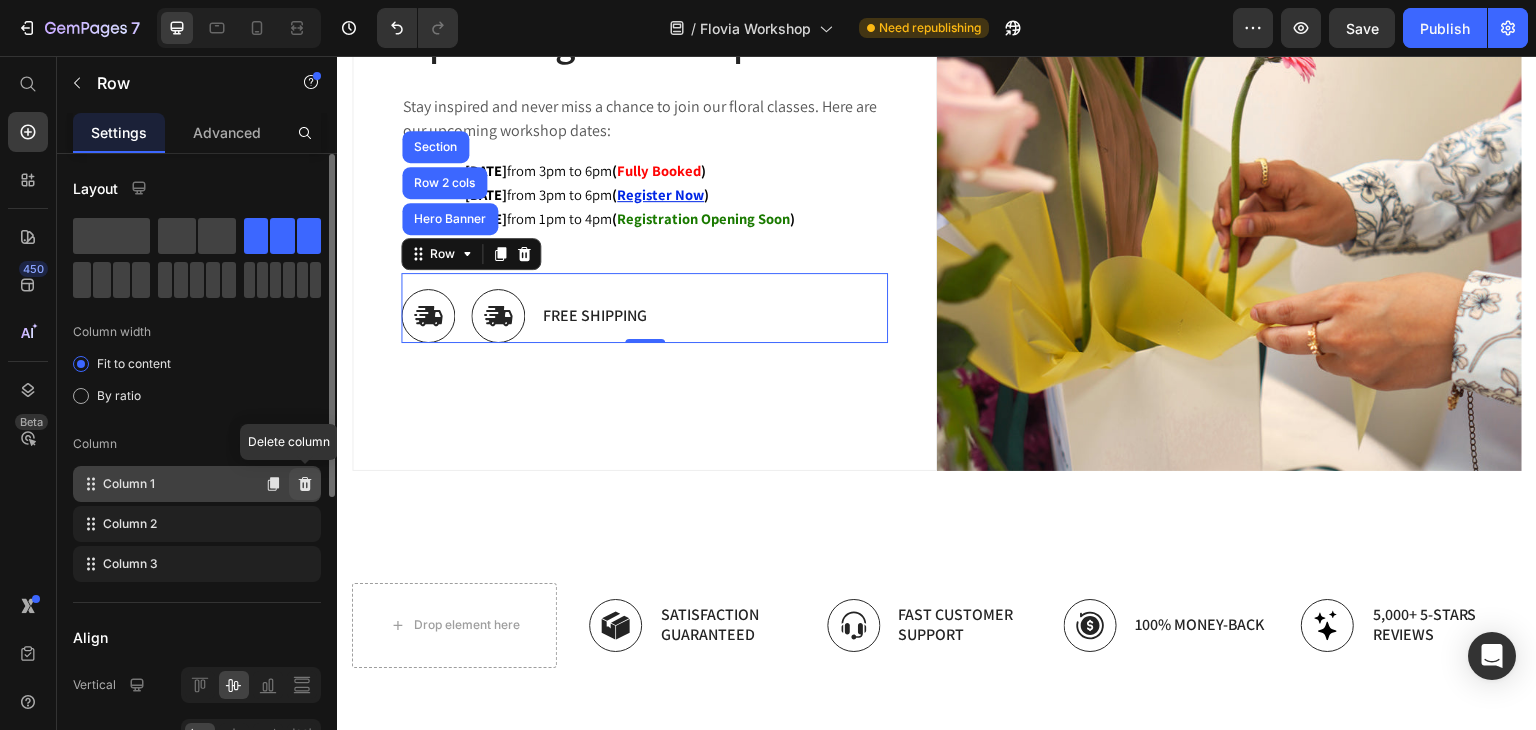 click 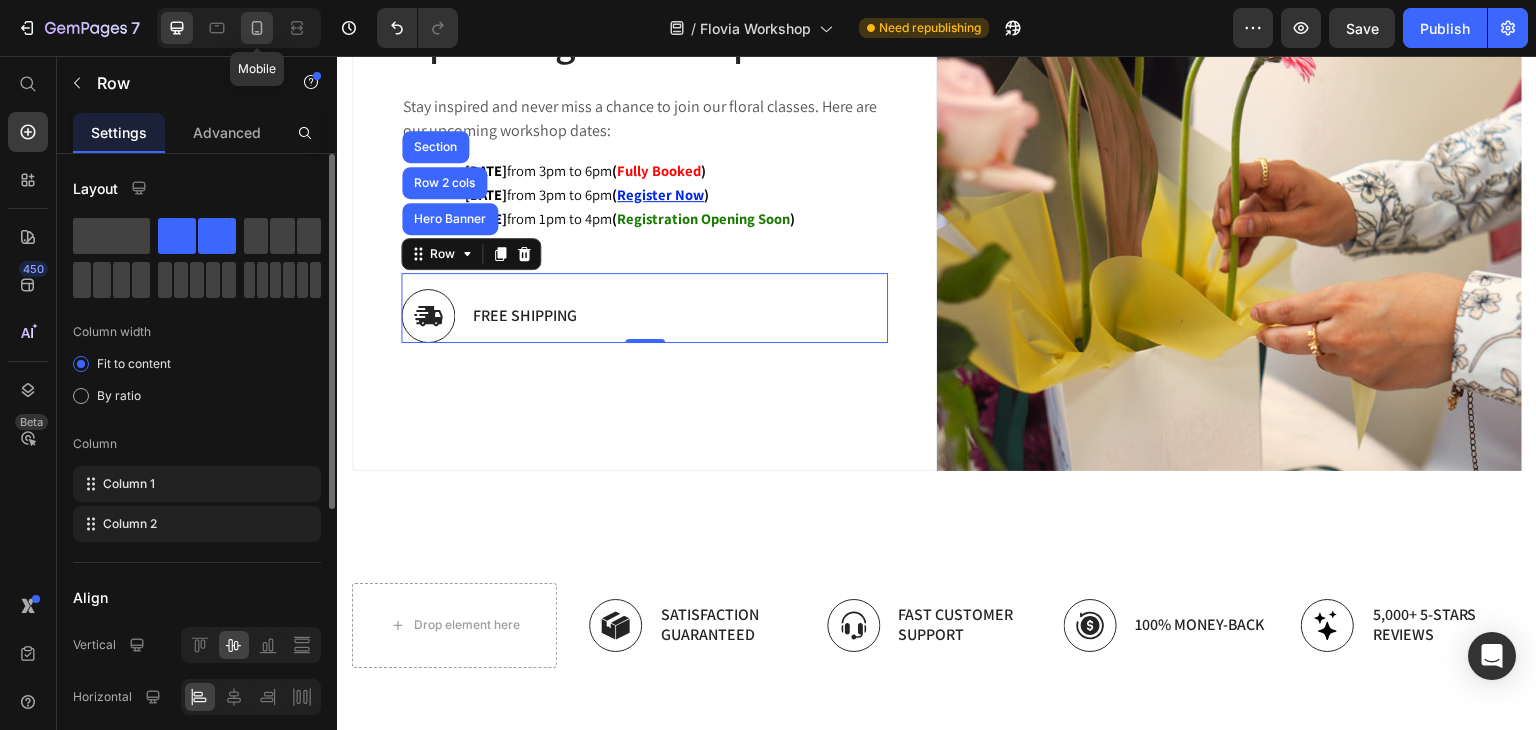 click 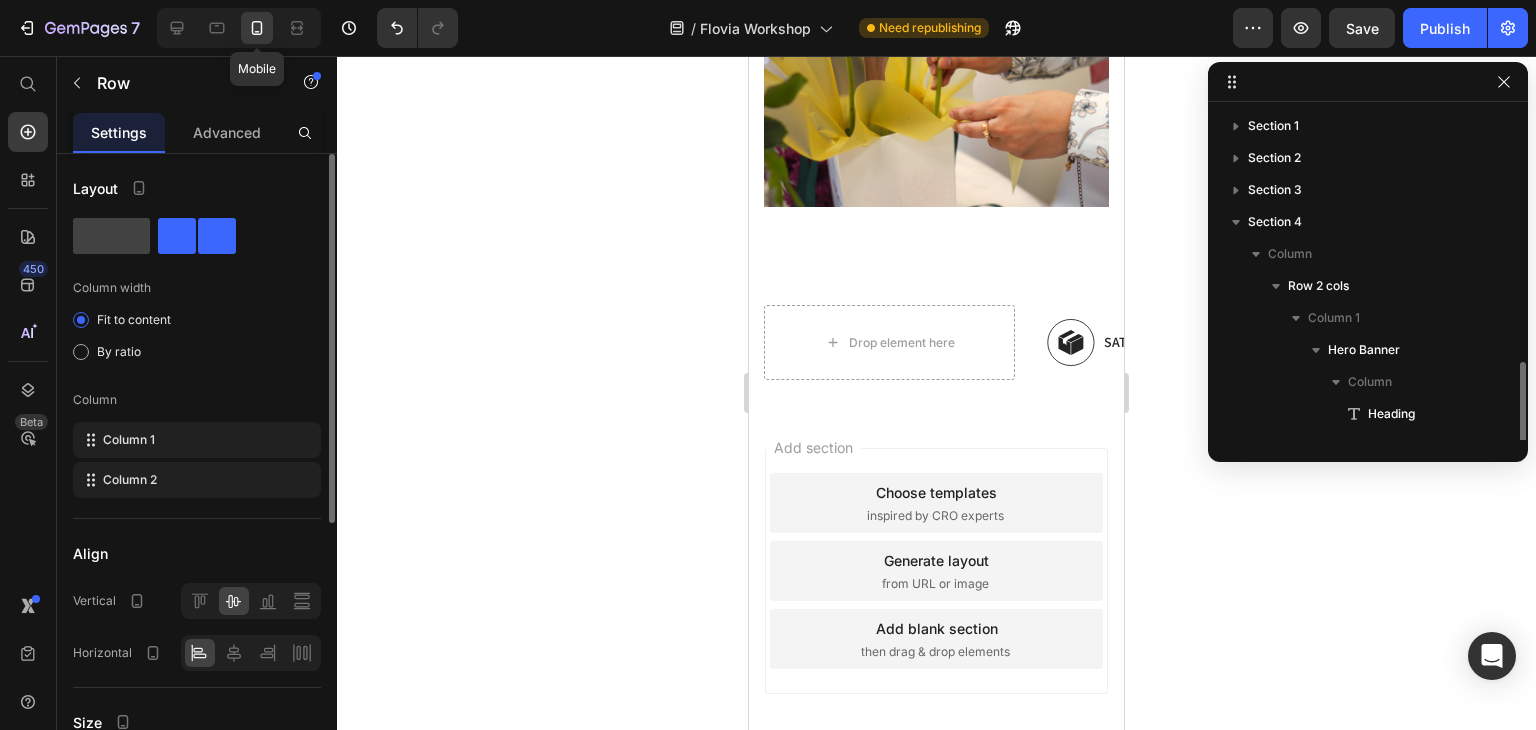 scroll, scrollTop: 149, scrollLeft: 0, axis: vertical 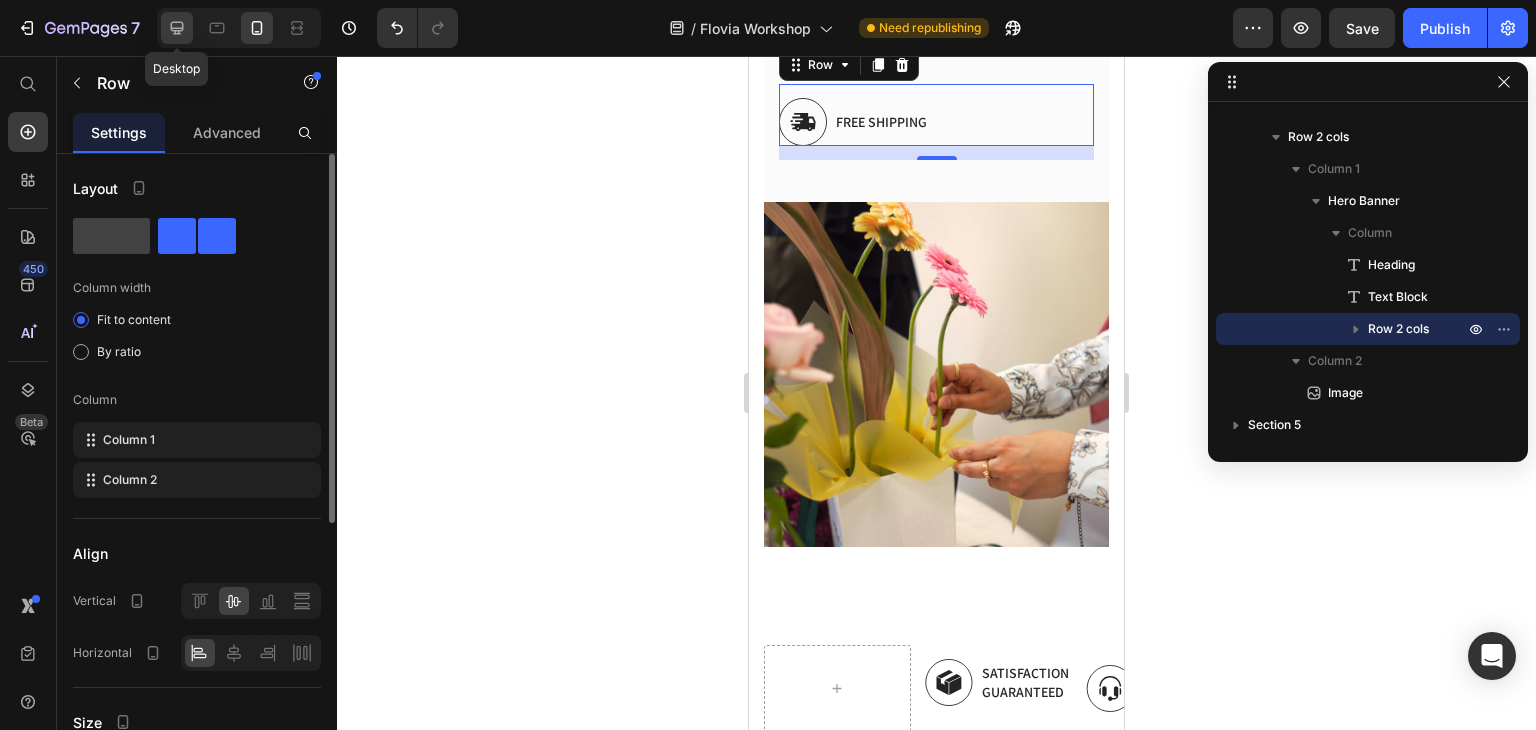 click 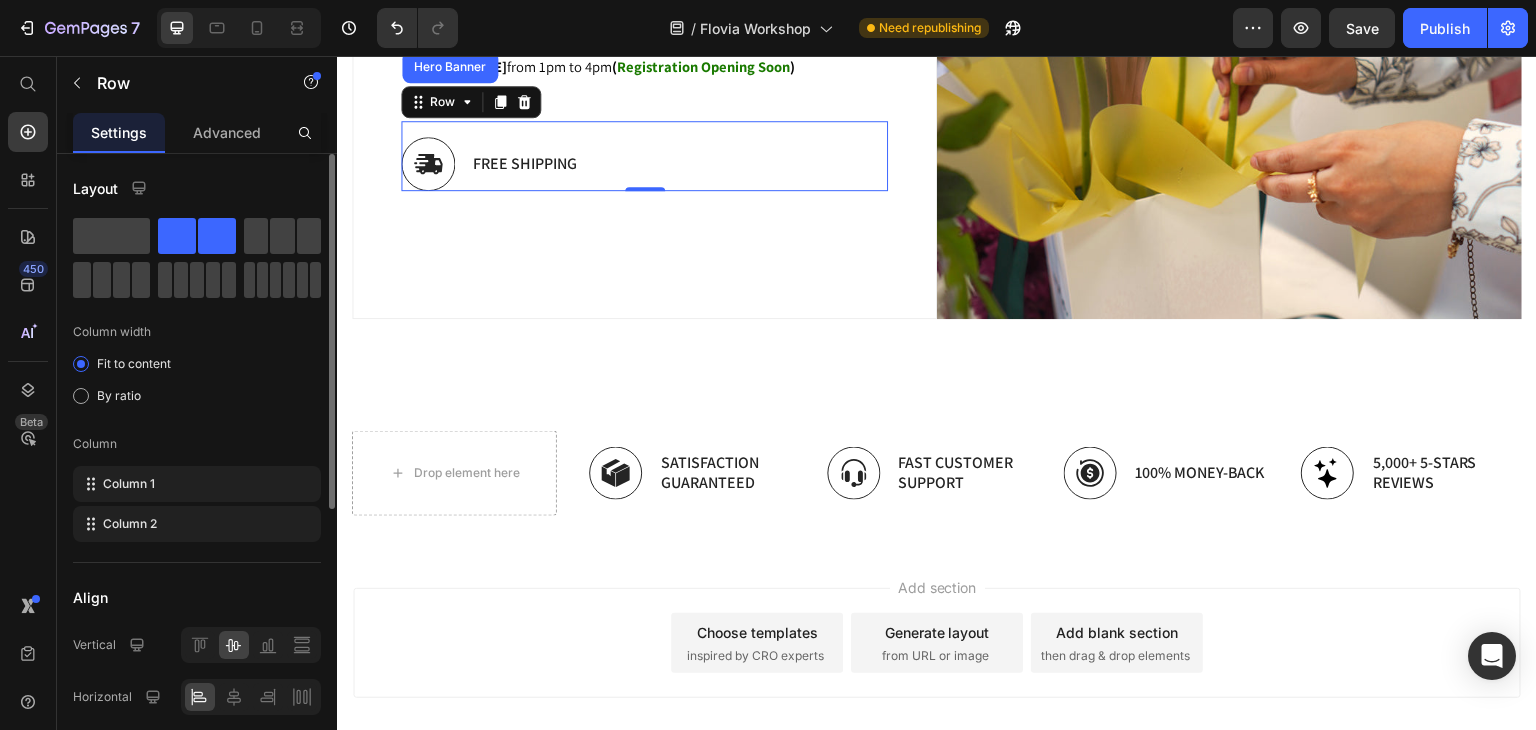 scroll, scrollTop: 2519, scrollLeft: 0, axis: vertical 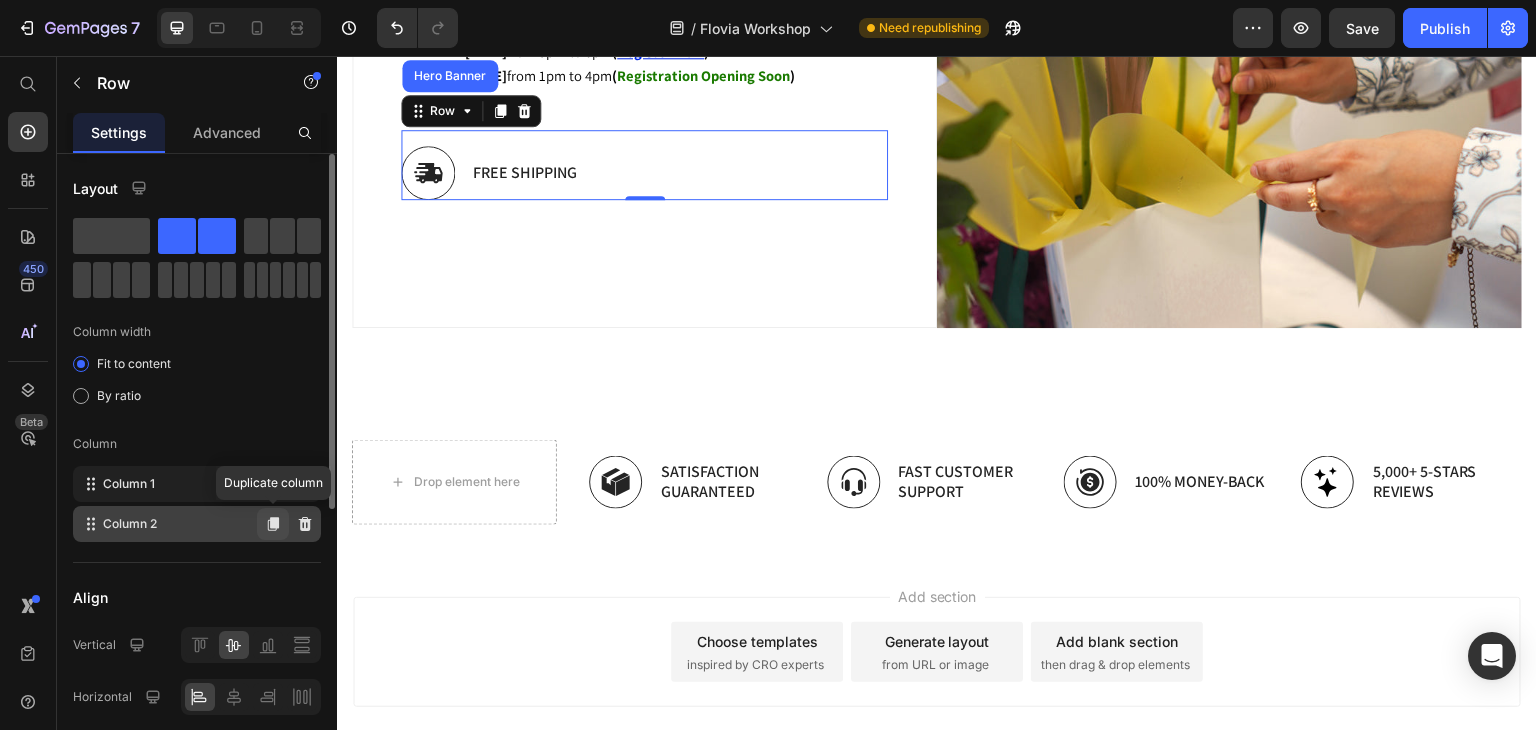 click 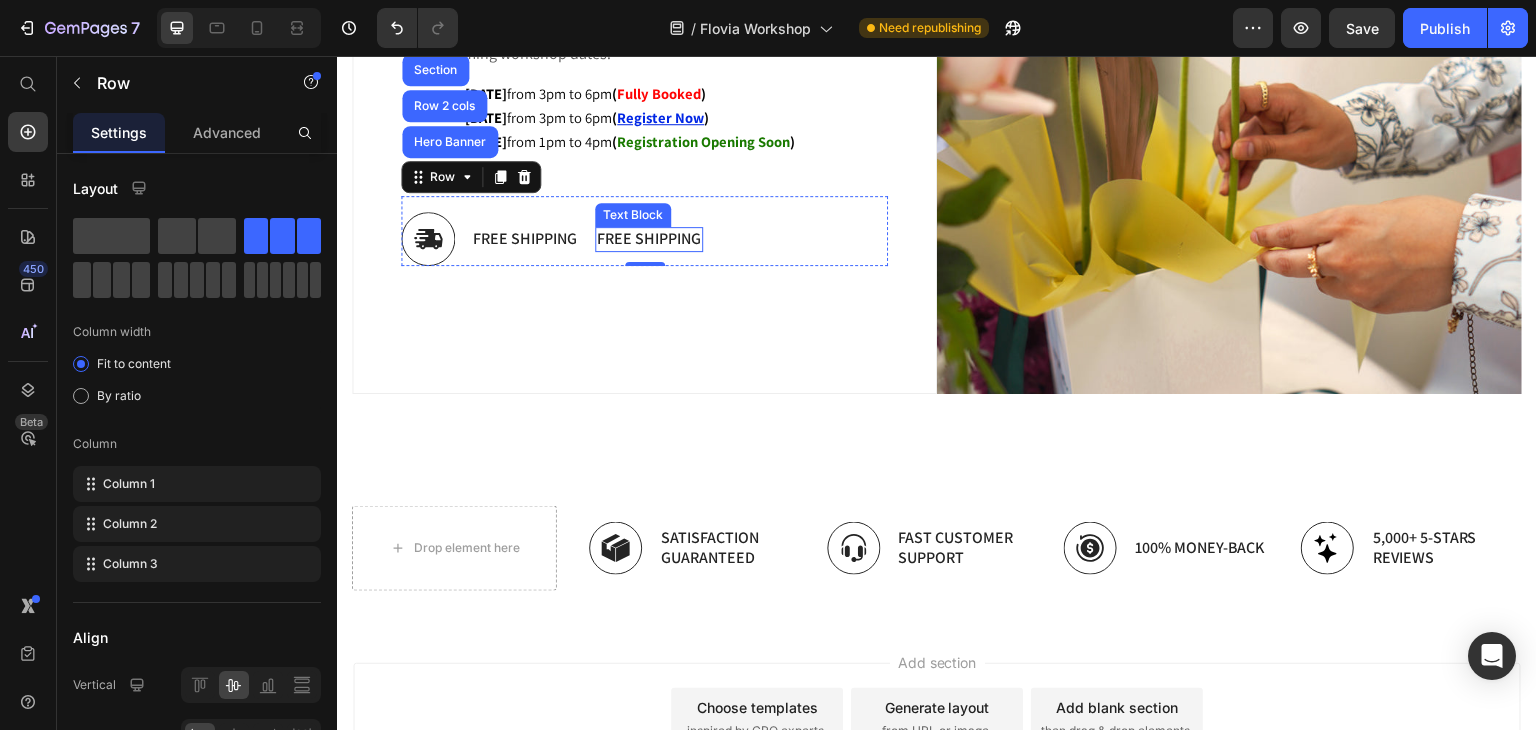 scroll, scrollTop: 2419, scrollLeft: 0, axis: vertical 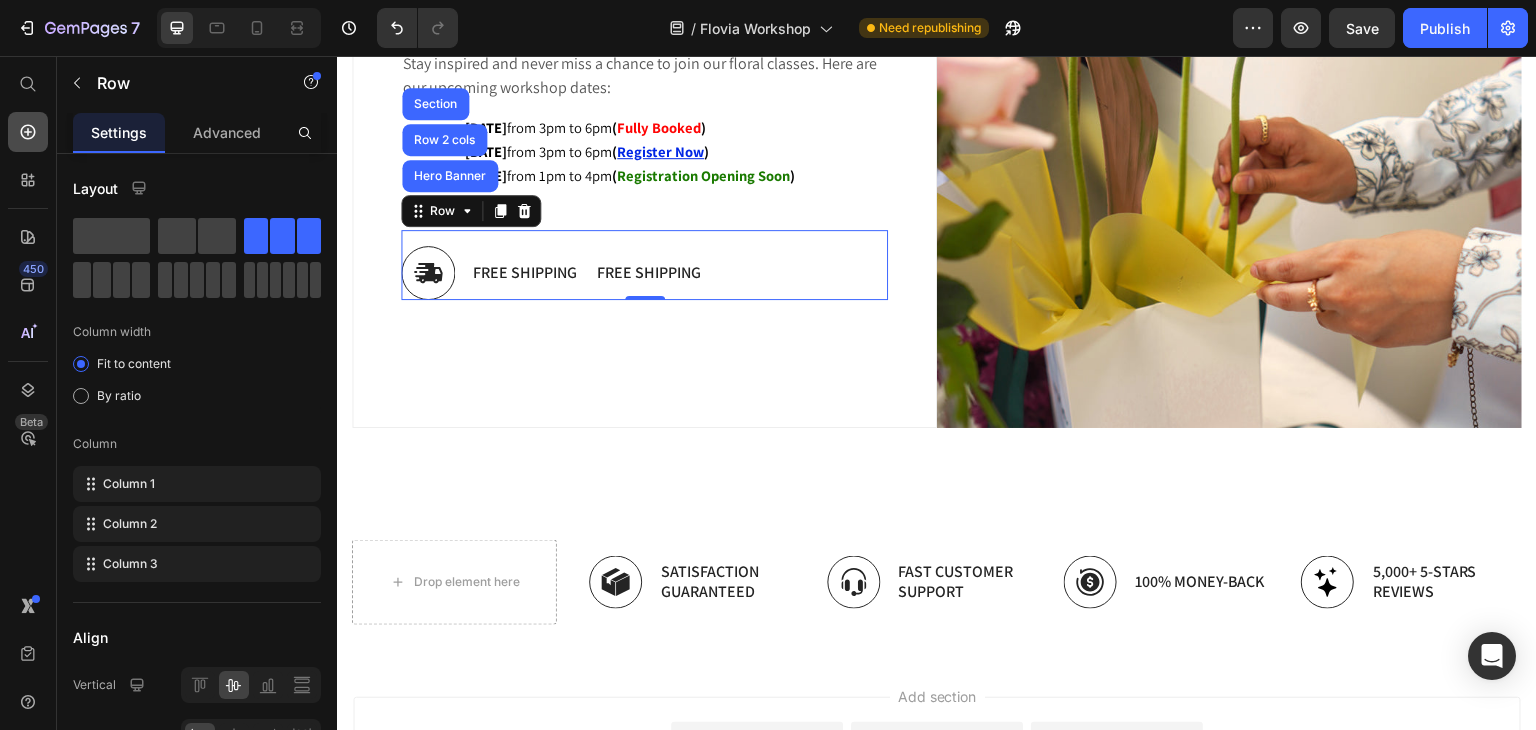 click 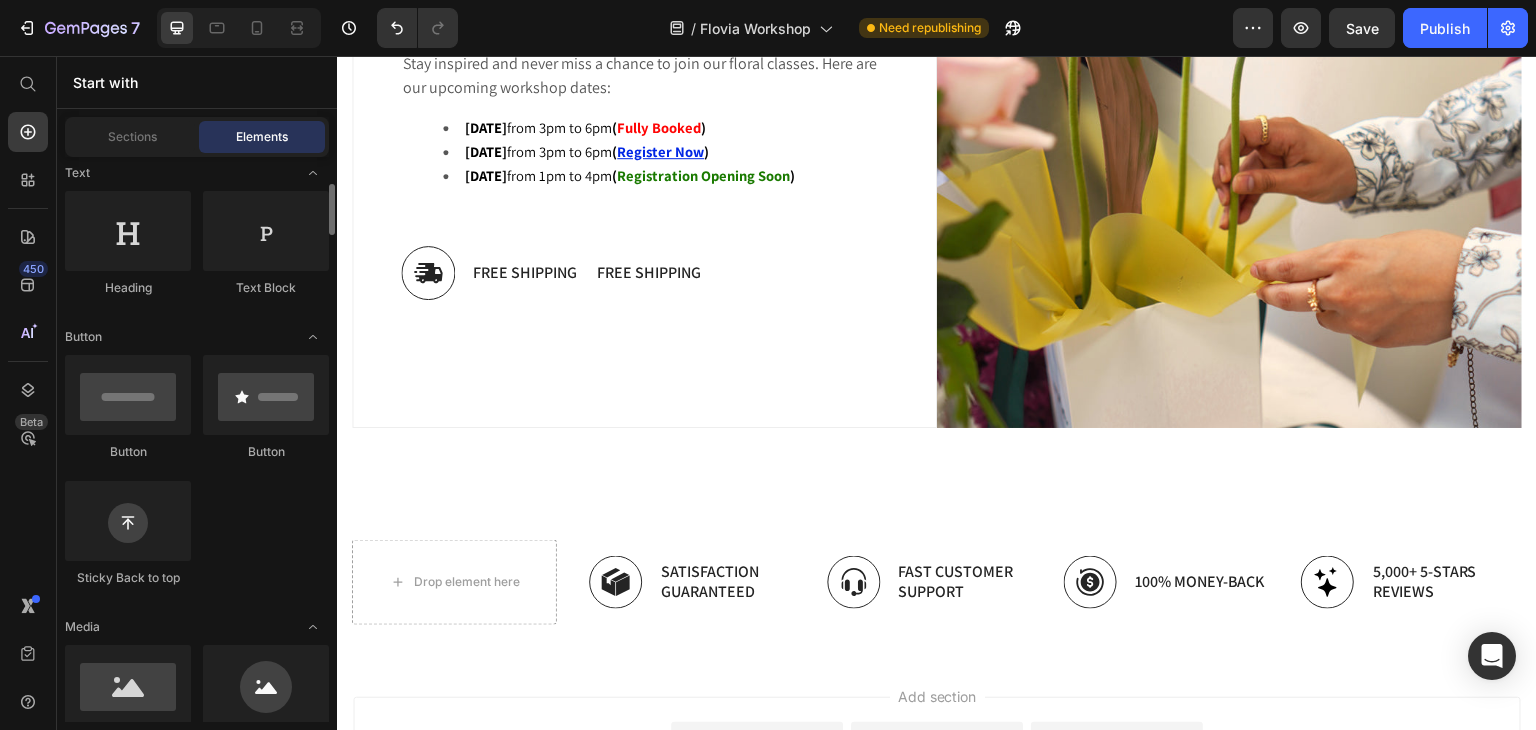 scroll, scrollTop: 200, scrollLeft: 0, axis: vertical 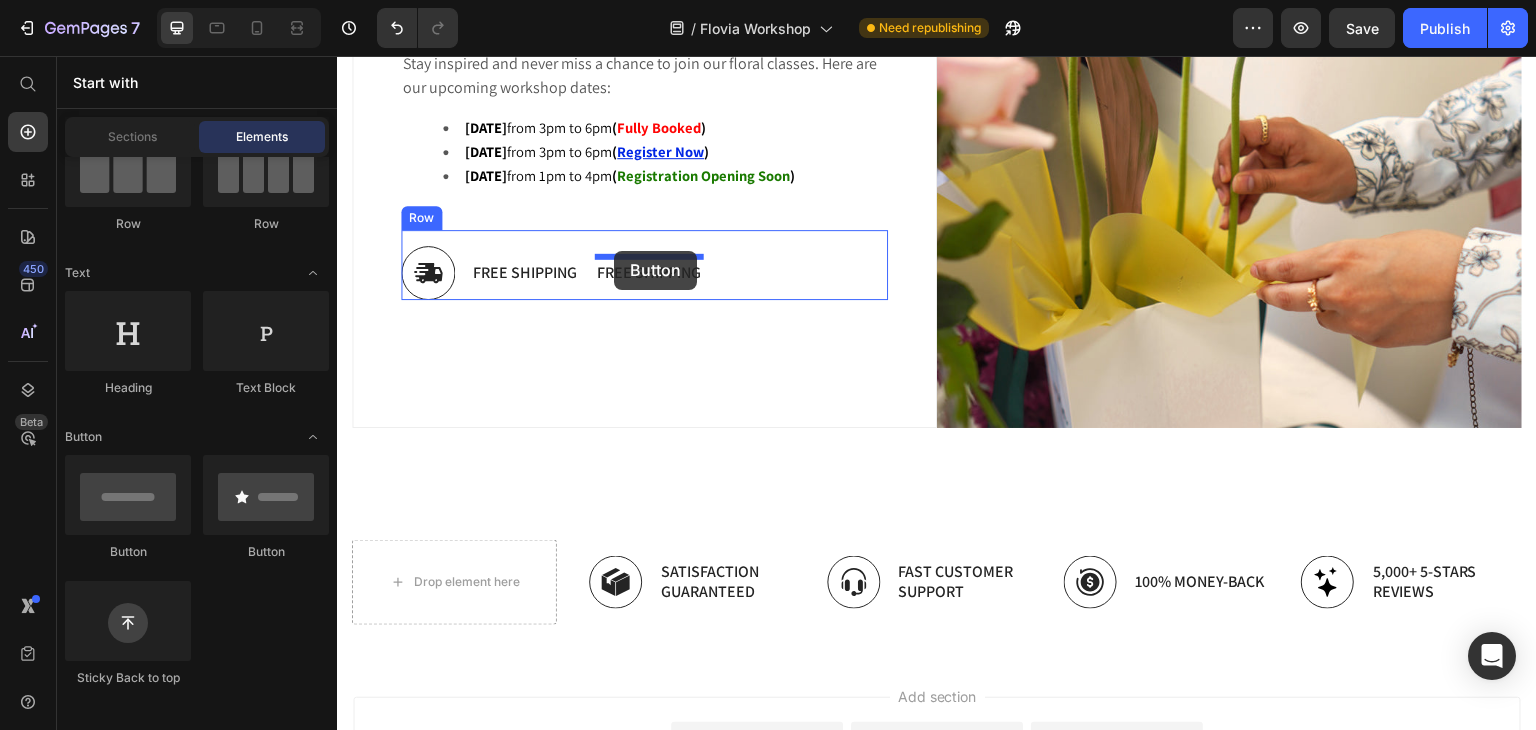 drag, startPoint x: 469, startPoint y: 567, endPoint x: 614, endPoint y: 251, distance: 347.67944 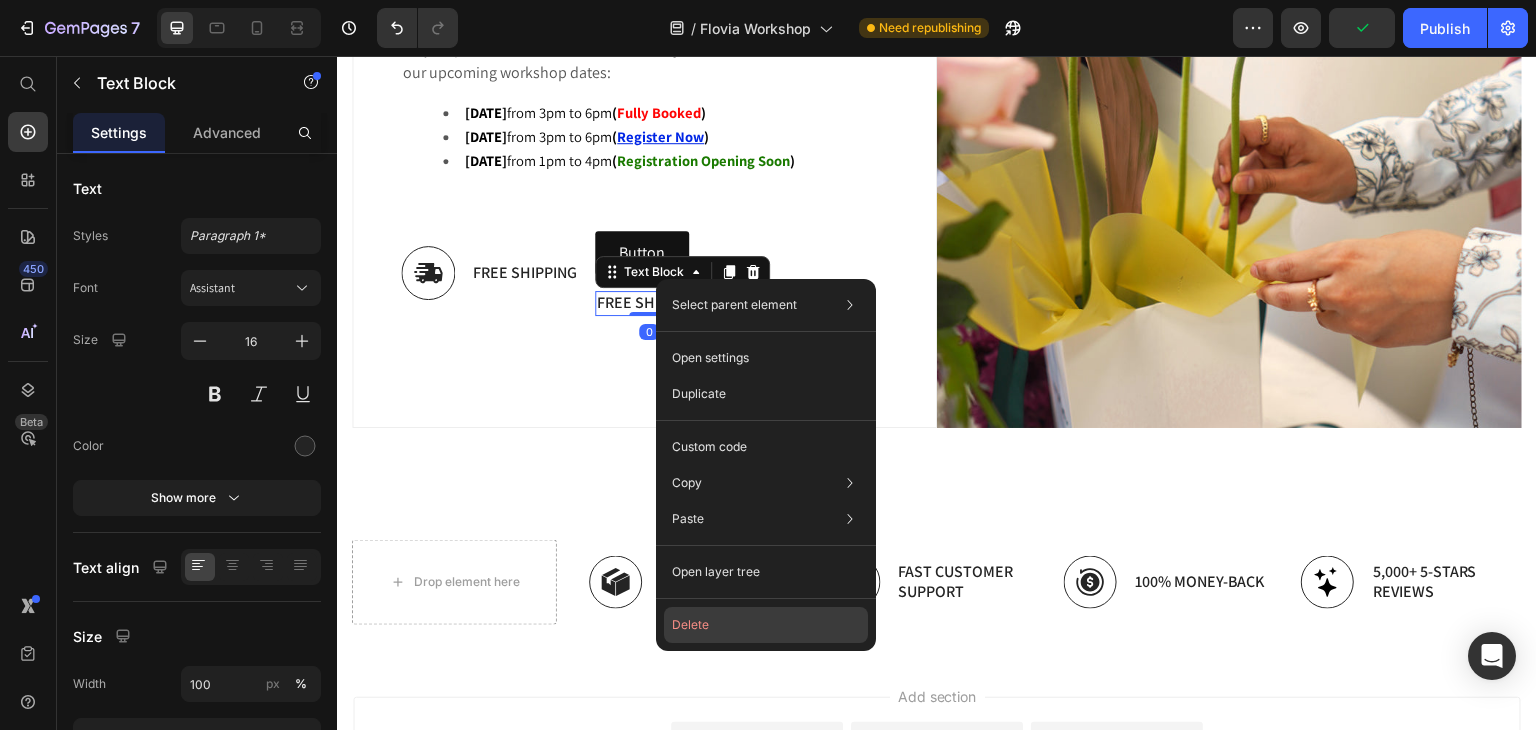 click on "Delete" 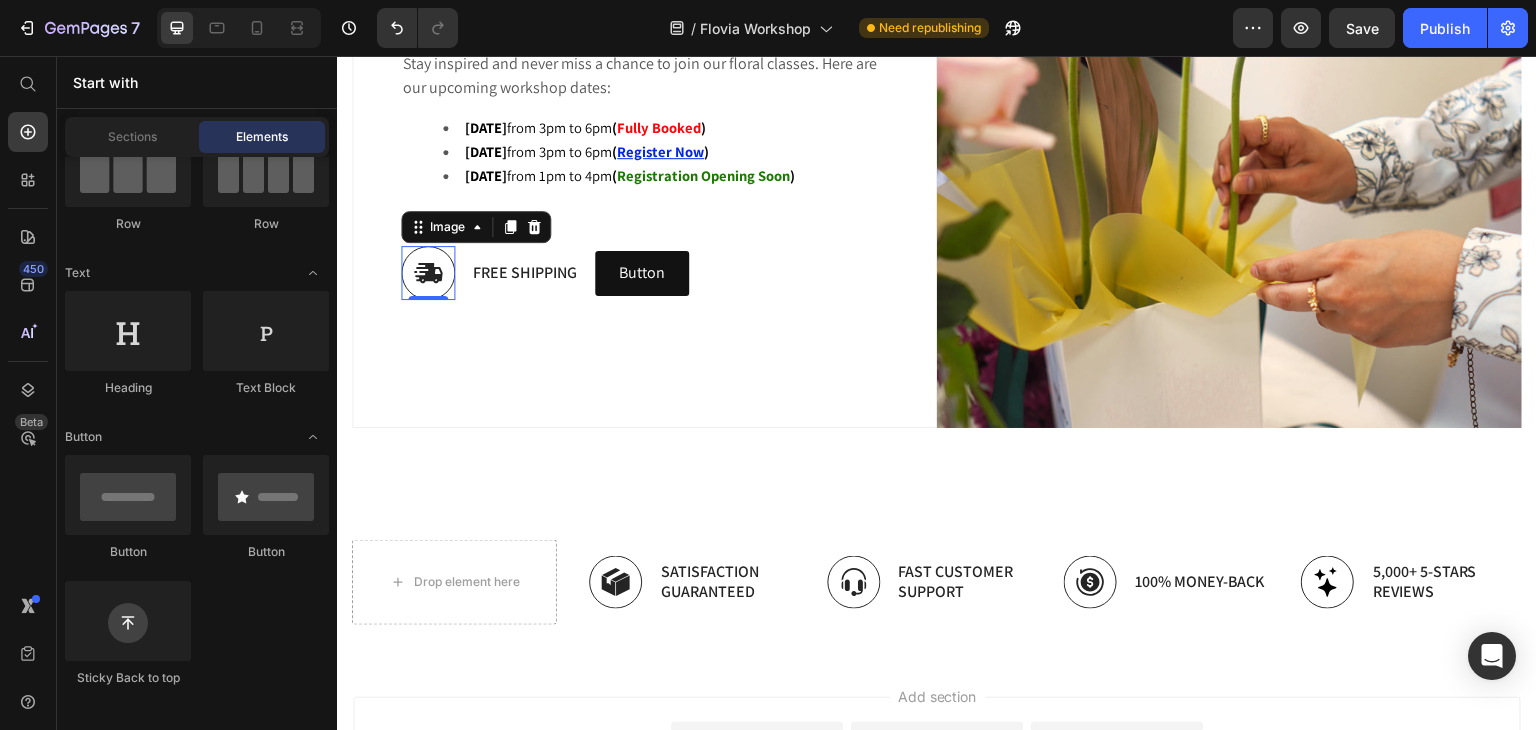 click at bounding box center [428, 273] 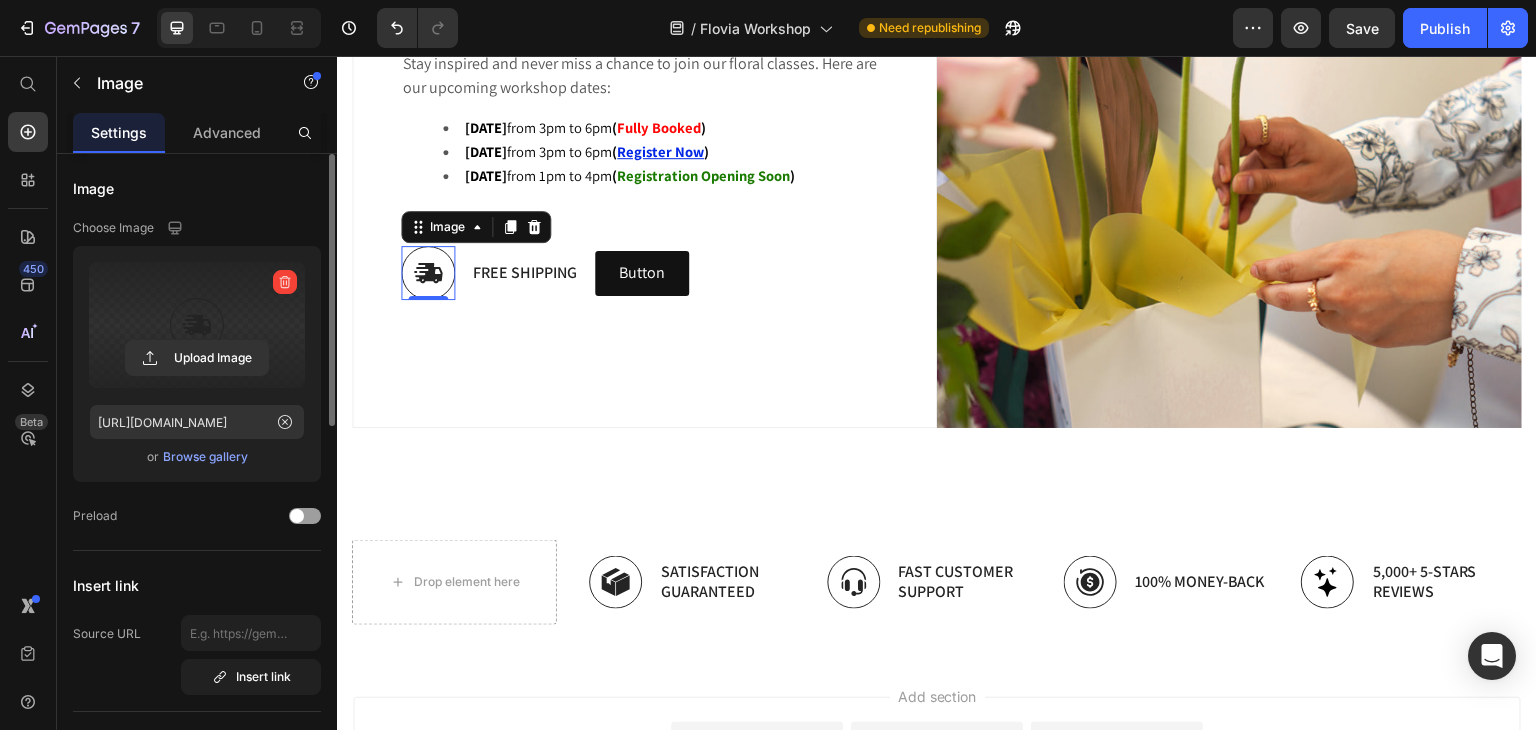 click at bounding box center (197, 325) 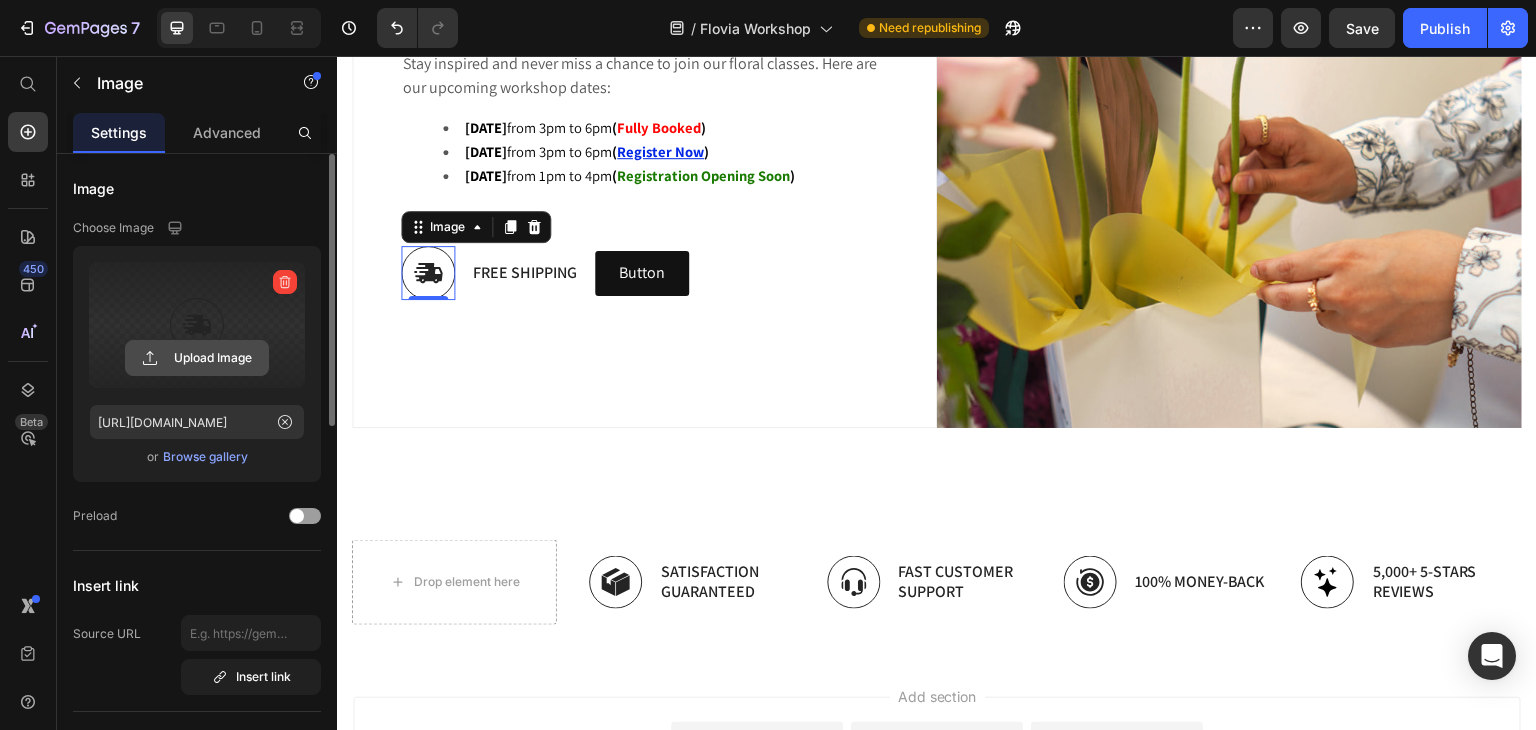 click 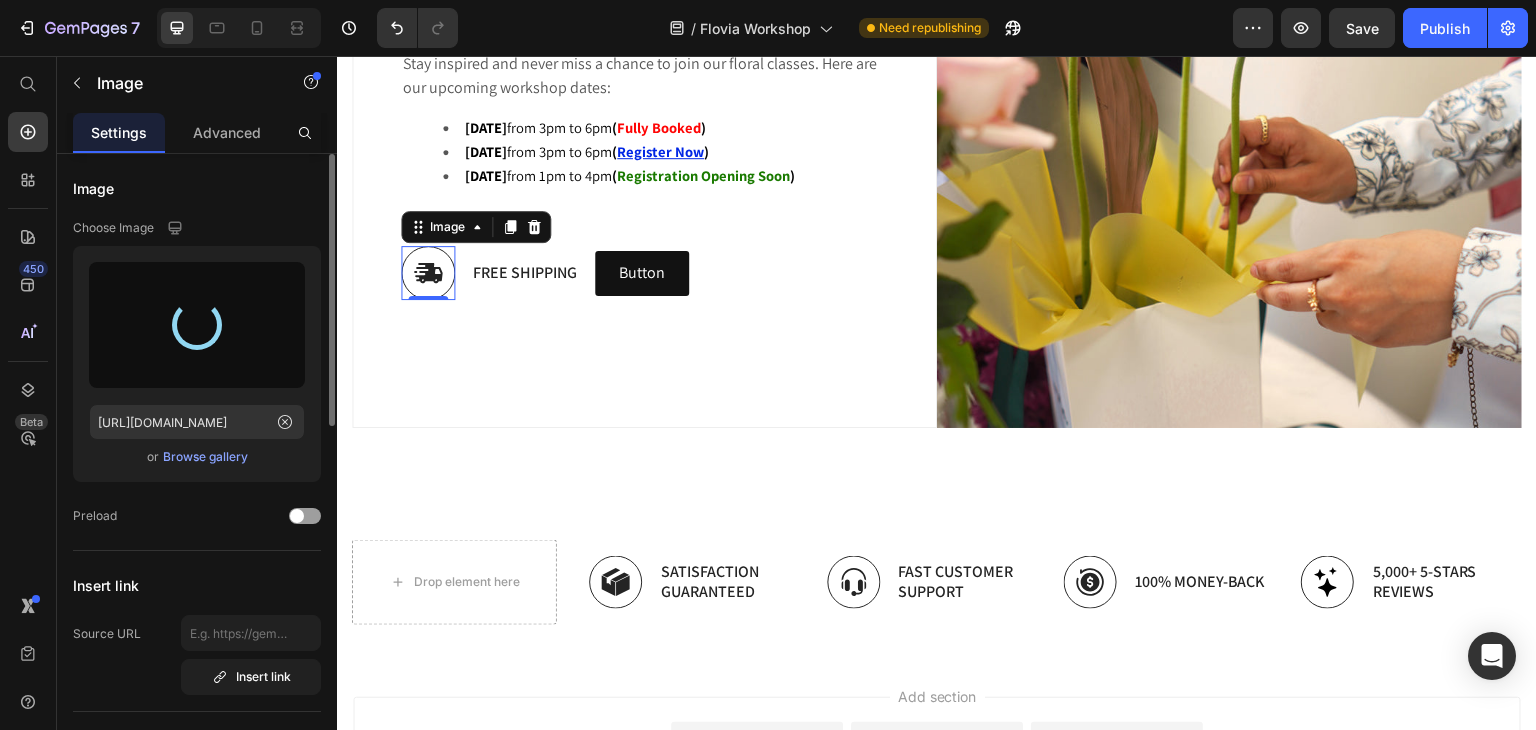 type on "https://cdn.shopify.com/s/files/1/0578/1808/7466/files/gempages_497524392062878601-404319b7-d45d-4cc6-9a71-b3ceba56ff05.png" 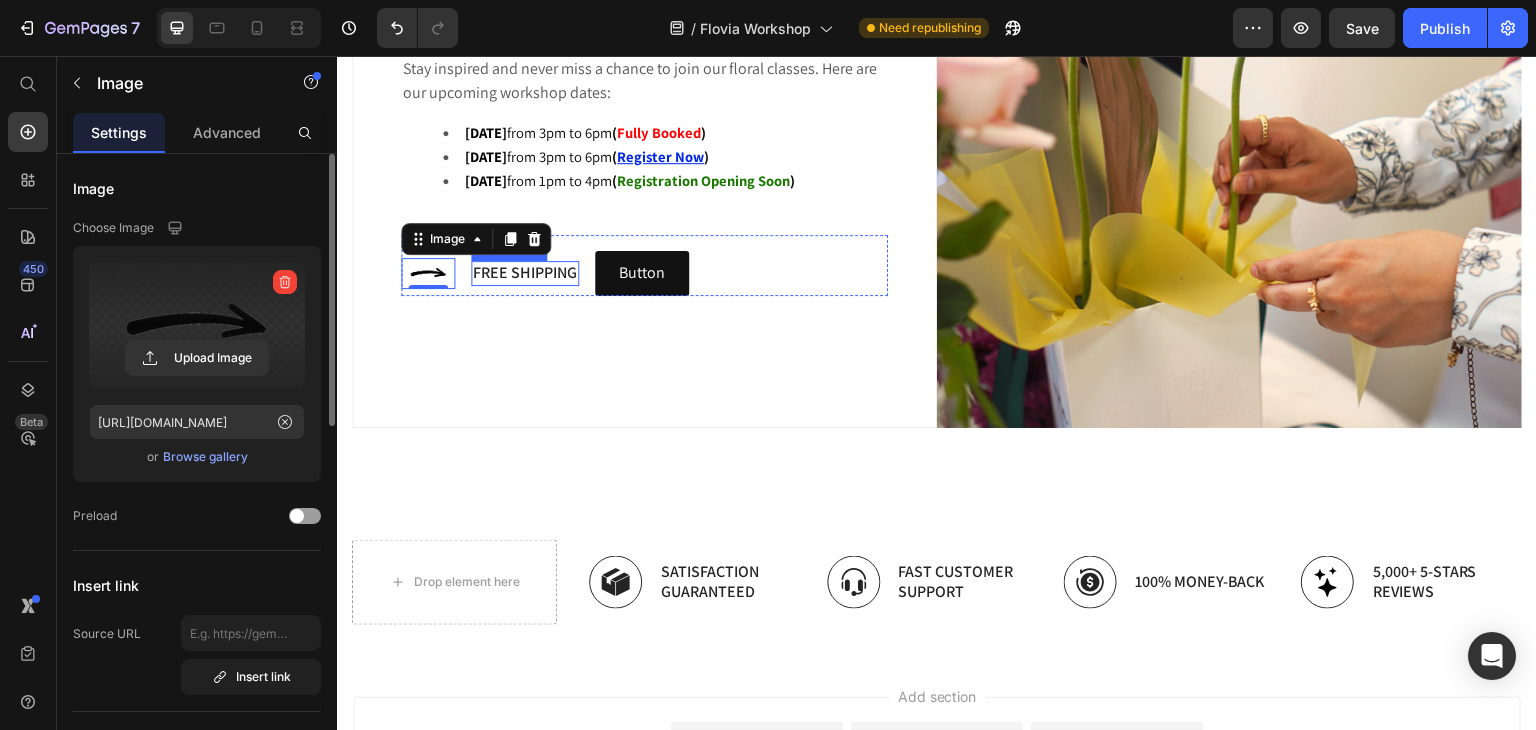 click on "Free Shipping" at bounding box center [525, 273] 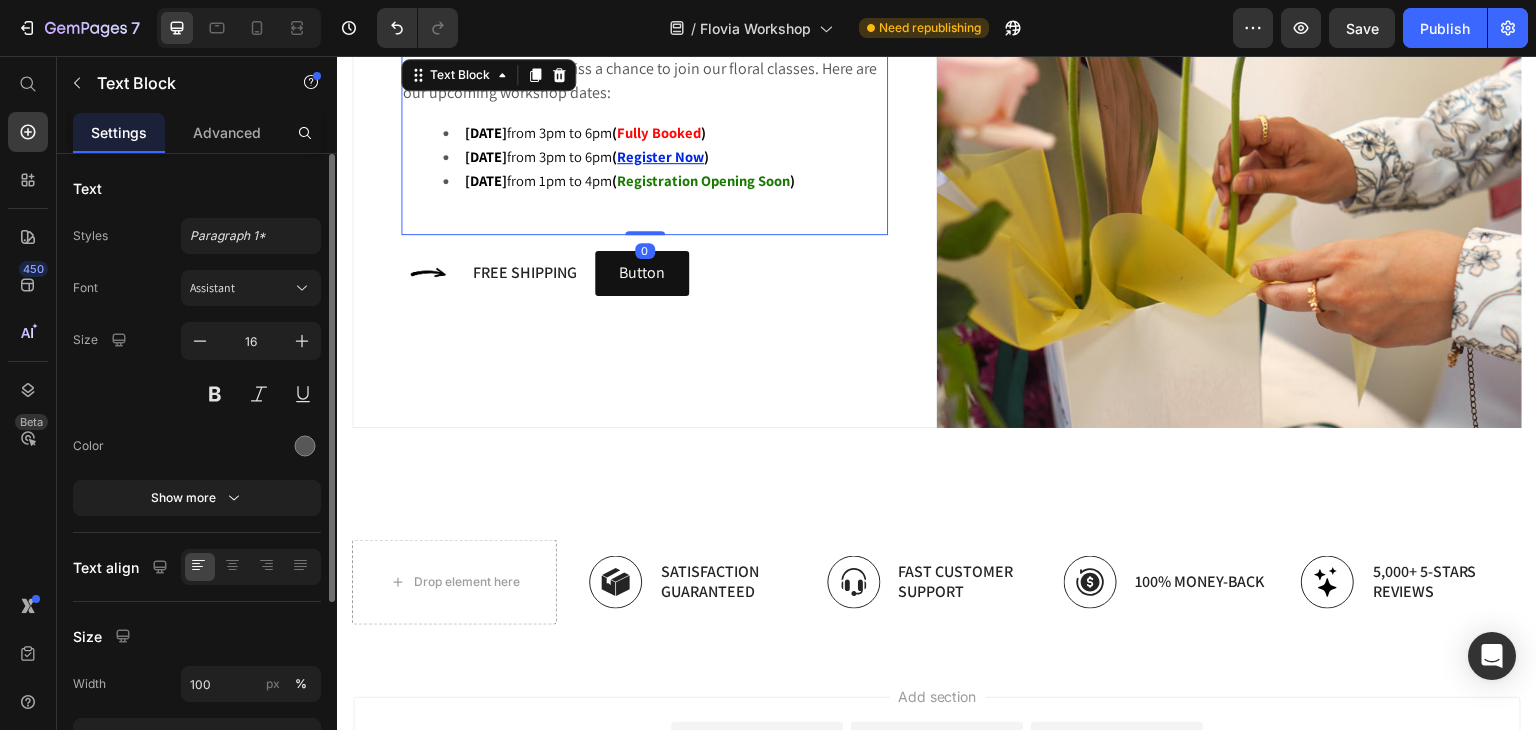 click on "13 July 2025  from 3pm to 6pm  (" at bounding box center [541, 132] 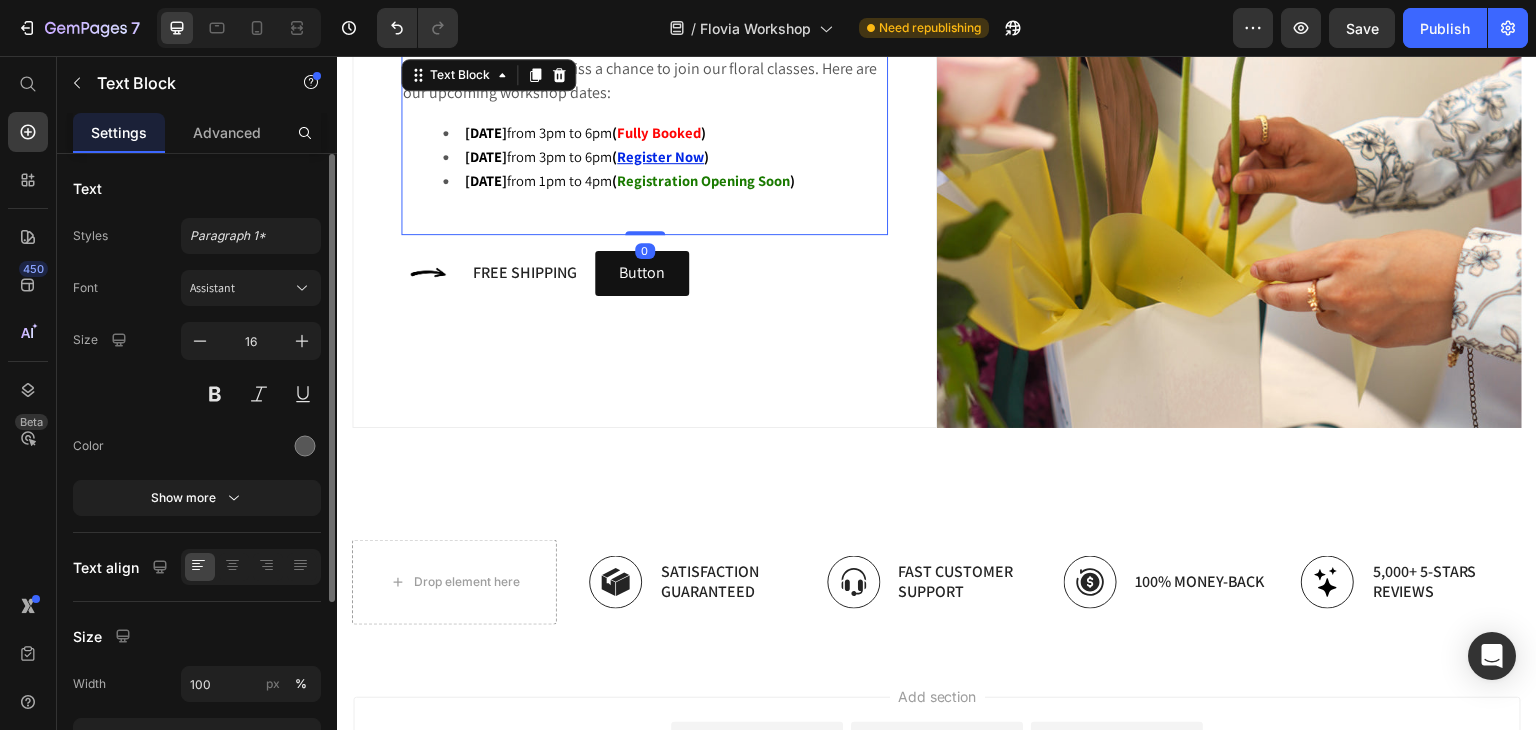 scroll, scrollTop: 2417, scrollLeft: 0, axis: vertical 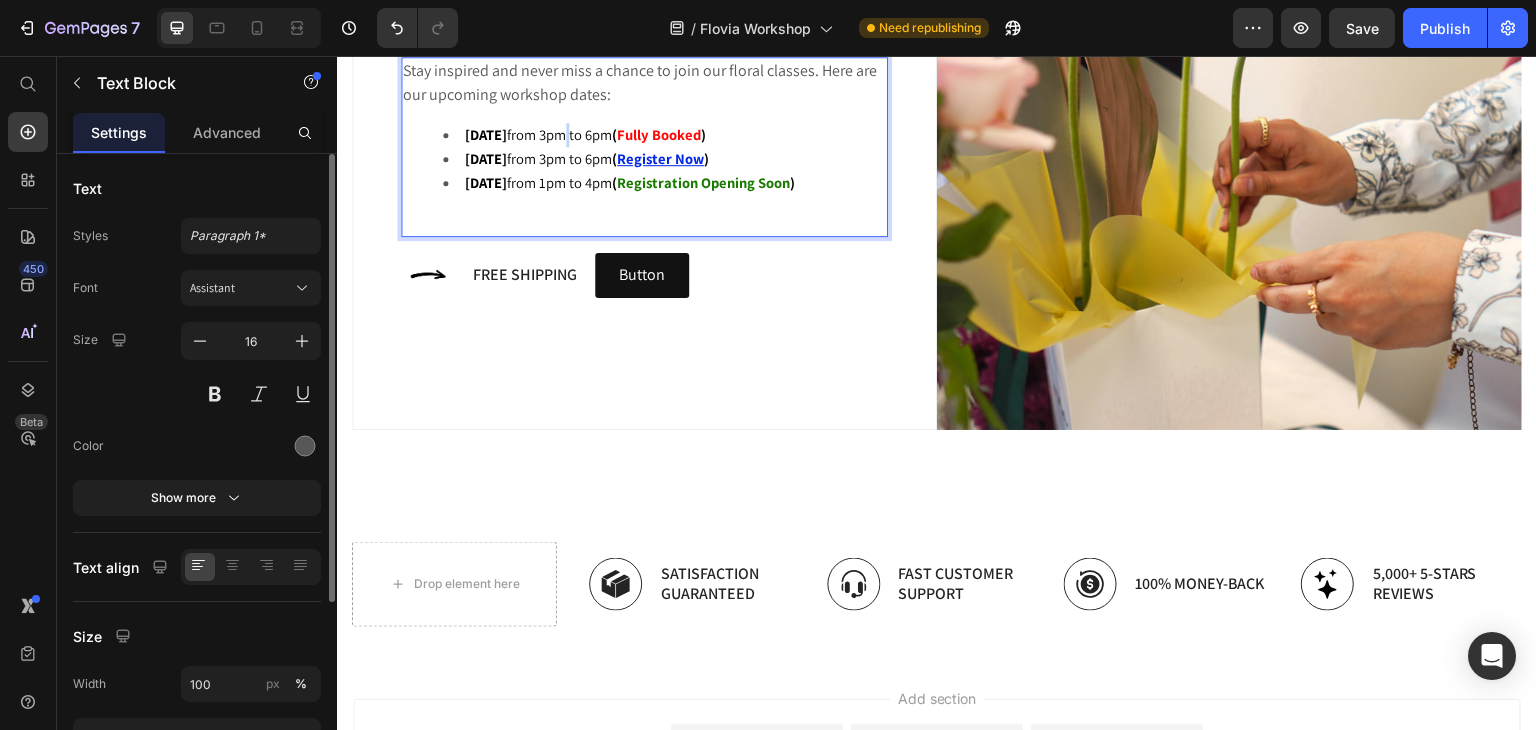 click on "13 July 2025  from 3pm to 6pm  (" at bounding box center (541, 134) 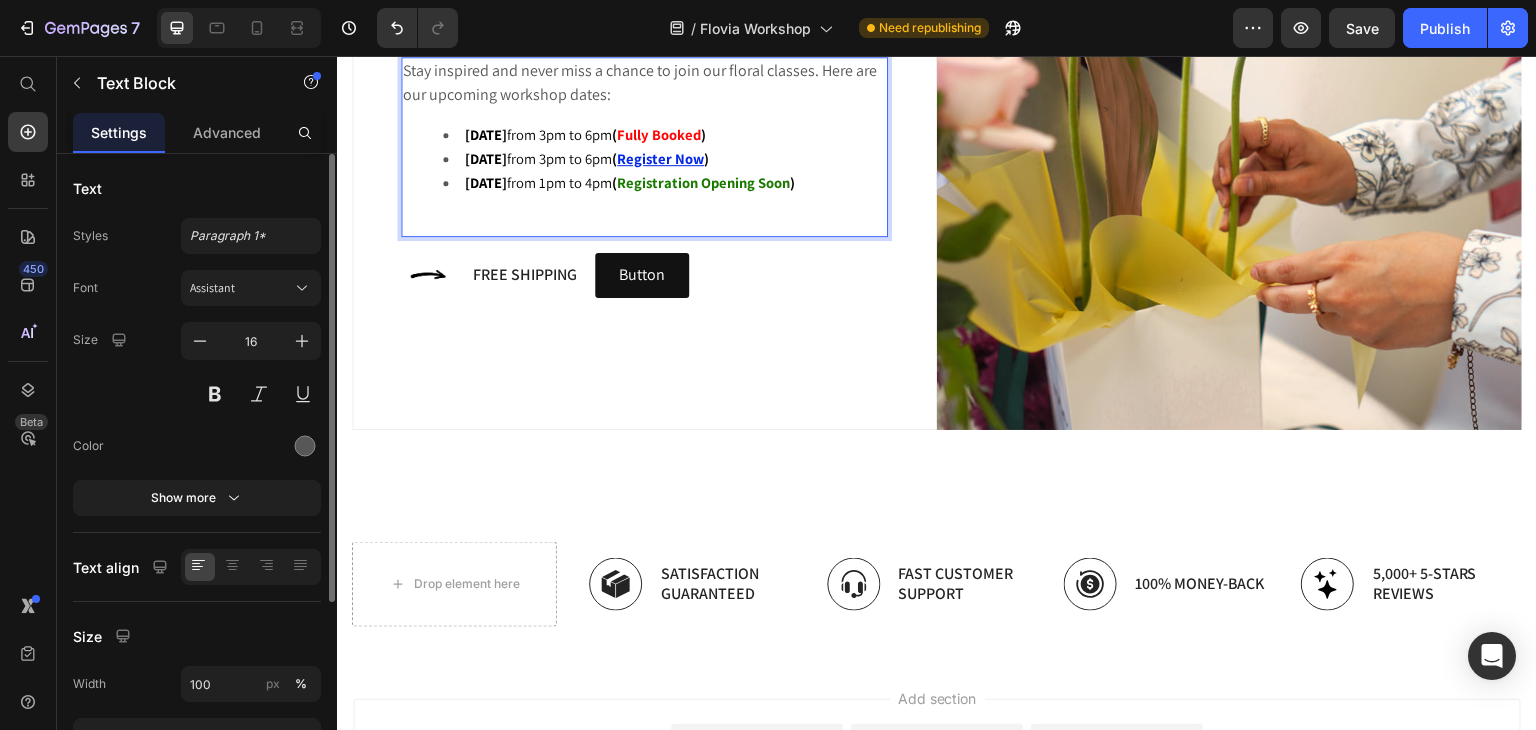 click on "13 July 2025  from 3pm to 6pm  (" at bounding box center (541, 134) 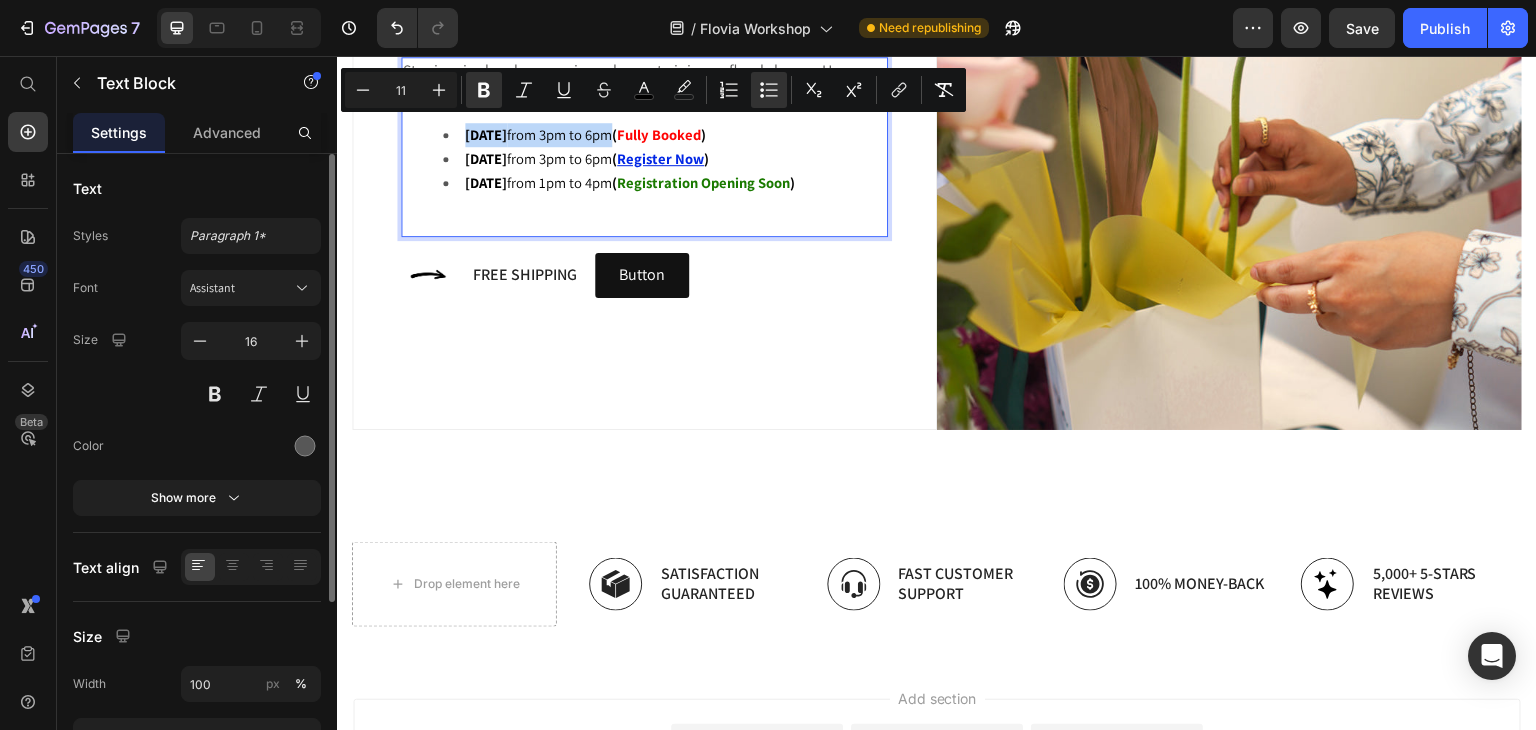 drag, startPoint x: 652, startPoint y: 128, endPoint x: 462, endPoint y: 129, distance: 190.00262 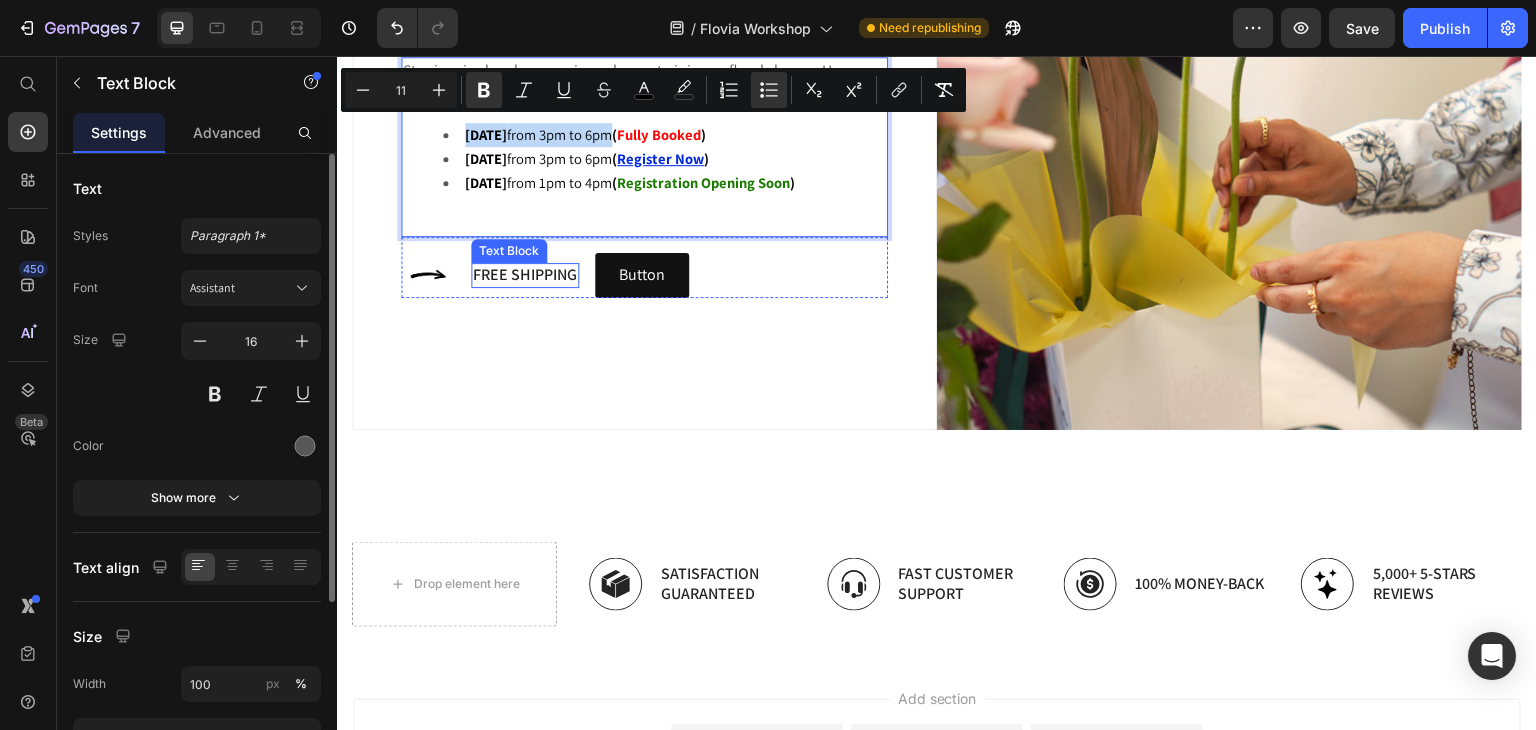 click on "Free Shipping" at bounding box center [525, 275] 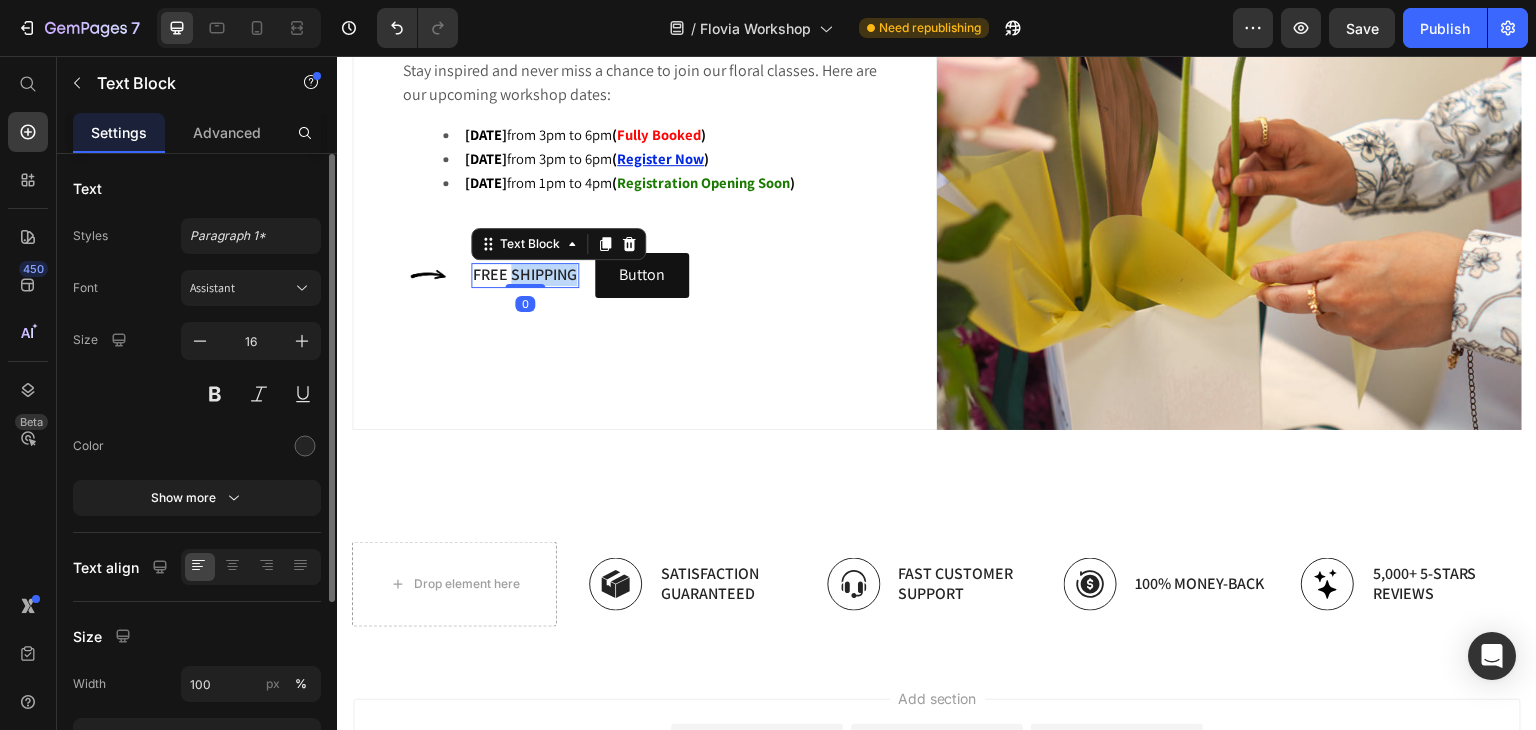 click on "Free Shipping" at bounding box center [525, 275] 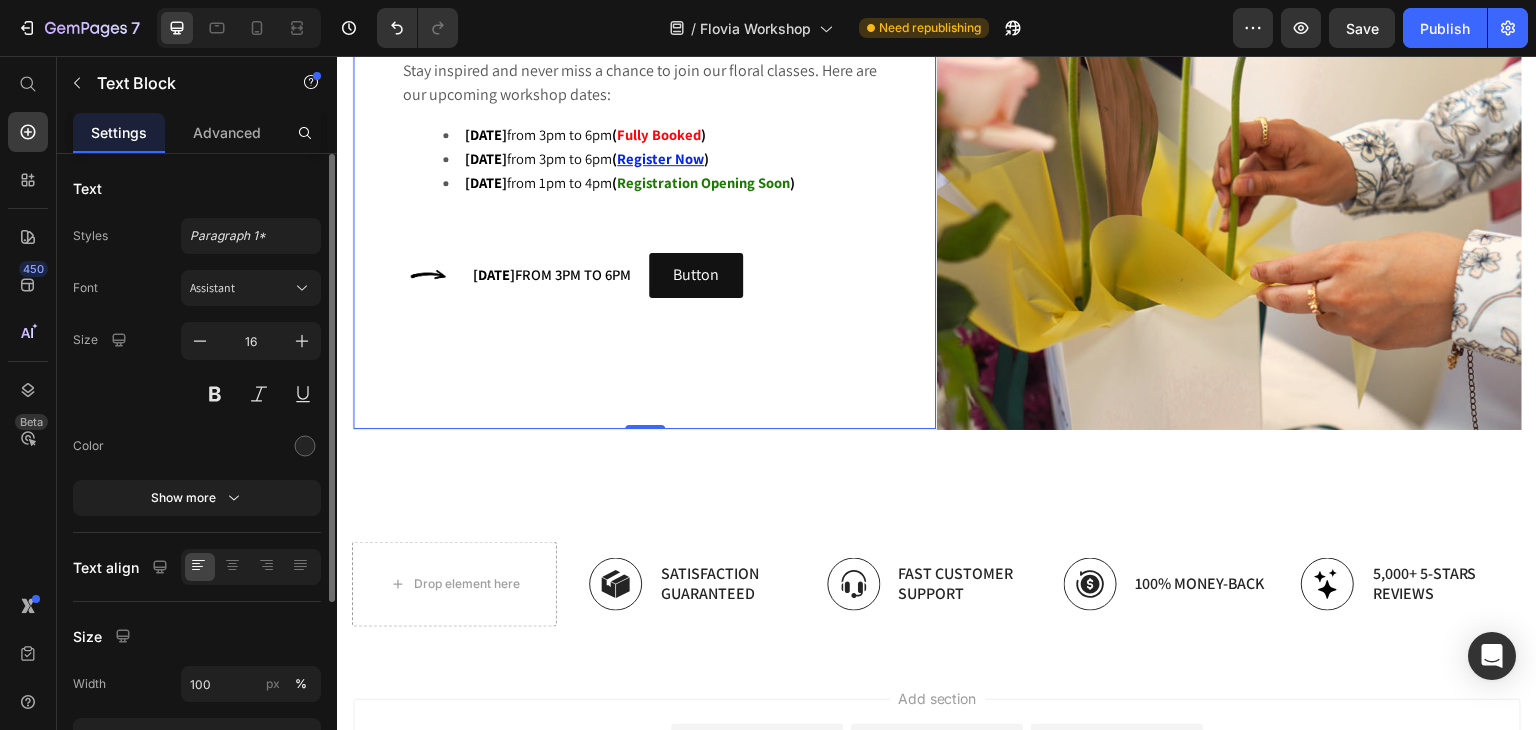 click on "Upcoming Workshop Dates Heading Stay inspired and never miss a chance to join our floral classes. Here are our upcoming workshop dates: 13 July 2025  from 3pm to 6pm  ( Fully Booked ) 20 July 2025  from 3pm to 6pm  ( Register Now ) 9 August 2025  from 1pm to 4pm  ( Registration Opening Soon ) Text Block Image 13 July 2025  from 3pm to 6pm Text Block Button Button Row" at bounding box center (644, 137) 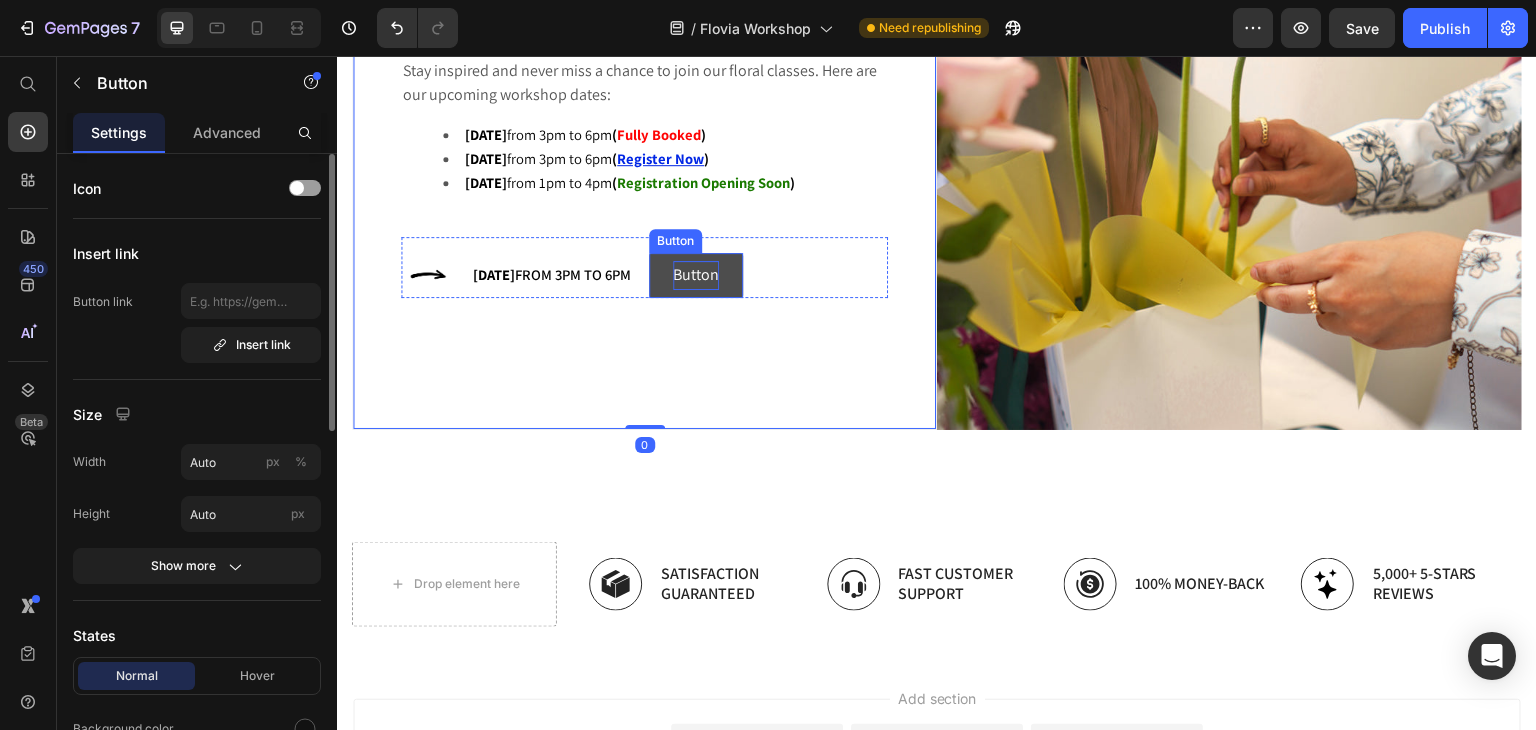 click on "Button" at bounding box center [696, 275] 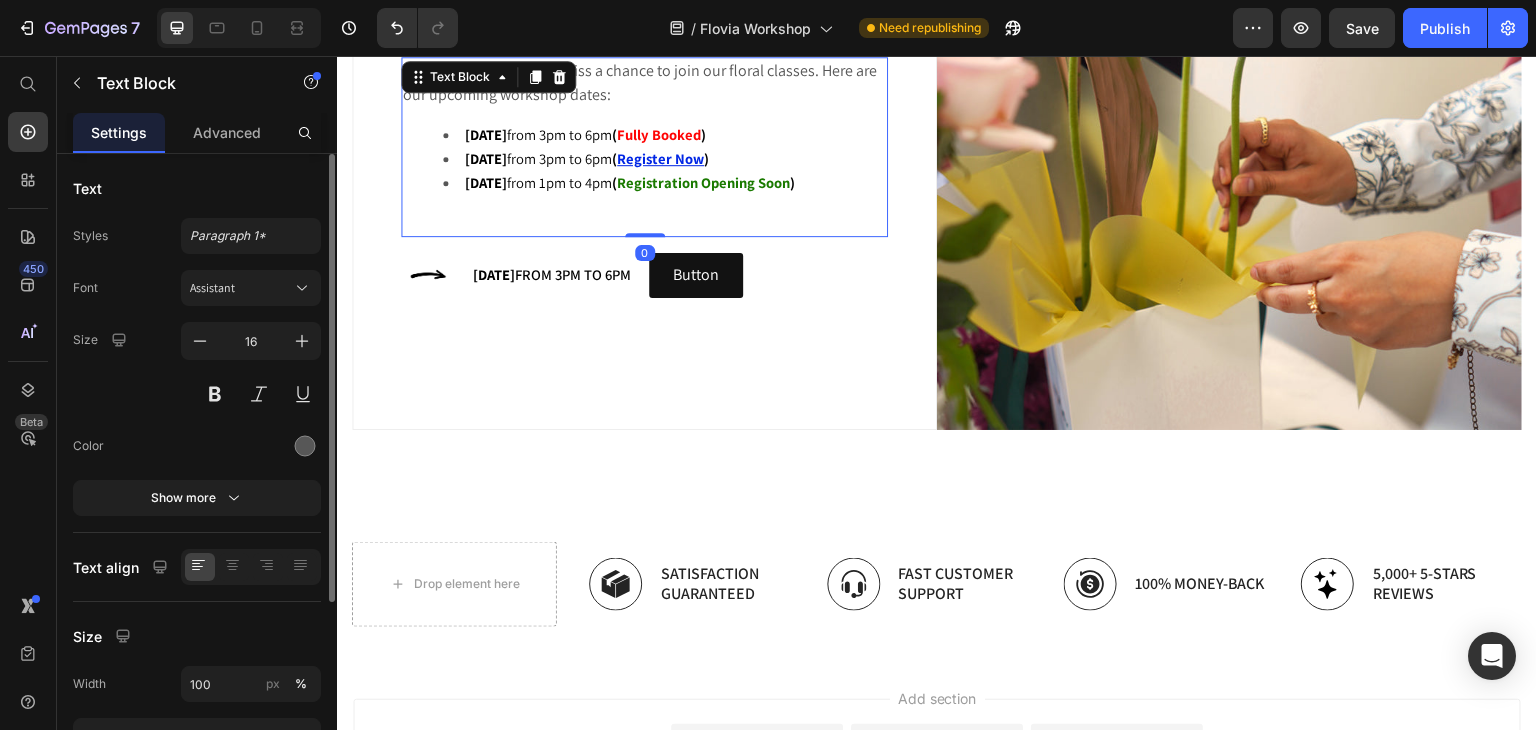 click on "Fully Booked" at bounding box center [659, 134] 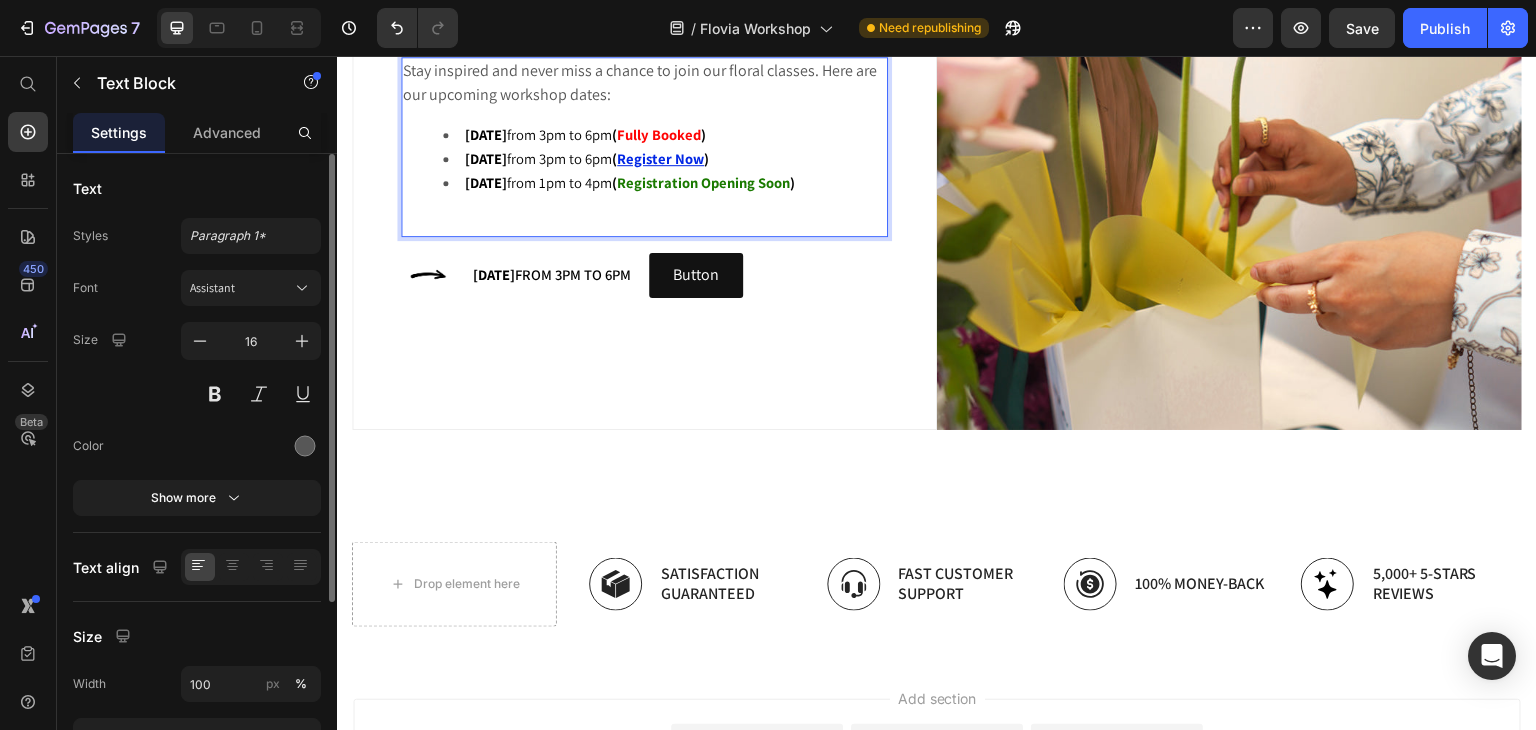 click on "Fully Booked" at bounding box center (659, 134) 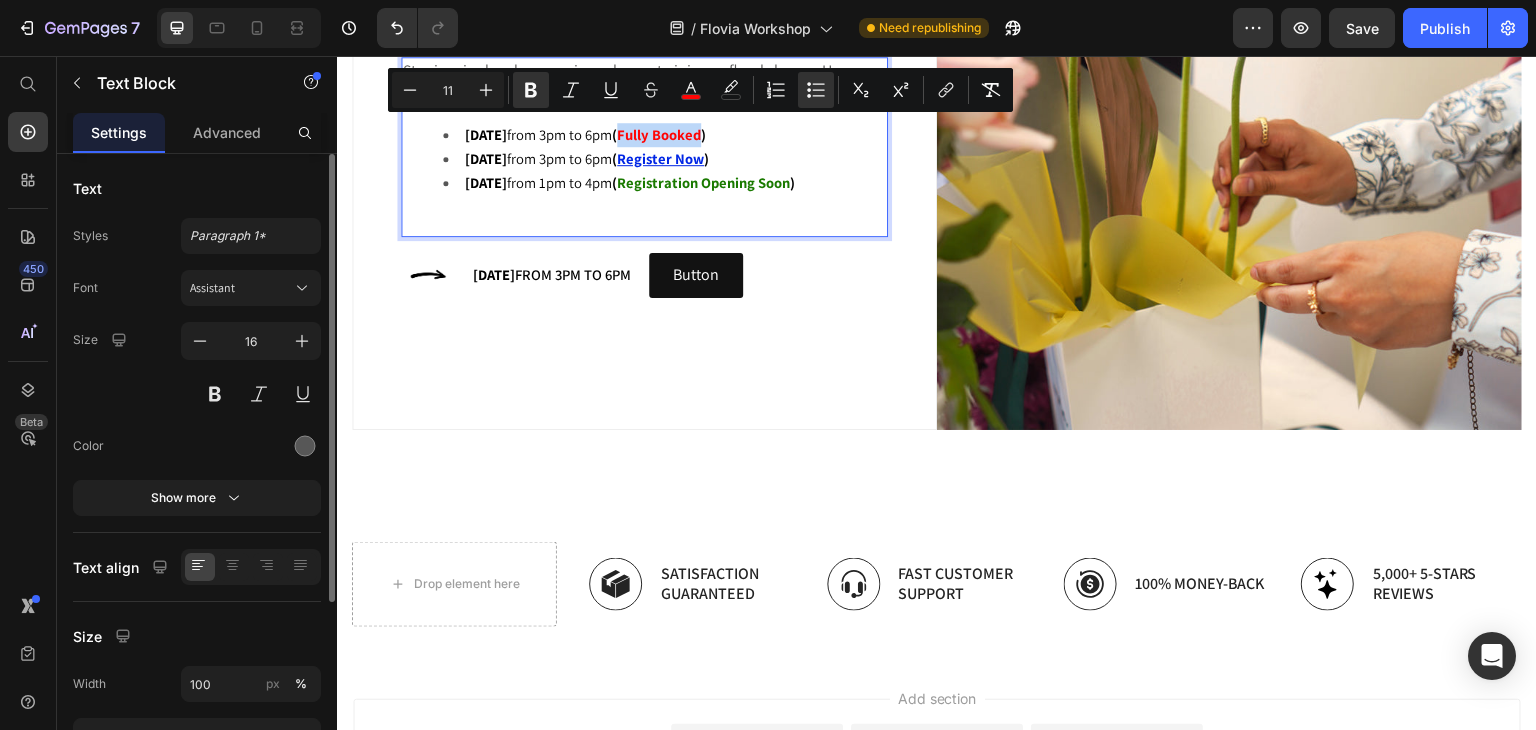 drag, startPoint x: 743, startPoint y: 130, endPoint x: 659, endPoint y: 133, distance: 84.05355 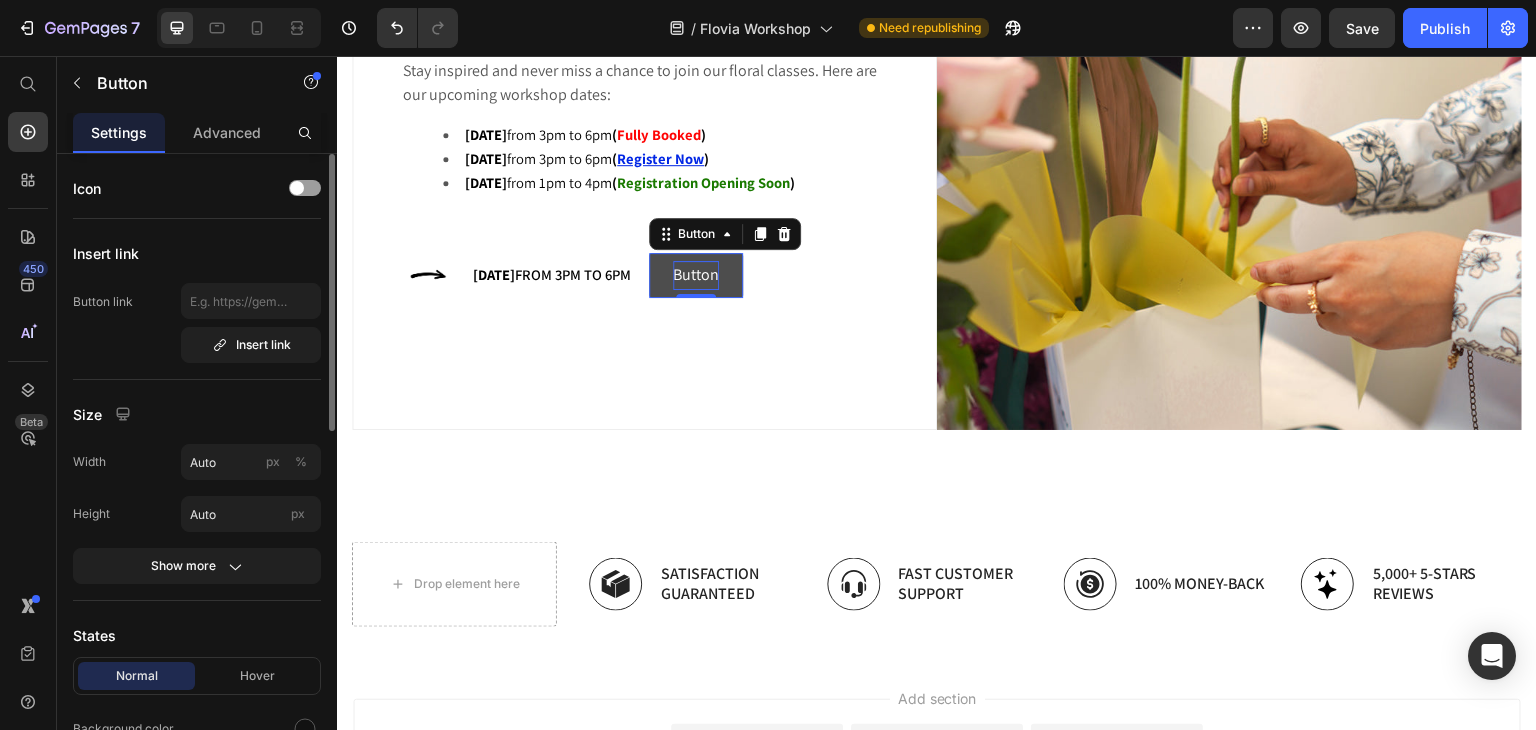 click on "Button" at bounding box center (696, 275) 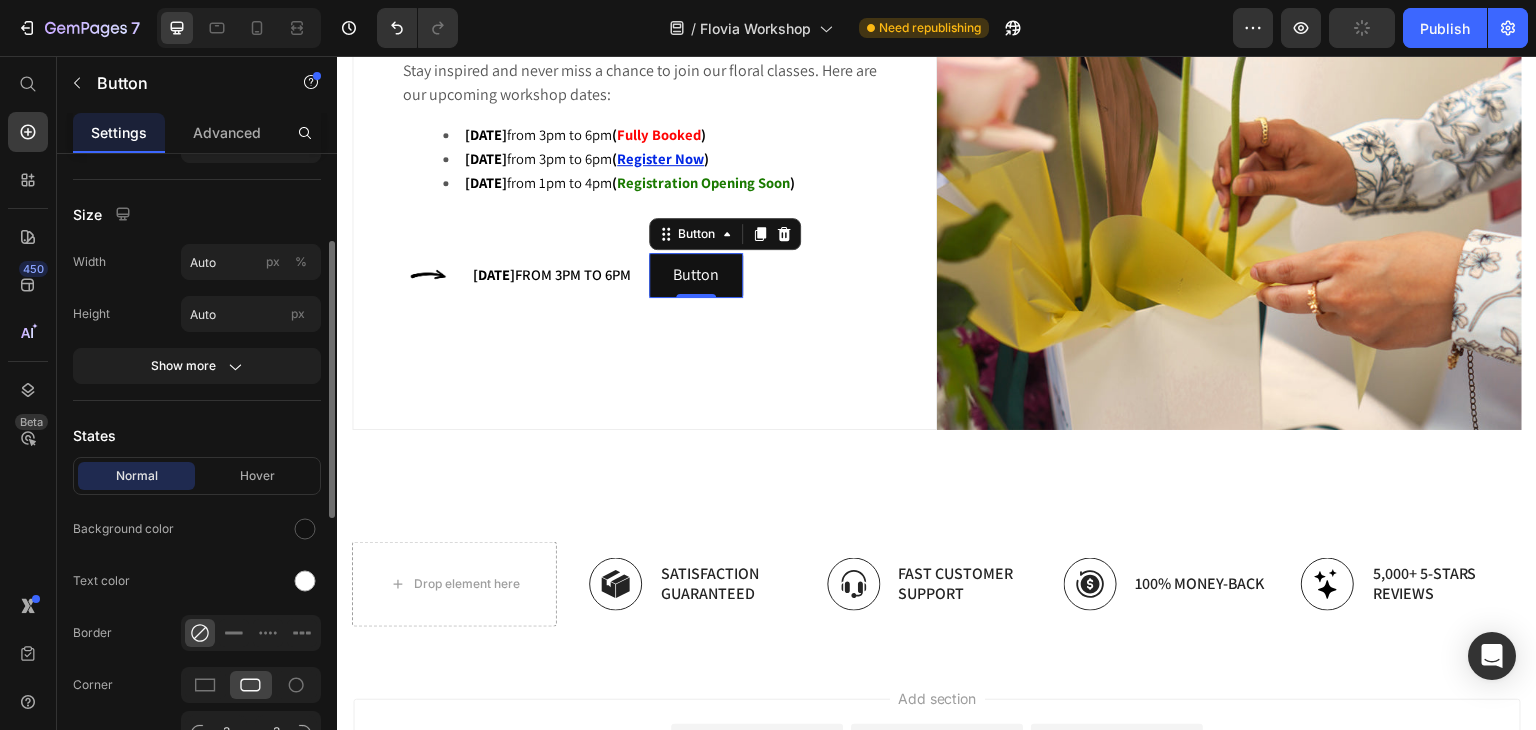 scroll, scrollTop: 0, scrollLeft: 0, axis: both 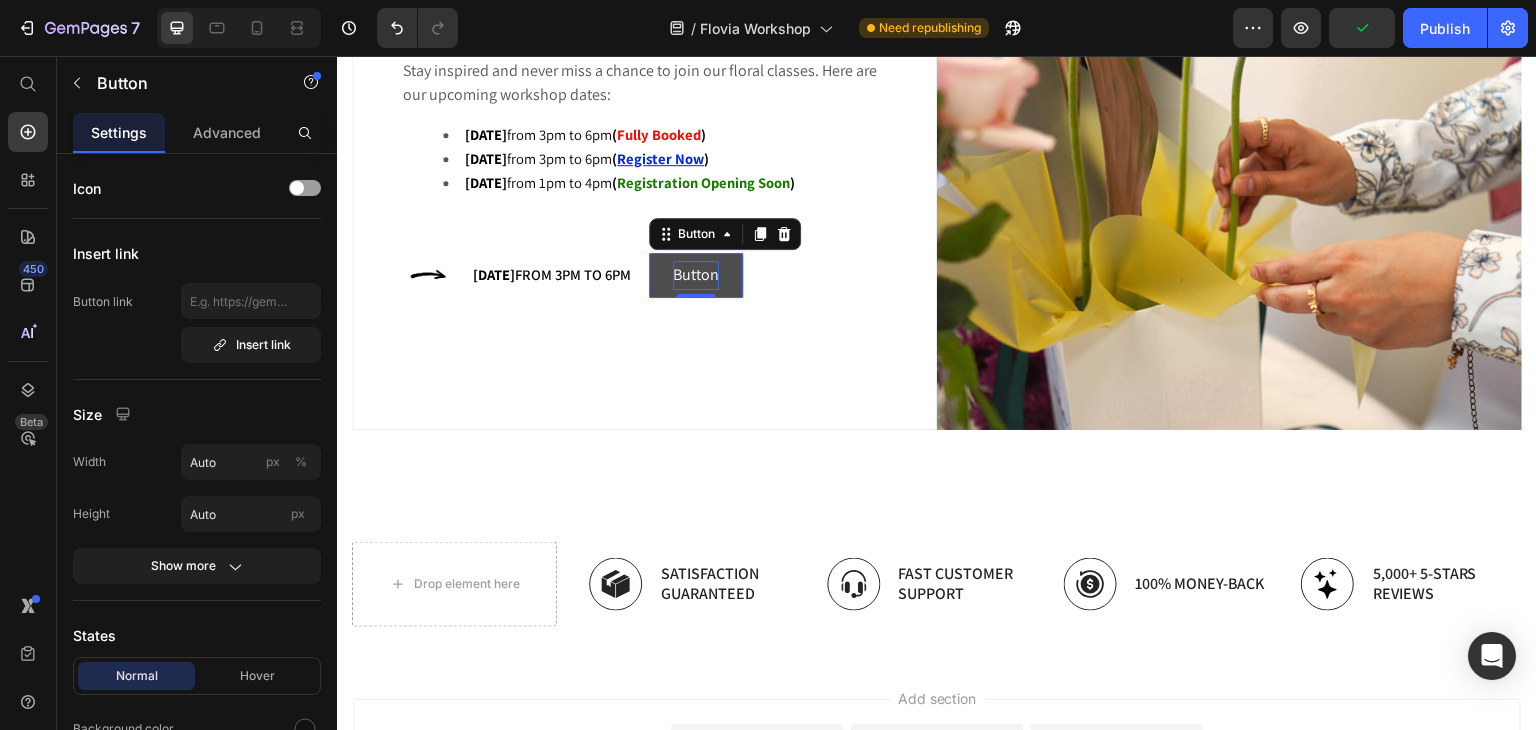 click on "Button" at bounding box center (696, 275) 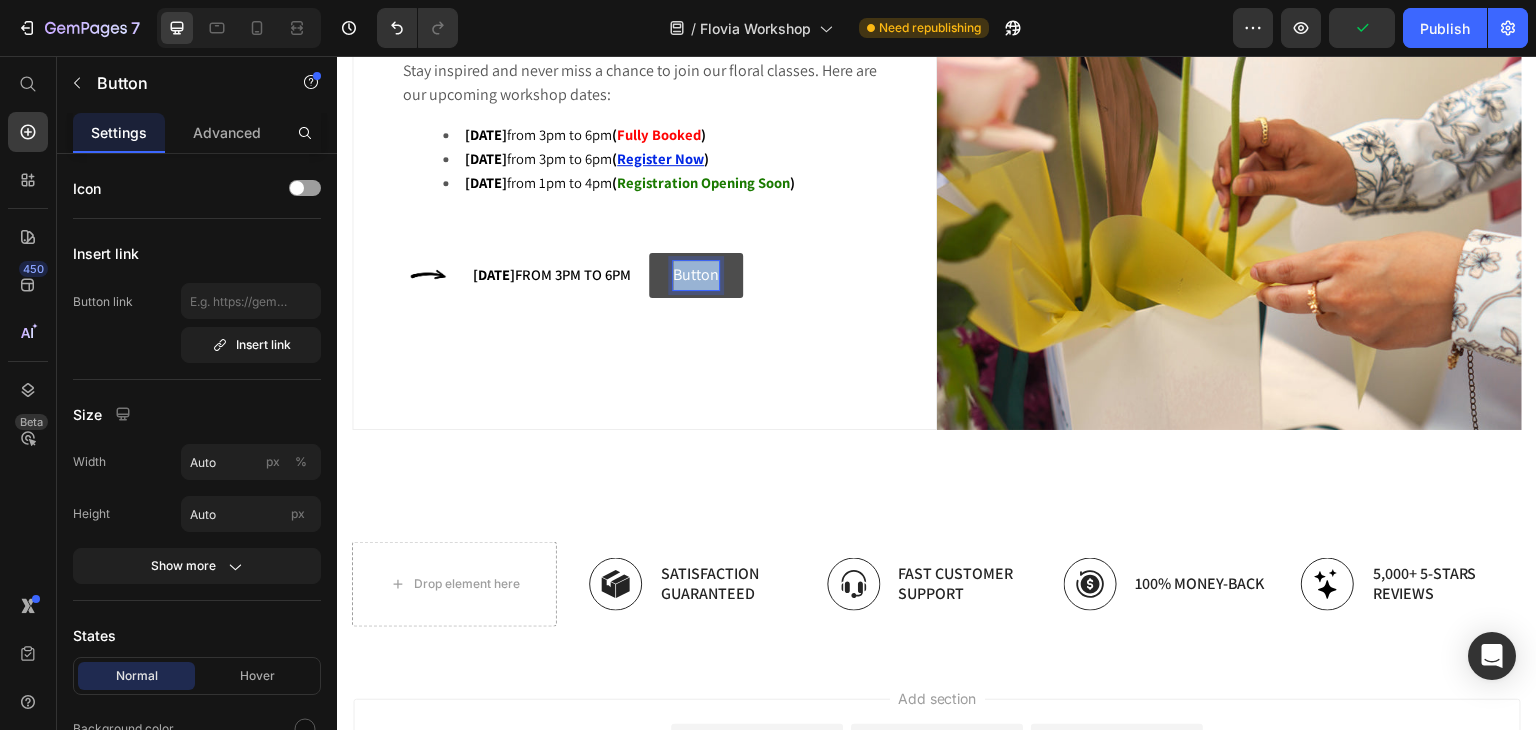 click on "Button" at bounding box center [696, 275] 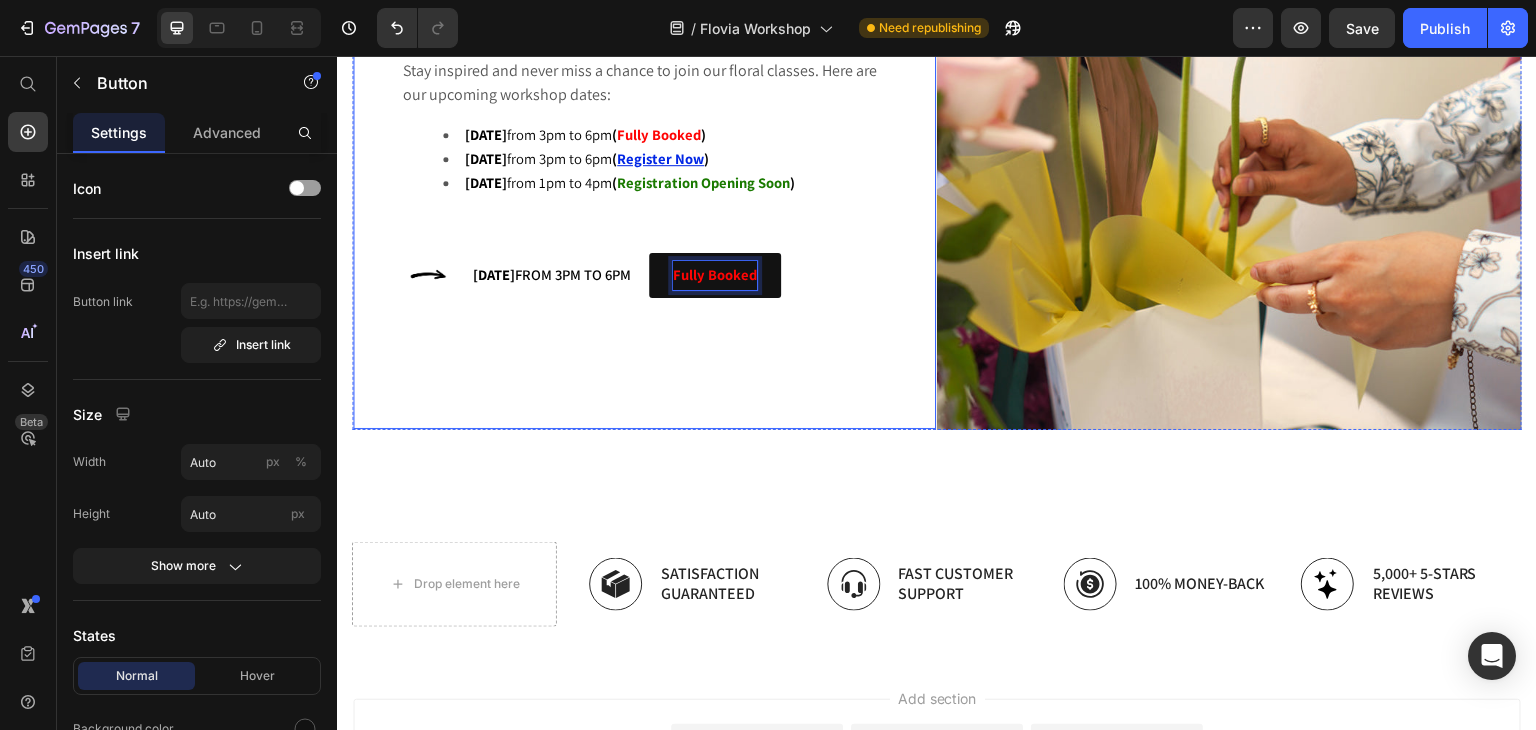 click on "Upcoming Workshop Dates Heading Stay inspired and never miss a chance to join our floral classes. Here are our upcoming workshop dates: 13 July 2025  from 3pm to 6pm  ( Fully Booked ) 20 July 2025  from 3pm to 6pm  ( Register Now ) 9 August 2025  from 1pm to 4pm  ( Registration Opening Soon ) Text Block Image 13 July 2025  from 3pm to 6pm Text Block Fully Booked Button   0 Row" at bounding box center [644, 137] 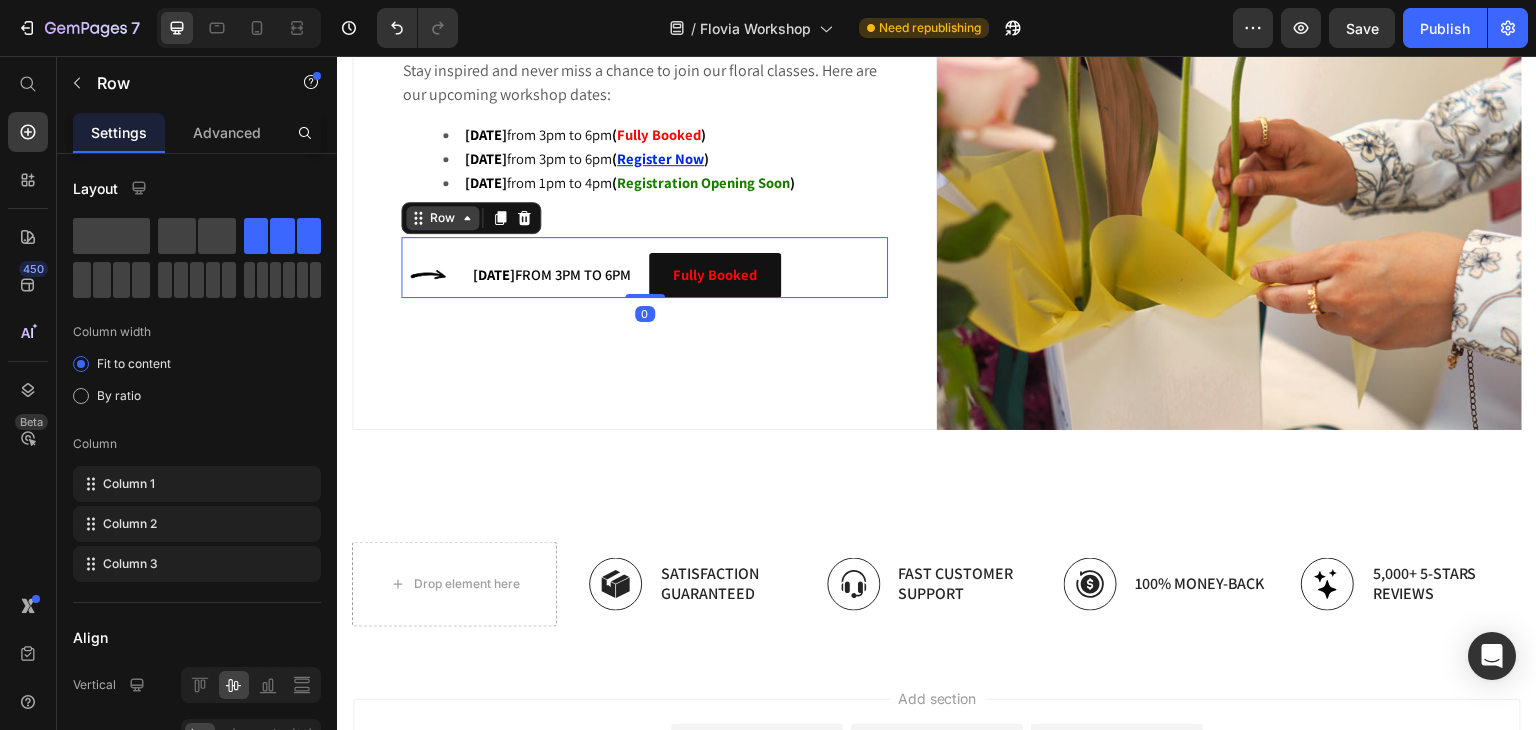 click on "Row" at bounding box center (471, 218) 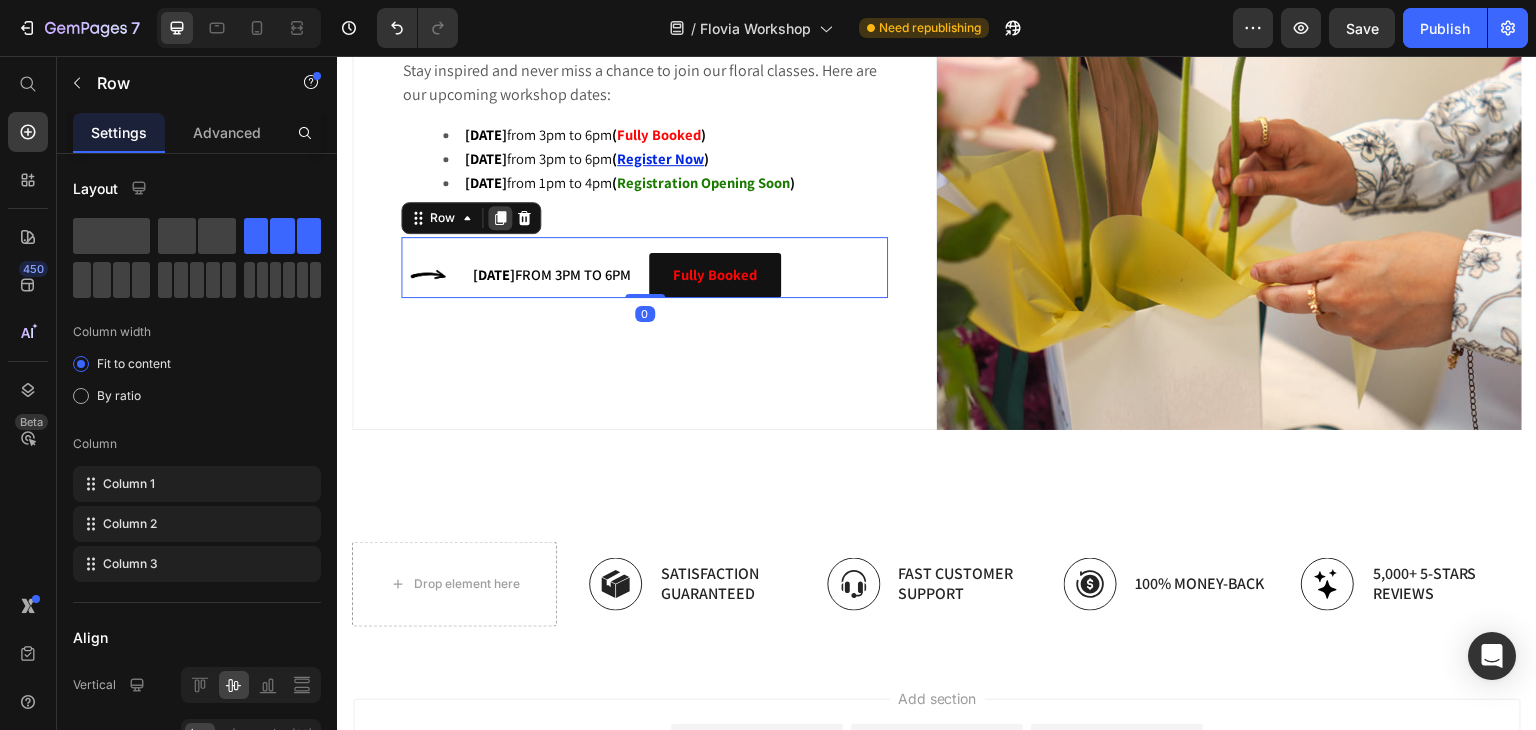 click 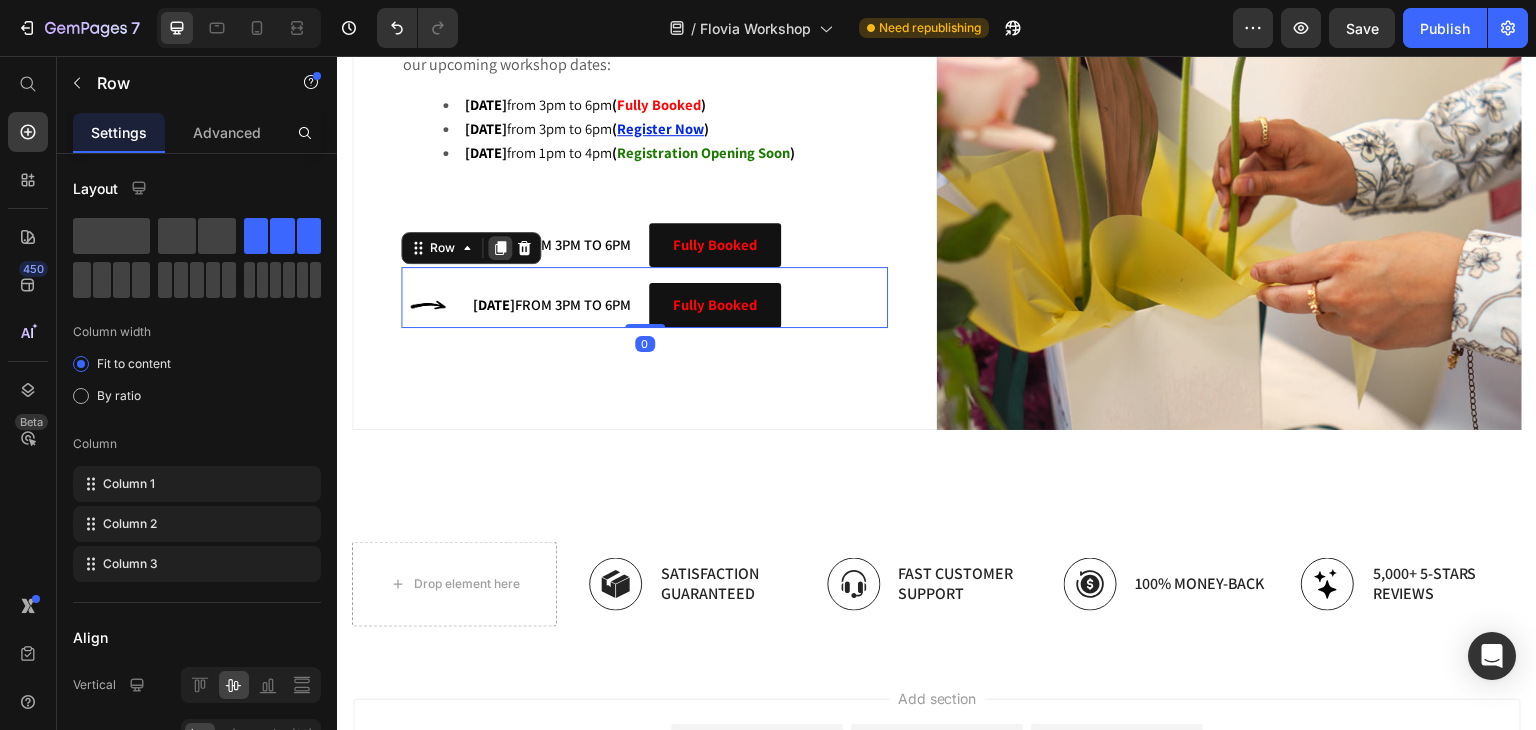 click 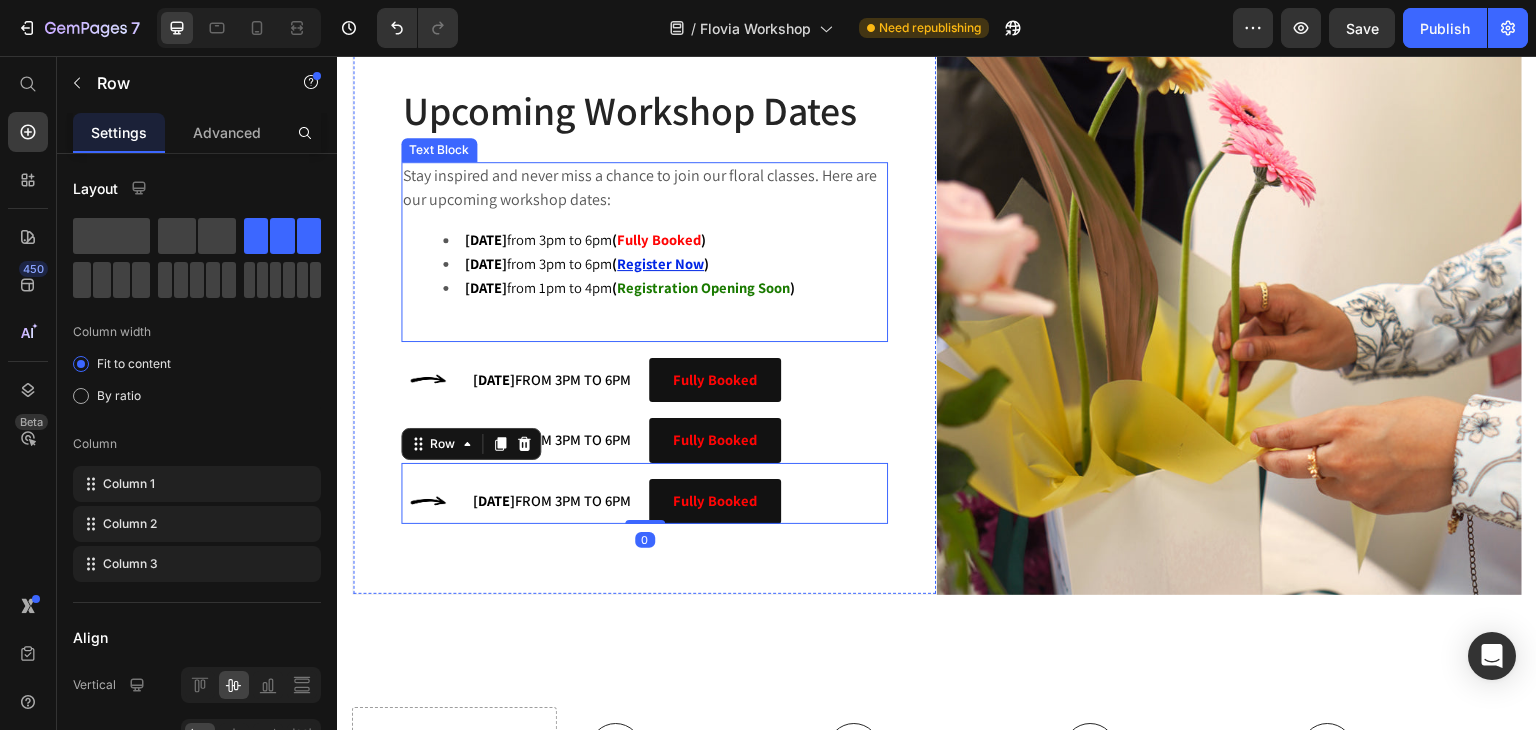 scroll, scrollTop: 1676, scrollLeft: 0, axis: vertical 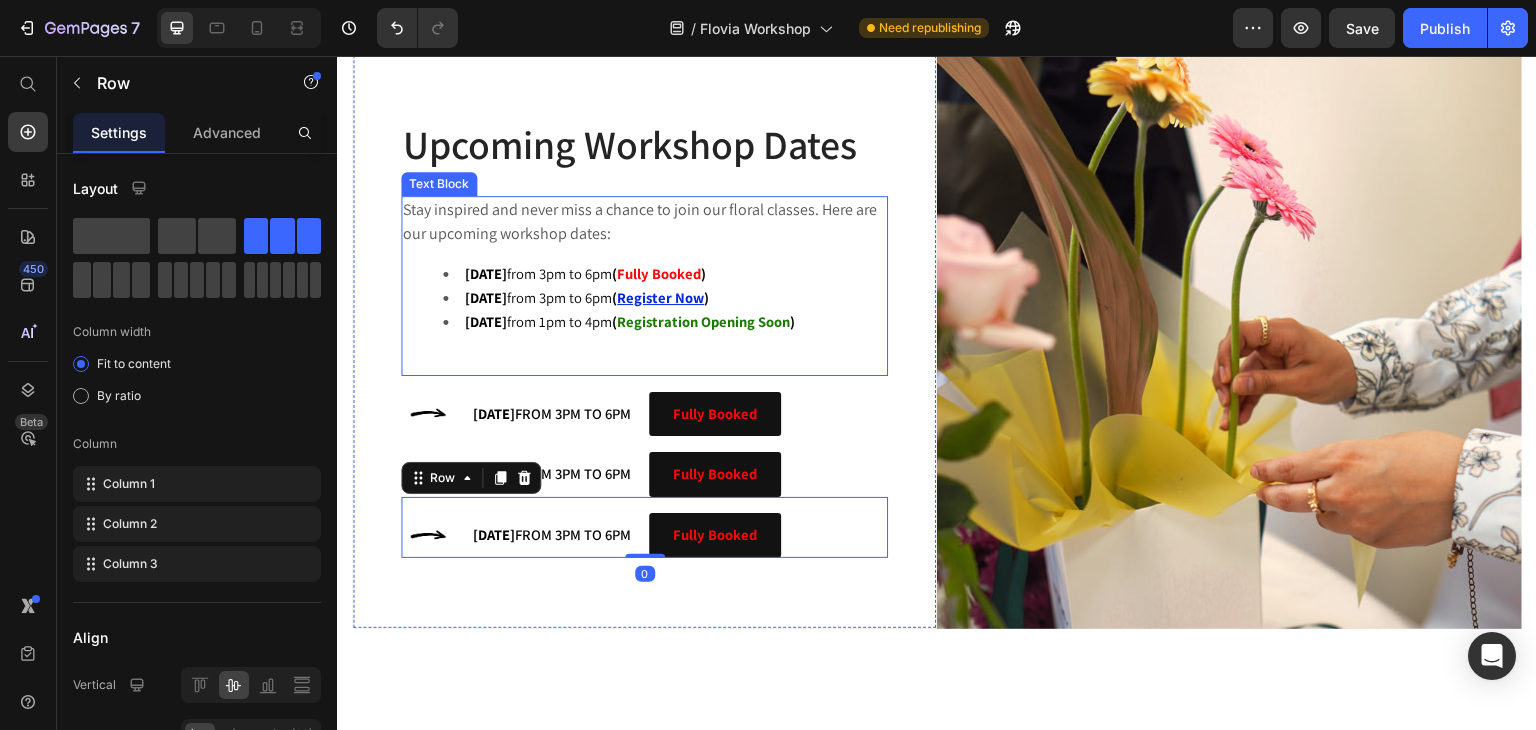 click on "20 July 2025" at bounding box center [486, 297] 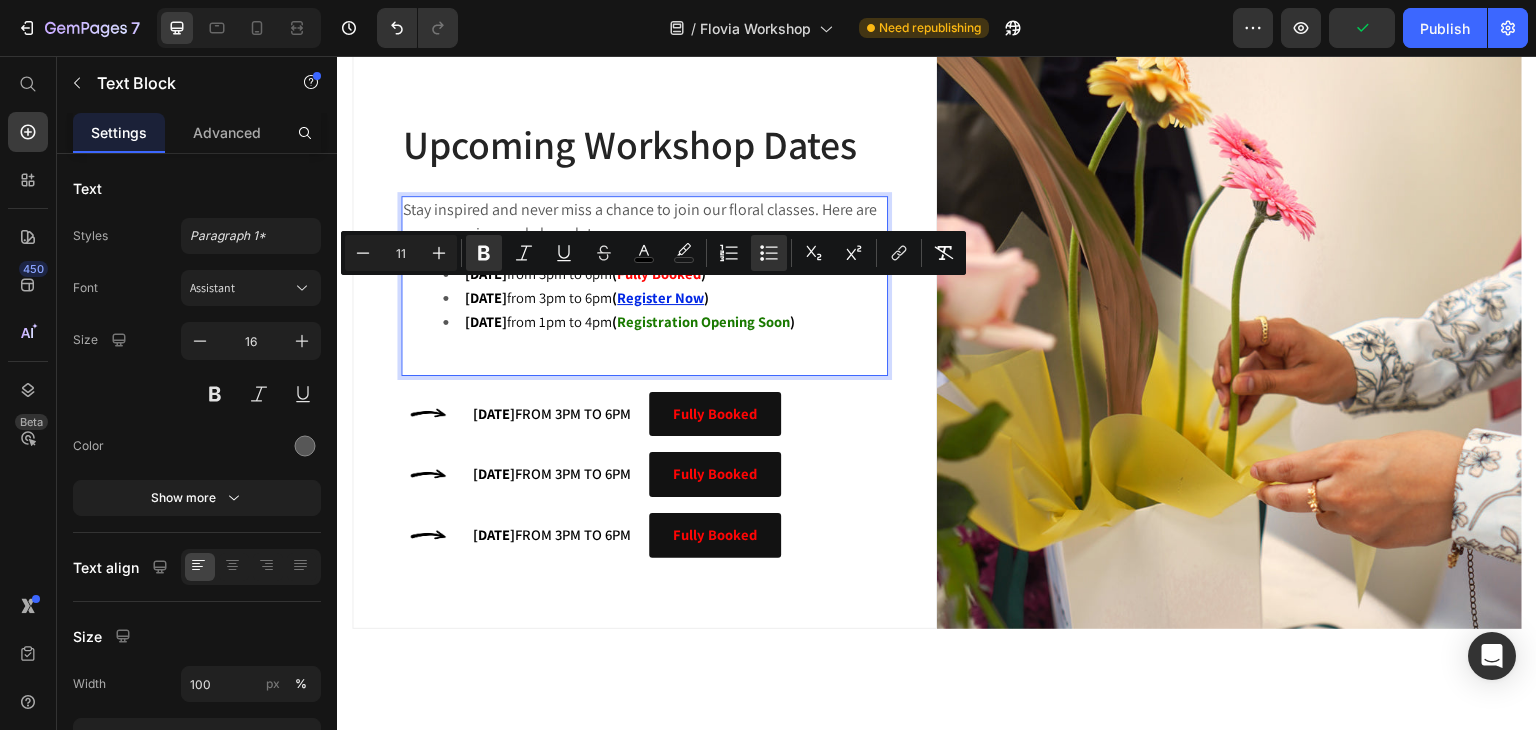 drag, startPoint x: 651, startPoint y: 295, endPoint x: 462, endPoint y: 303, distance: 189.16924 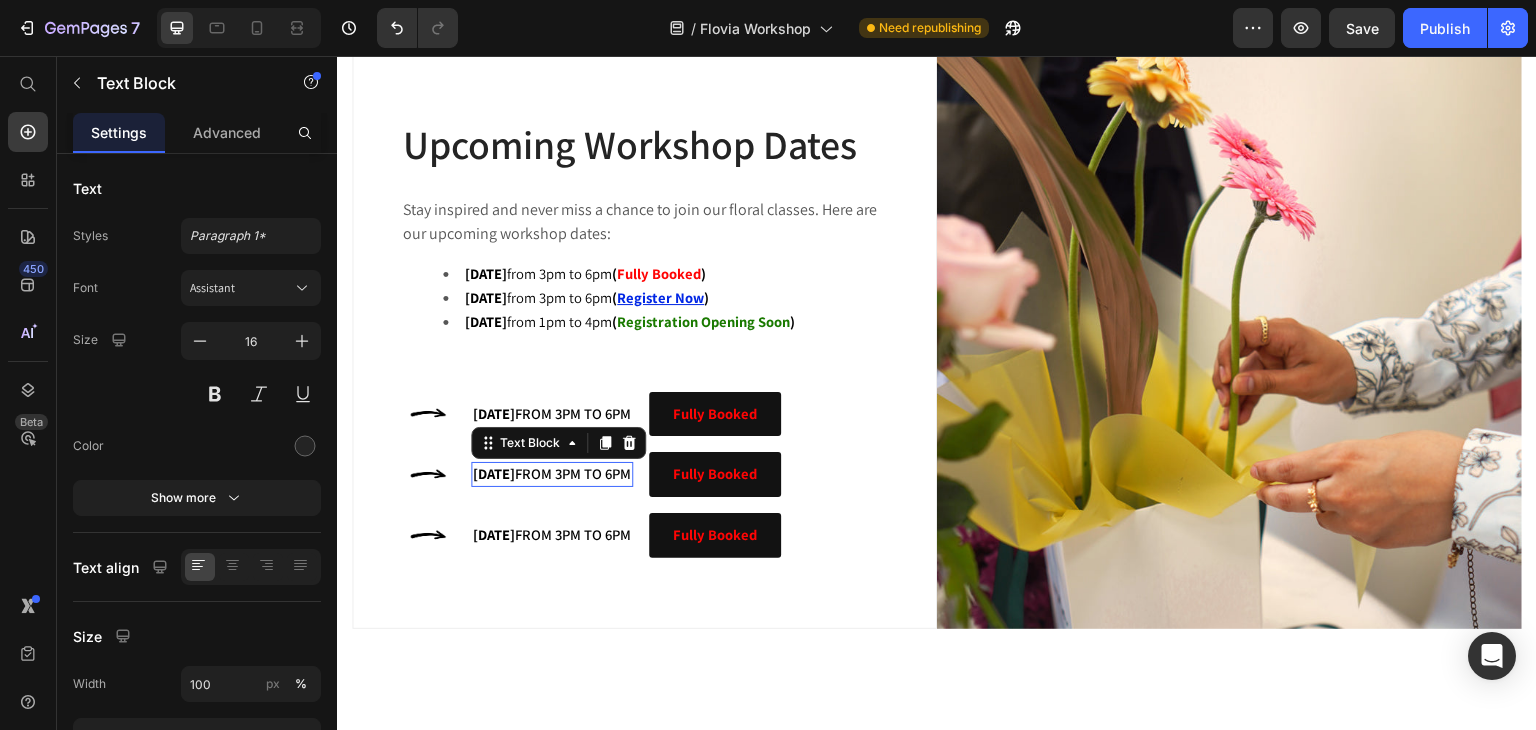 click on "13 July 2025  from 3pm to 6pm" at bounding box center (552, 473) 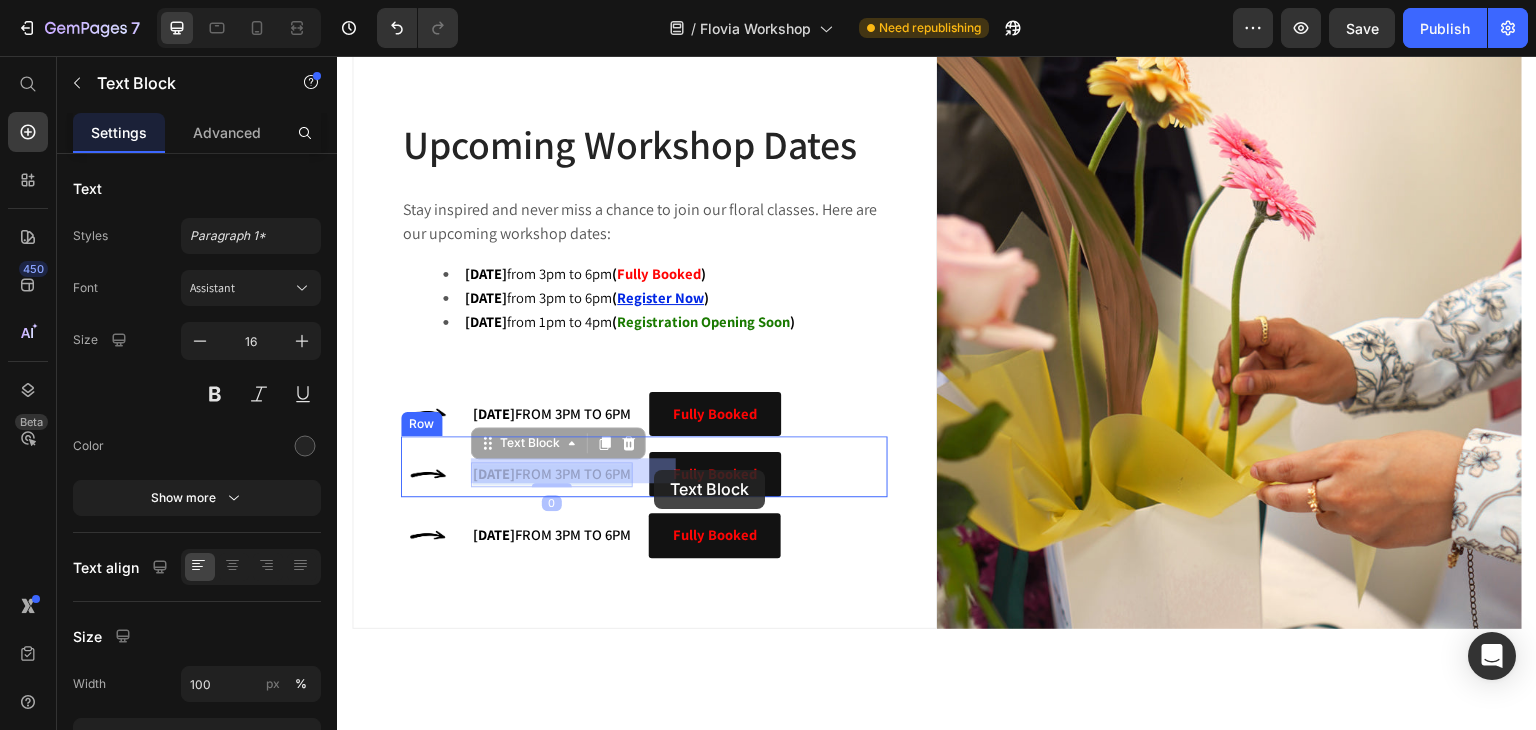 scroll, scrollTop: 1663, scrollLeft: 0, axis: vertical 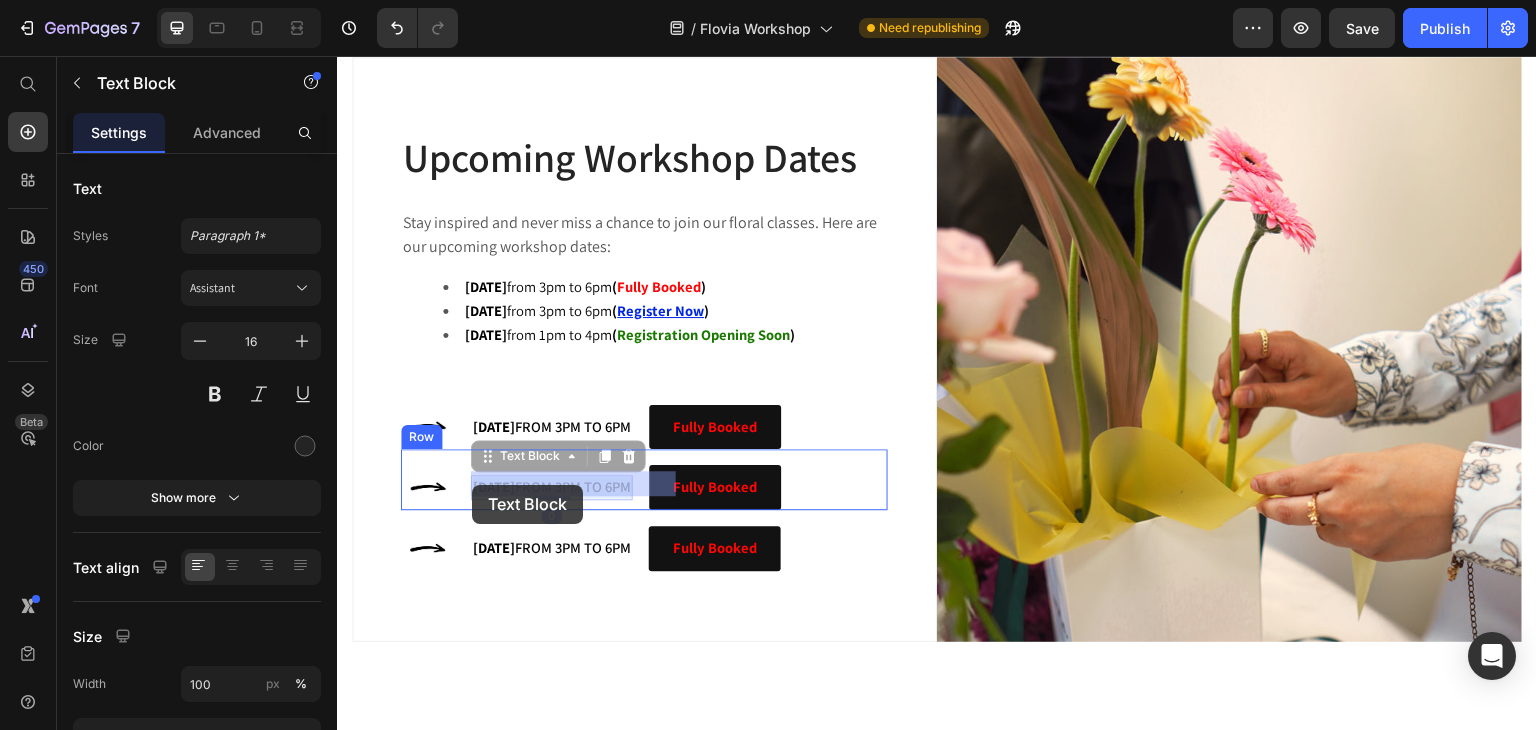 drag, startPoint x: 674, startPoint y: 469, endPoint x: 472, endPoint y: 485, distance: 202.63268 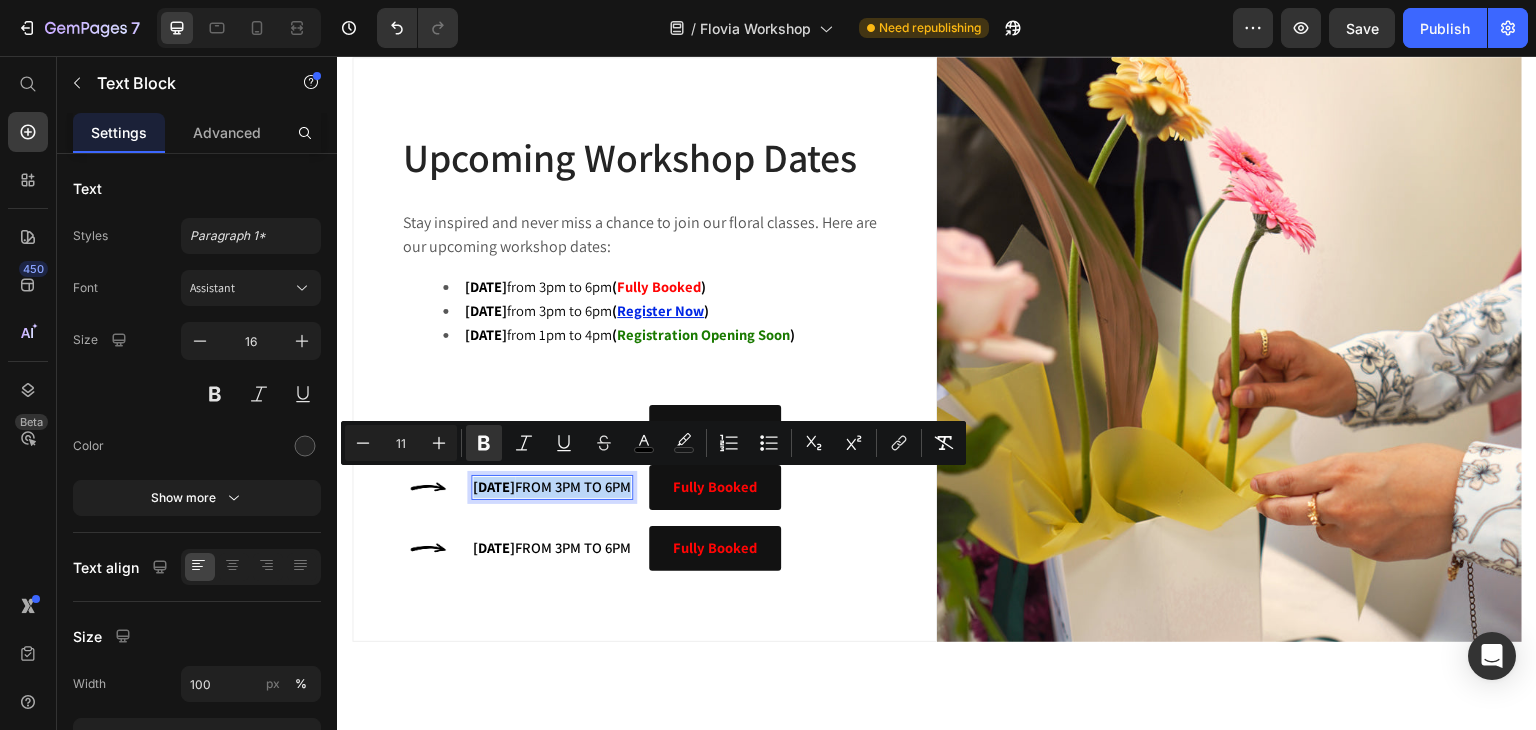 drag, startPoint x: 473, startPoint y: 483, endPoint x: 675, endPoint y: 490, distance: 202.12125 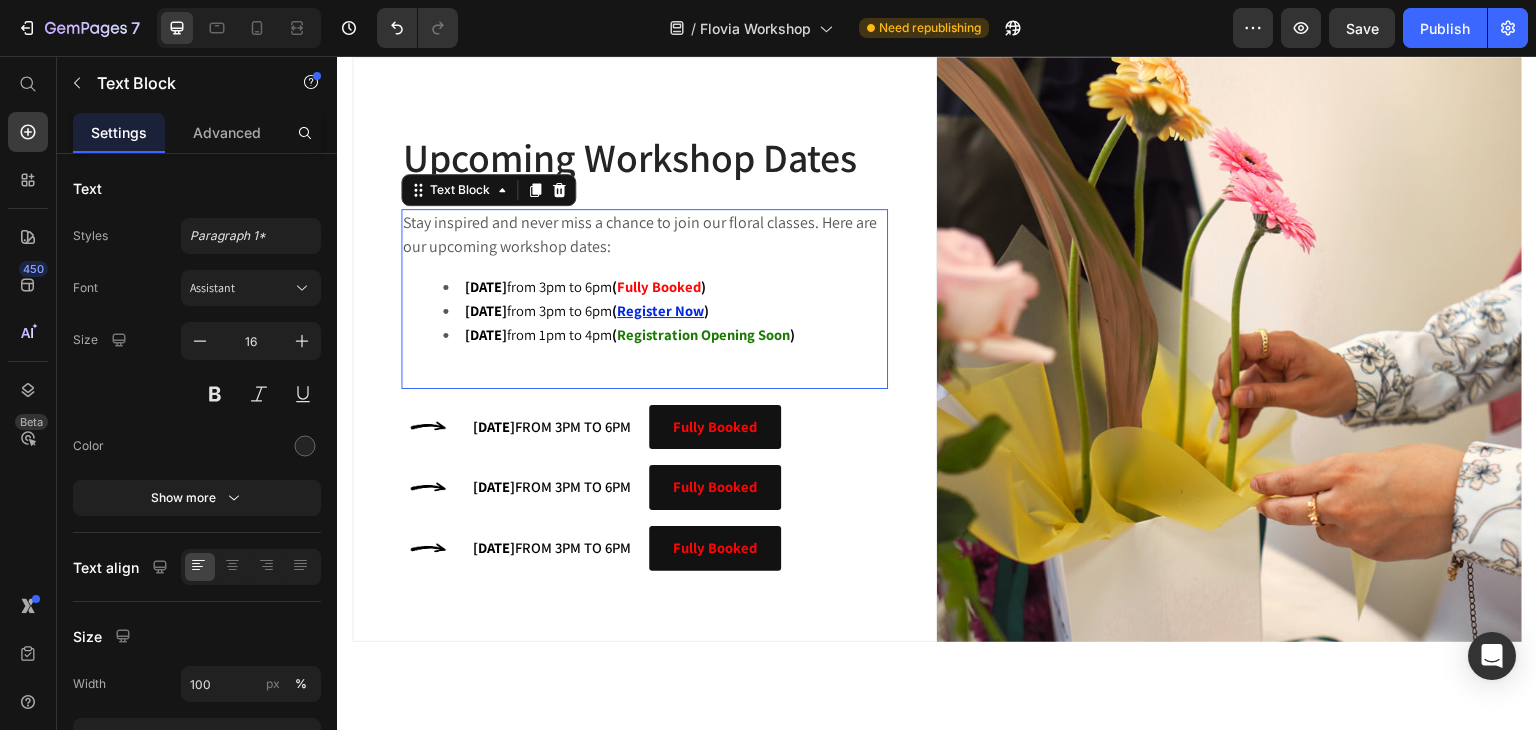 click on "9 August 2025" at bounding box center [486, 334] 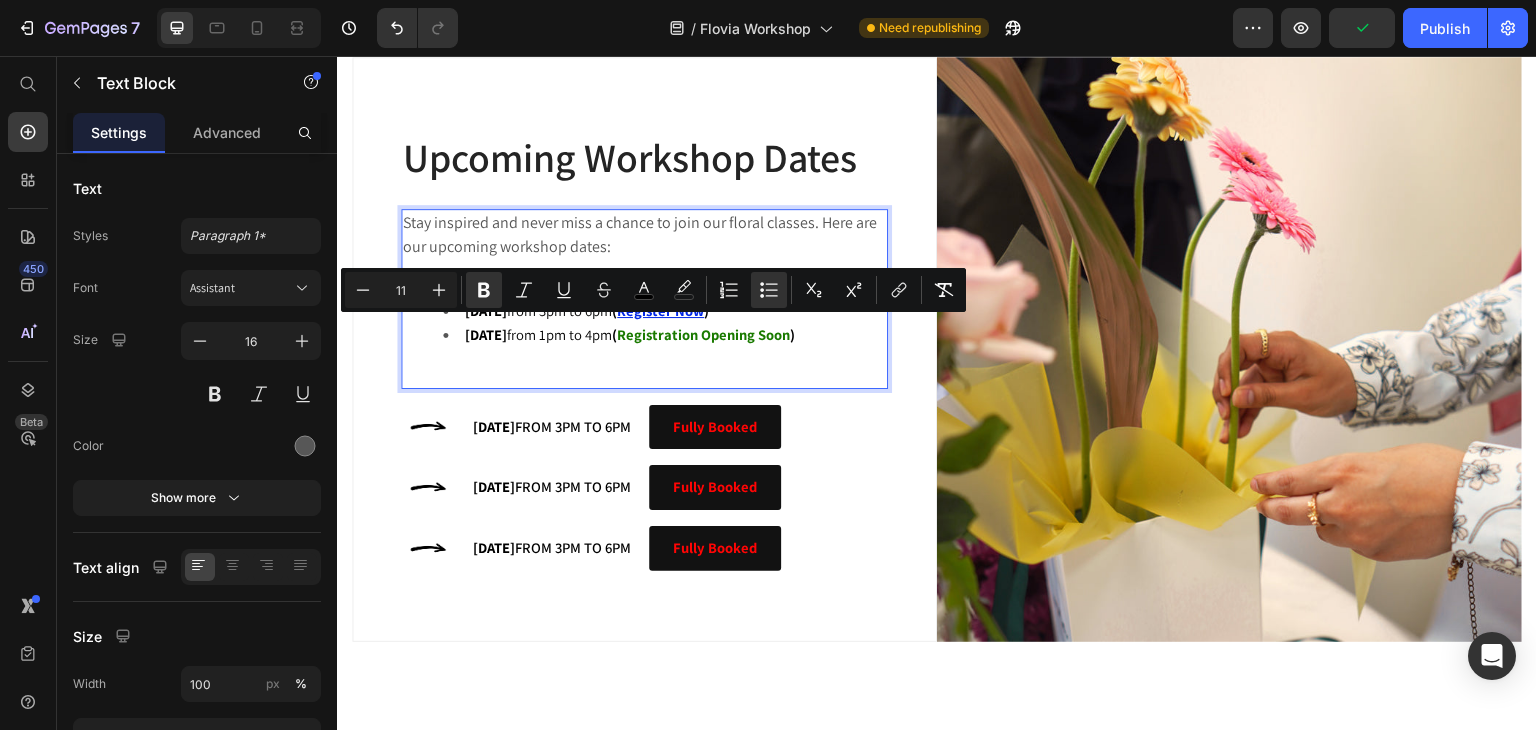 drag, startPoint x: 468, startPoint y: 330, endPoint x: 660, endPoint y: 341, distance: 192.31485 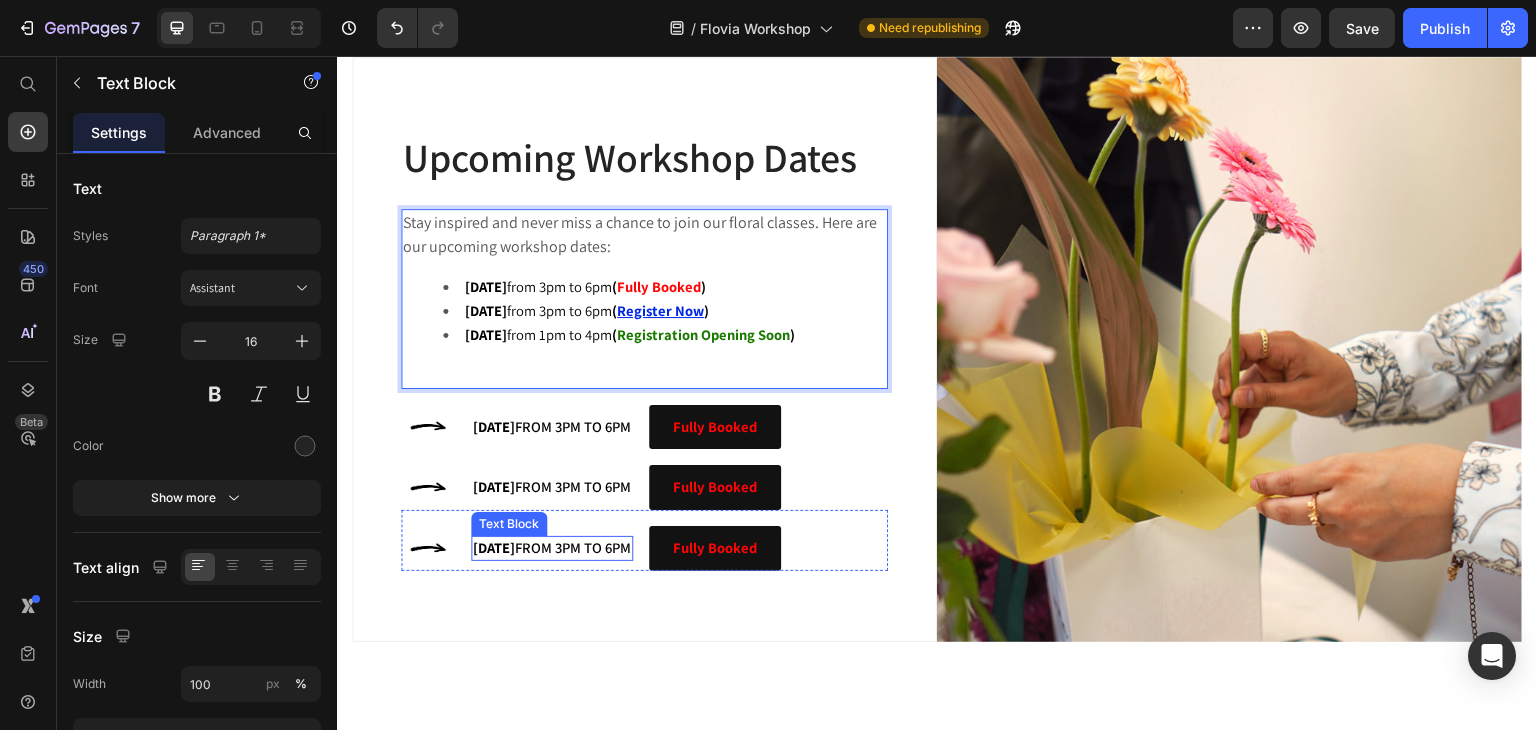 click on "13 July 2025  from 3pm to 6pm" at bounding box center (552, 547) 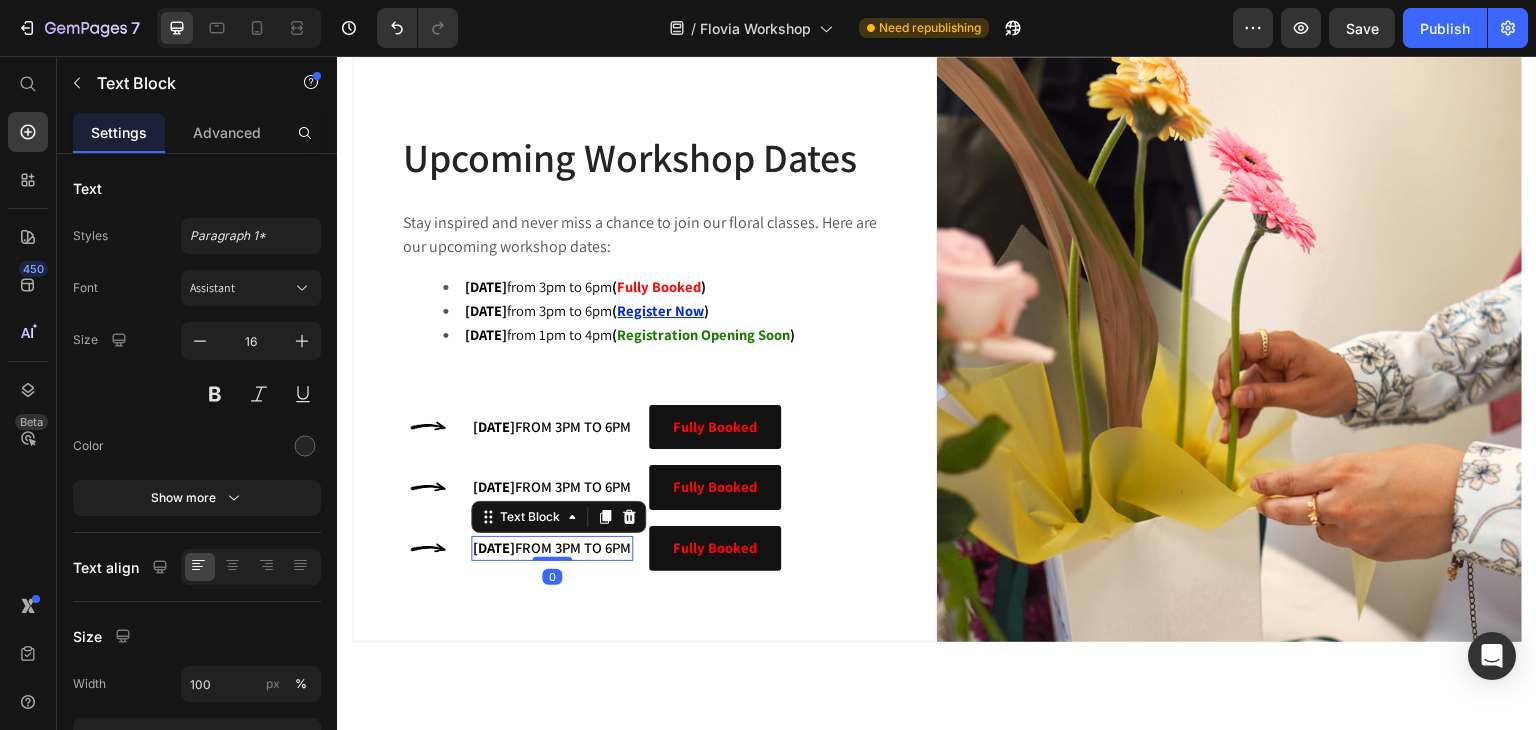click on "13 July 2025  from 3pm to 6pm" at bounding box center (552, 547) 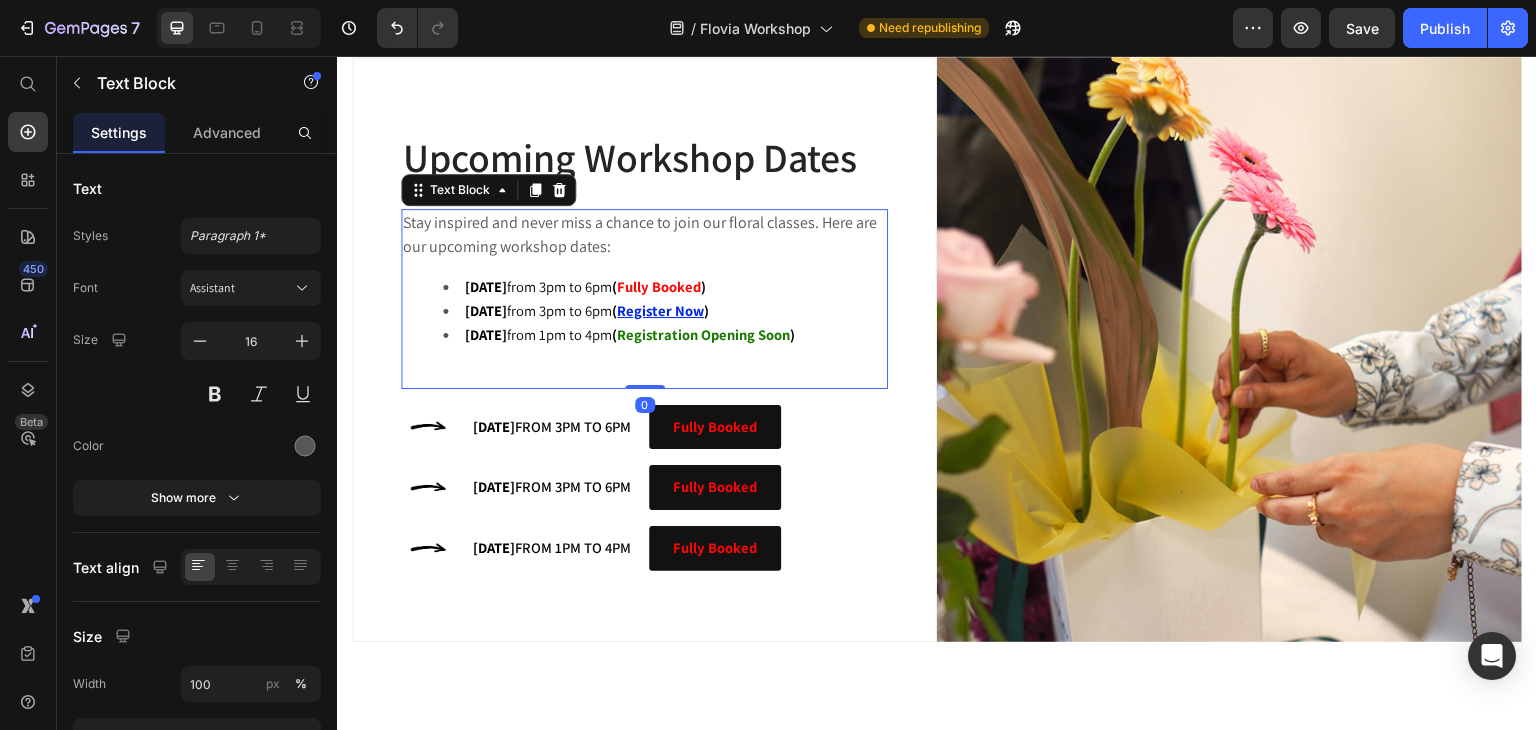 click on "Register Now" at bounding box center [660, 310] 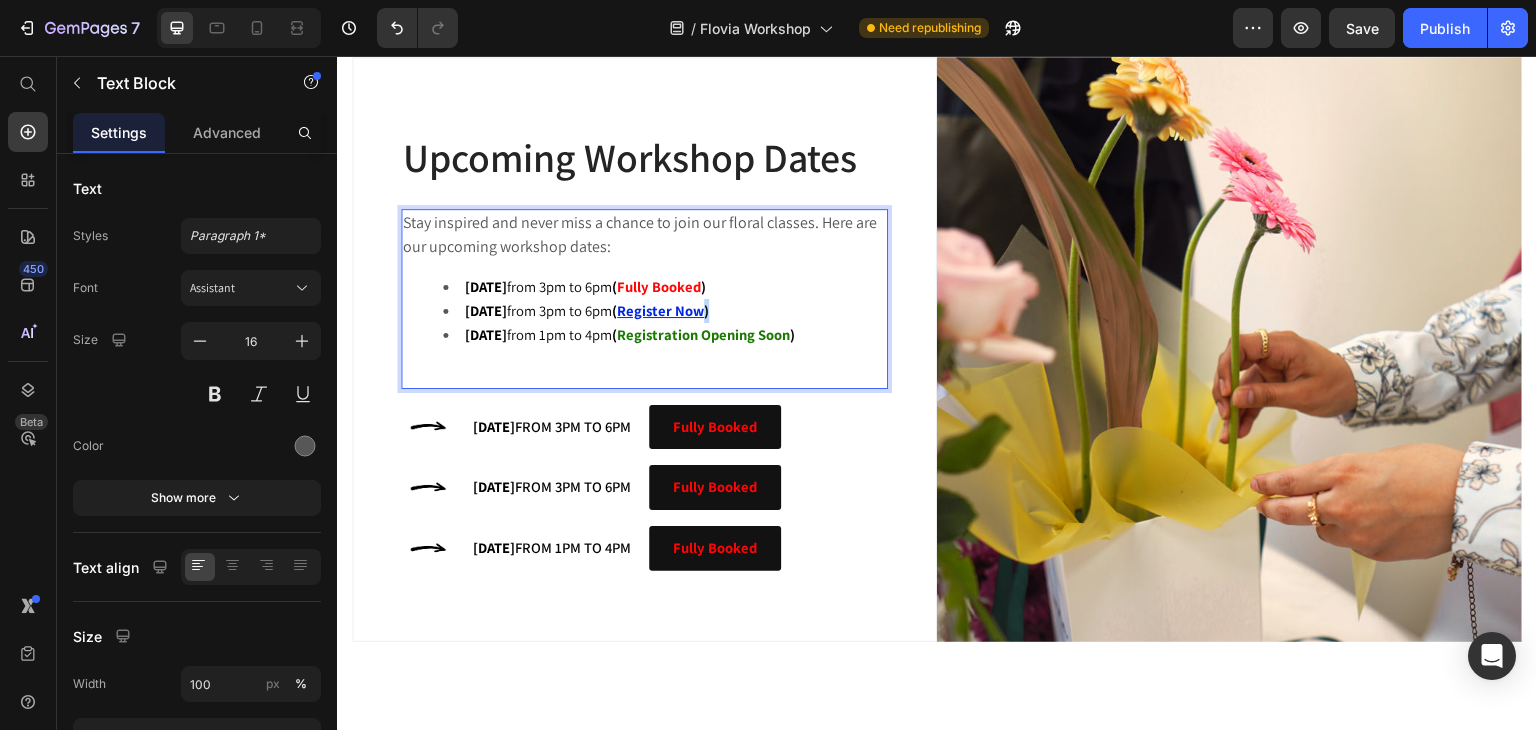 click on "Register Now" at bounding box center (660, 310) 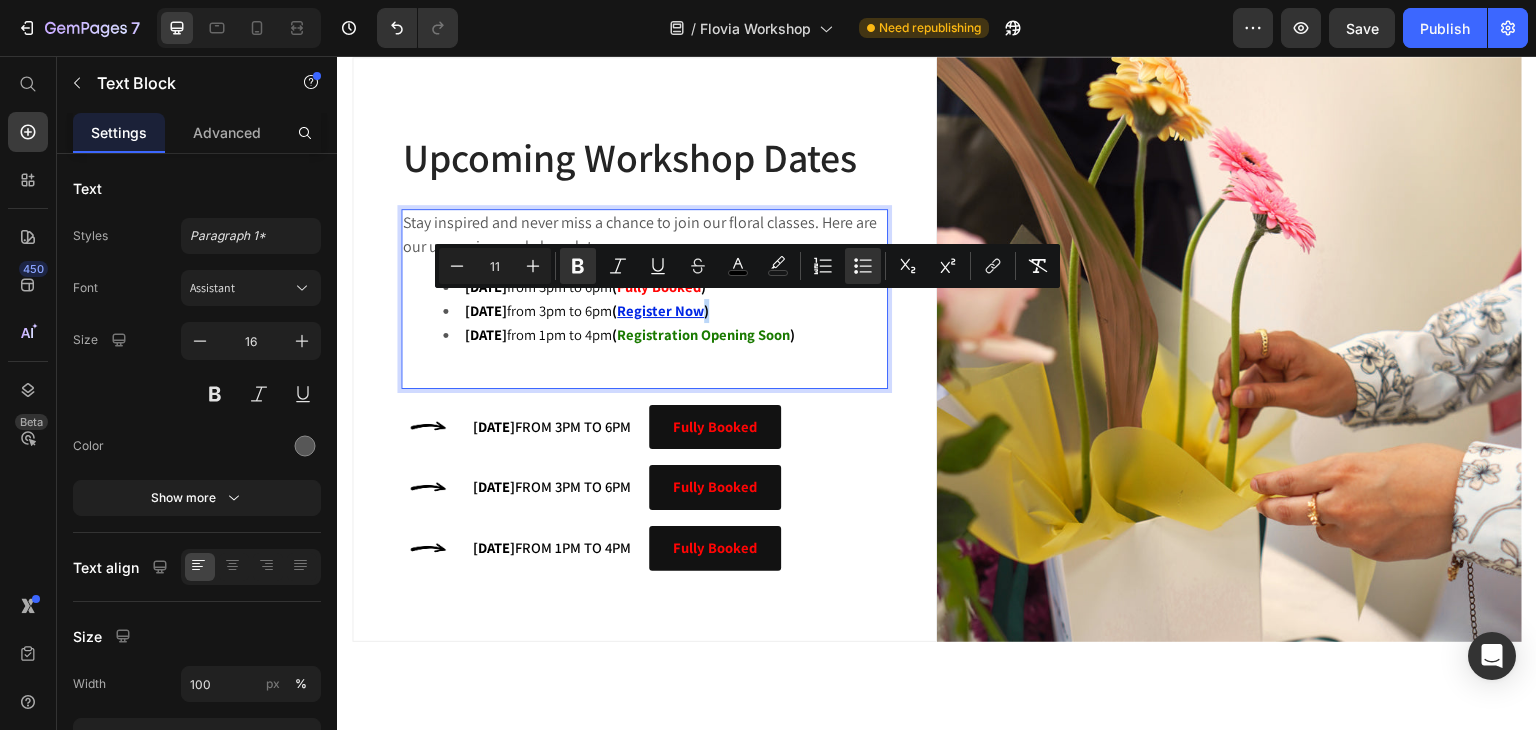 click on "Register Now" at bounding box center [660, 310] 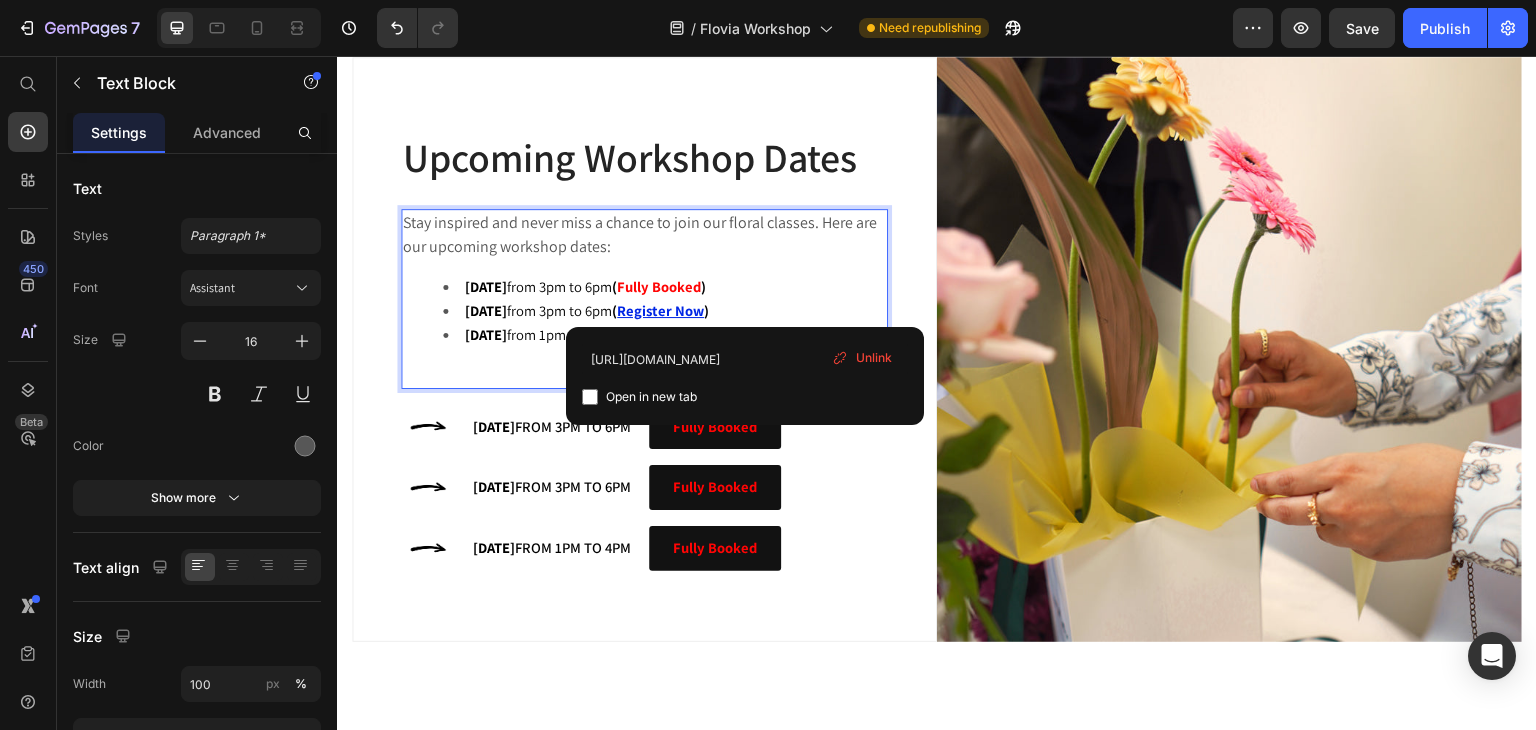 scroll, scrollTop: 1639, scrollLeft: 0, axis: vertical 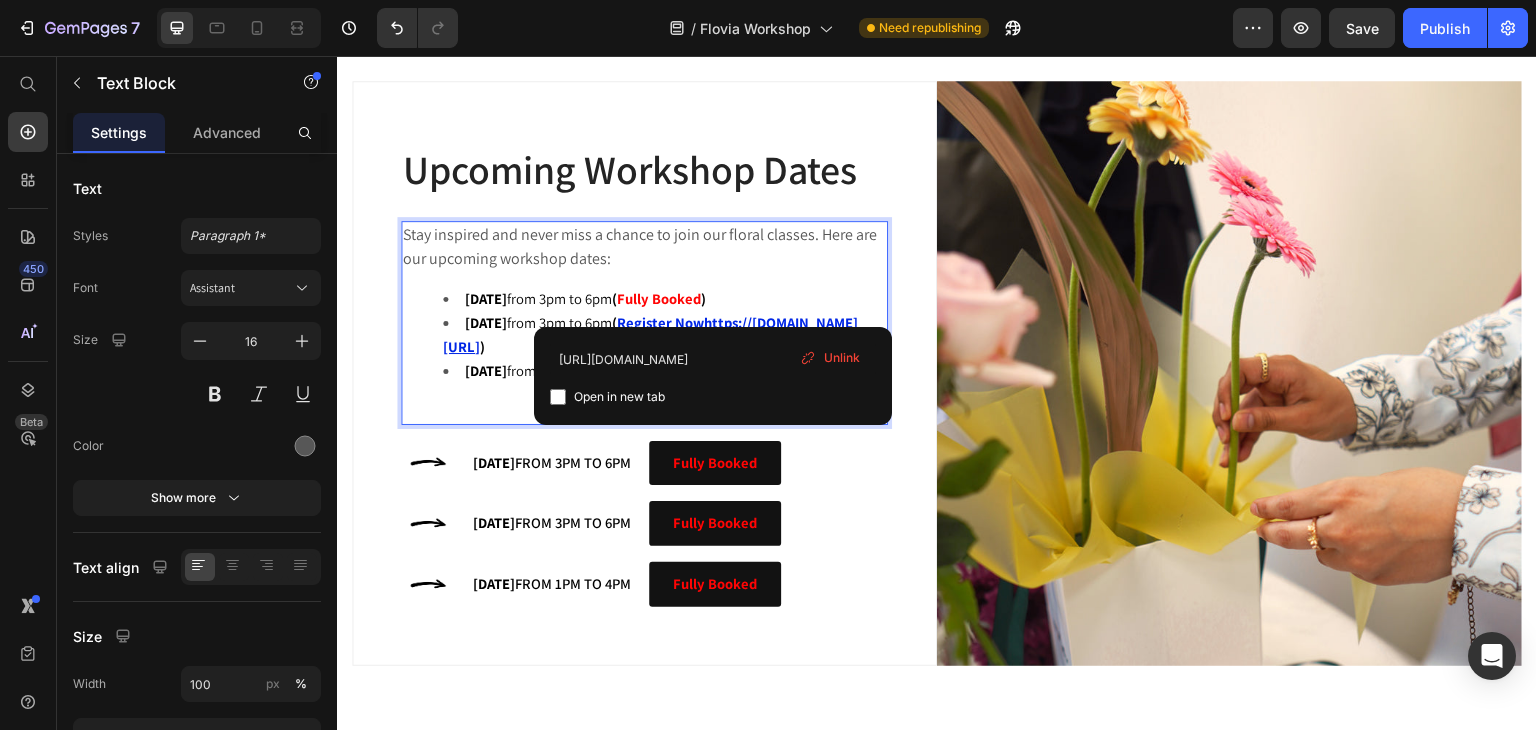 drag, startPoint x: 744, startPoint y: 306, endPoint x: 714, endPoint y: 310, distance: 30.265491 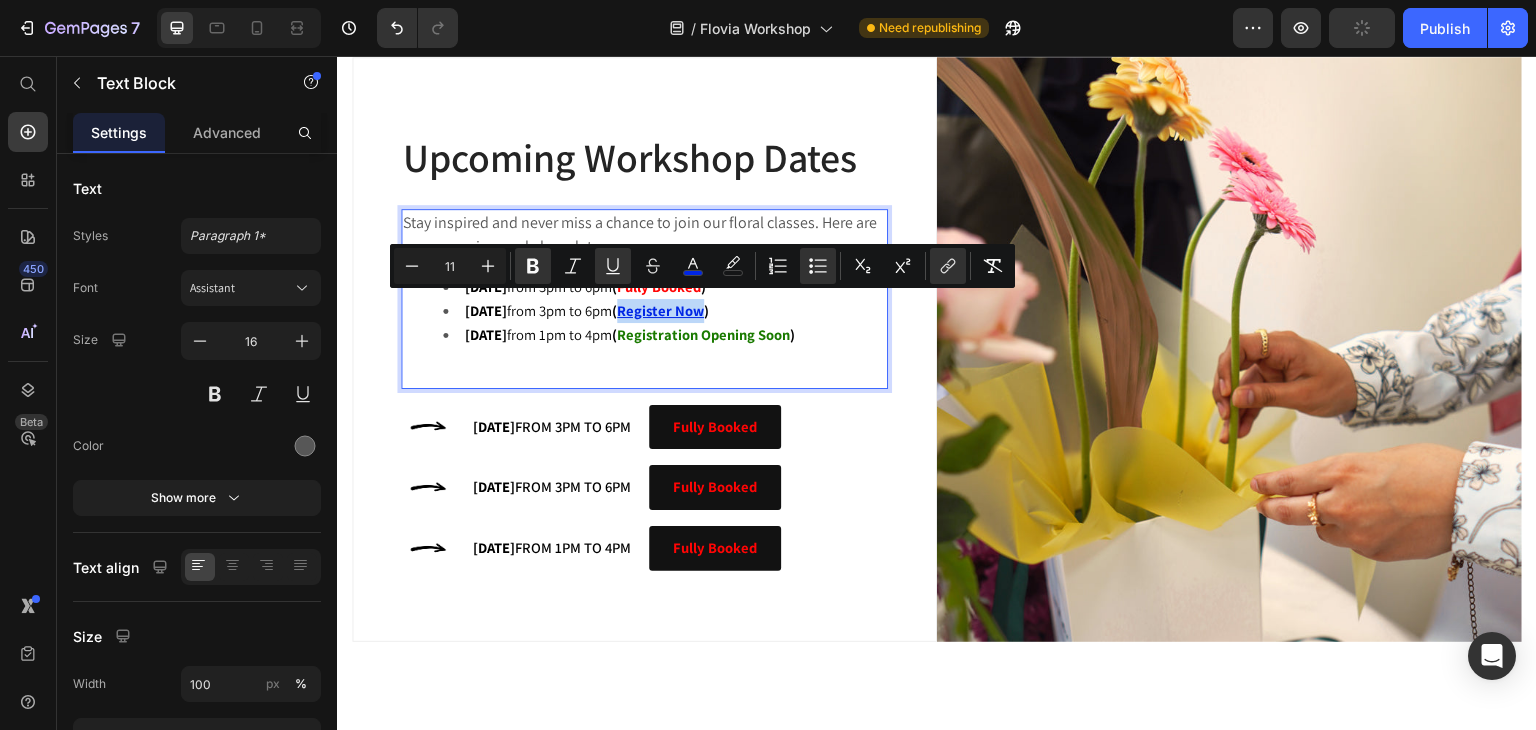 drag, startPoint x: 658, startPoint y: 307, endPoint x: 741, endPoint y: 316, distance: 83.48653 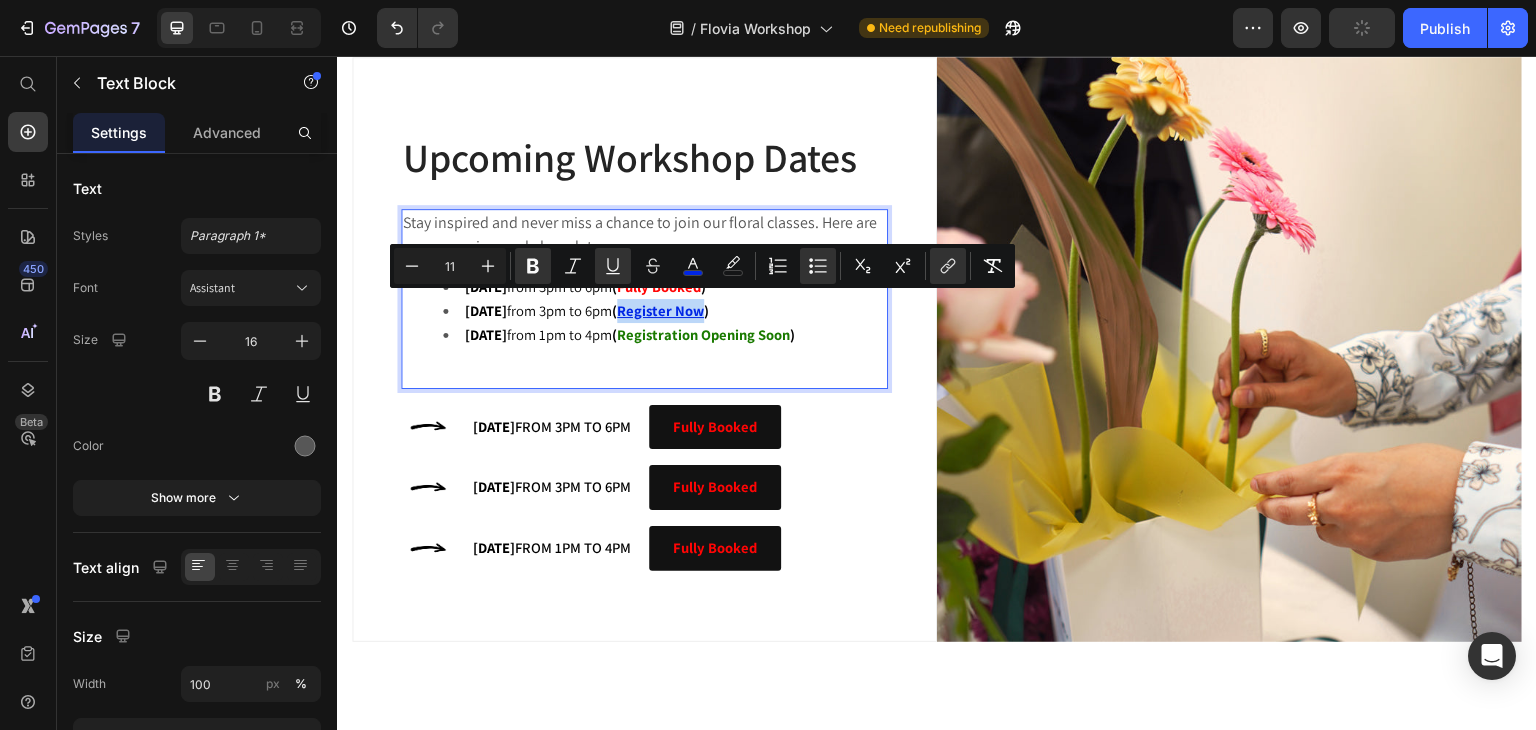 click on "20 July 2025  from 3pm to 6pm  ( Register Now )" at bounding box center (664, 311) 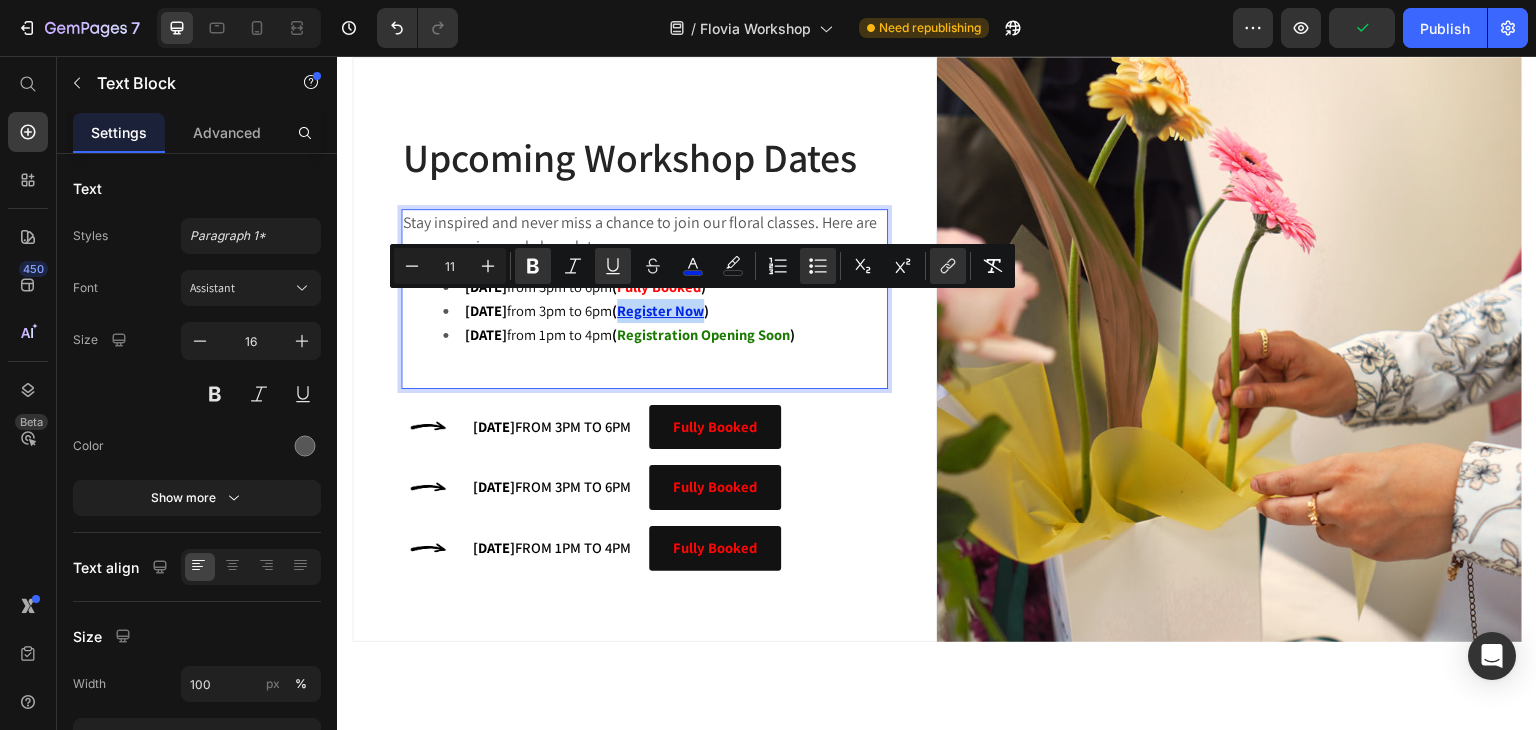 copy on "Register Now" 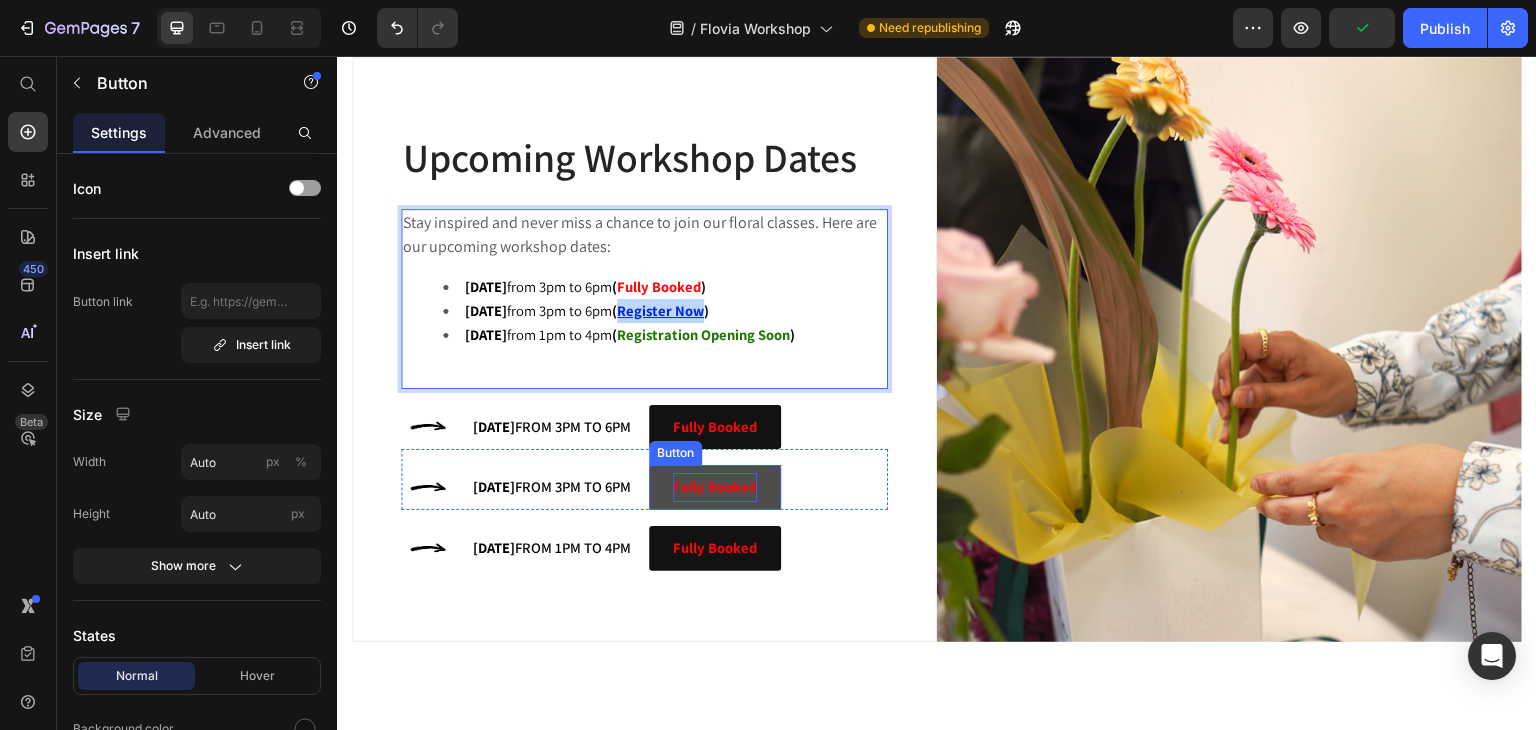 click on "Fully Booked" at bounding box center (715, 486) 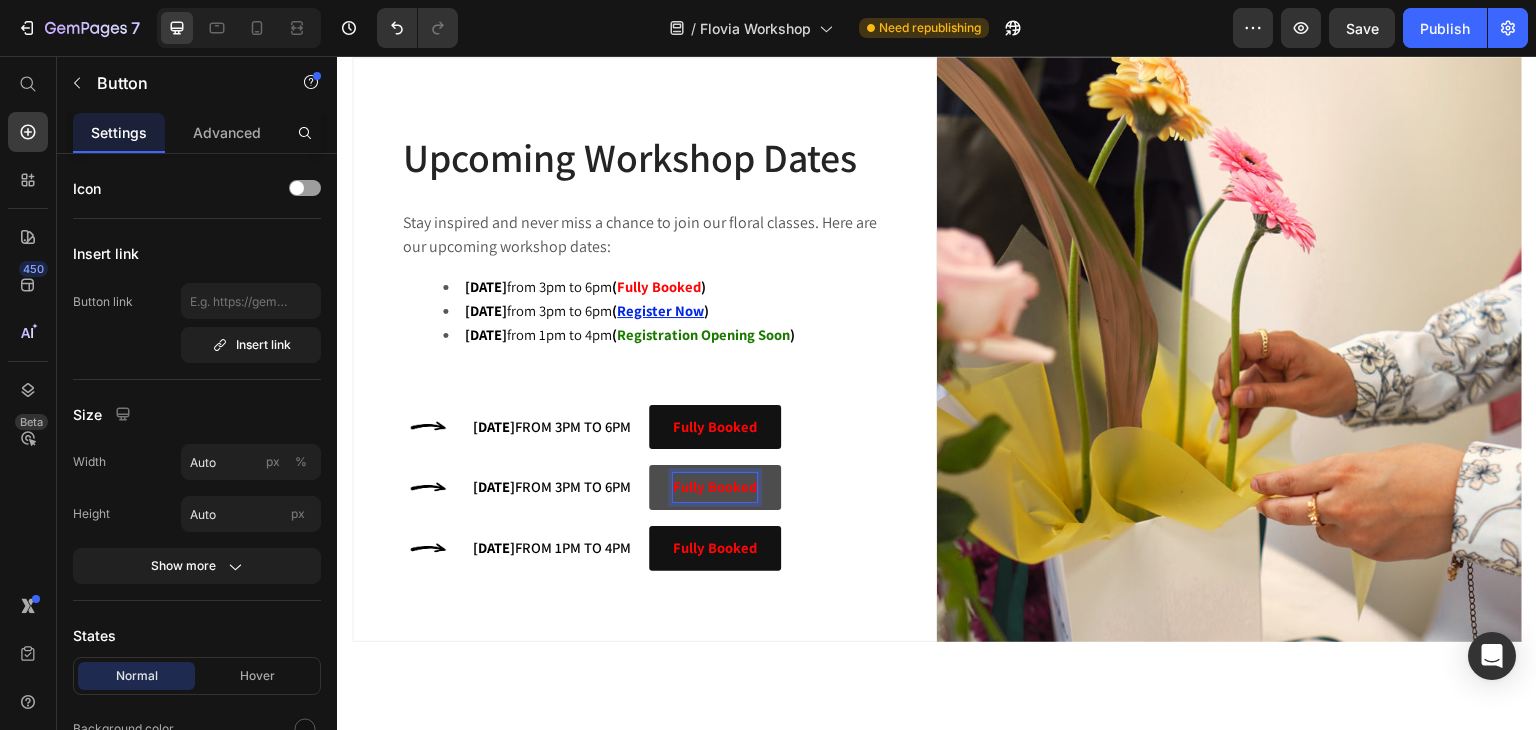 click on "Fully Booked" at bounding box center [715, 486] 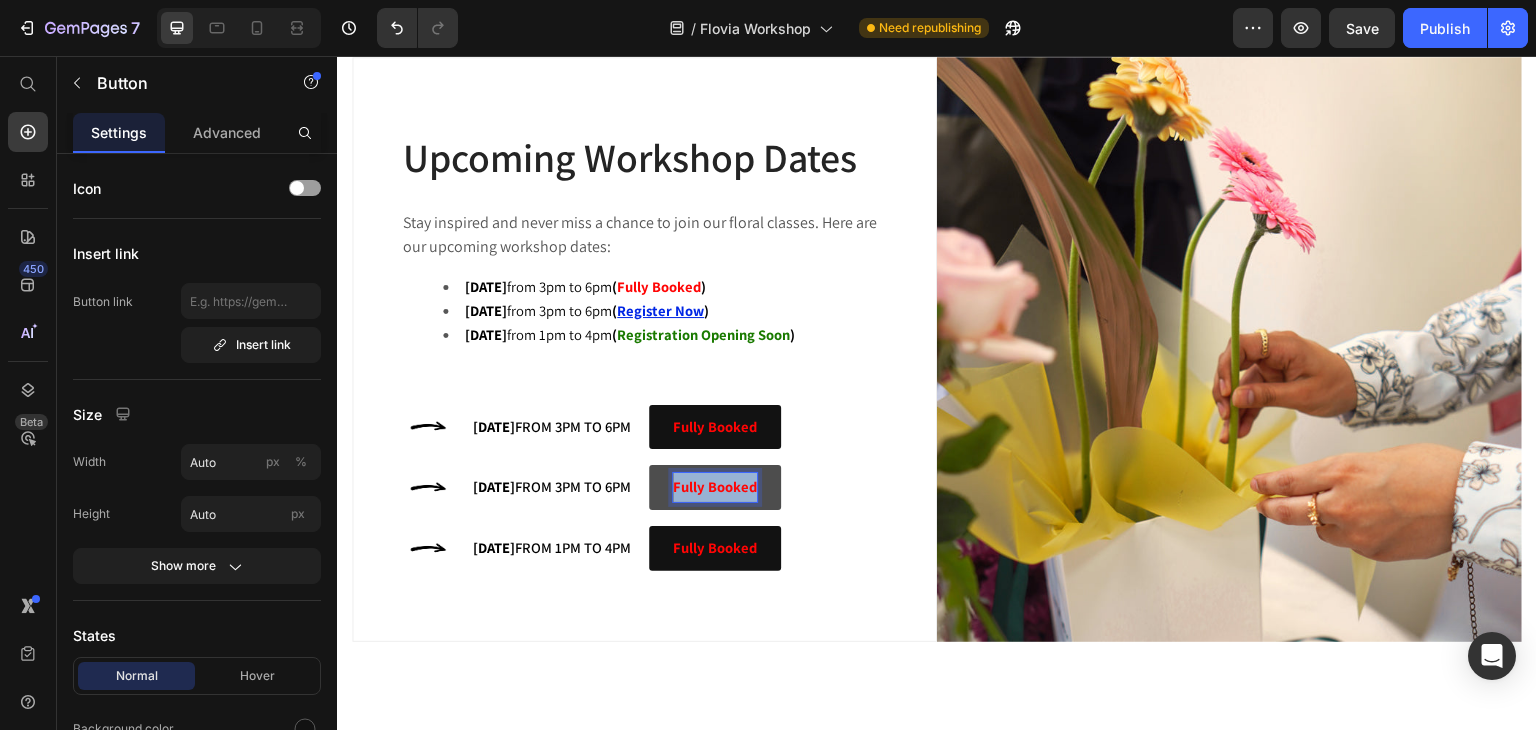 drag, startPoint x: 719, startPoint y: 476, endPoint x: 796, endPoint y: 477, distance: 77.00649 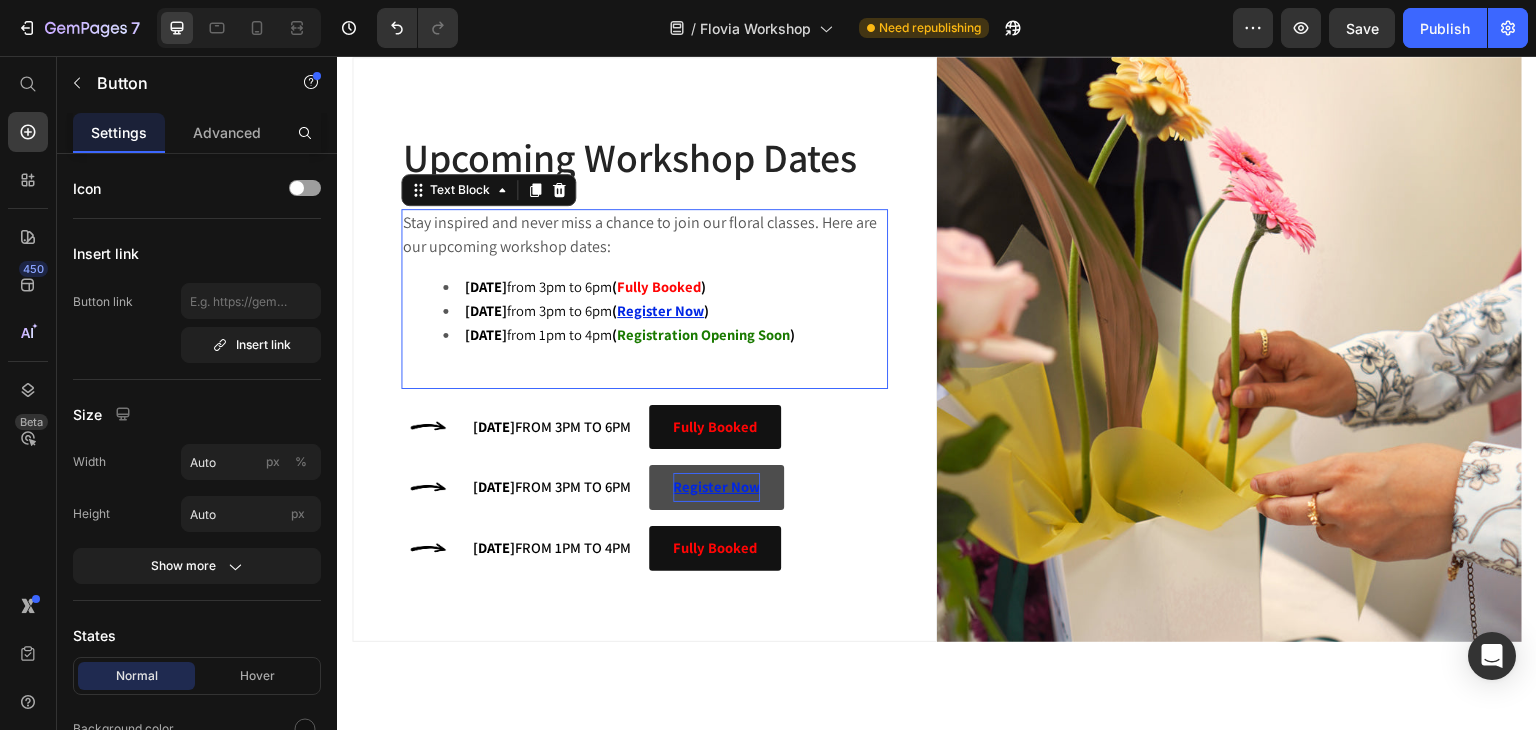 click on "Register Now" at bounding box center (660, 310) 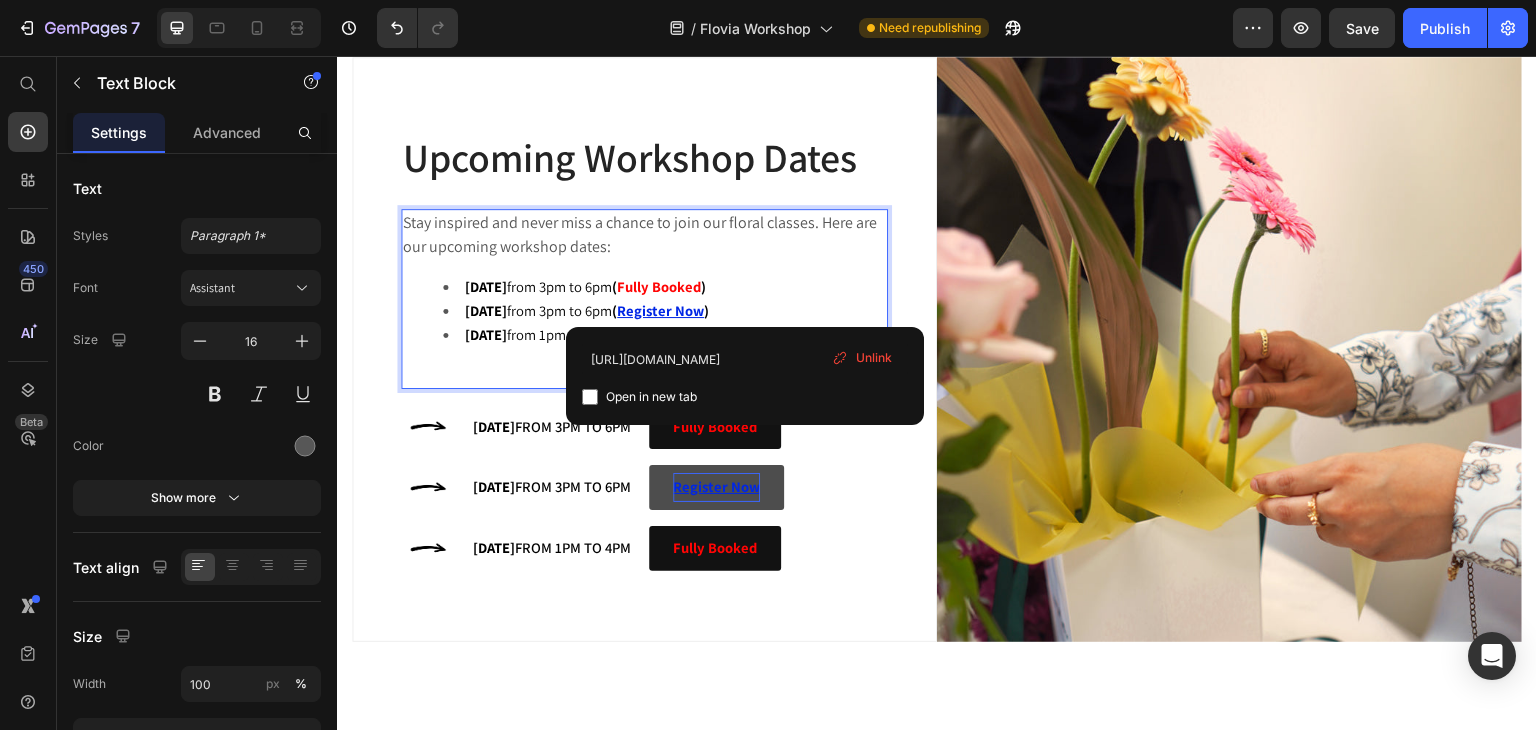 click on "Register Now" at bounding box center (660, 310) 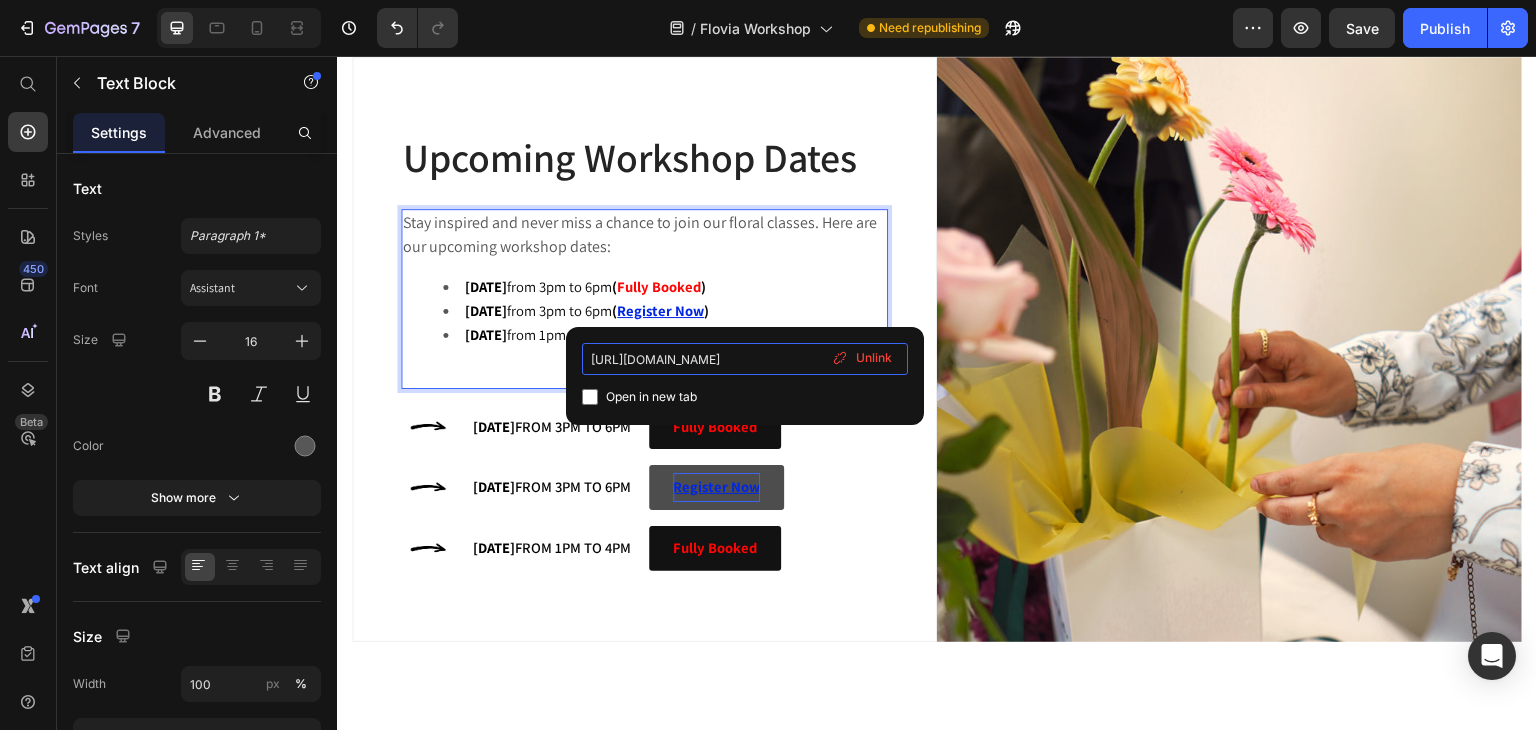 click on "https://drive.google.com/drive/folders/1eroQE3UfQX4yDEs6ErHdB12PZLLPGRPp?usp=drive_link" at bounding box center [745, 359] 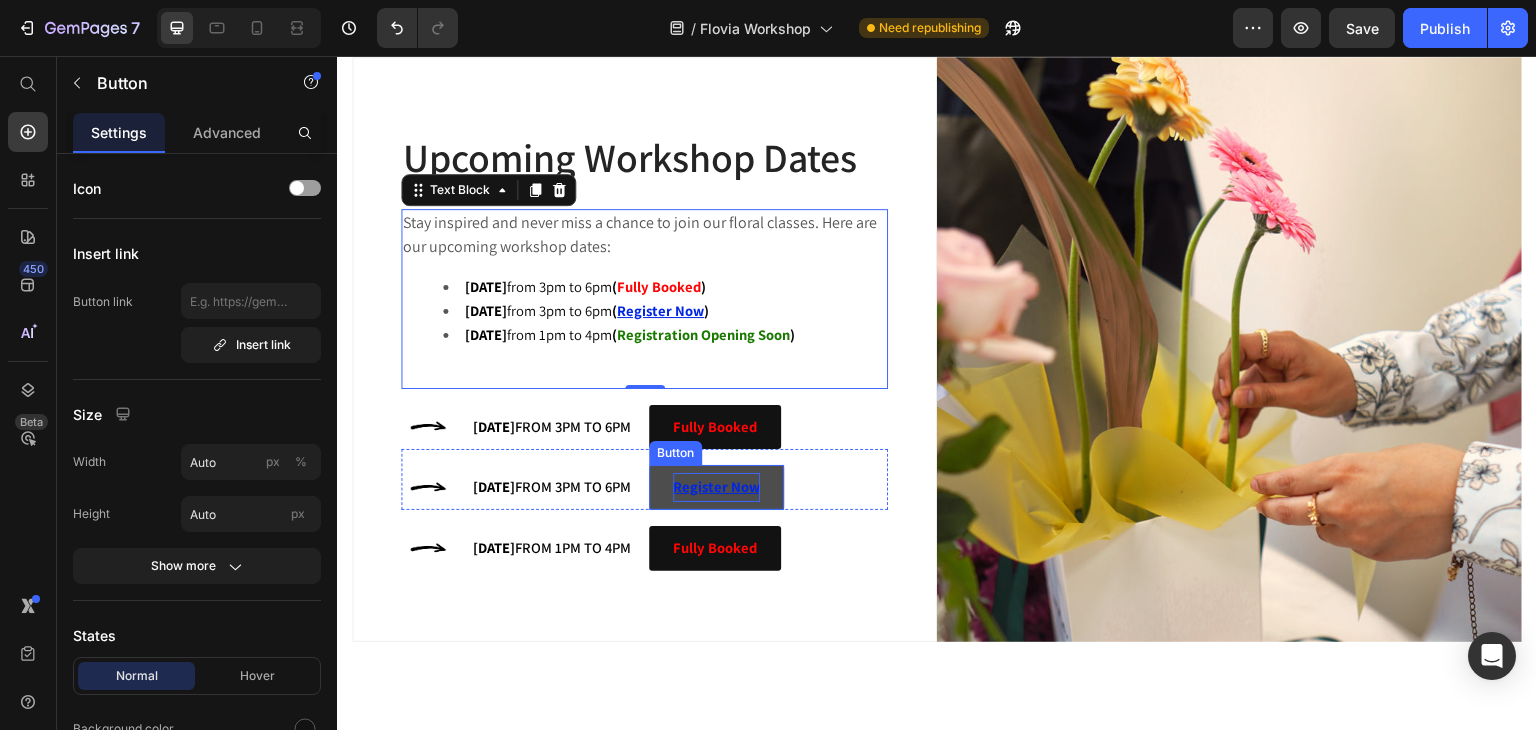 click on "Register Now" at bounding box center (716, 487) 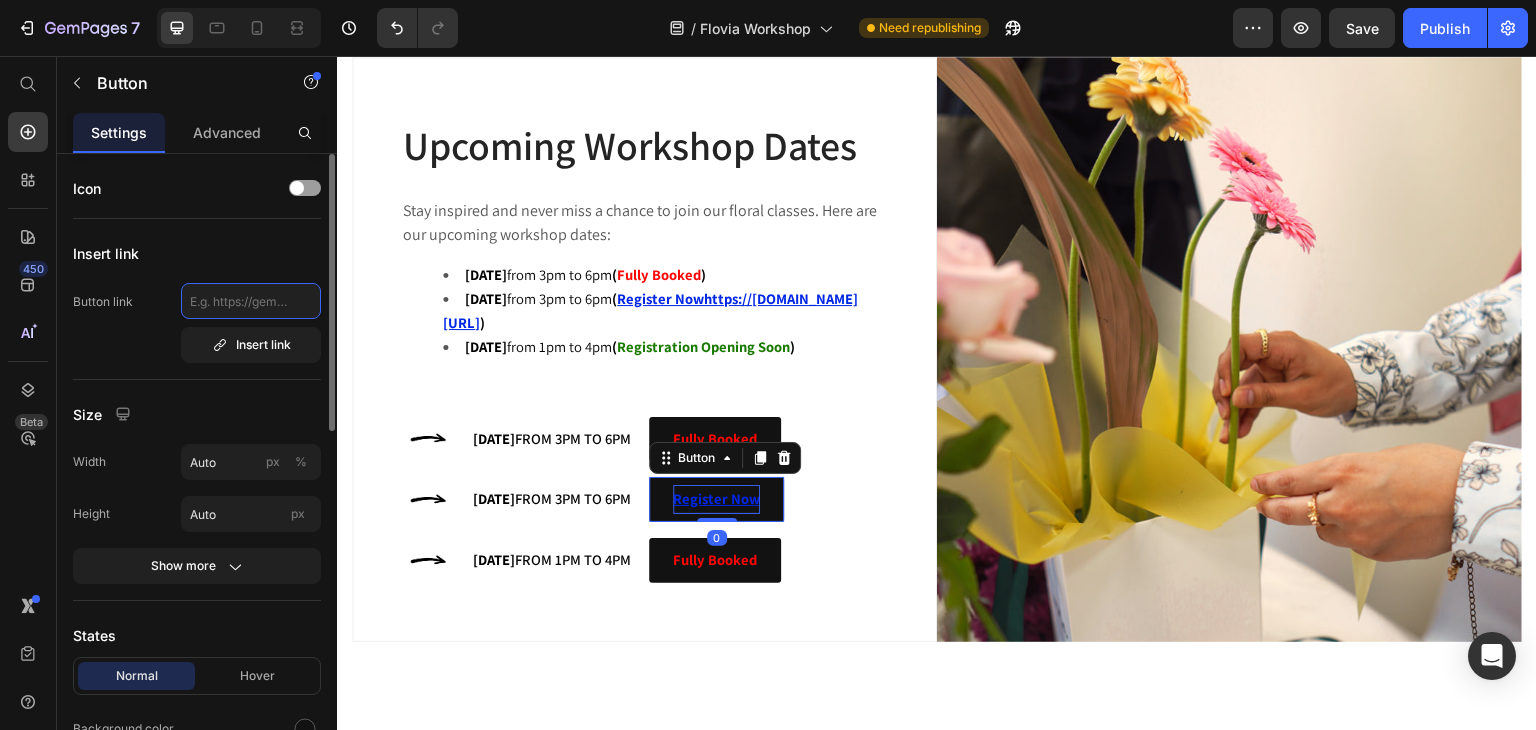 click 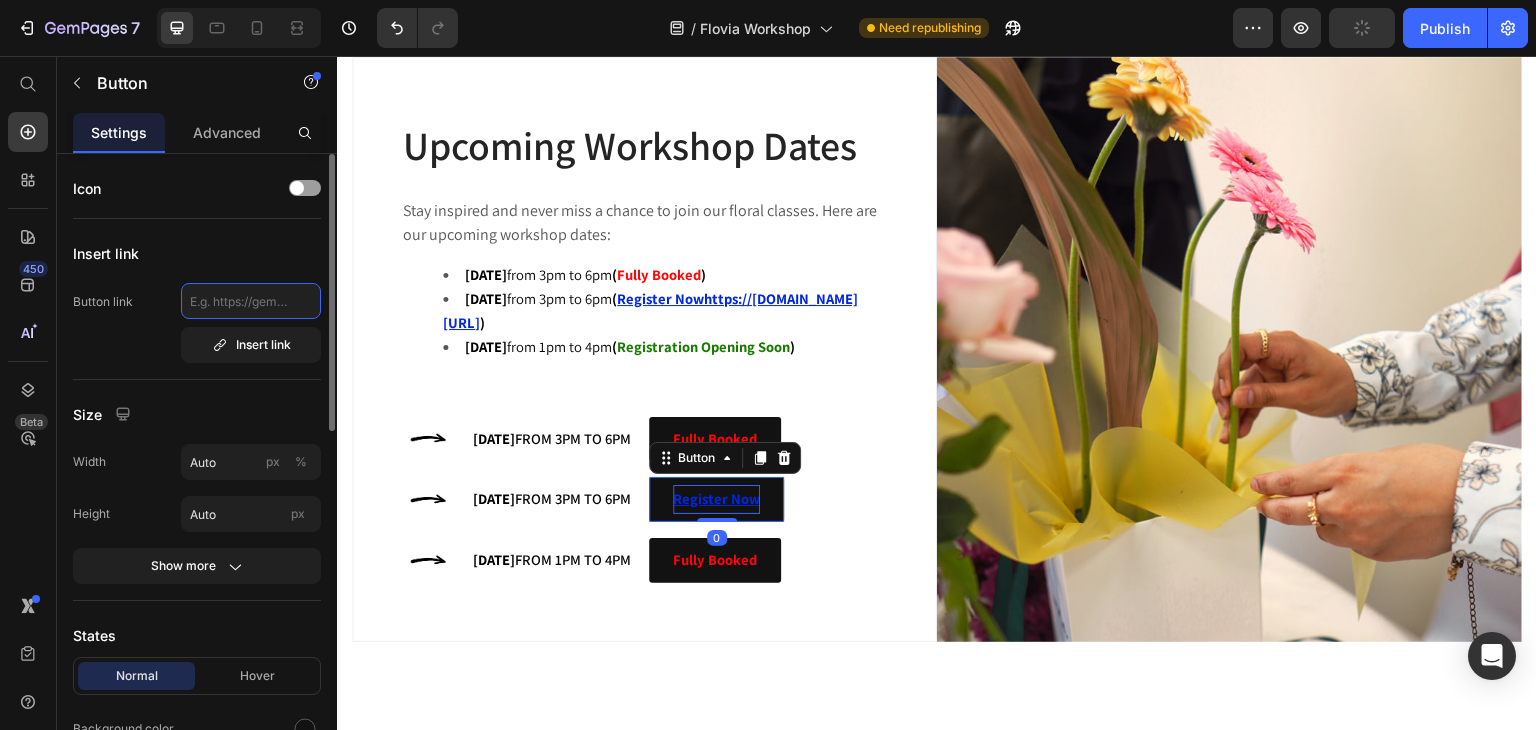 type on "https://drive.google.com/drive/folders/1eroQE3UfQX4yDEs6ErHdB12PZLLPGRPp?usp=drive_link" 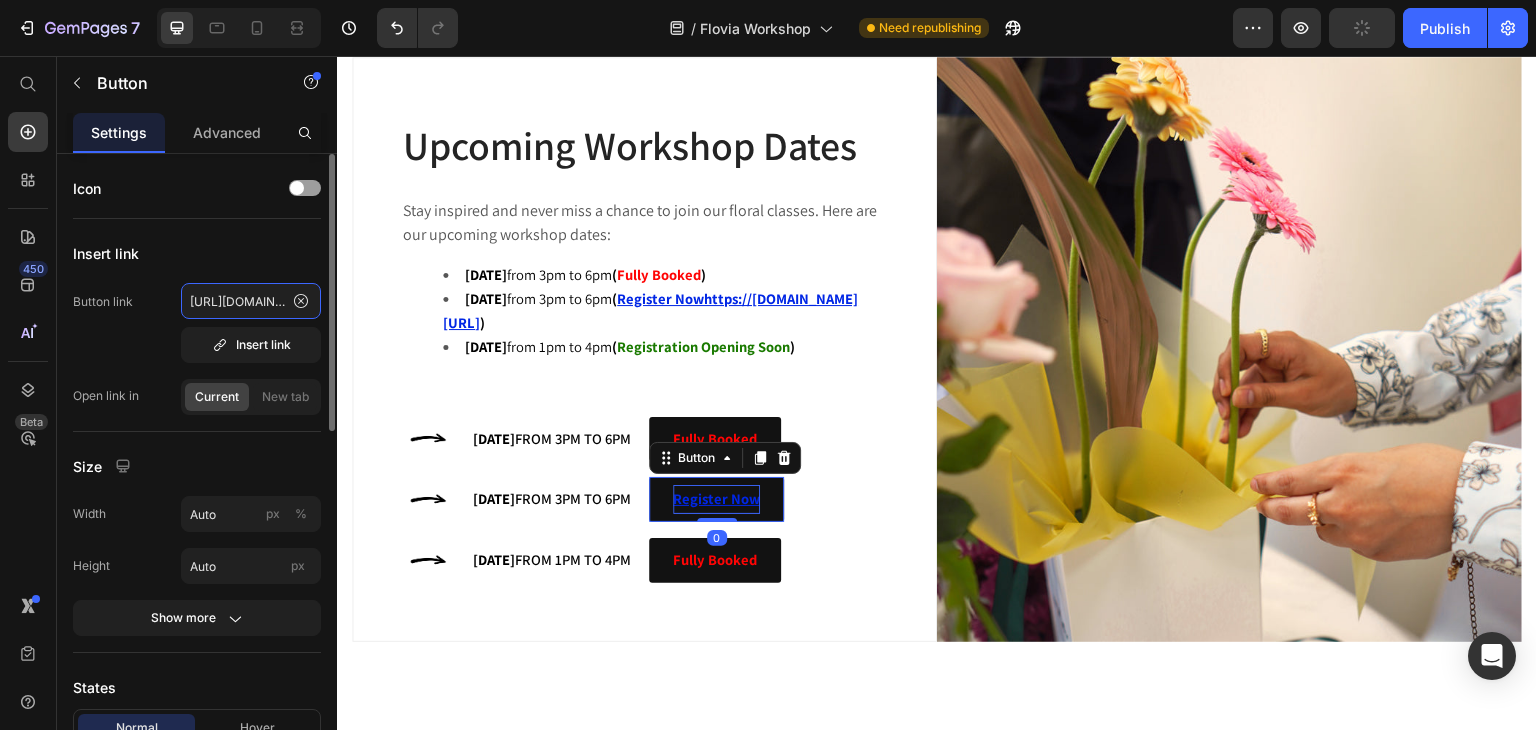 scroll, scrollTop: 0, scrollLeft: 448, axis: horizontal 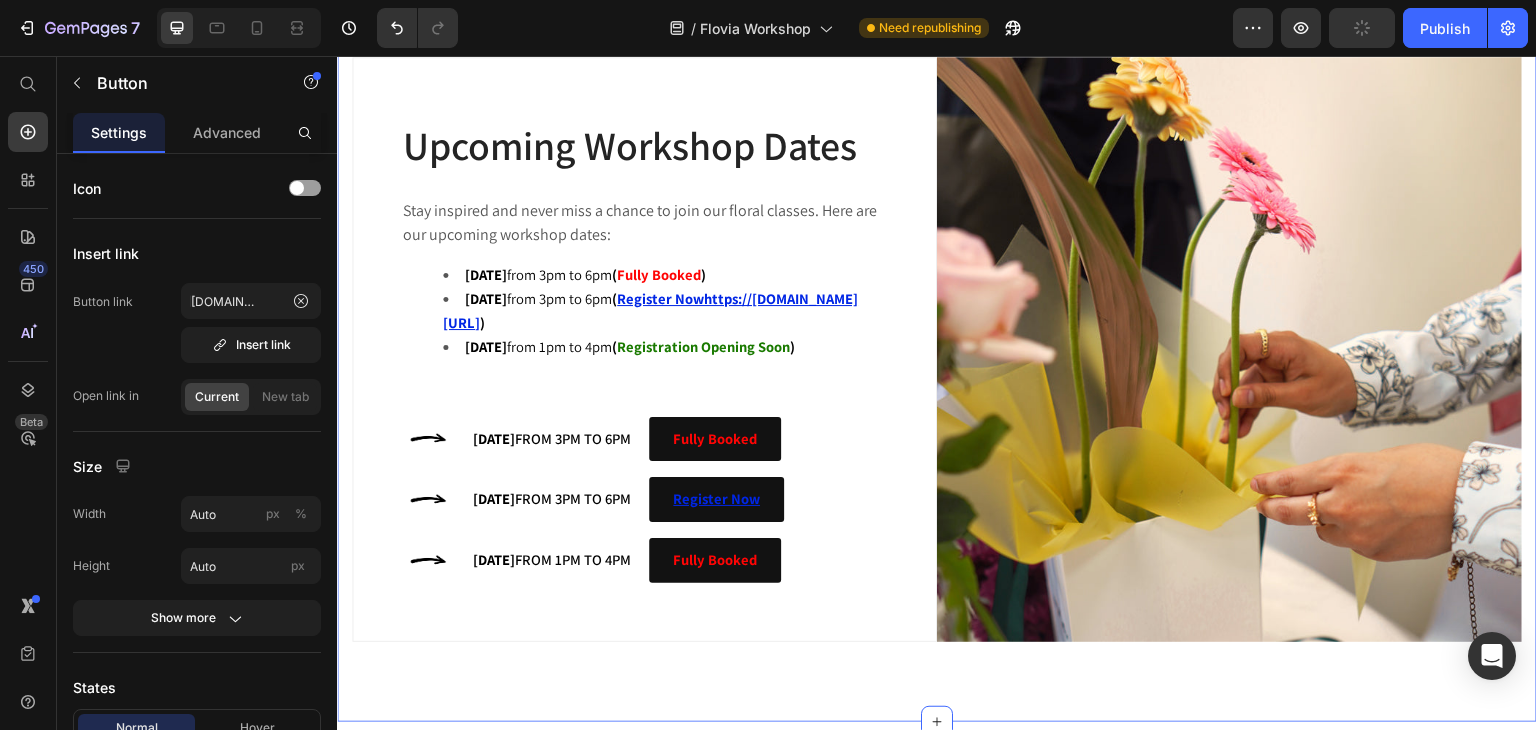 click on "Upcoming Workshop Dates Heading Stay inspired and never miss a chance to join our floral classes. Here are our upcoming workshop dates: 13 July 2025  from 3pm to 6pm  ( Fully Booked ) 20 July 2025  from 3pm to 6pm  ( Register Nowhttps://drive.google.com/drive/folders/1eroQE3UfQX4yDEs6ErHdB12PZLLPGRPp?usp=drive_link ) 9 August 2025  from 1pm to 4pm  ( Registration Opening Soon )   Text Block Image 13 July 2025  from 3pm to 6pm Text Block Fully Booked Button Row Image 20 July 2025  from 3pm to 6pm Text Block Register Now Button Row Image 09 August 2025  from 1pm to 4pm Text Block Fully Booked Button Row Hero Banner Image Row Section 4   You can create reusable sections Create Theme Section AI Content Write with GemAI What would you like to describe here? Tone and Voice Persuasive Product Show more Generate" at bounding box center (937, 349) 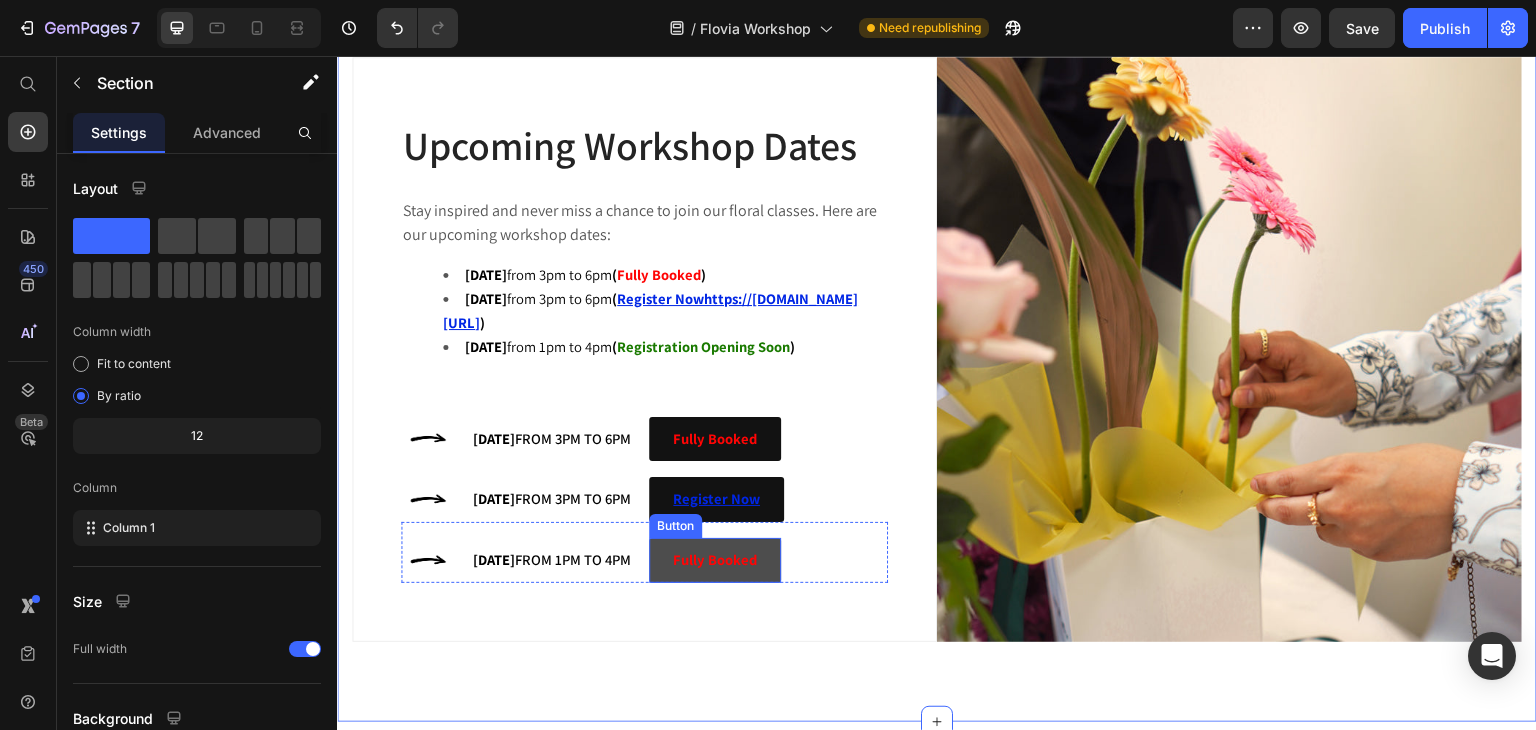 scroll, scrollTop: 1763, scrollLeft: 0, axis: vertical 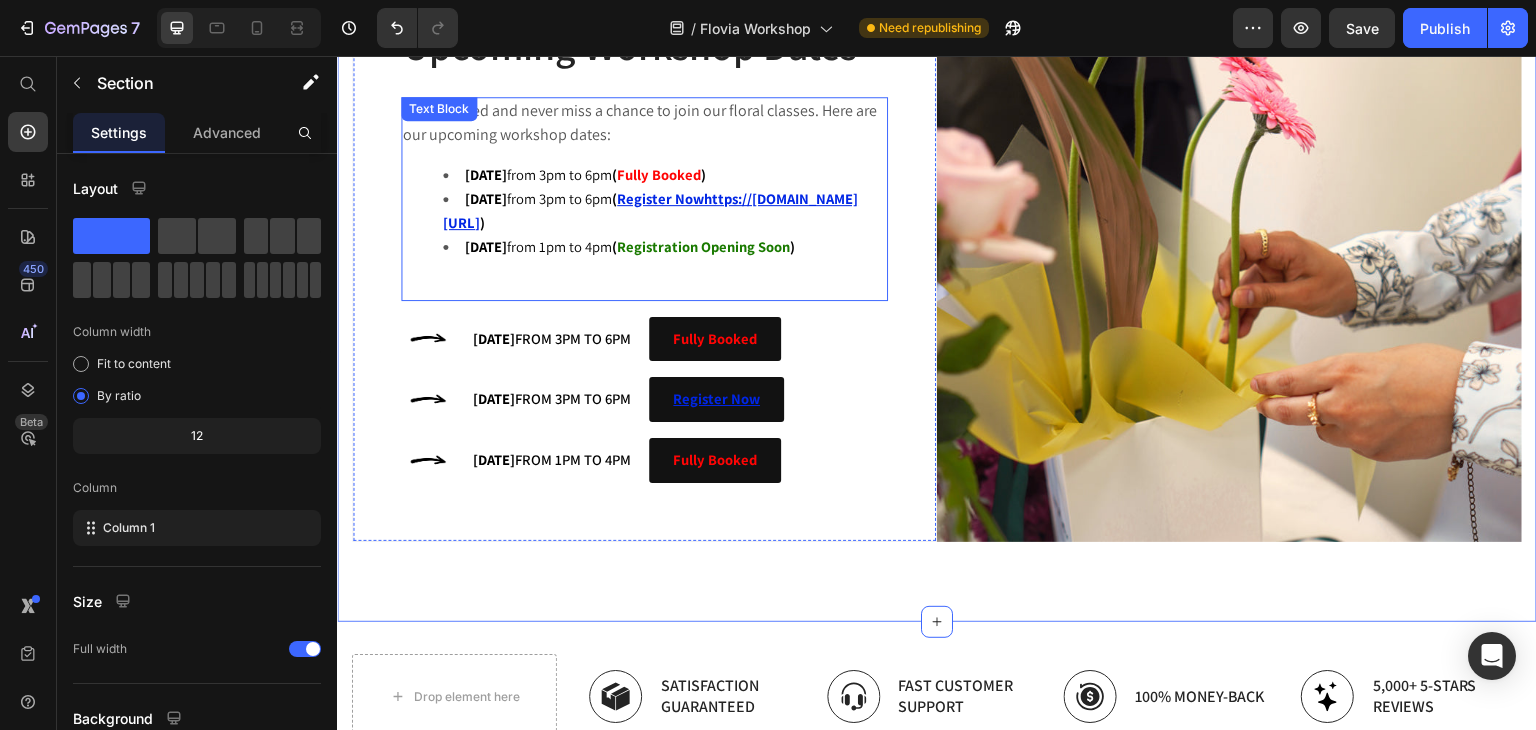 click on "9 August 2025  from 1pm to 4pm  (" at bounding box center (541, 246) 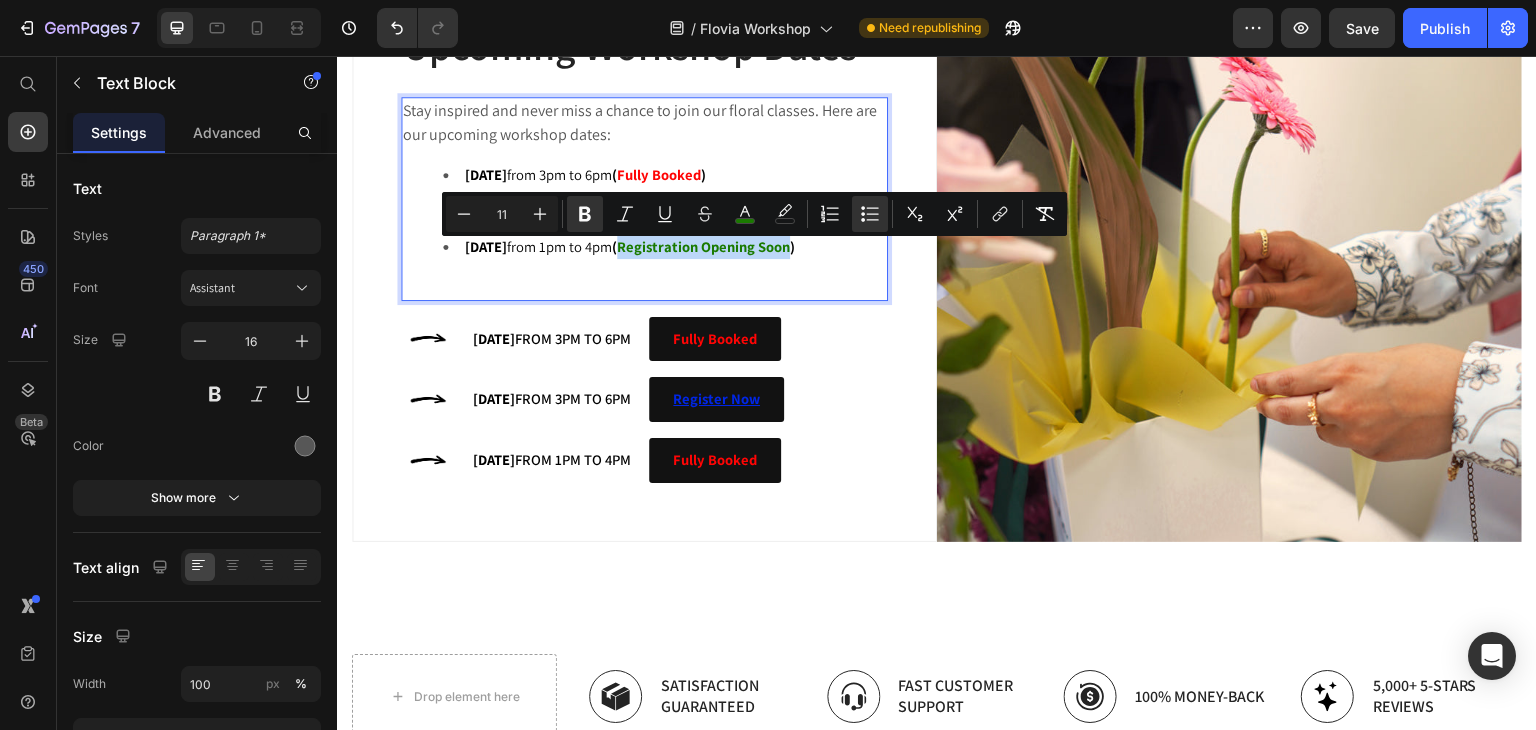 drag, startPoint x: 673, startPoint y: 256, endPoint x: 840, endPoint y: 257, distance: 167.00299 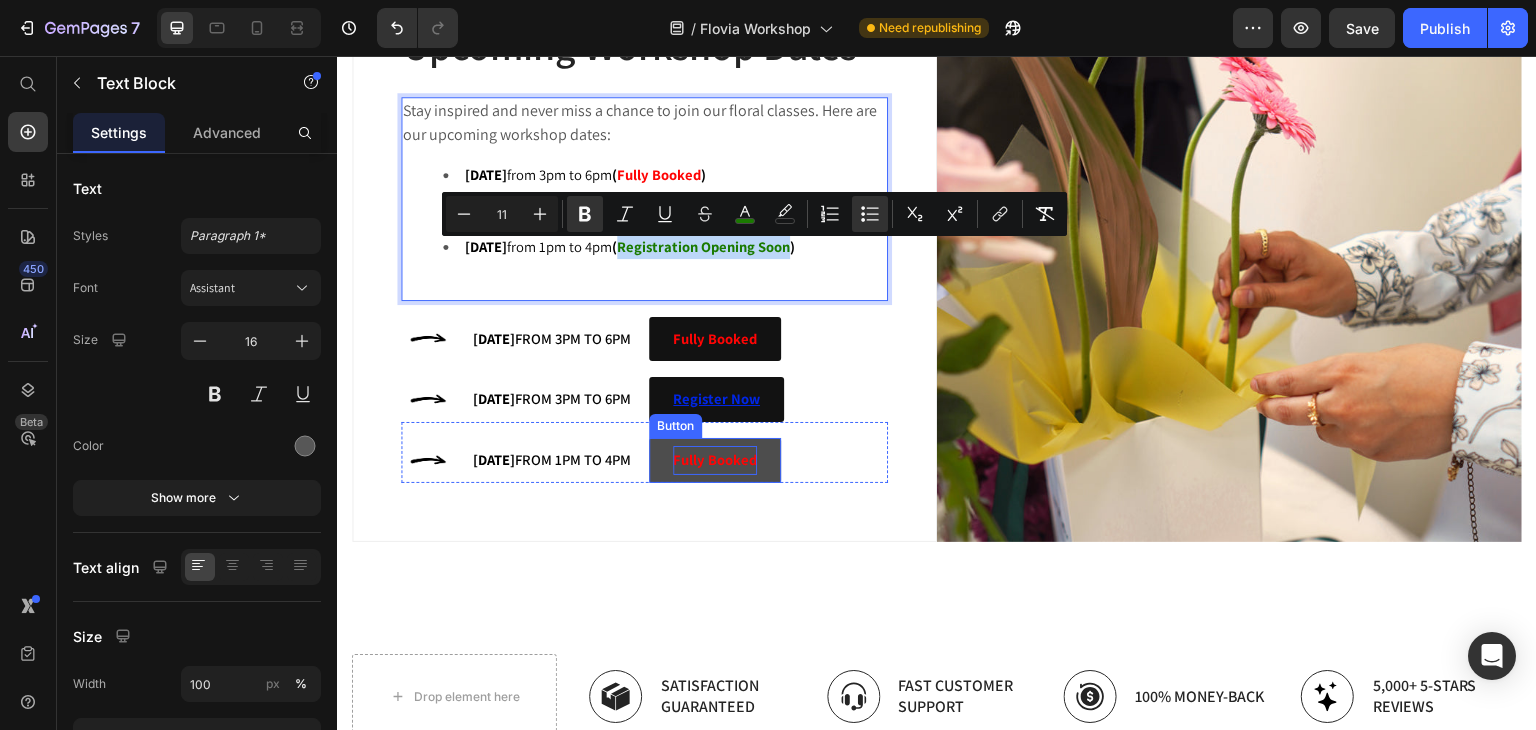 click on "Fully Booked" at bounding box center (715, 459) 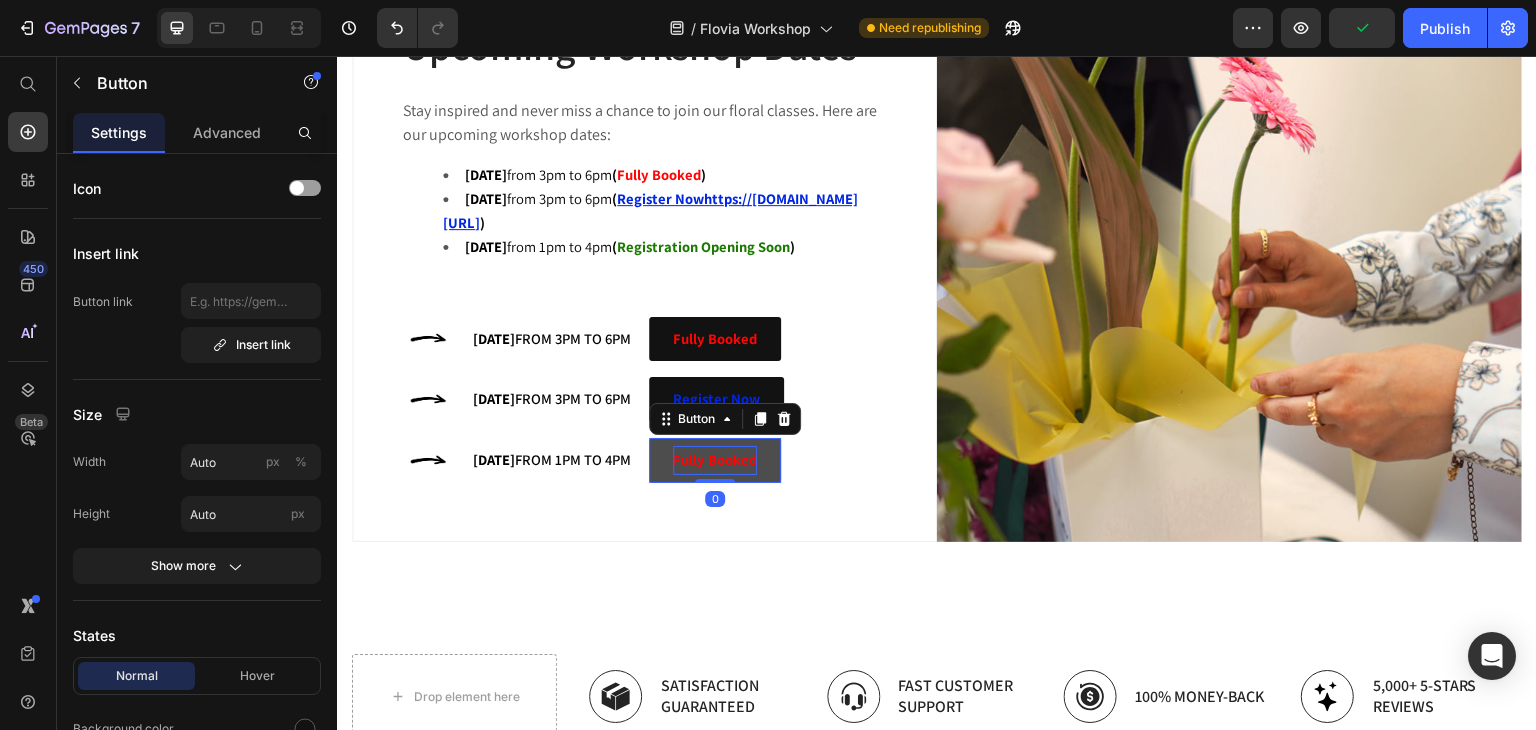click on "Fully Booked" at bounding box center (715, 459) 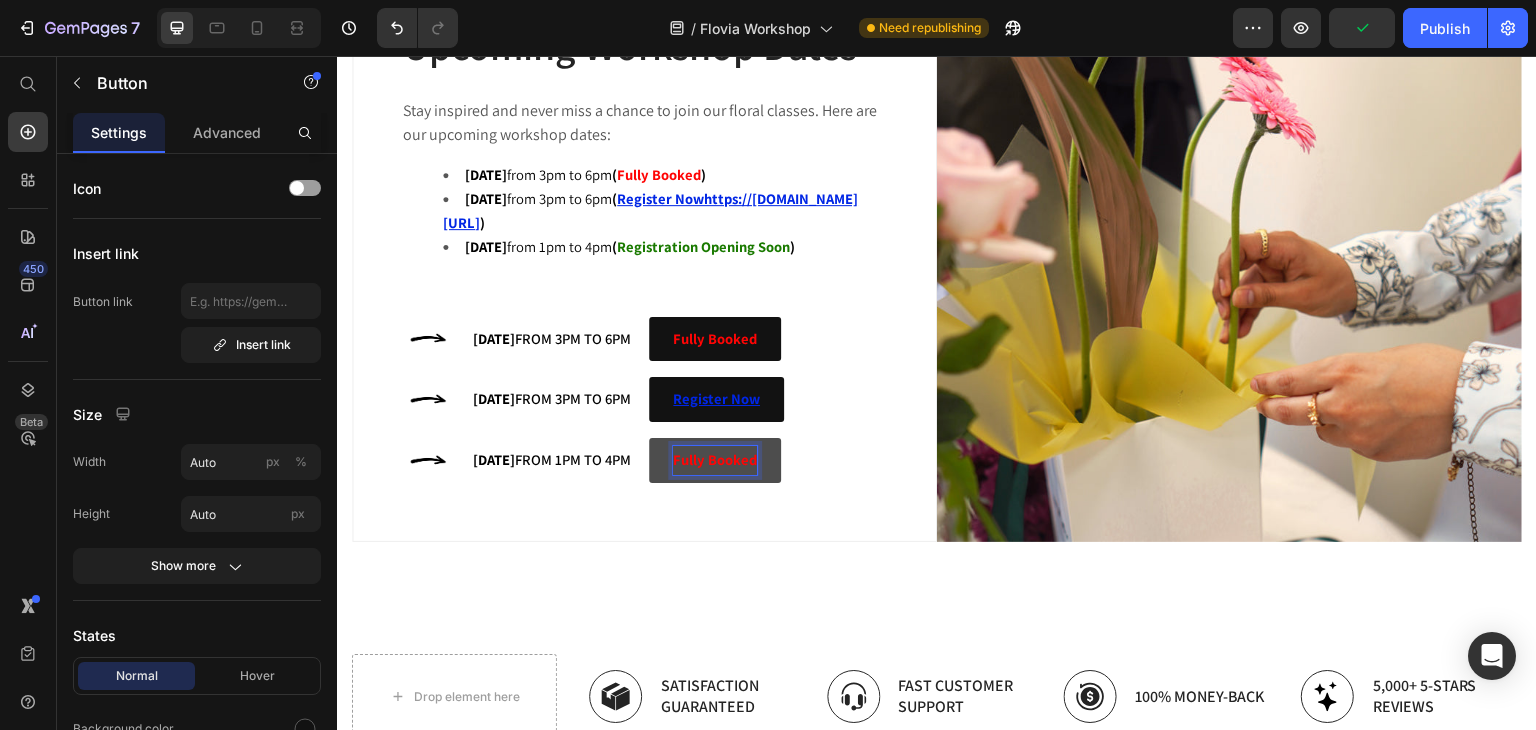 scroll, scrollTop: 1748, scrollLeft: 0, axis: vertical 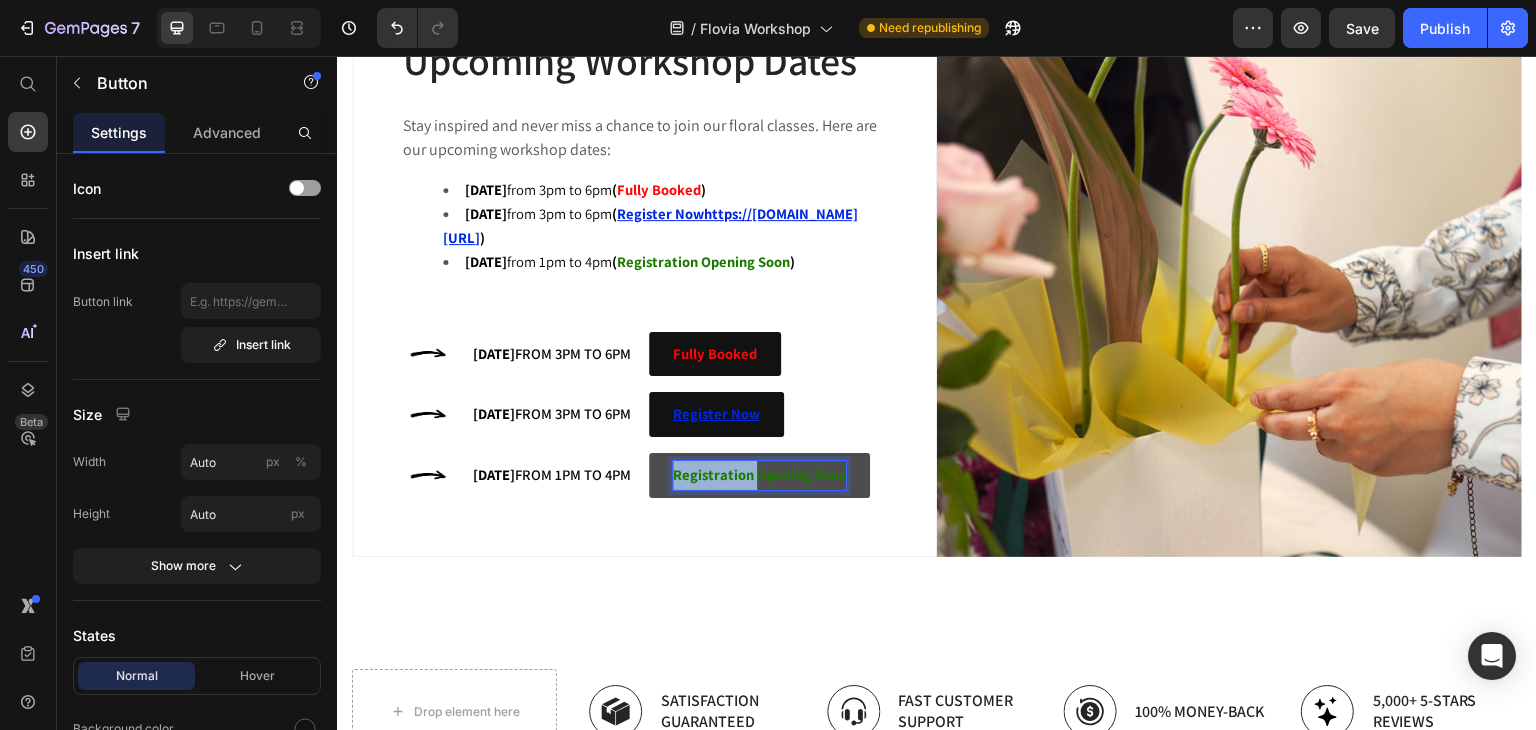 drag, startPoint x: 795, startPoint y: 468, endPoint x: 710, endPoint y: 474, distance: 85.2115 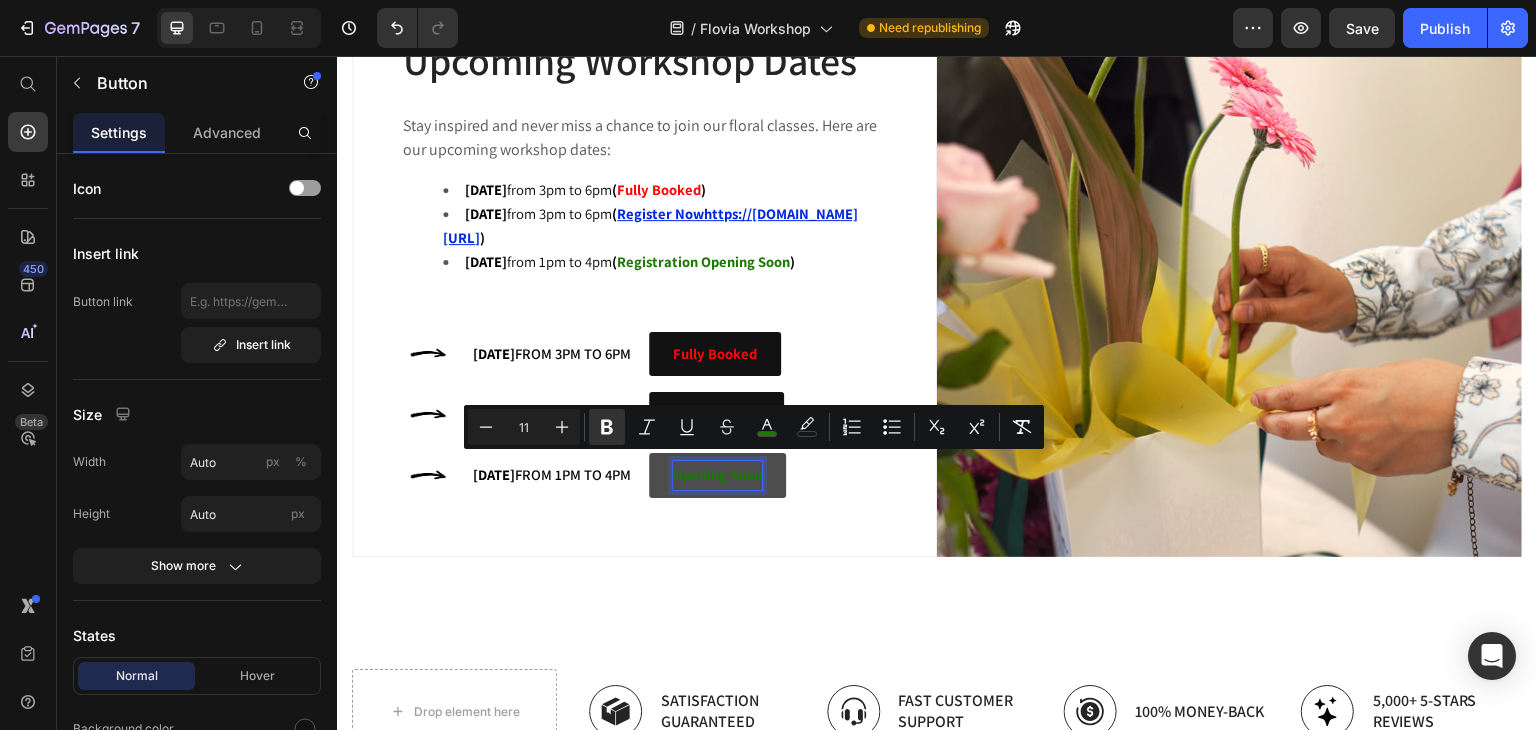 scroll, scrollTop: 1763, scrollLeft: 0, axis: vertical 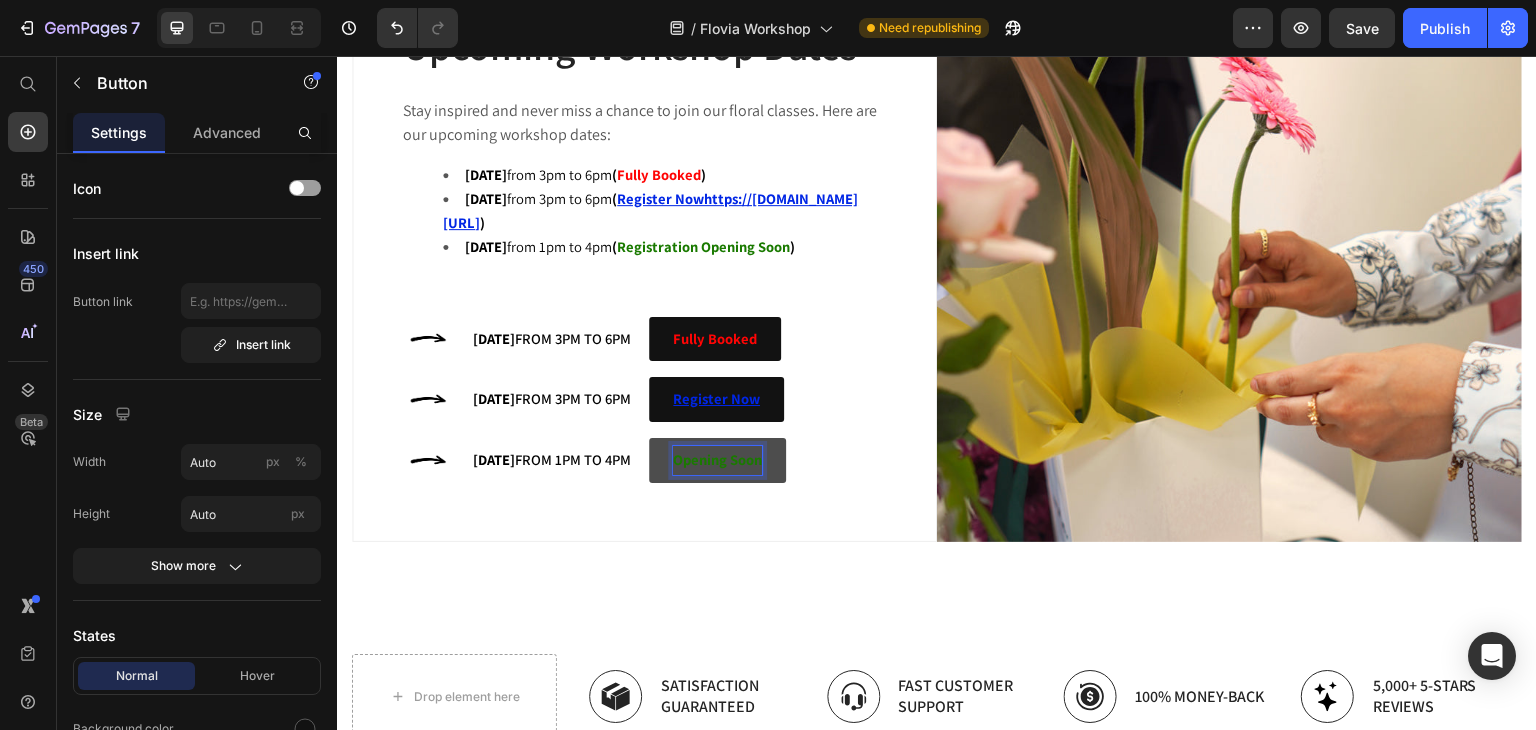 click on "Opening Soon" at bounding box center [717, 459] 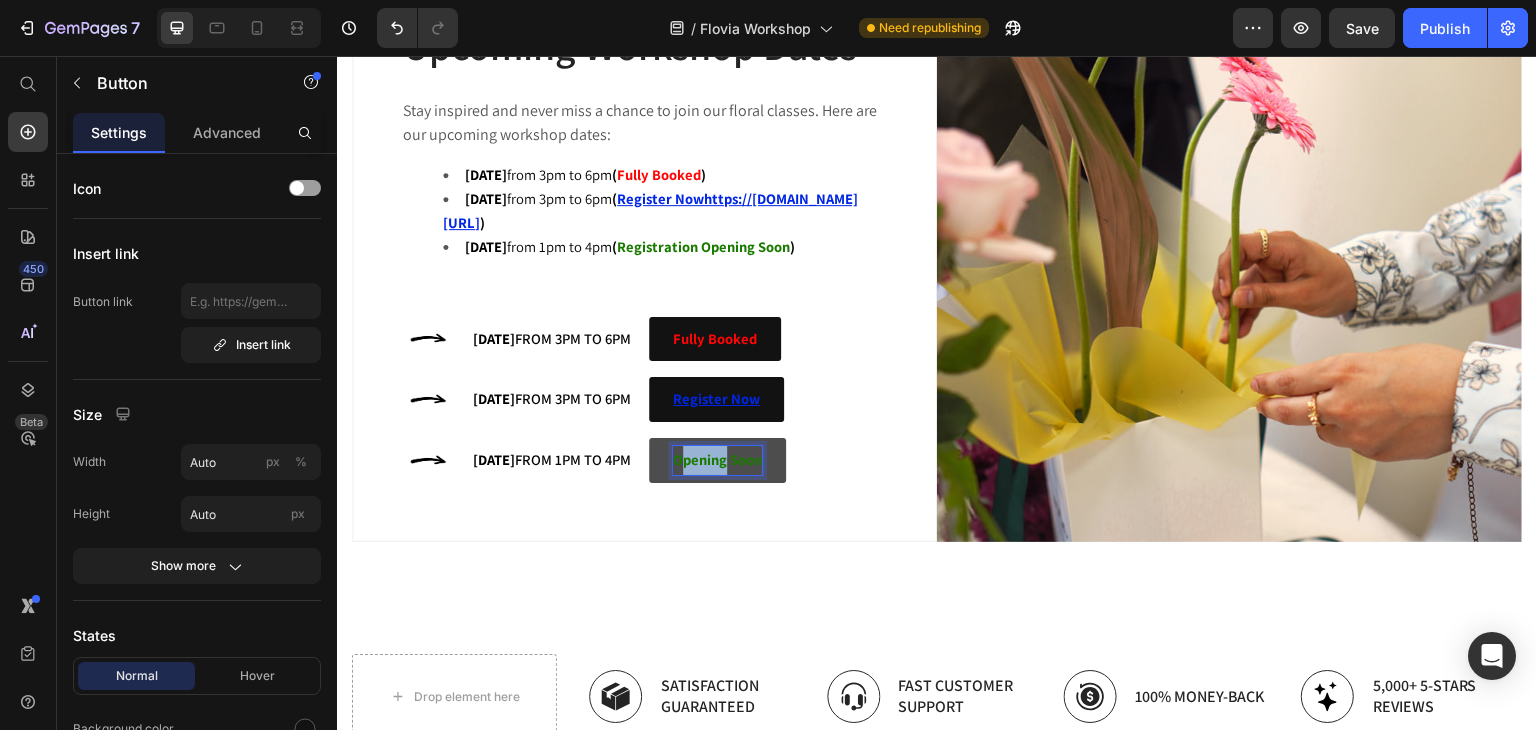 drag, startPoint x: 743, startPoint y: 467, endPoint x: 795, endPoint y: 464, distance: 52.086468 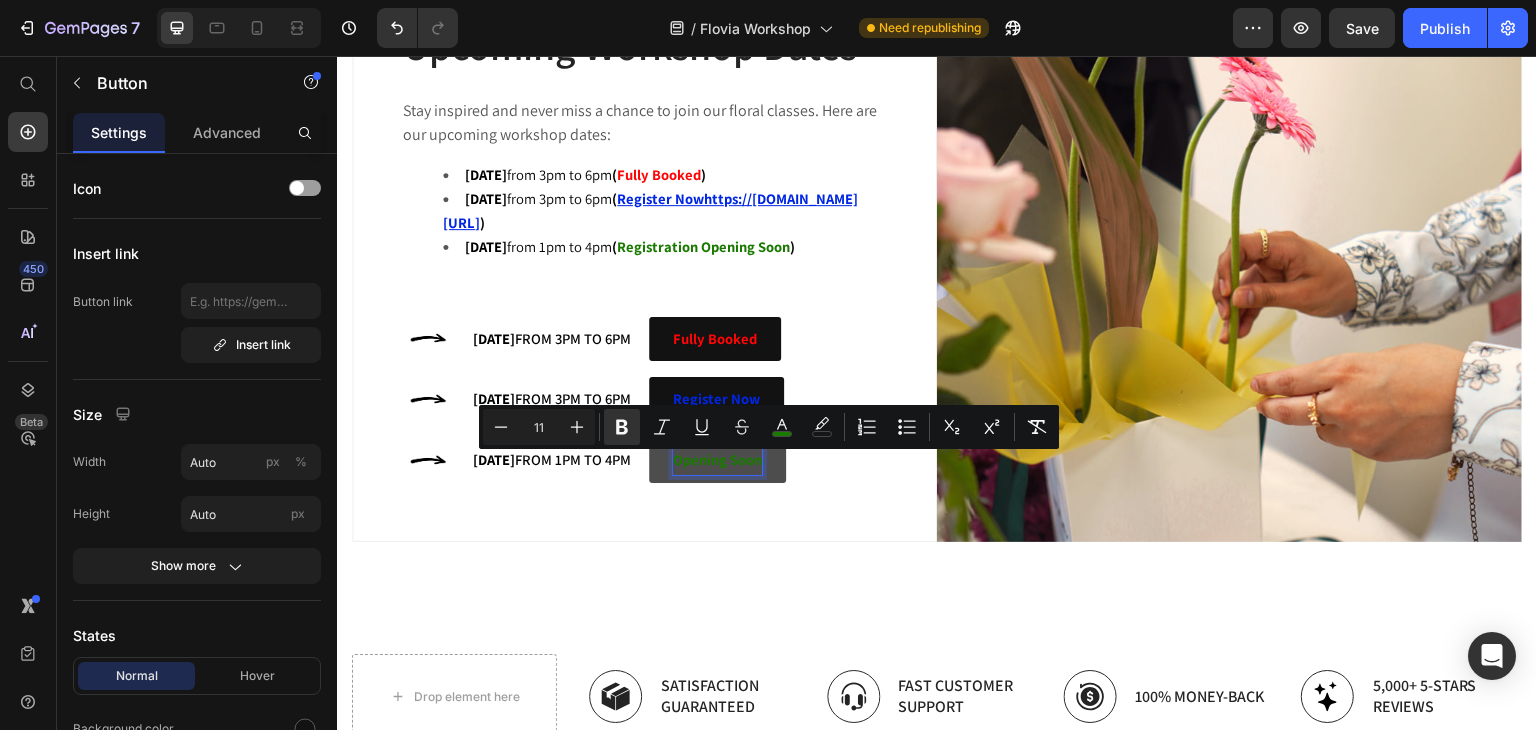 click on "Opening Soon" at bounding box center (717, 459) 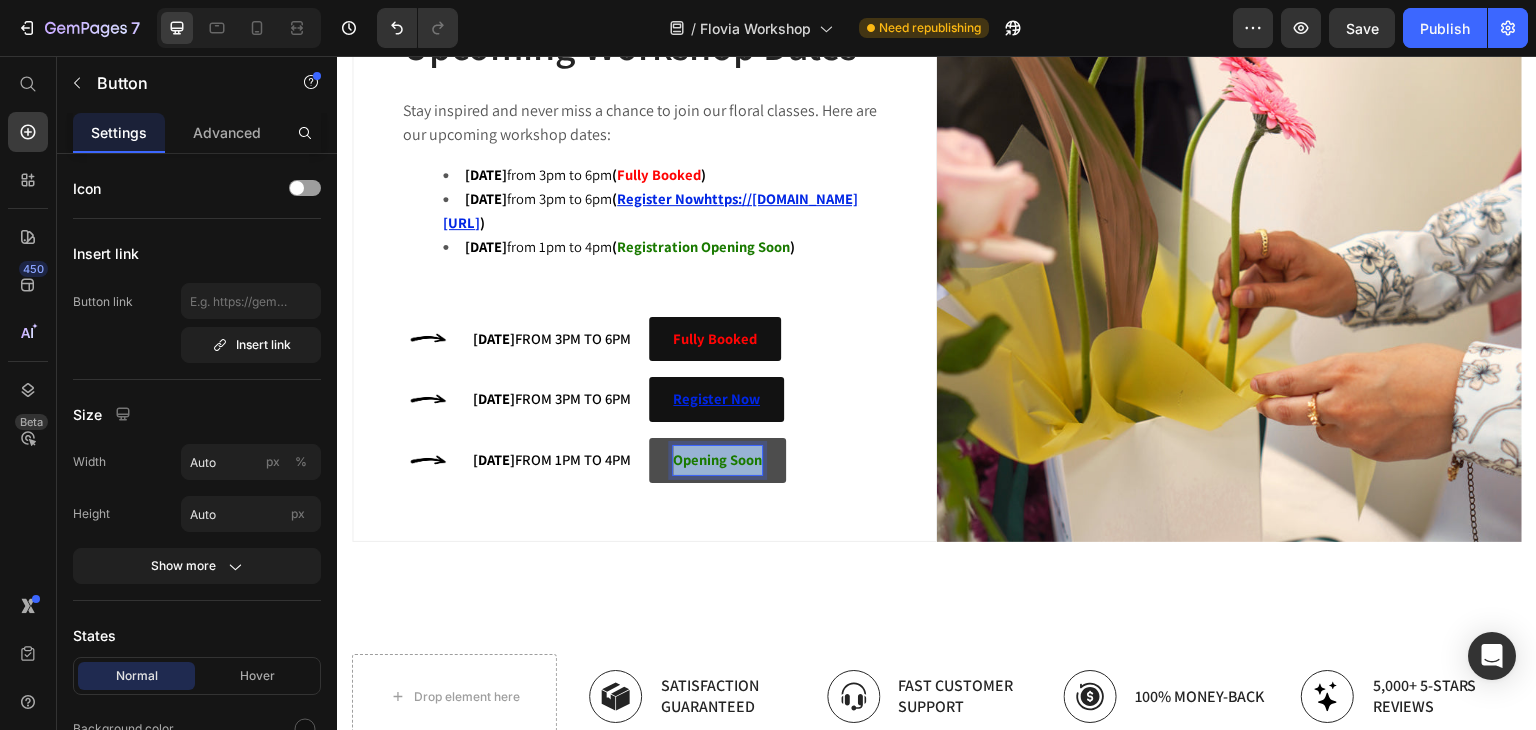 drag, startPoint x: 826, startPoint y: 474, endPoint x: 741, endPoint y: 475, distance: 85.00588 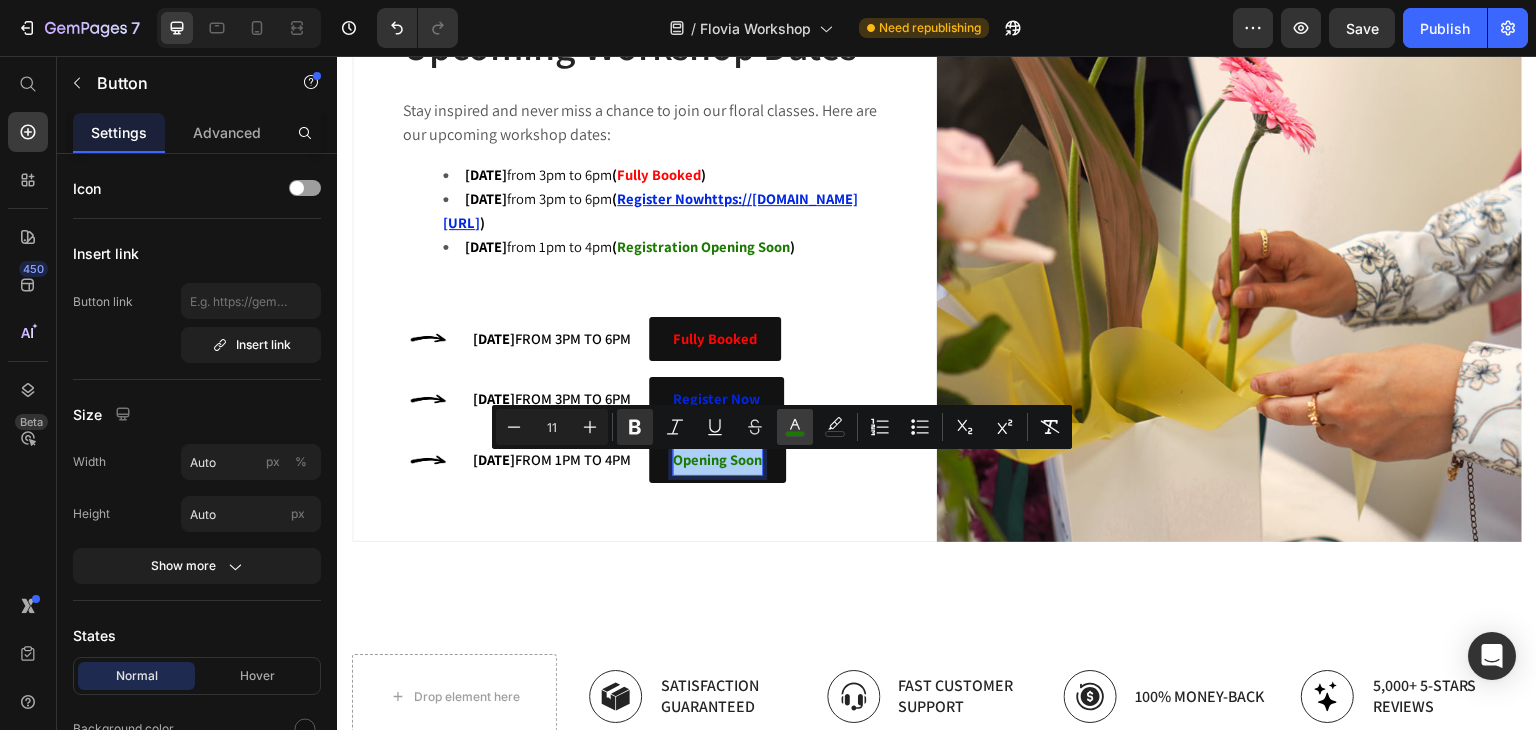 click 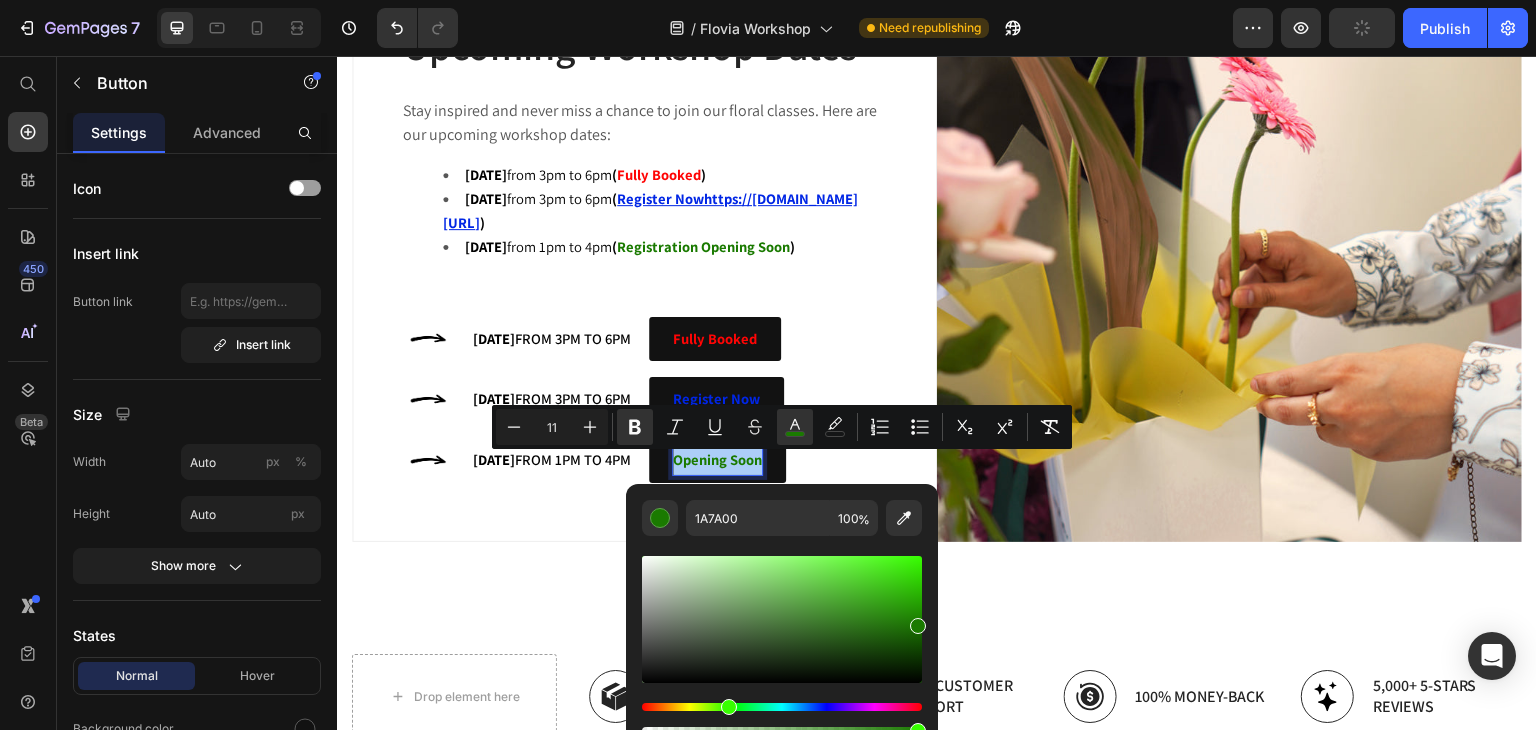 click at bounding box center [782, 619] 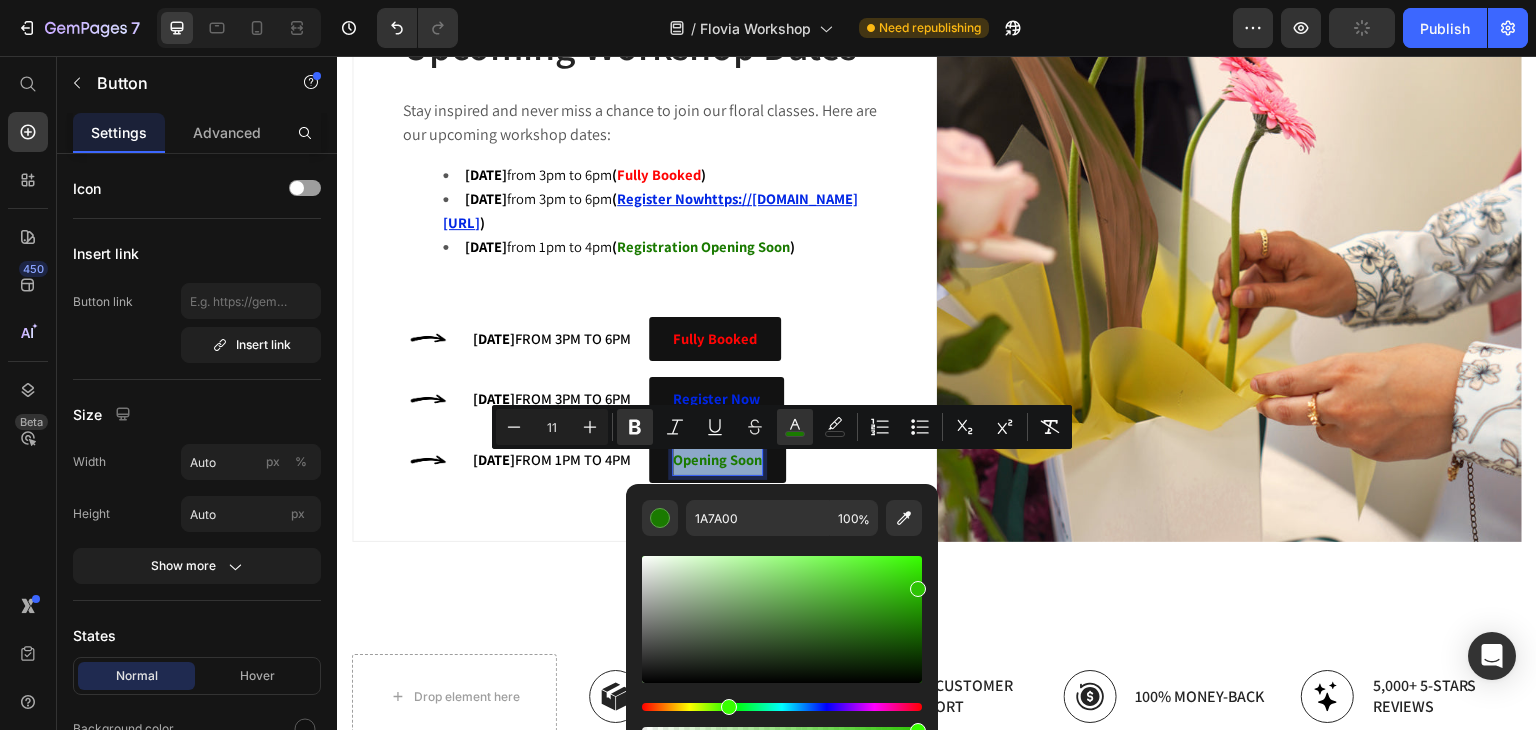 type on "2DC403" 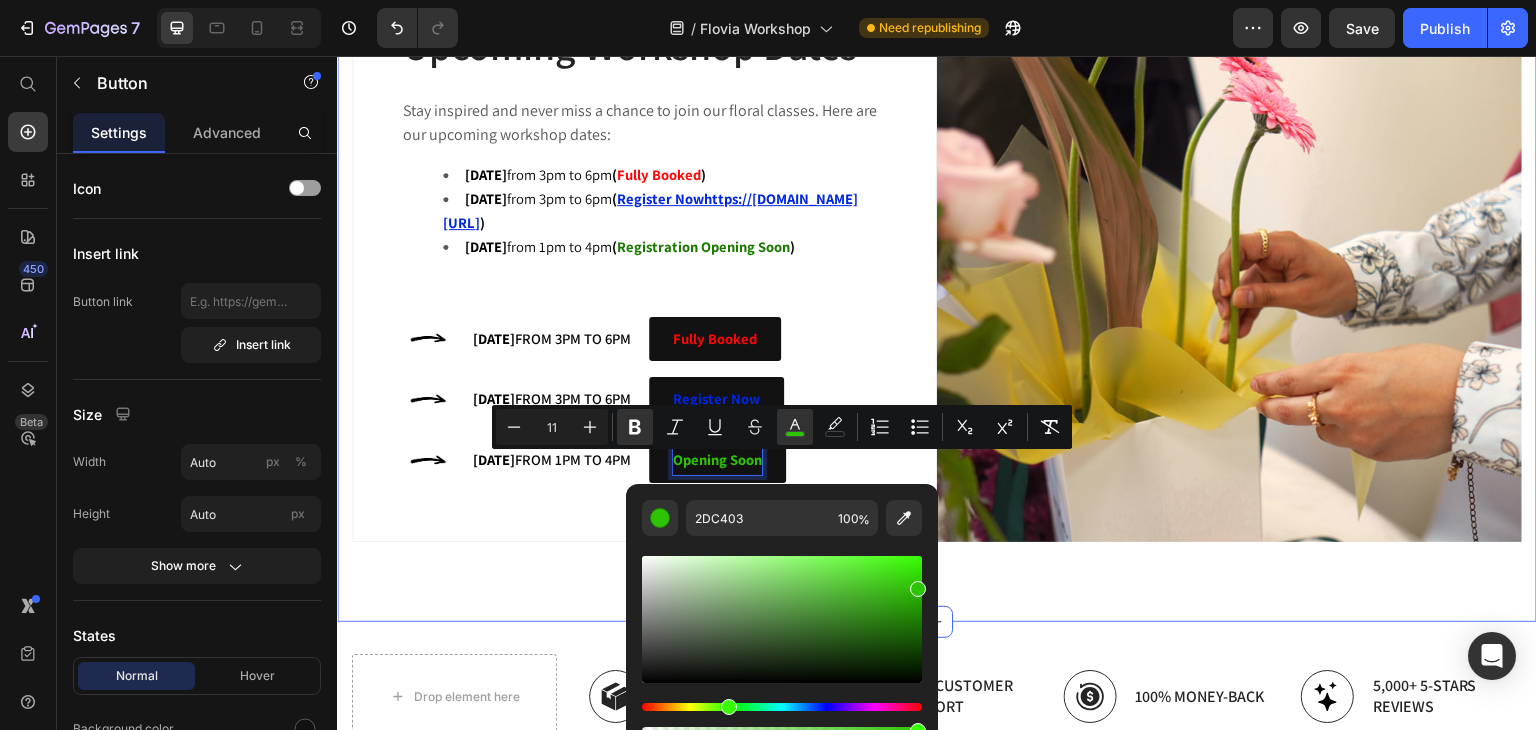 click on "Upcoming Workshop Dates Heading Stay inspired and never miss a chance to join our floral classes. Here are our upcoming workshop dates: 13 July 2025  from 3pm to 6pm  ( Fully Booked ) 20 July 2025  from 3pm to 6pm  ( Register Nowhttps://drive.google.com/drive/folders/1eroQE3UfQX4yDEs6ErHdB12PZLLPGRPp?usp=drive_link ) 9 August 2025  from 1pm to 4pm  ( Registration Opening Soon ) Text Block Image 13 July 2025  from 3pm to 6pm Text Block Fully Booked Button Row Image 20 July 2025  from 3pm to 6pm Text Block Register Now Button Row Image 09 August 2025  from 1pm to 4pm Text Block Opening Soon Button   0 Row Hero Banner Image Row Section 4" at bounding box center [937, 249] 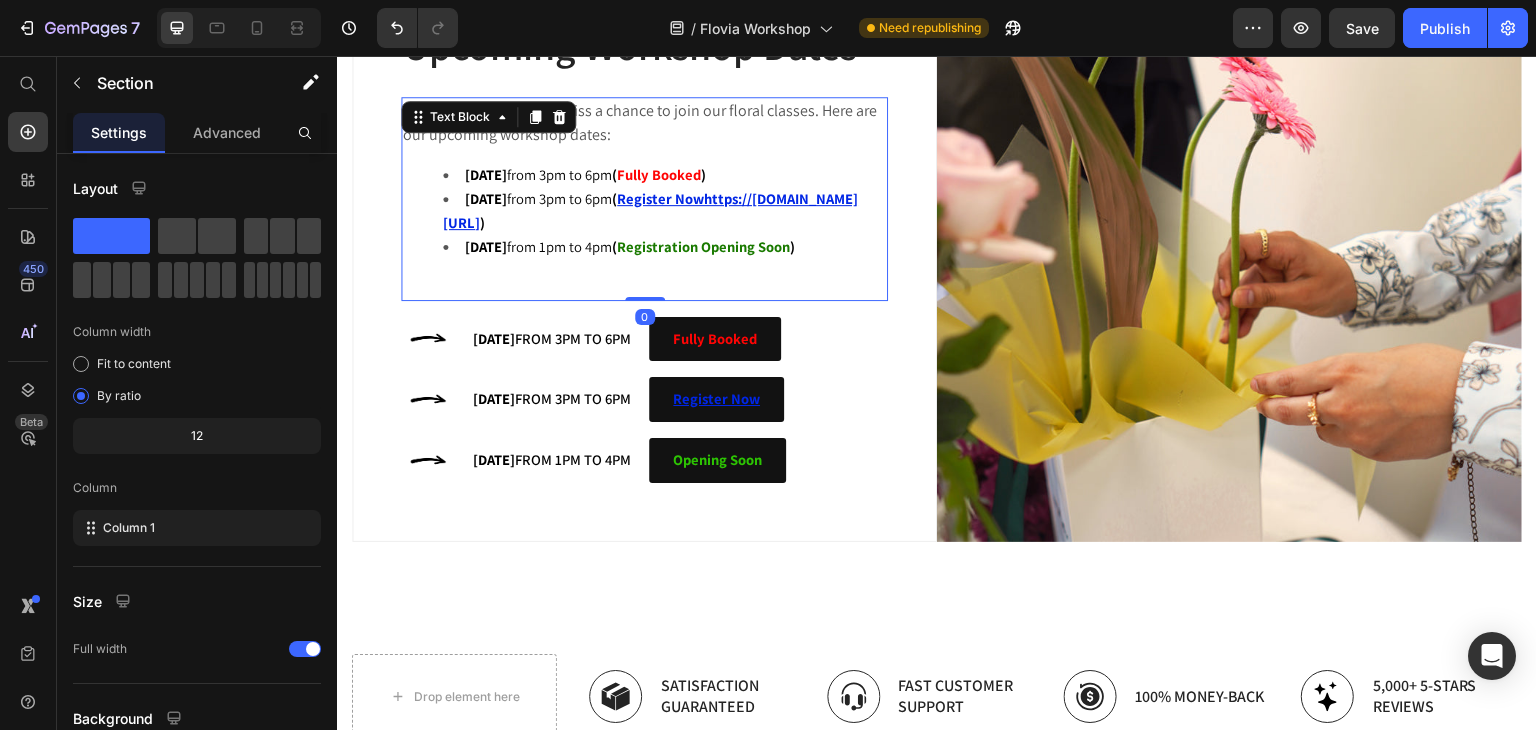 click on "Register Nowhttps://drive.google.com/drive/folders/1eroQE3UfQX4yDEs6ErHdB12PZLLPGRPp?usp=drive_link" at bounding box center [650, 210] 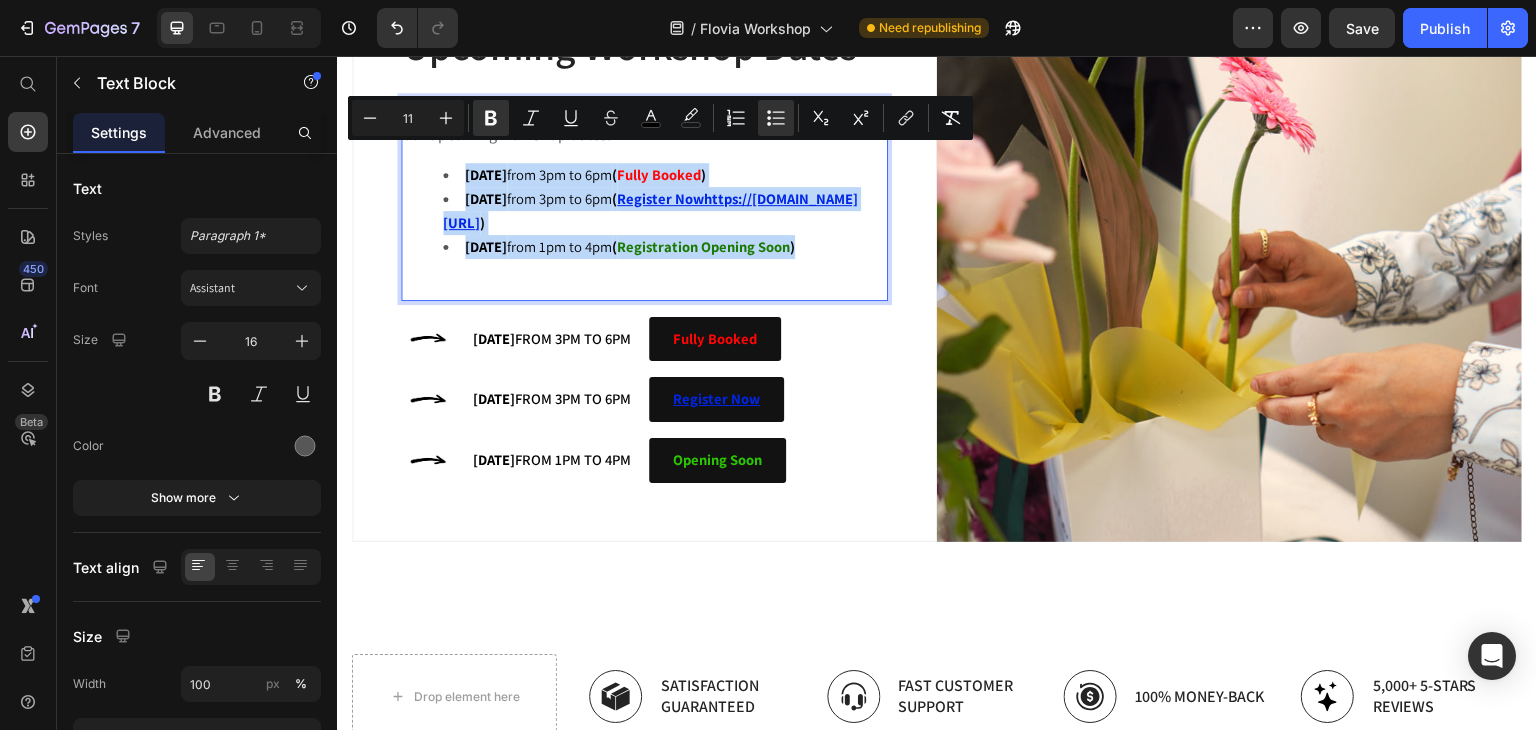 drag, startPoint x: 852, startPoint y: 260, endPoint x: 438, endPoint y: 149, distance: 428.62222 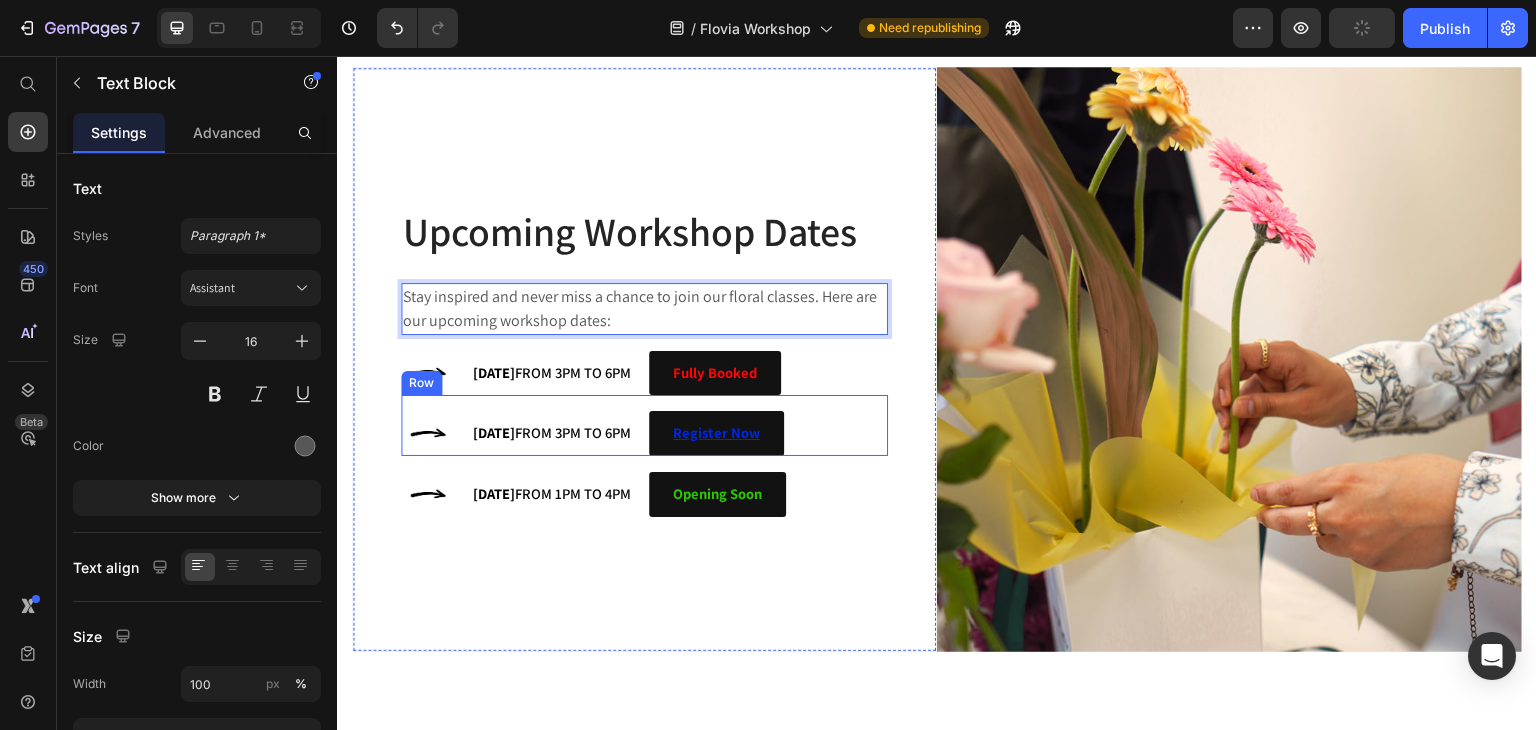 scroll, scrollTop: 1651, scrollLeft: 0, axis: vertical 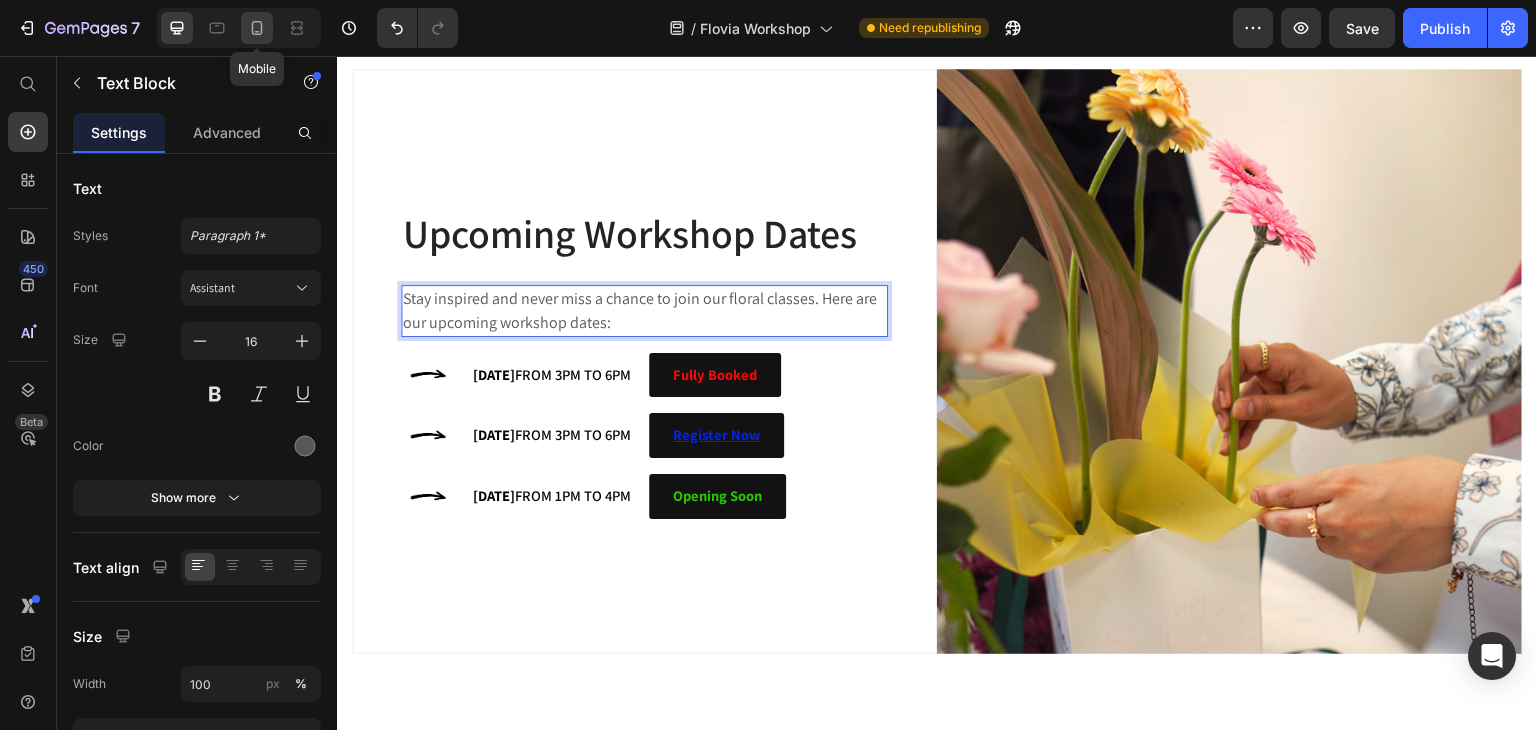 click 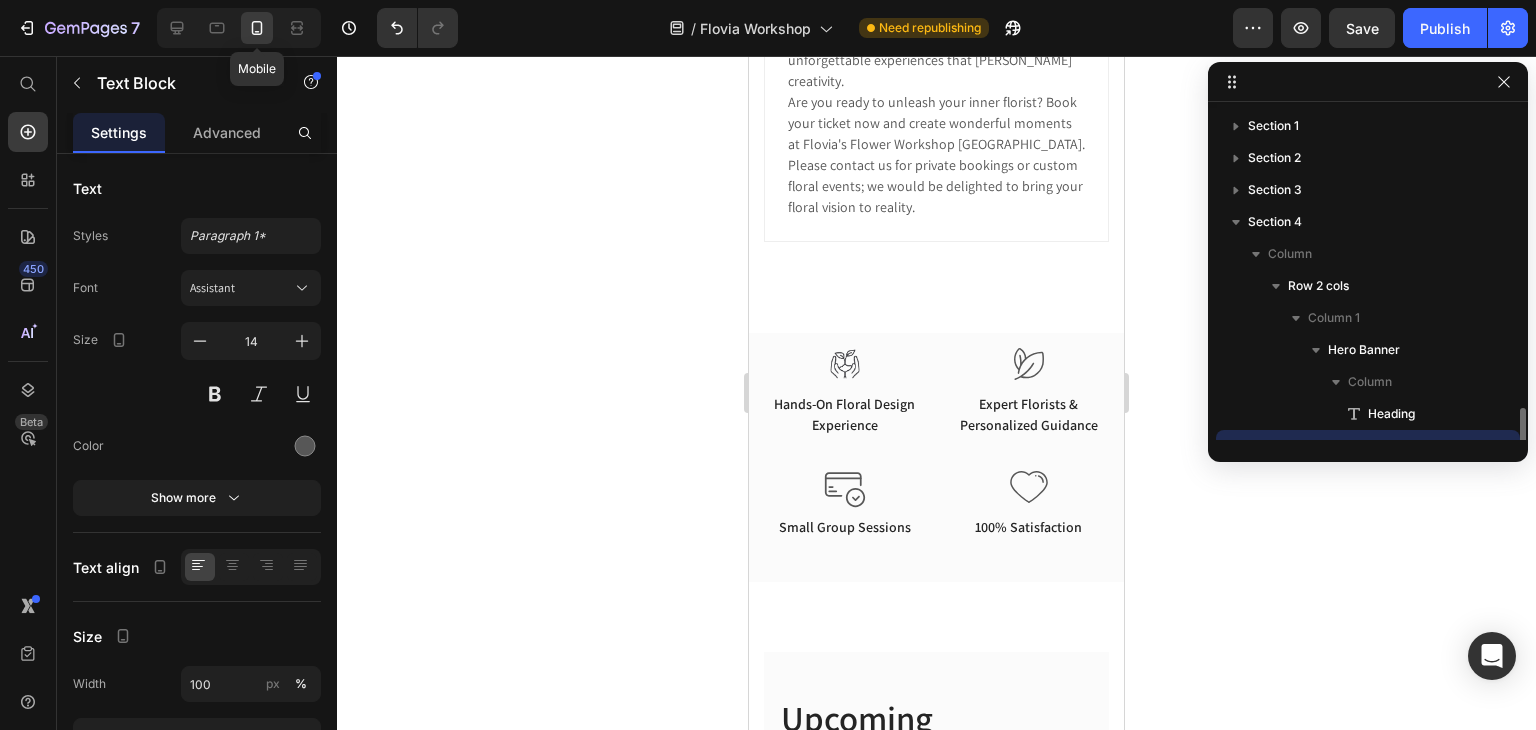 scroll, scrollTop: 1328, scrollLeft: 0, axis: vertical 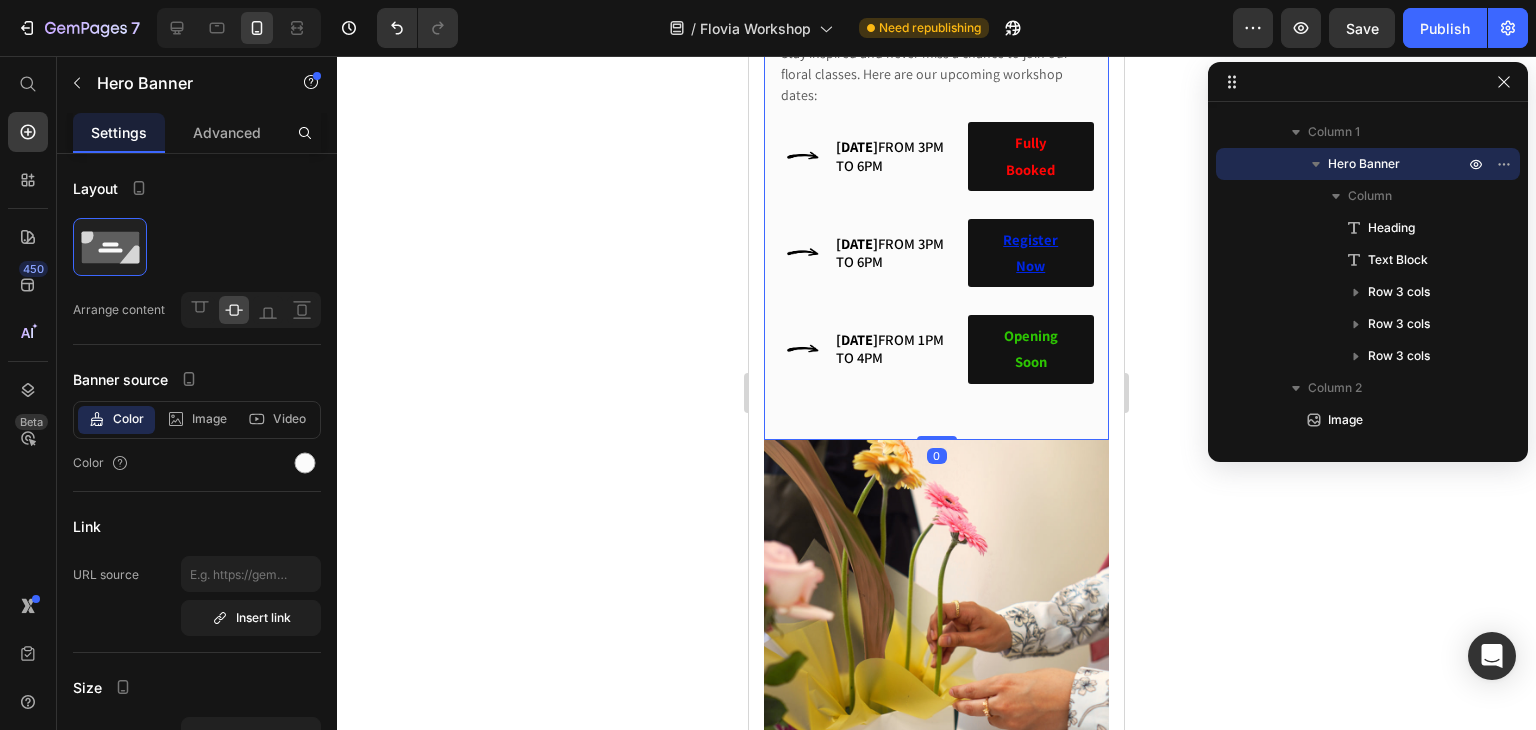 click on "Upcoming Workshop Dates Heading Stay inspired and never miss a chance to join our floral classes. Here are our upcoming workshop dates: Text Block Image 13 July 2025  from 3pm to 6pm Text Block Fully Booked Button Row Image 20 July 2025  from 3pm to 6pm Text Block Register Now Button Row Image 09 August 2025  from 1pm to 4pm Text Block Opening Soon Button Row" at bounding box center [936, 161] 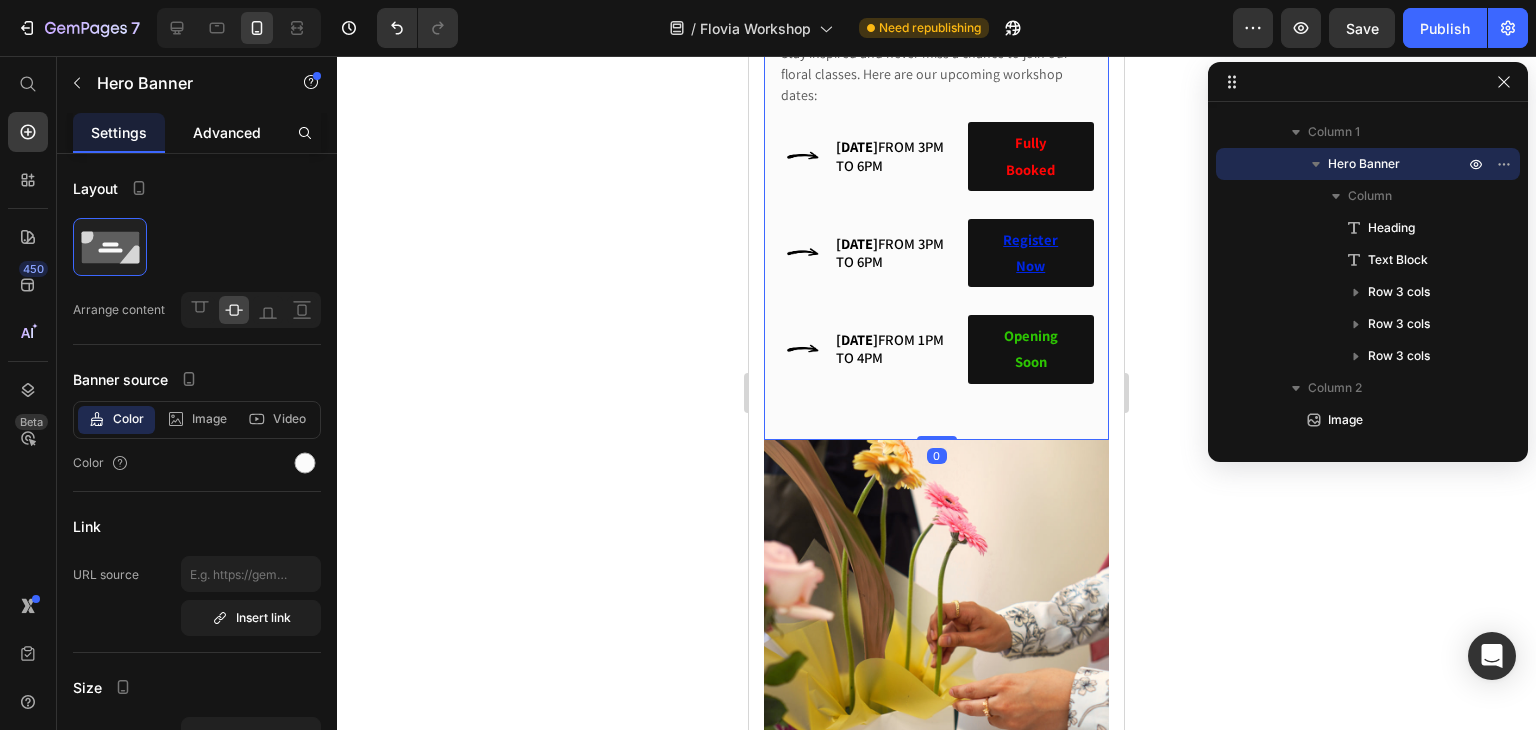 click on "Advanced" at bounding box center (227, 132) 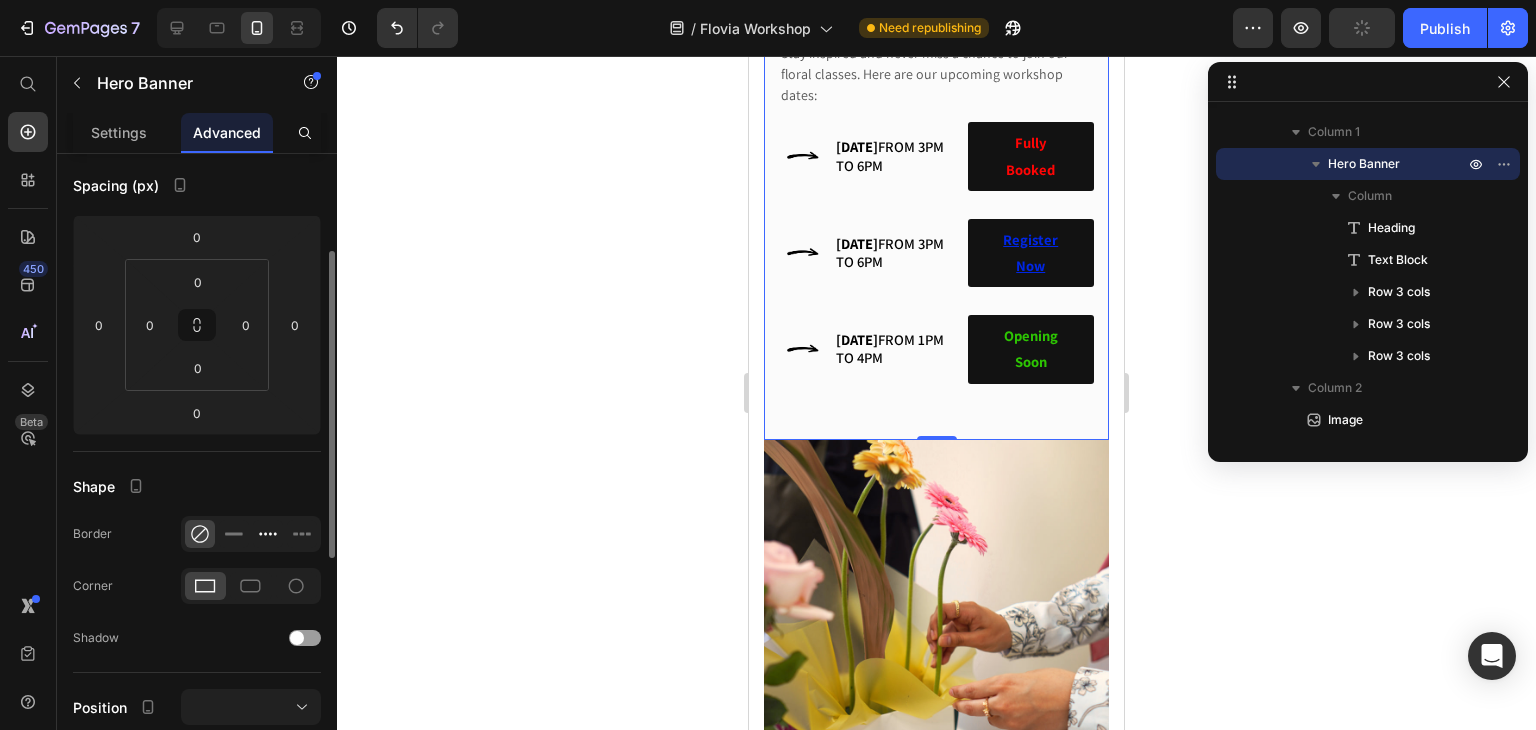 scroll, scrollTop: 300, scrollLeft: 0, axis: vertical 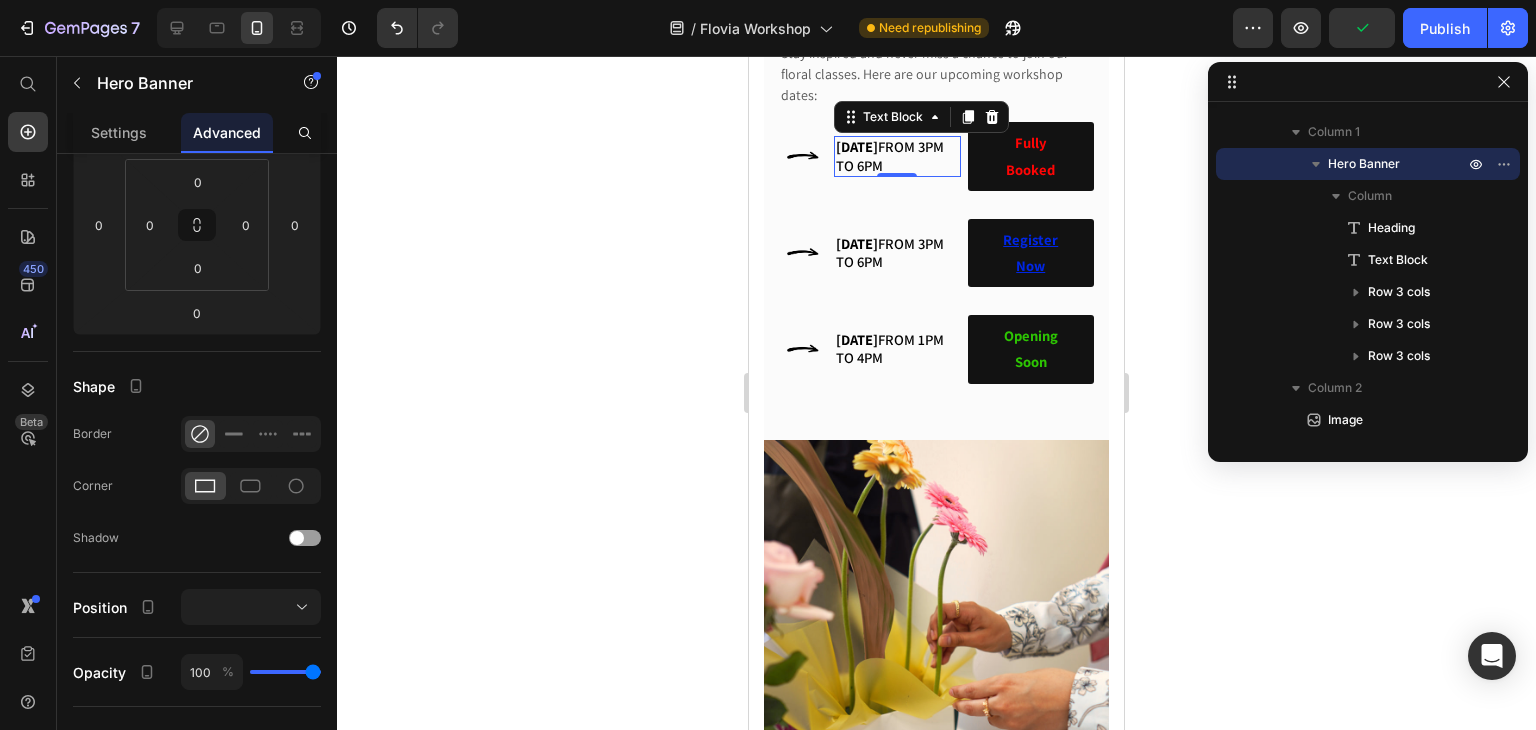 click on "13 July 2025  from 3pm to 6pm" at bounding box center [890, 155] 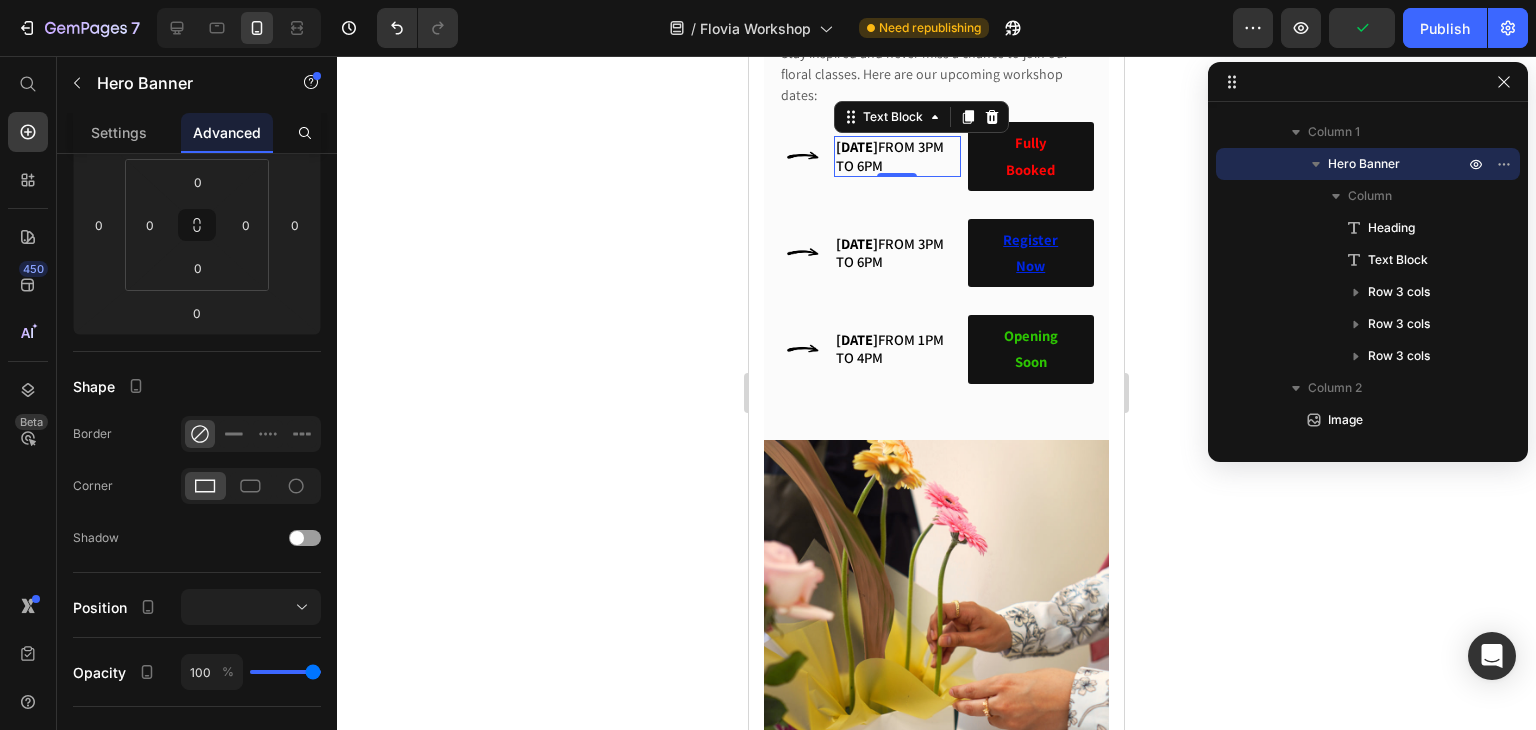 scroll, scrollTop: 0, scrollLeft: 0, axis: both 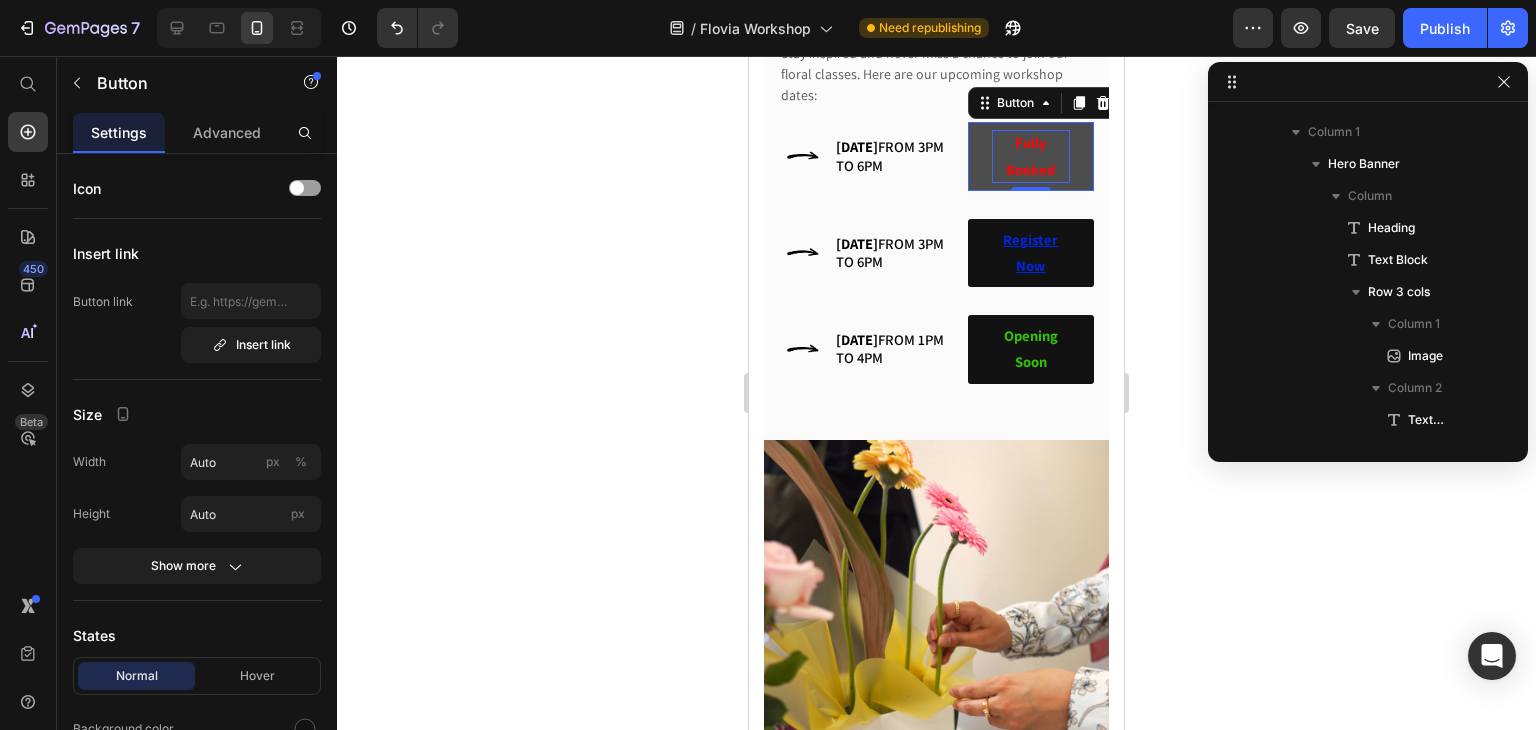 click on "Fully Booked" at bounding box center [1030, 155] 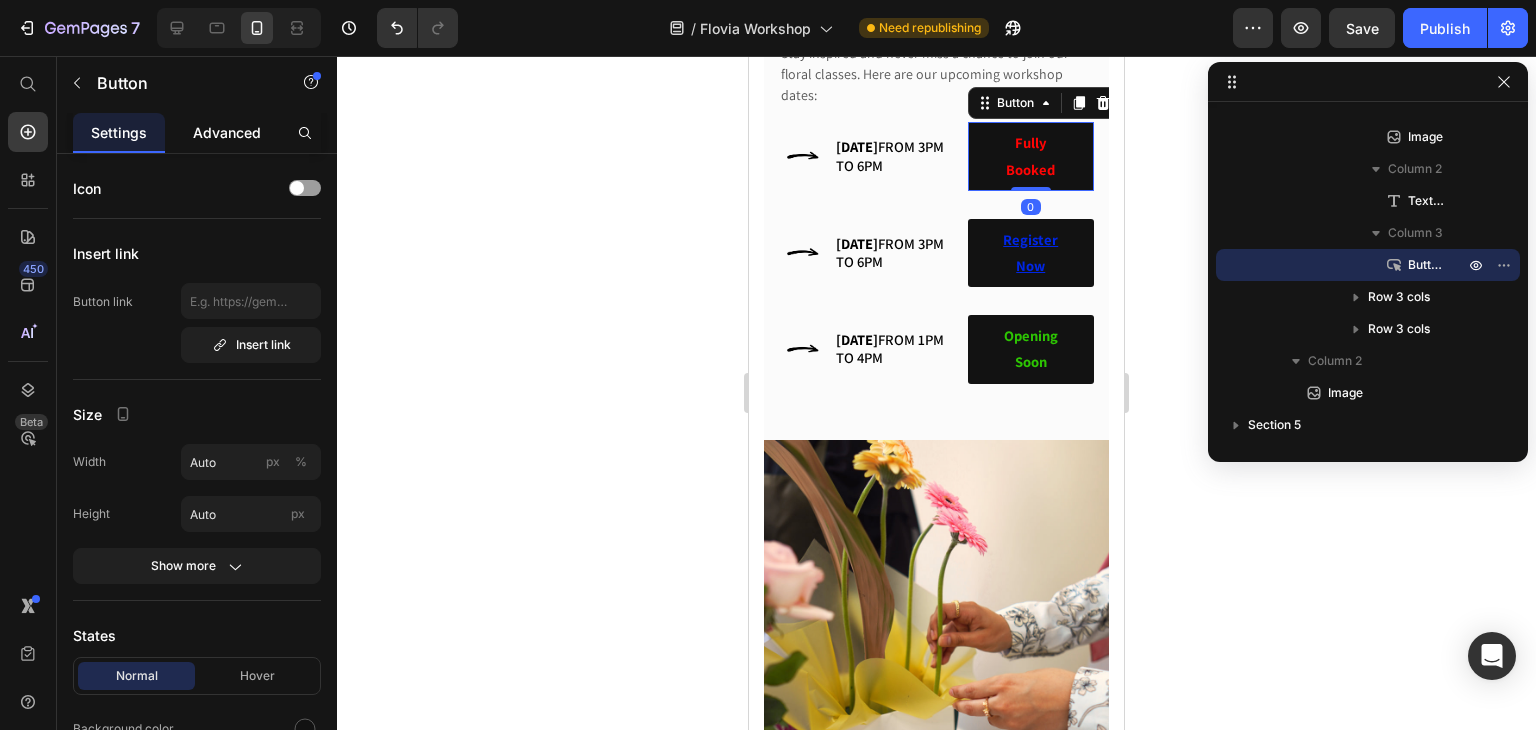 click on "Advanced" at bounding box center [227, 132] 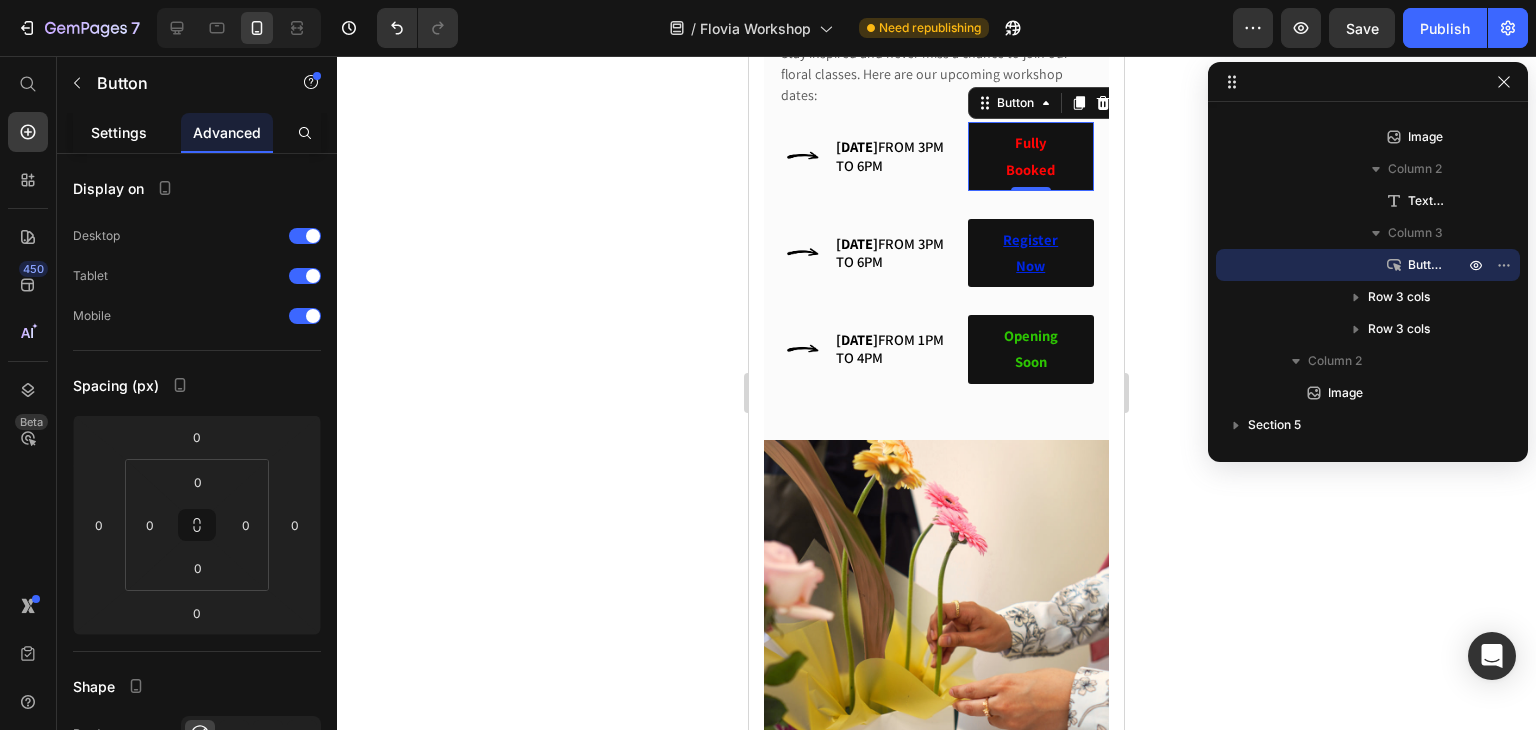 click on "Settings" at bounding box center (119, 132) 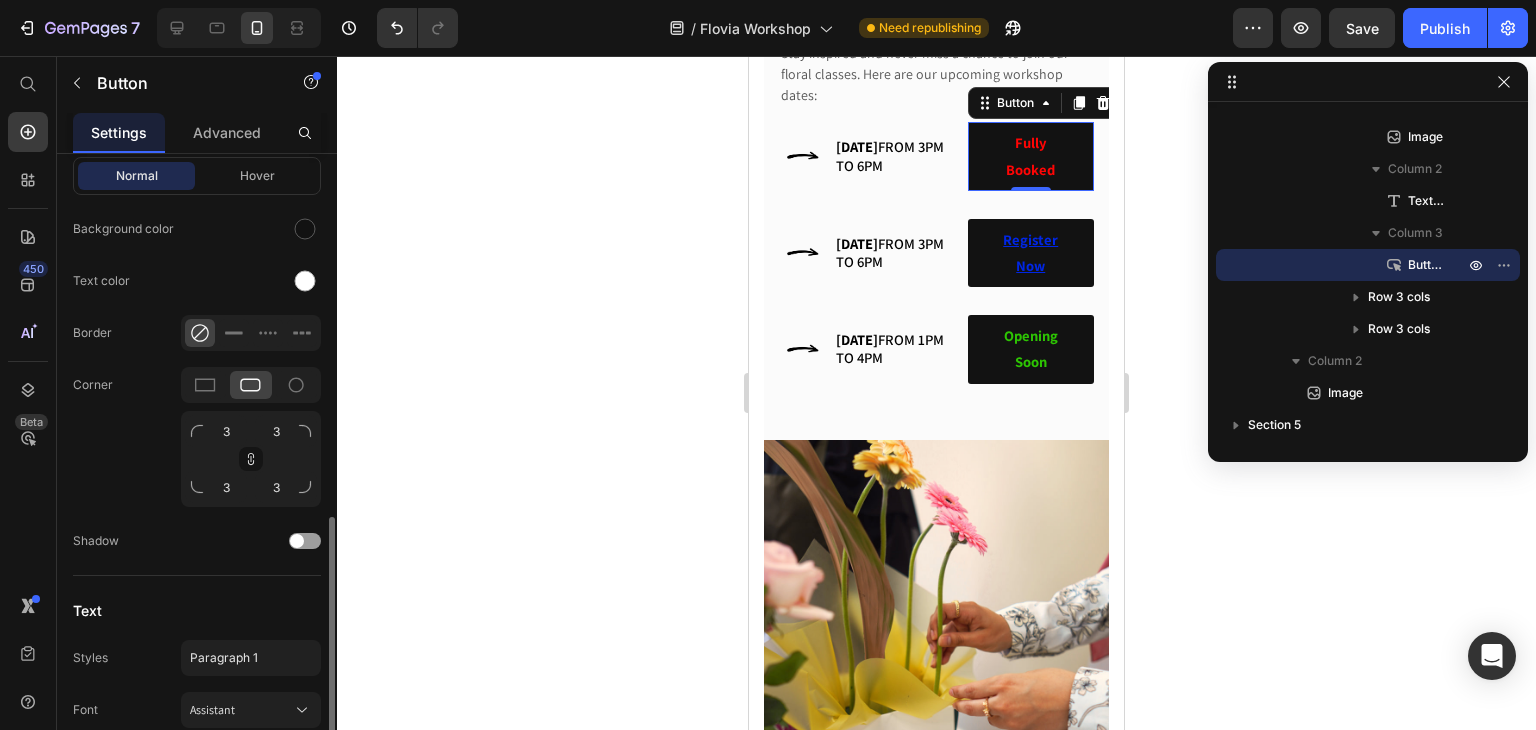 scroll, scrollTop: 600, scrollLeft: 0, axis: vertical 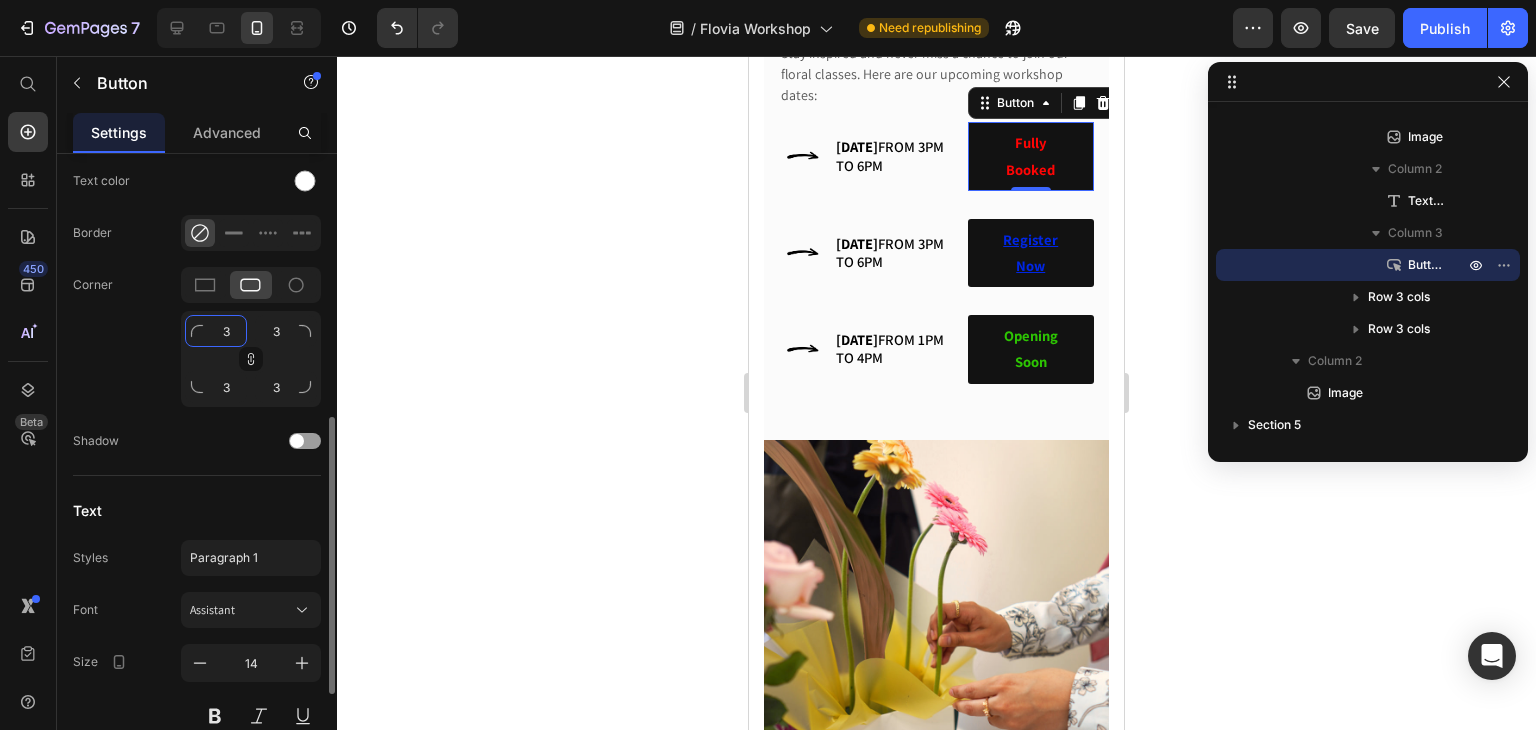click on "3" 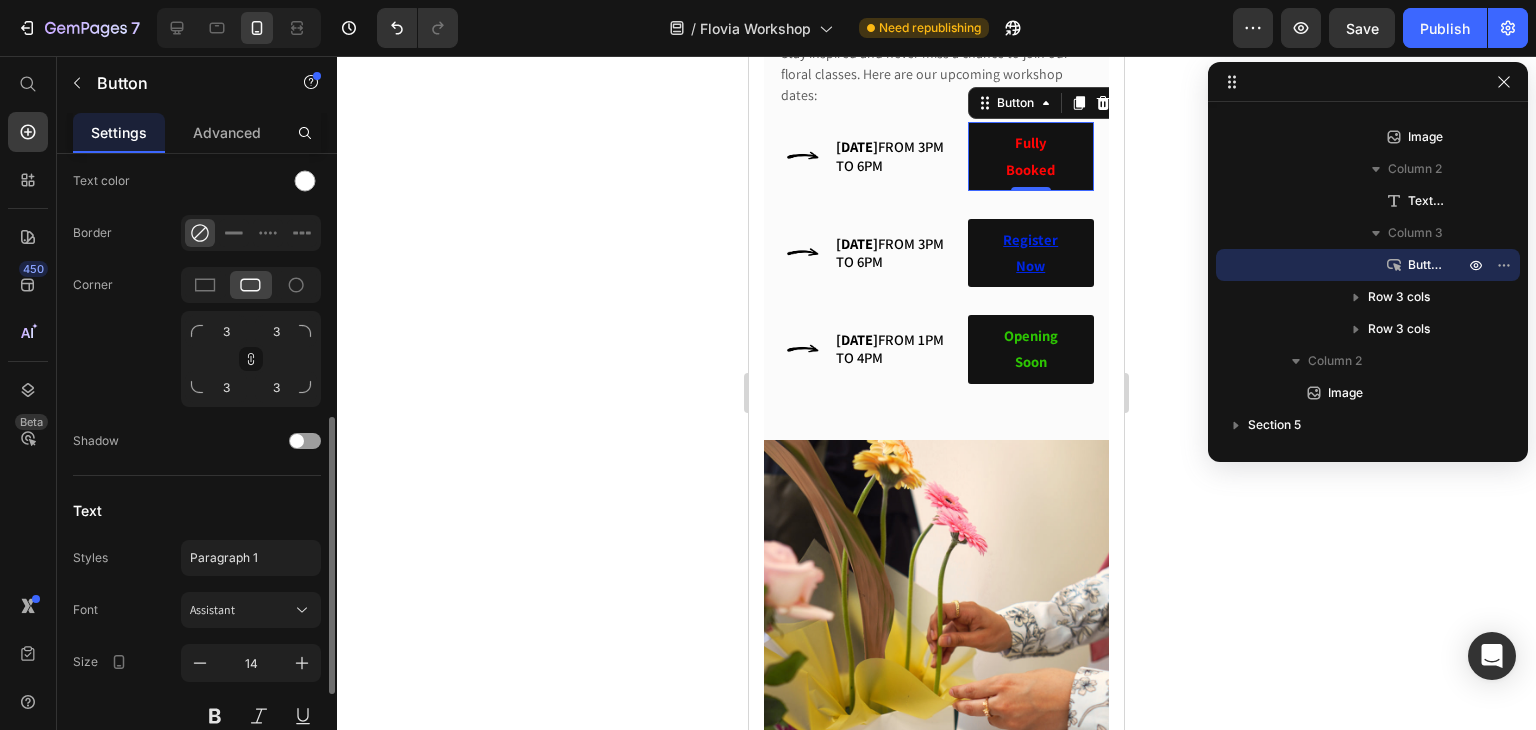 click on "Corner 3 3 3 3" 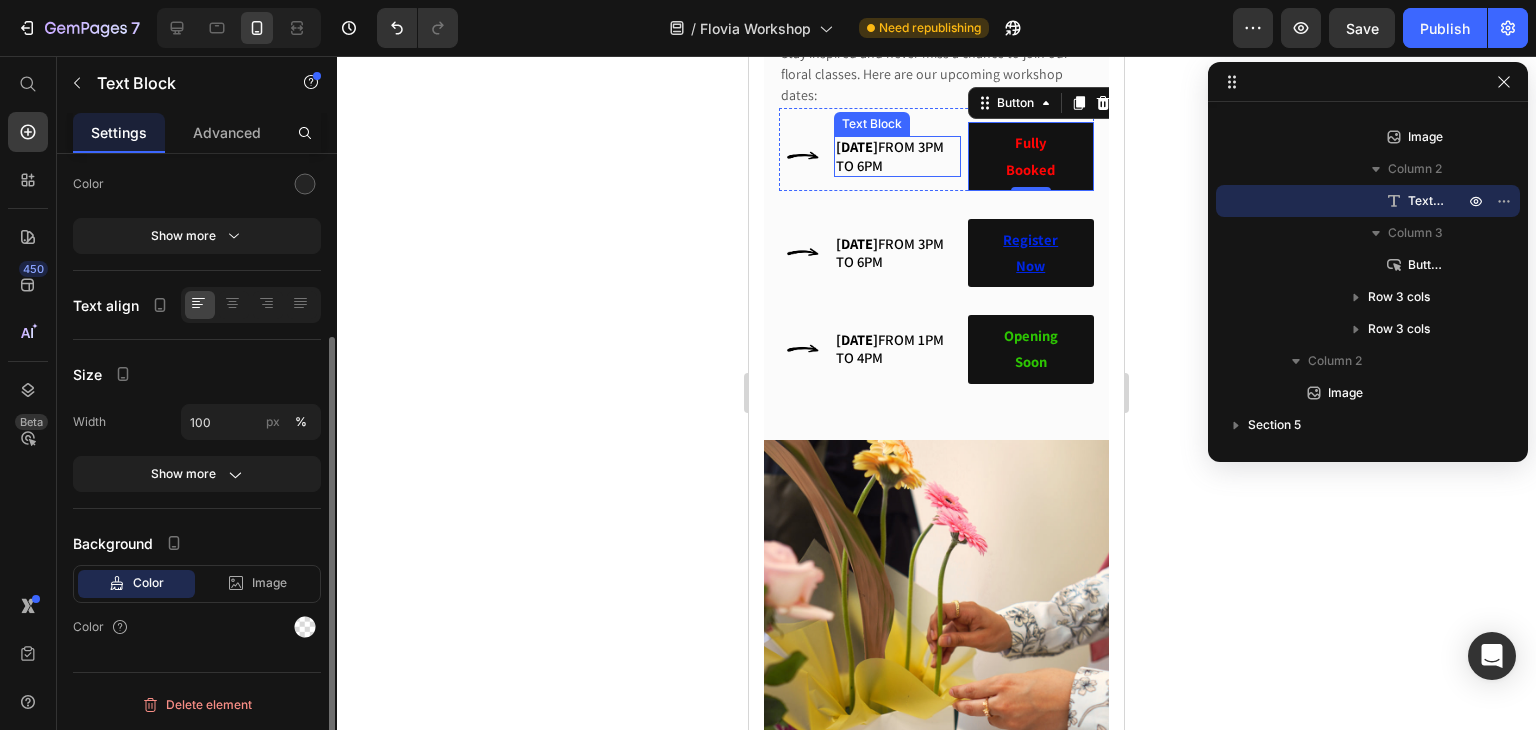 click on "13 July 2025  from 3pm to 6pm" at bounding box center [890, 155] 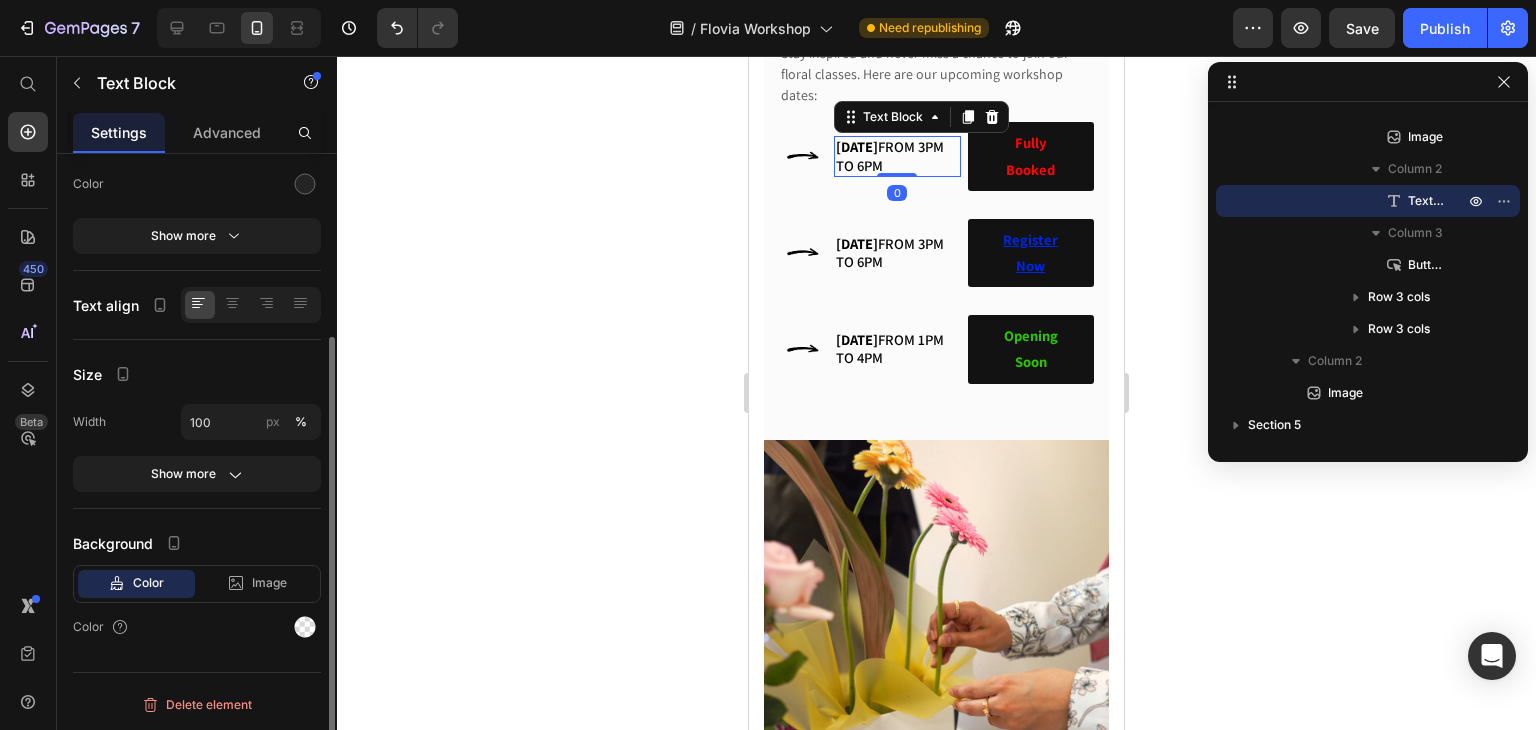 scroll, scrollTop: 0, scrollLeft: 0, axis: both 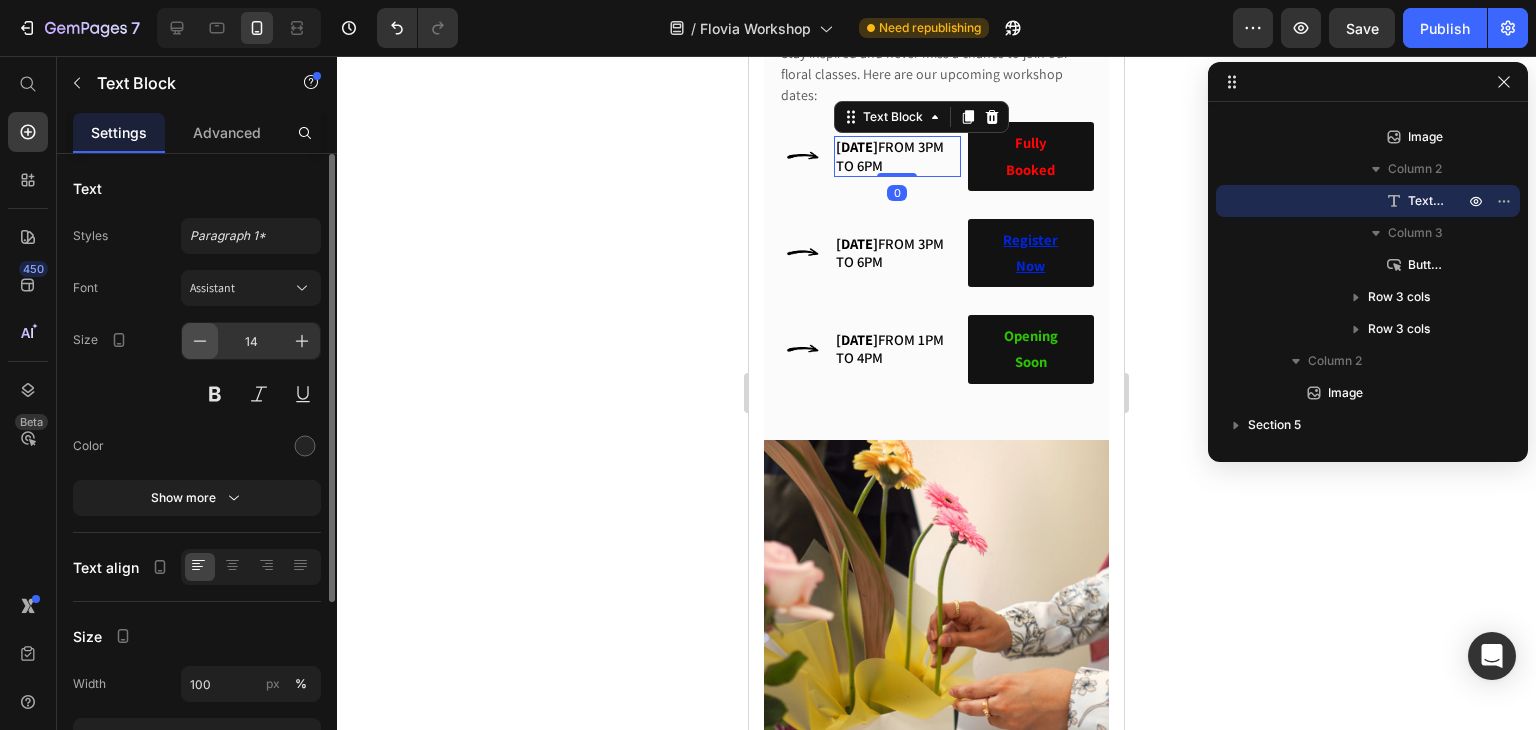click 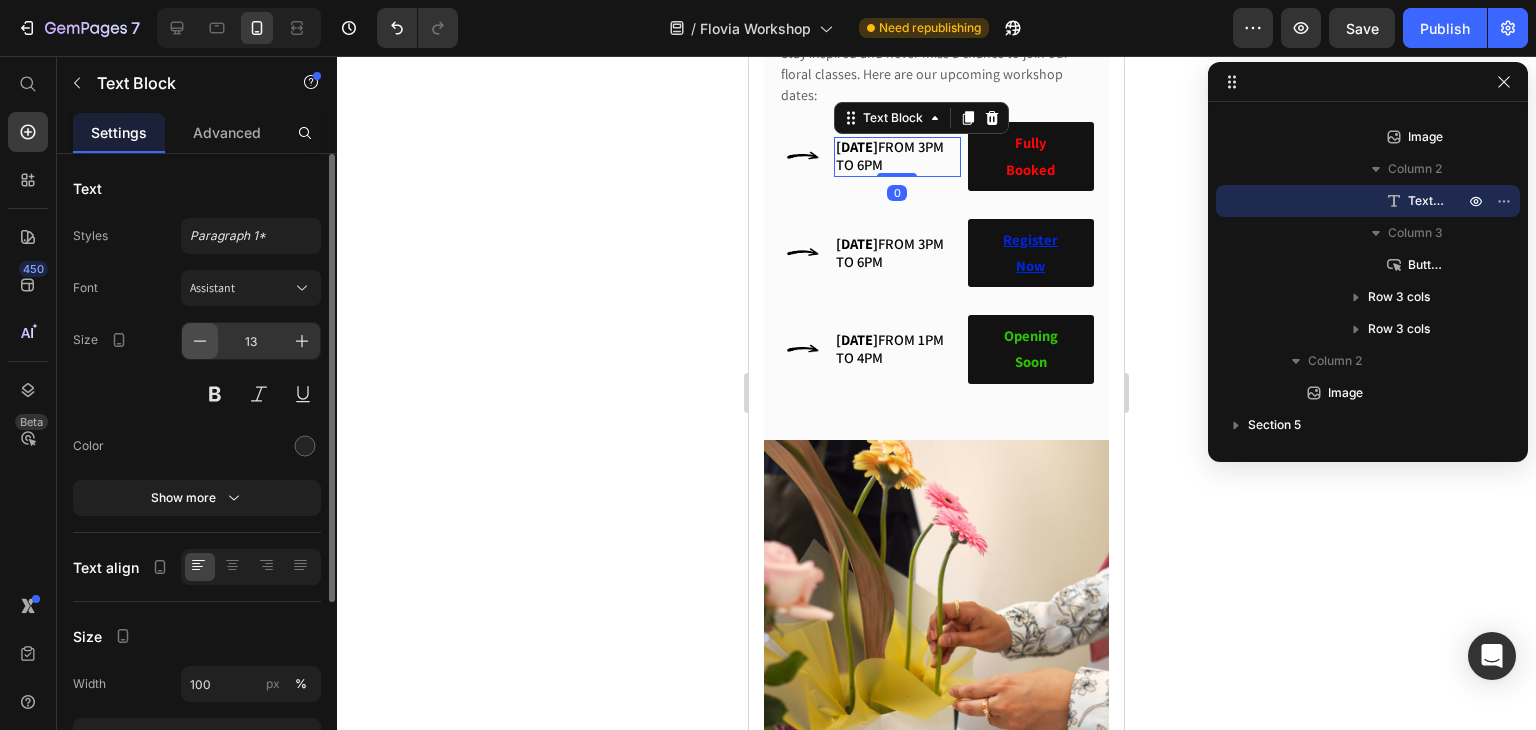 click 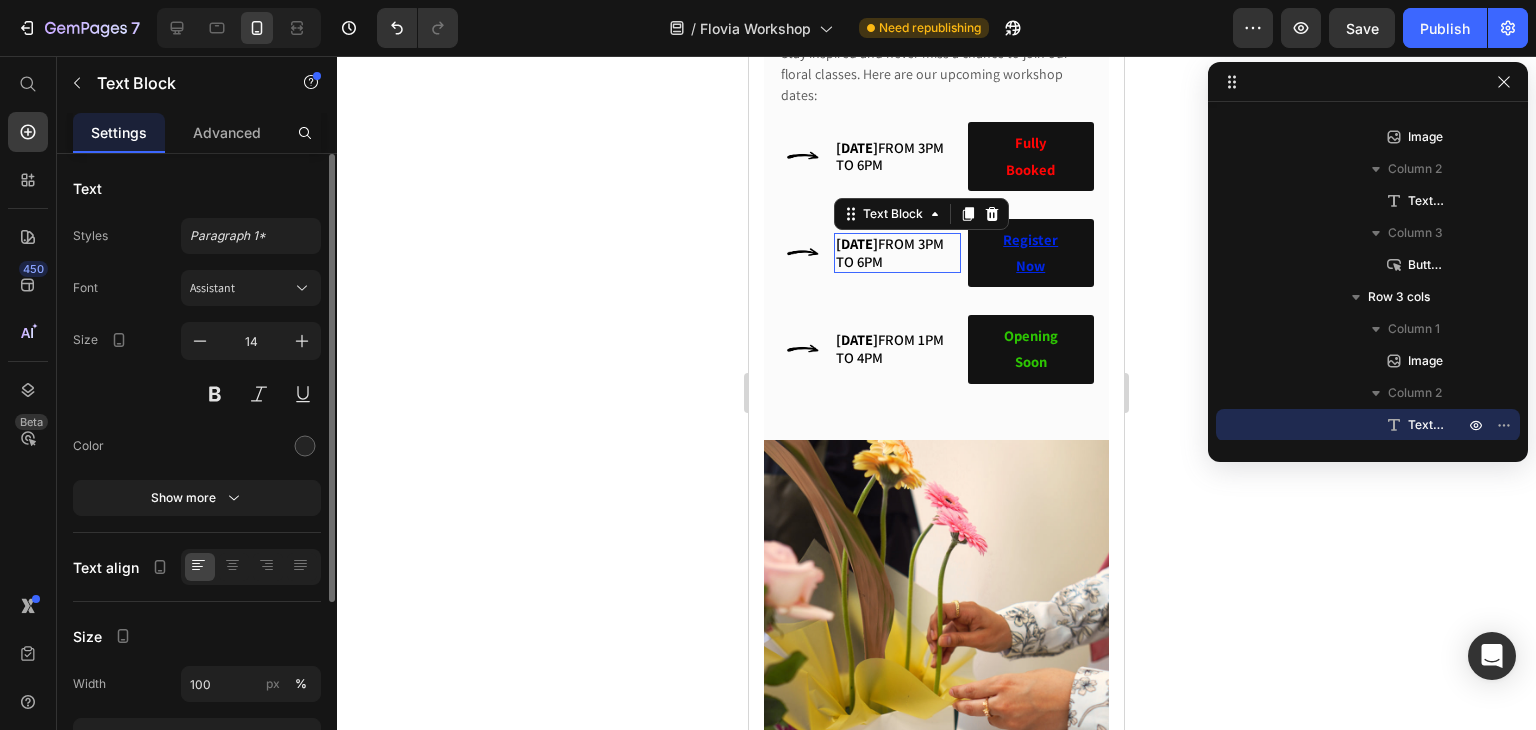 click on "20 July 2025  from 3pm to 6pm" at bounding box center (890, 252) 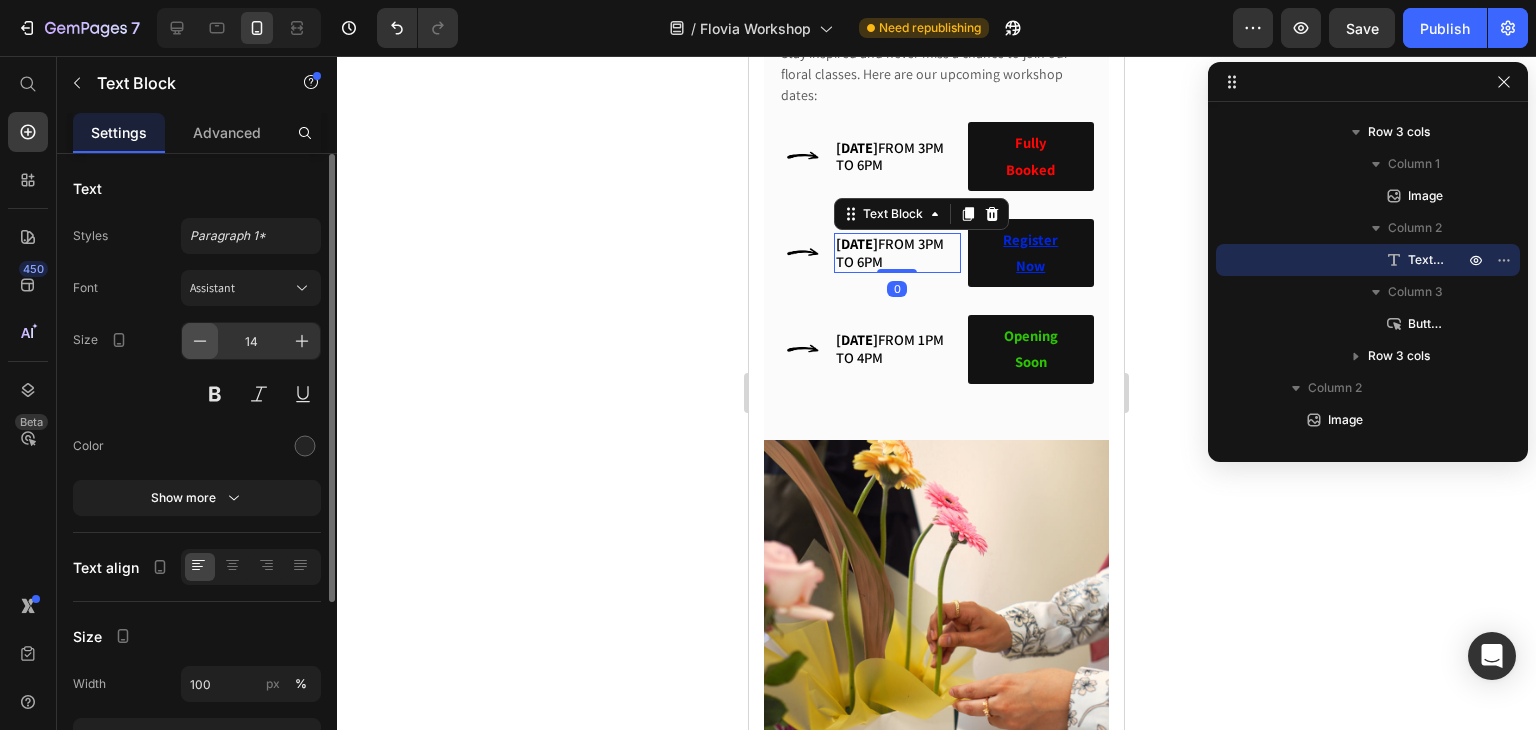 click 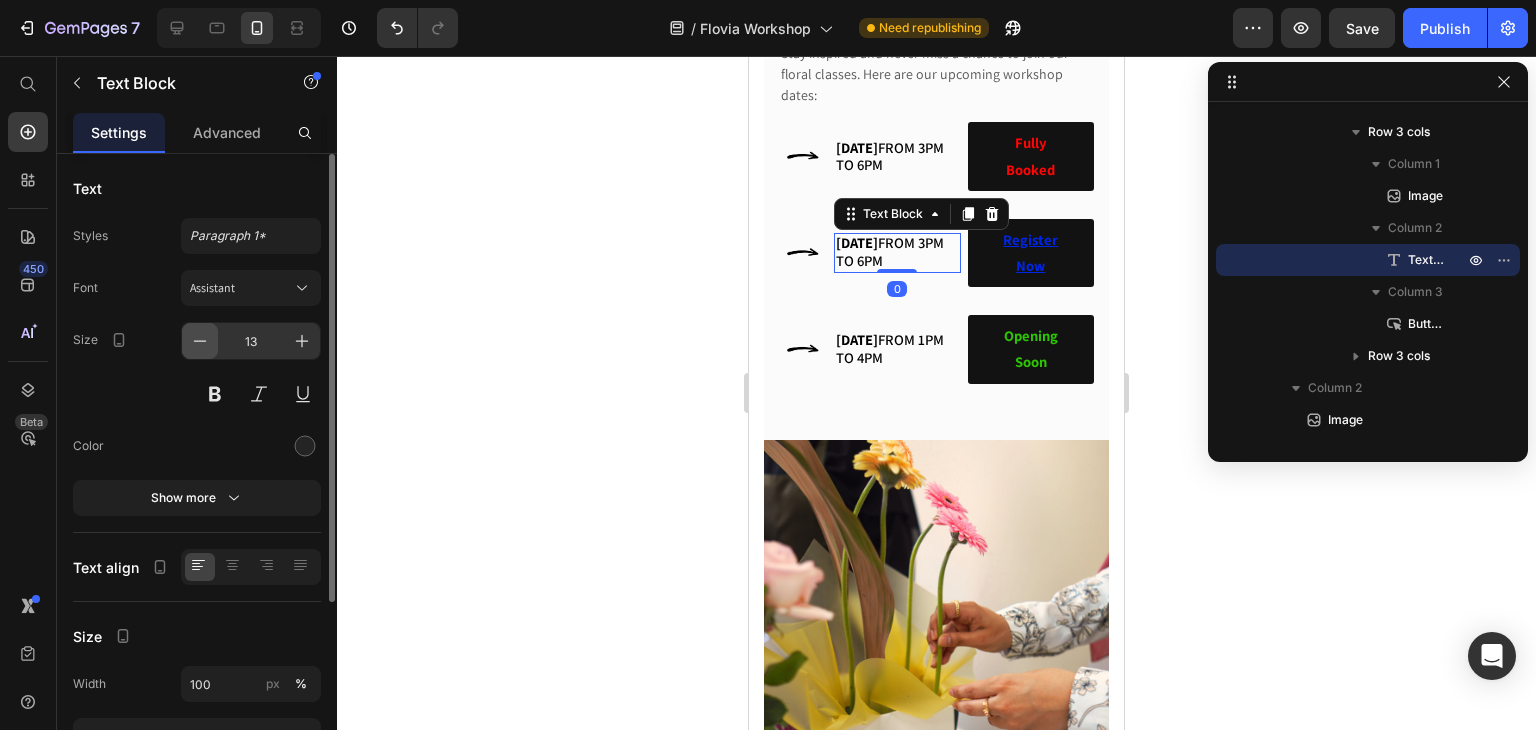 click 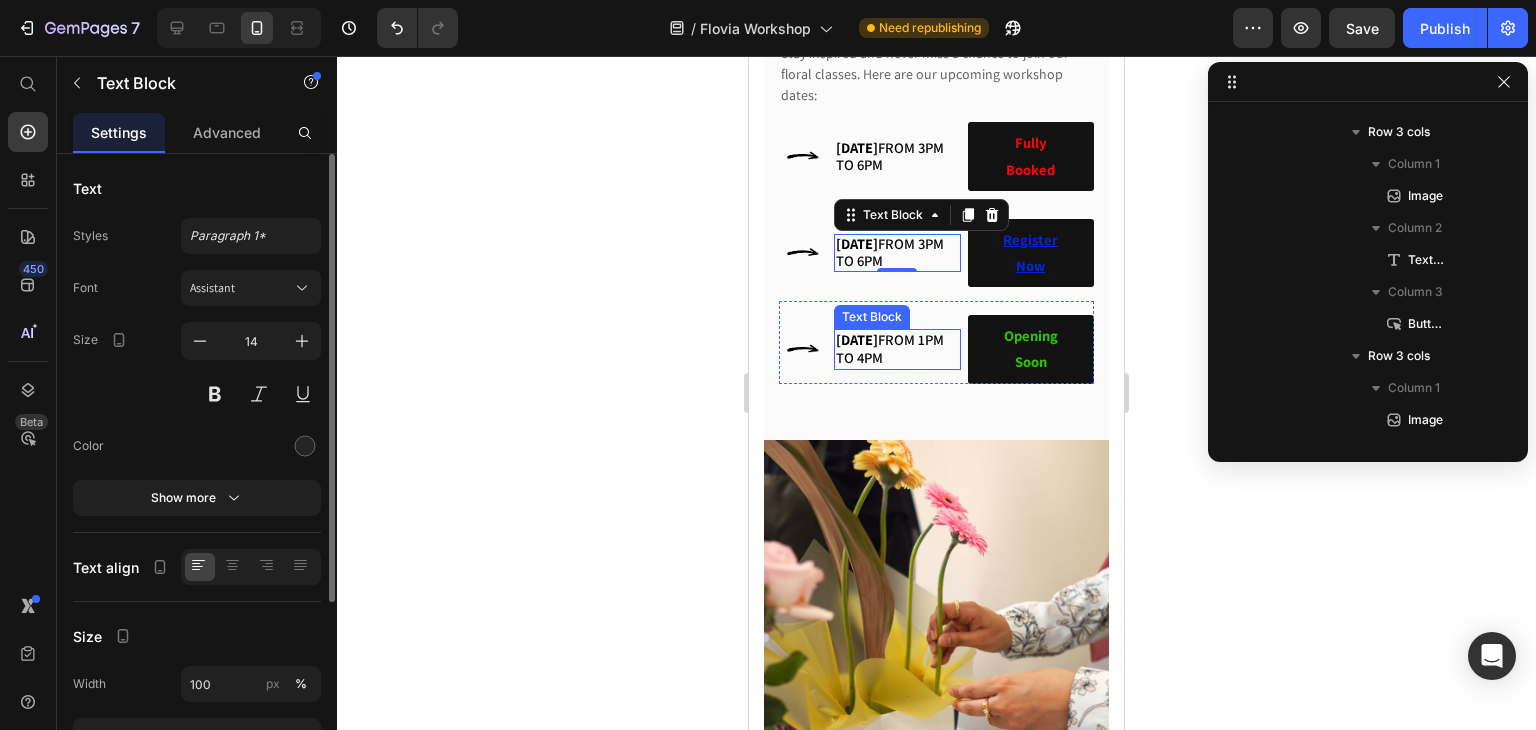 click on "09 August 2025  from 1pm to 4pm" at bounding box center (890, 348) 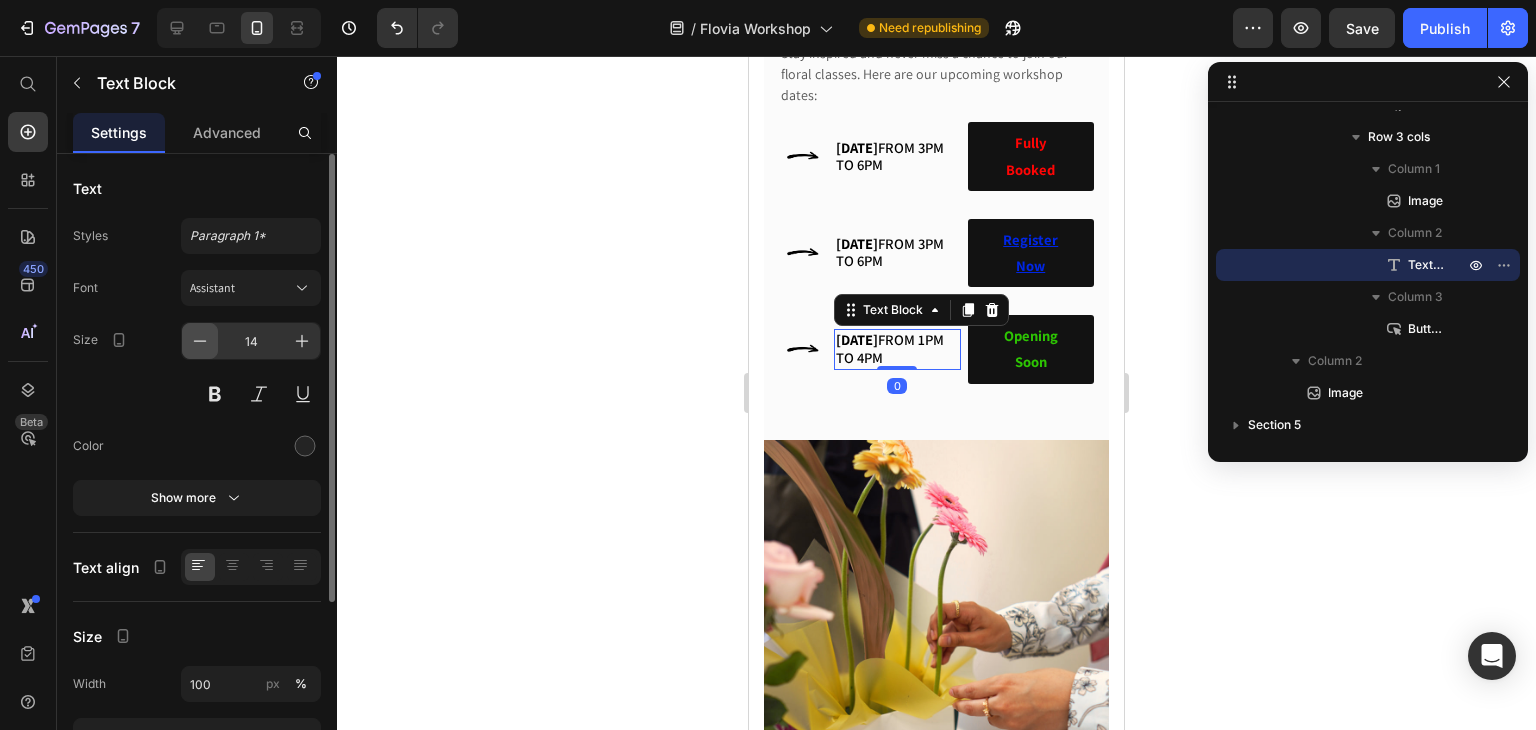 click 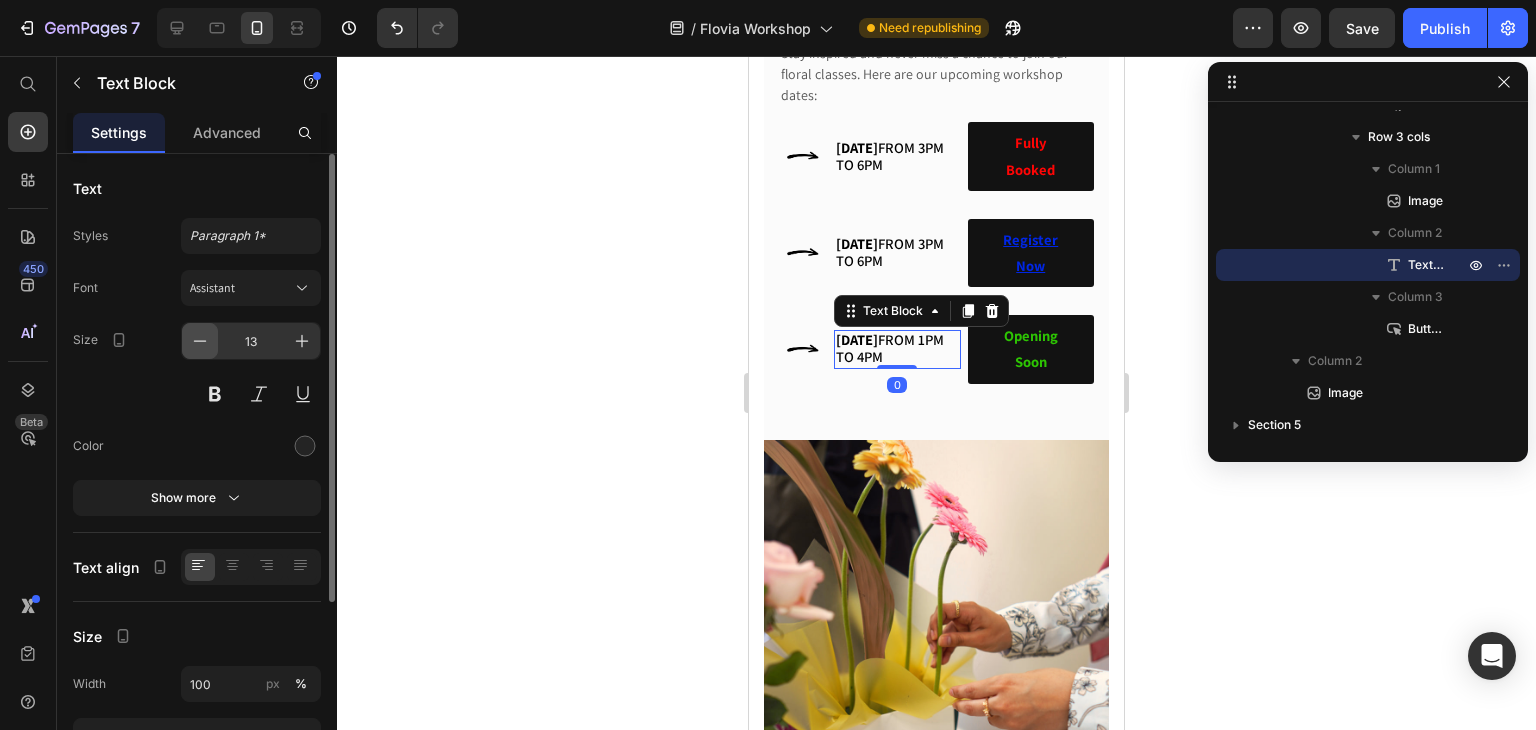 click 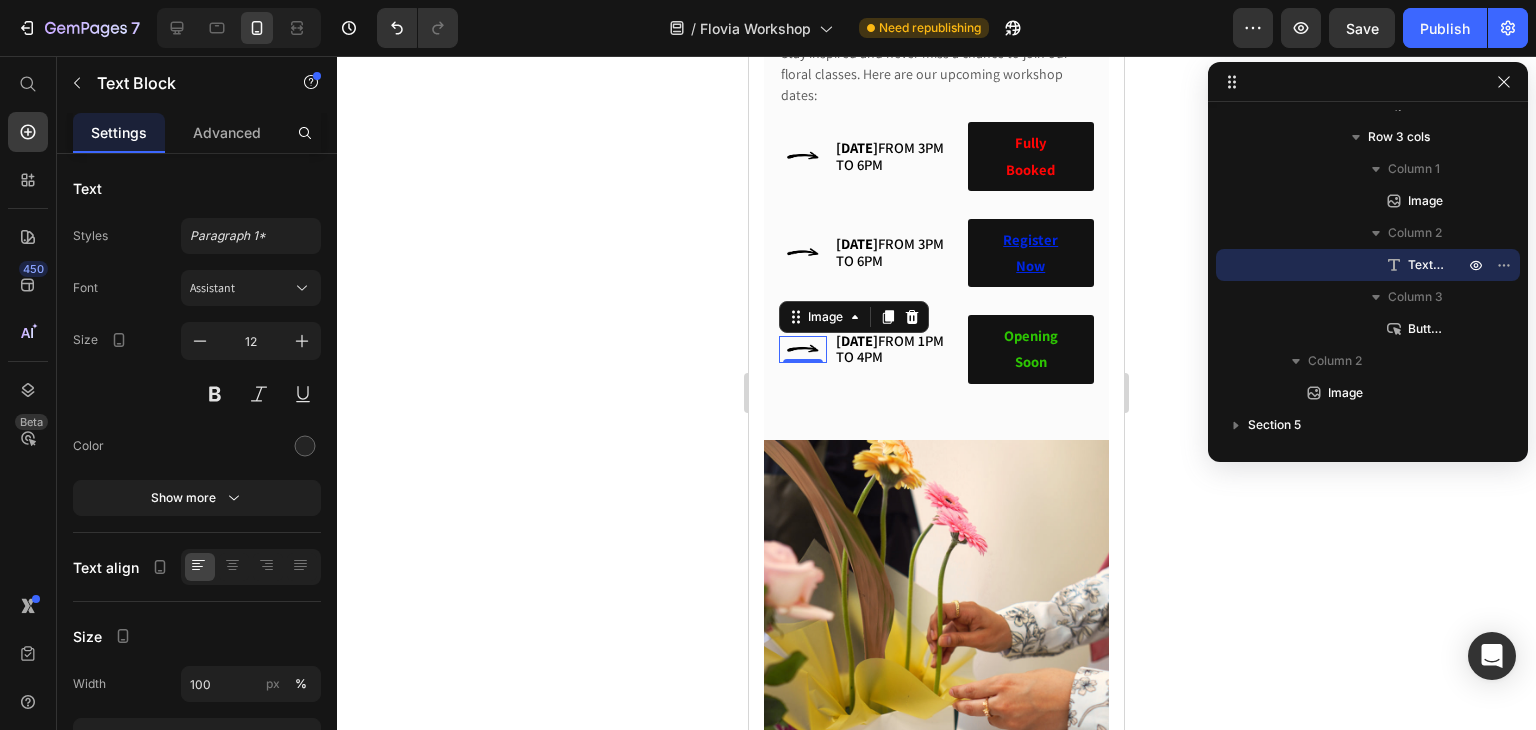 click at bounding box center (803, 349) 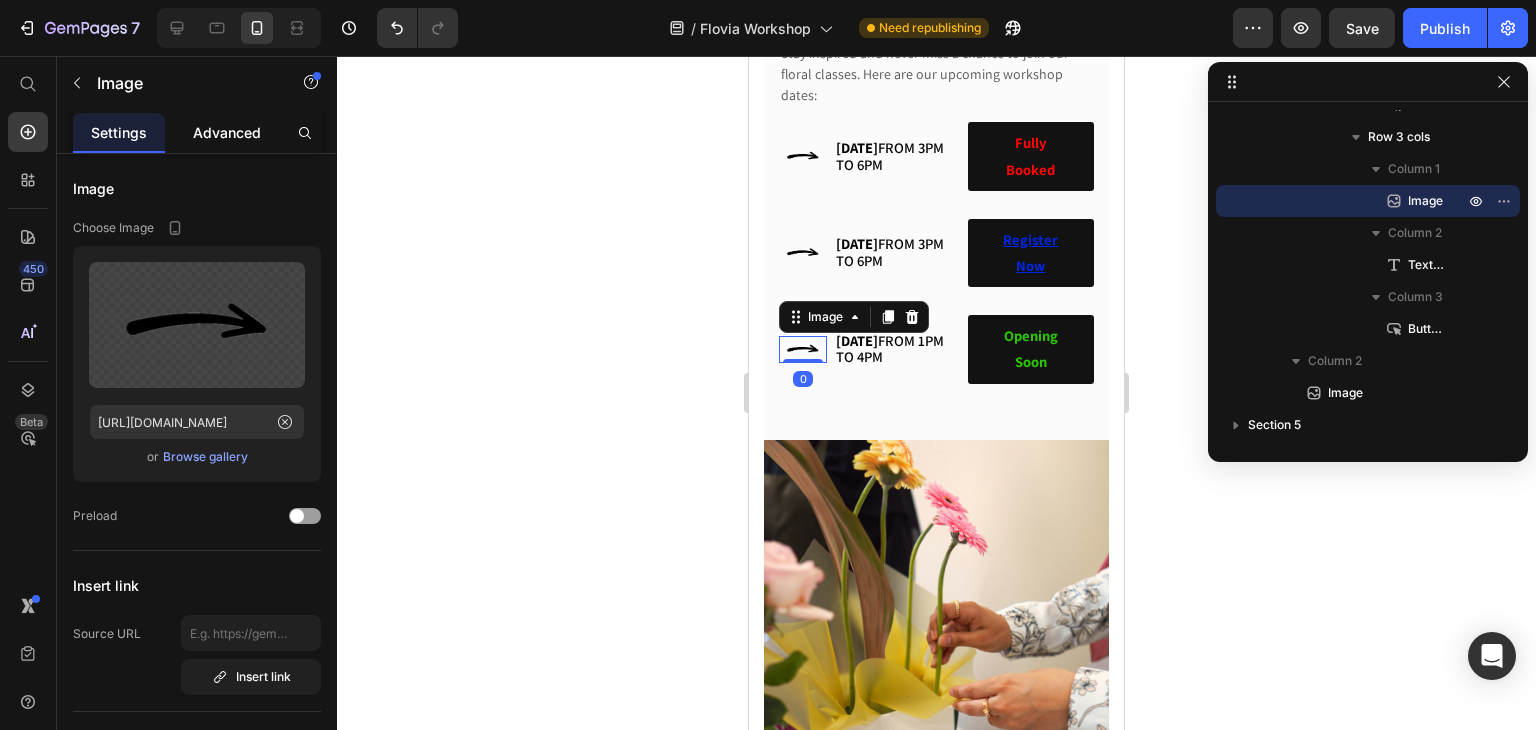 click on "Advanced" at bounding box center (227, 132) 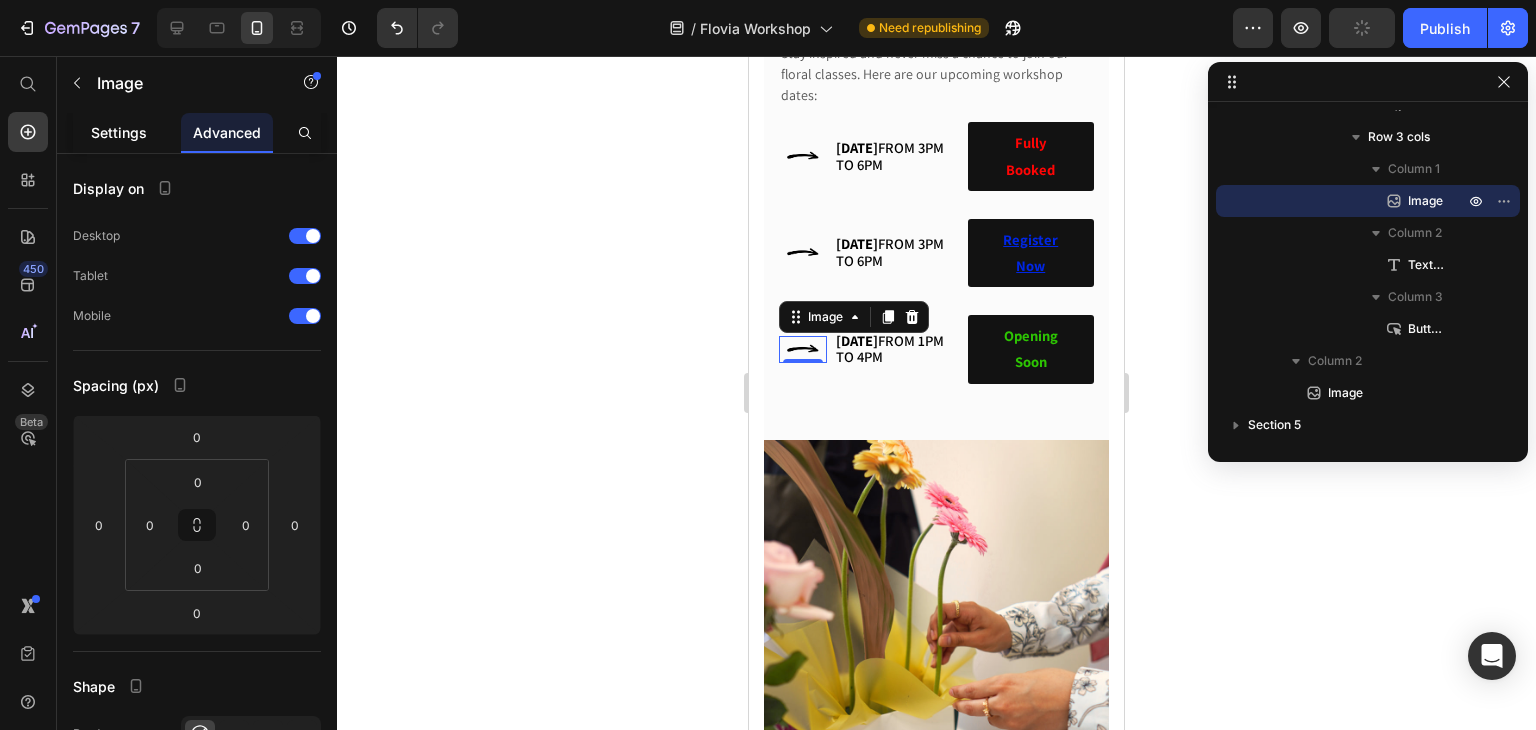 click on "Settings" at bounding box center [119, 132] 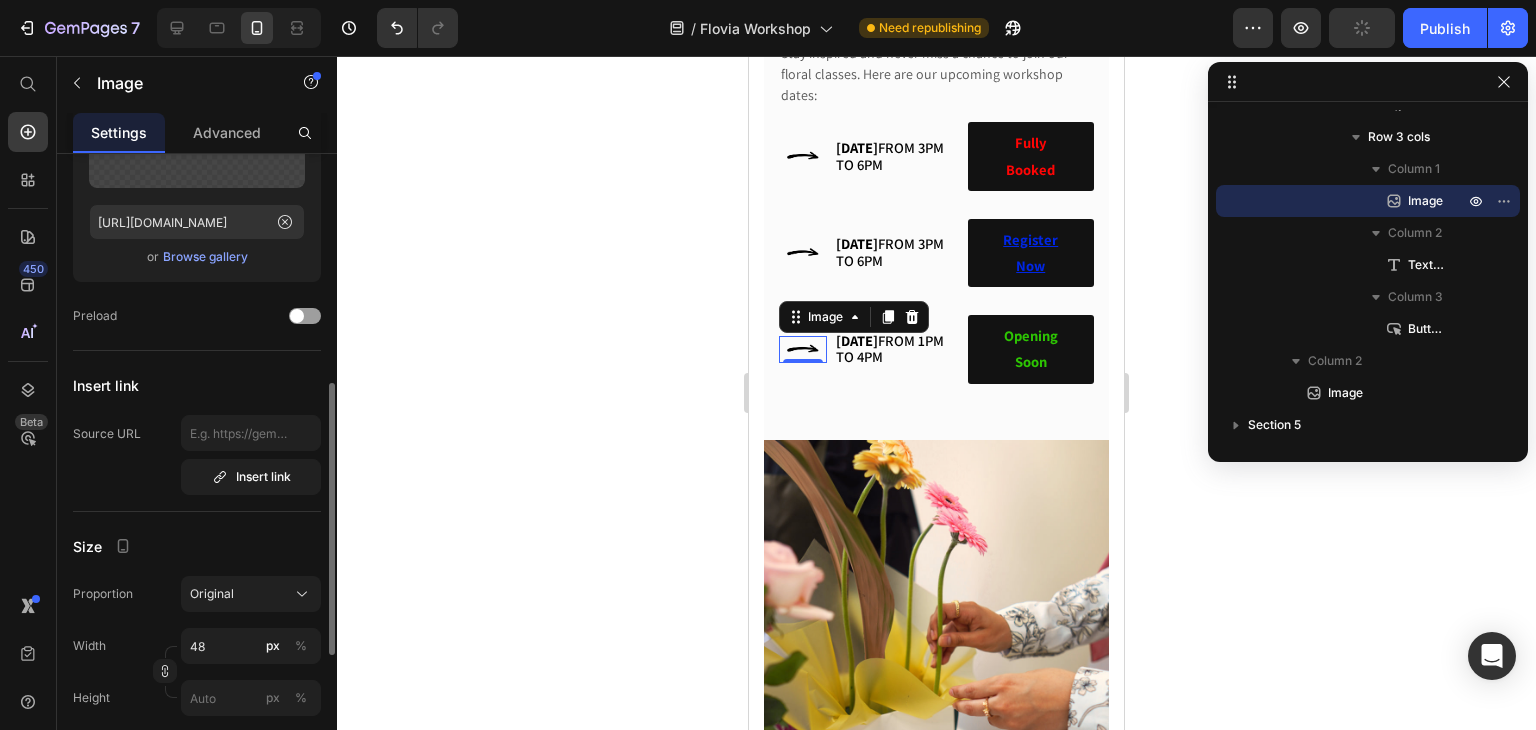 scroll, scrollTop: 400, scrollLeft: 0, axis: vertical 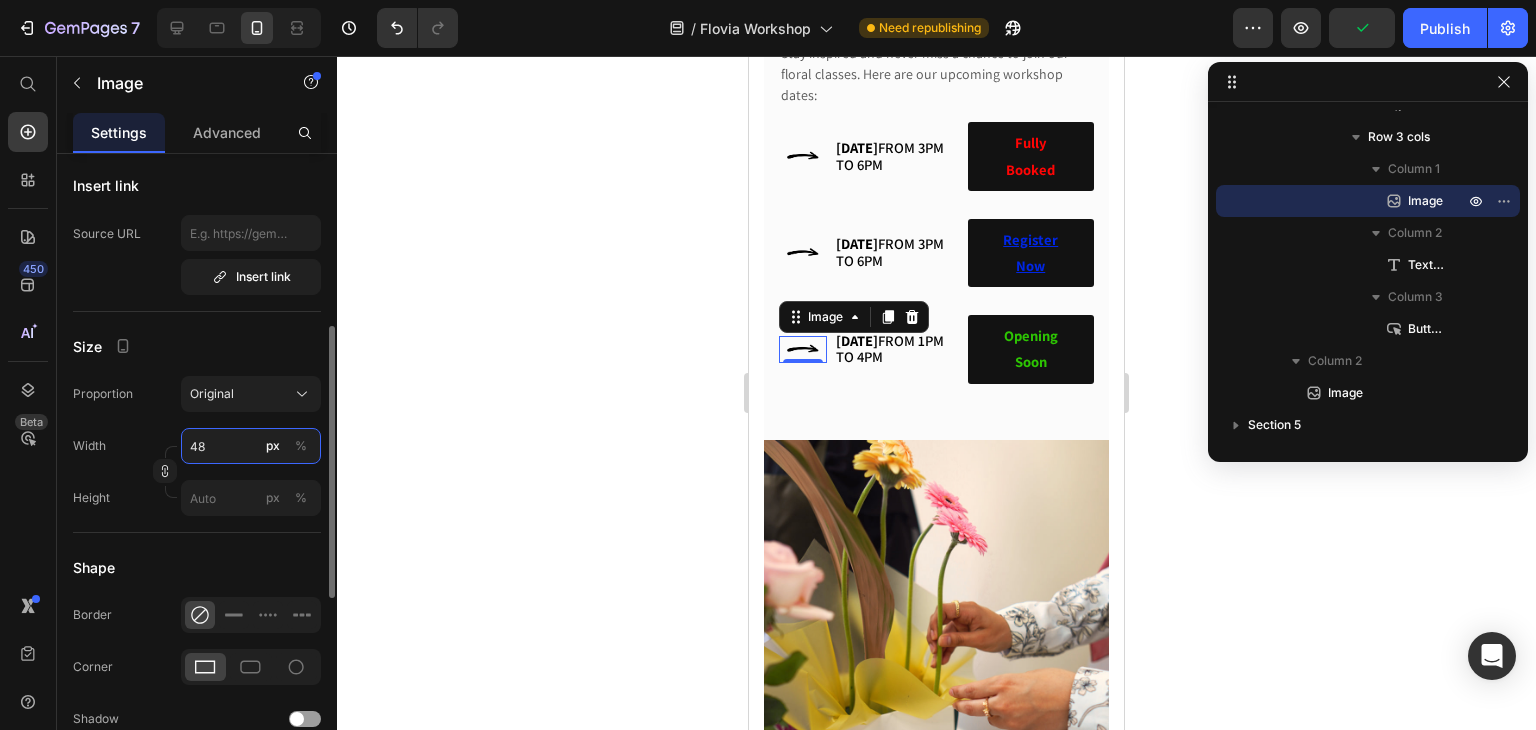 click on "48" at bounding box center [251, 446] 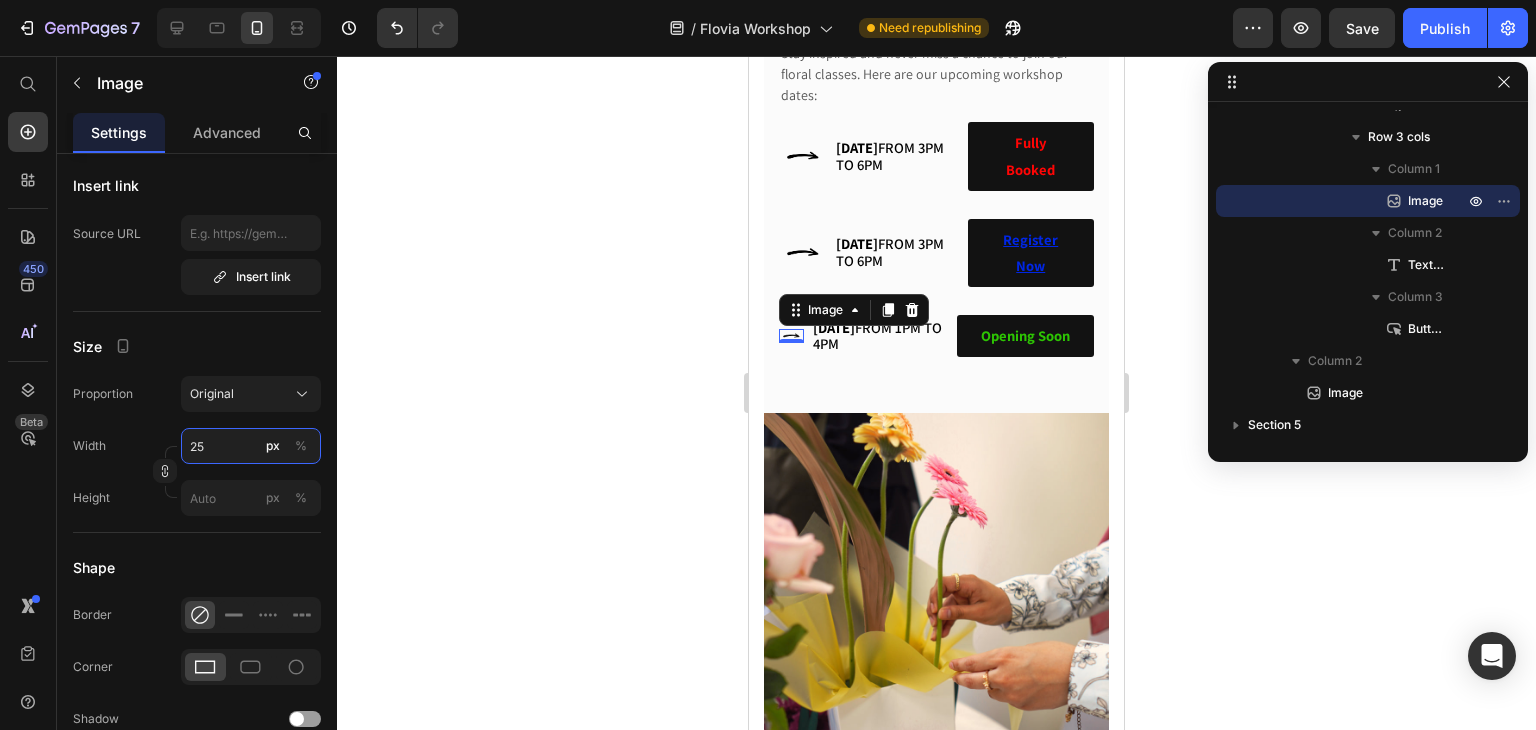 type on "2" 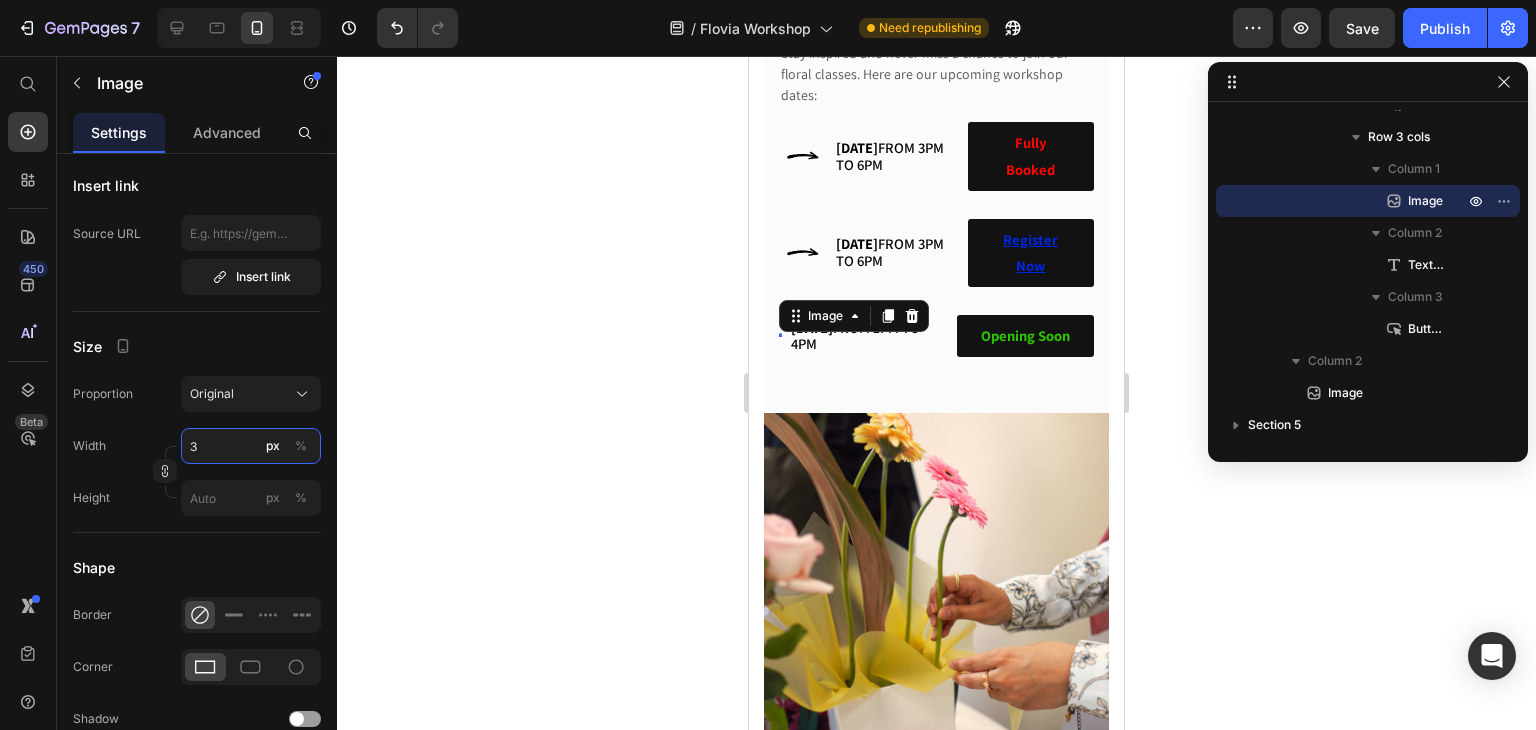 type on "30" 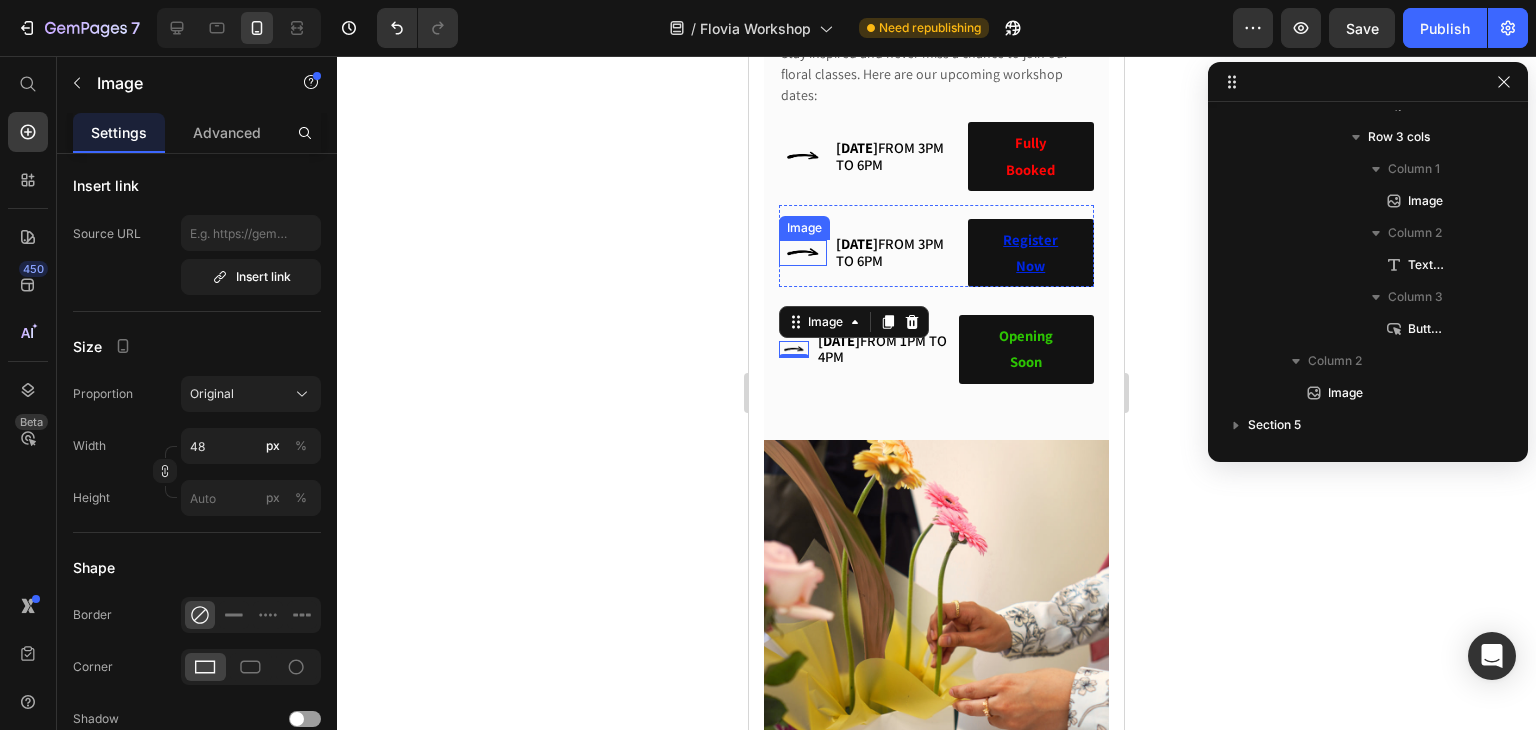 click at bounding box center (803, 253) 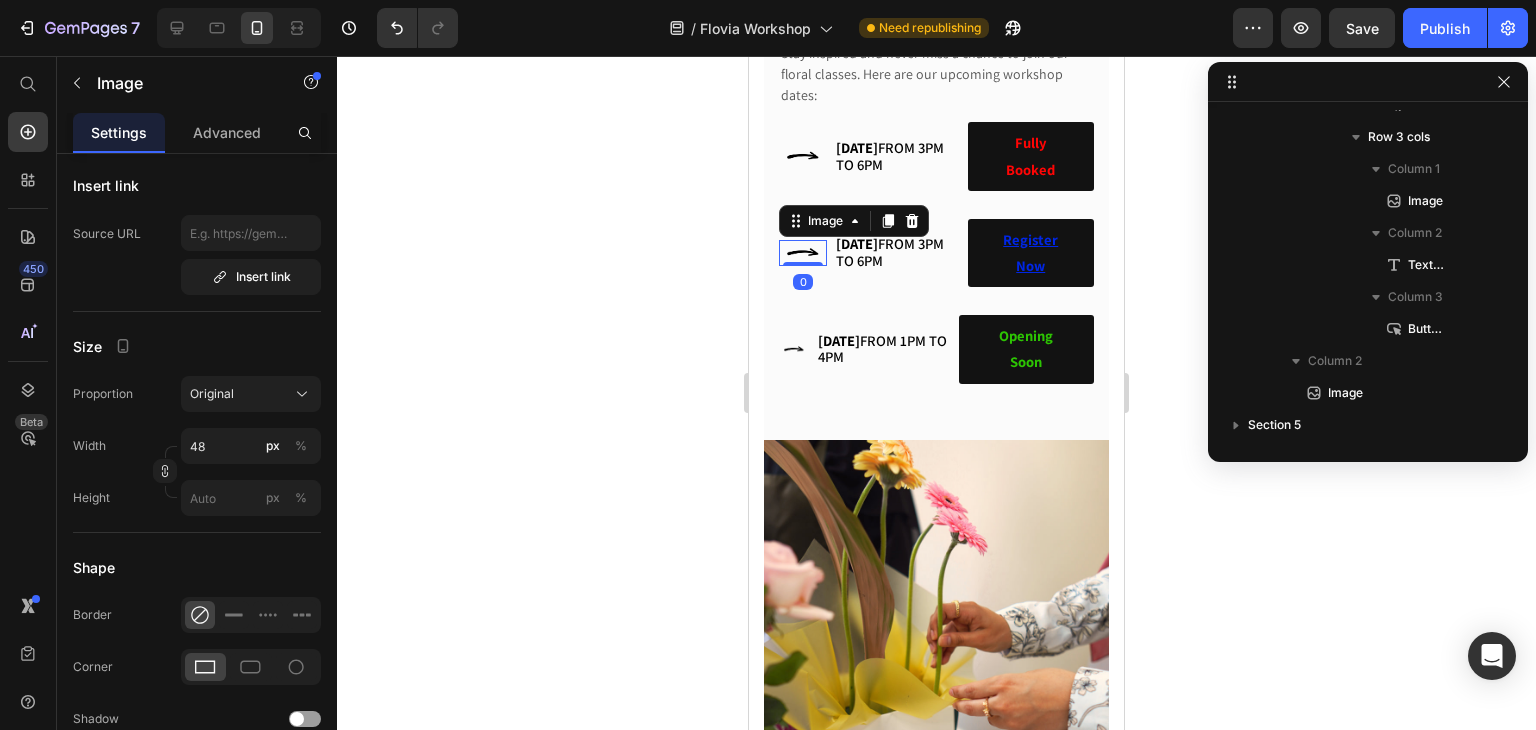 scroll, scrollTop: 506, scrollLeft: 0, axis: vertical 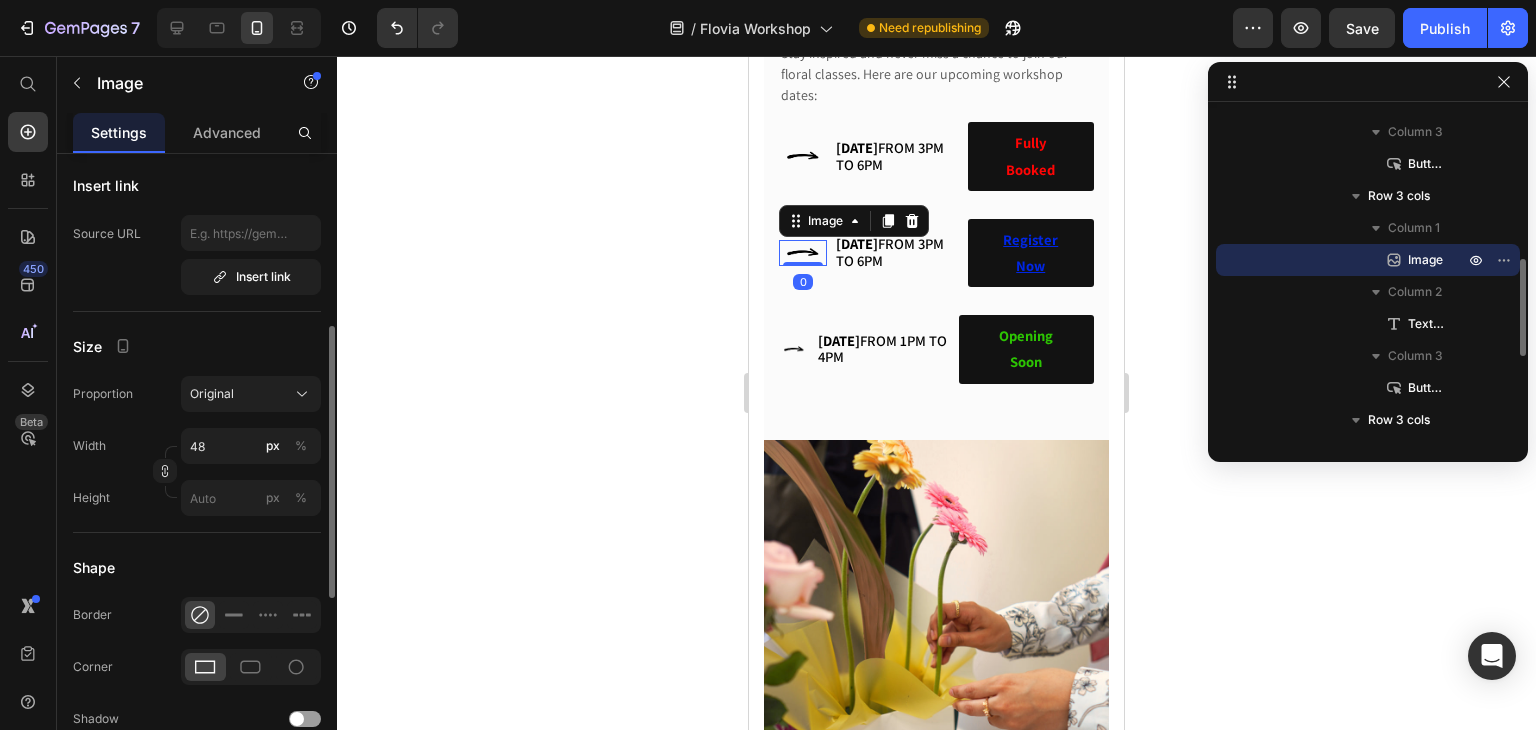 click on "Width 48 px %" at bounding box center [197, 446] 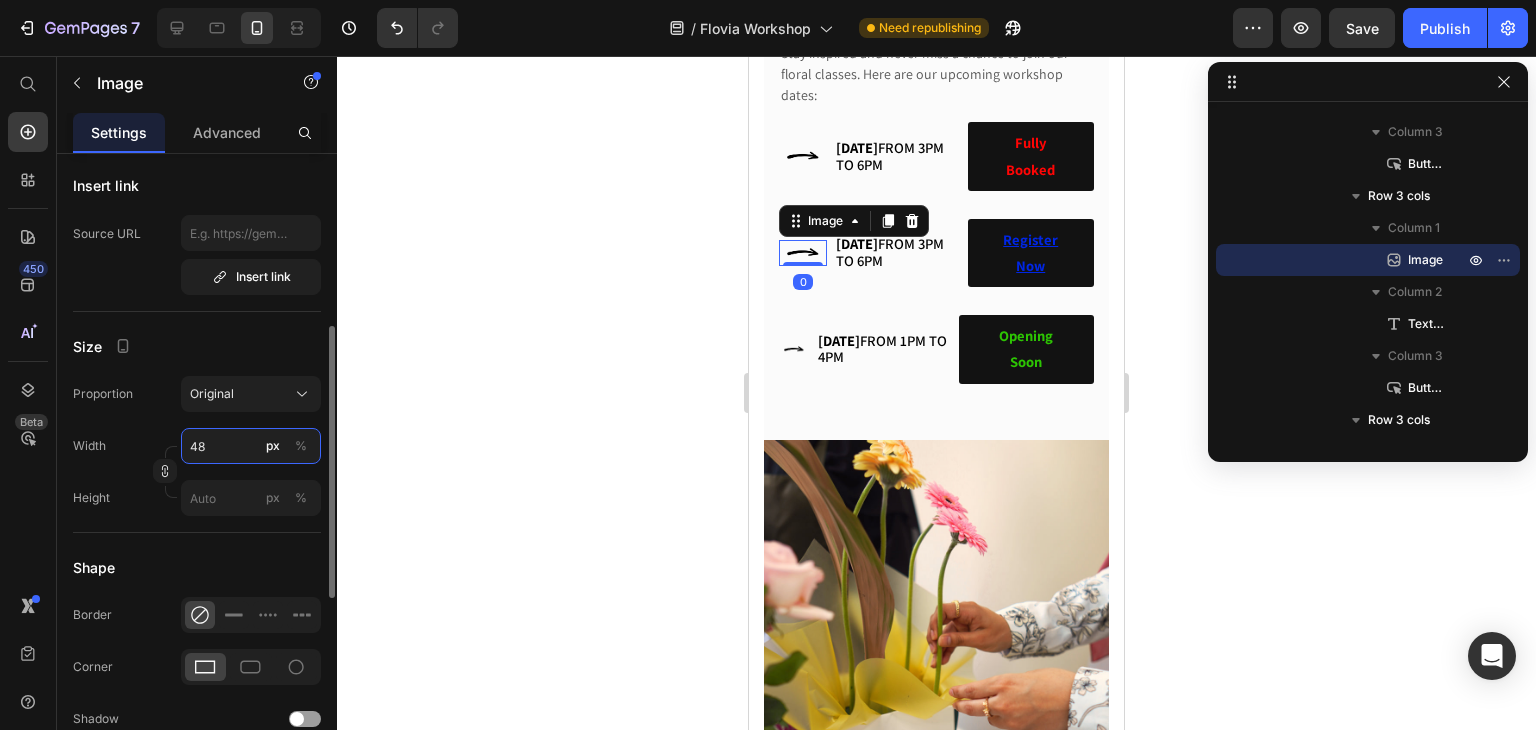 click on "48" at bounding box center [251, 446] 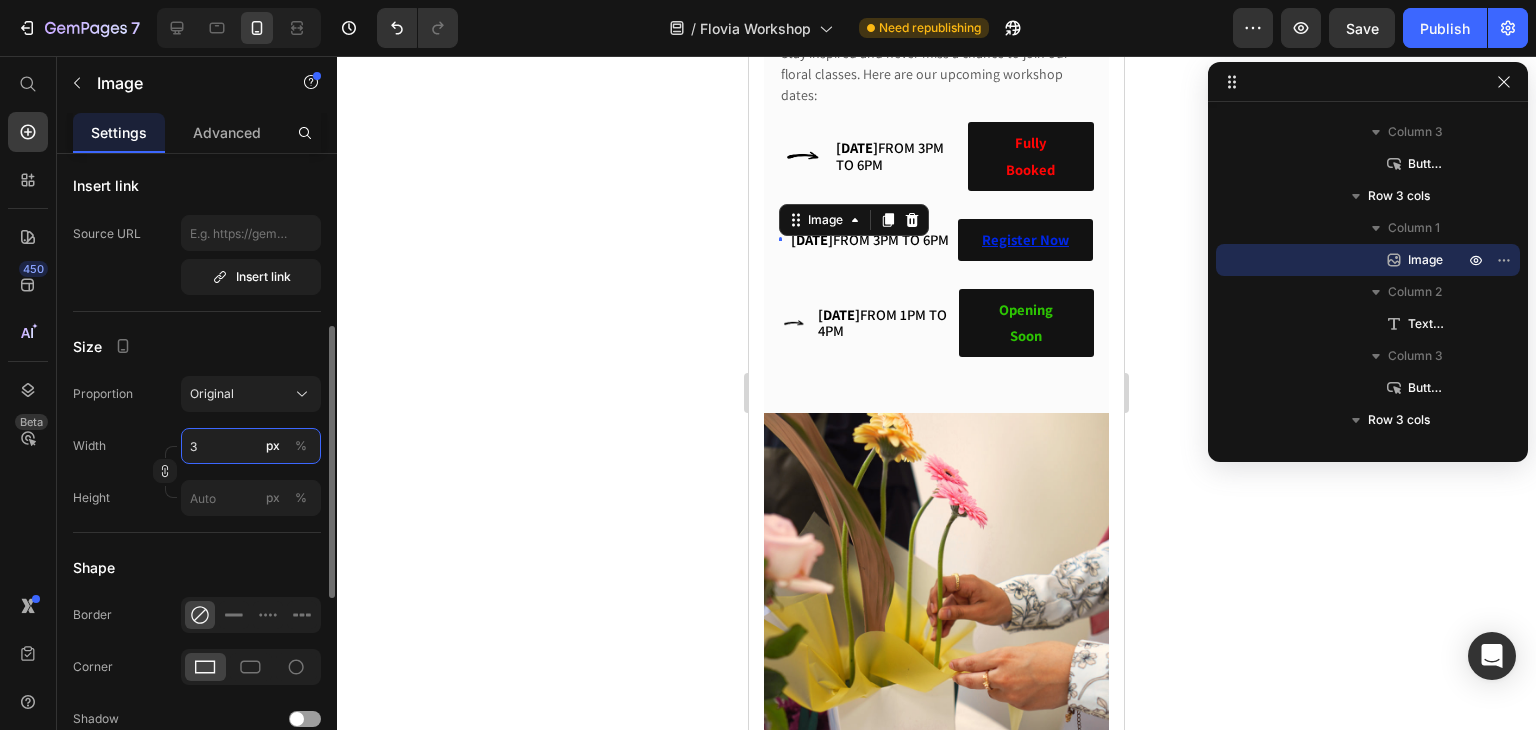 type on "30" 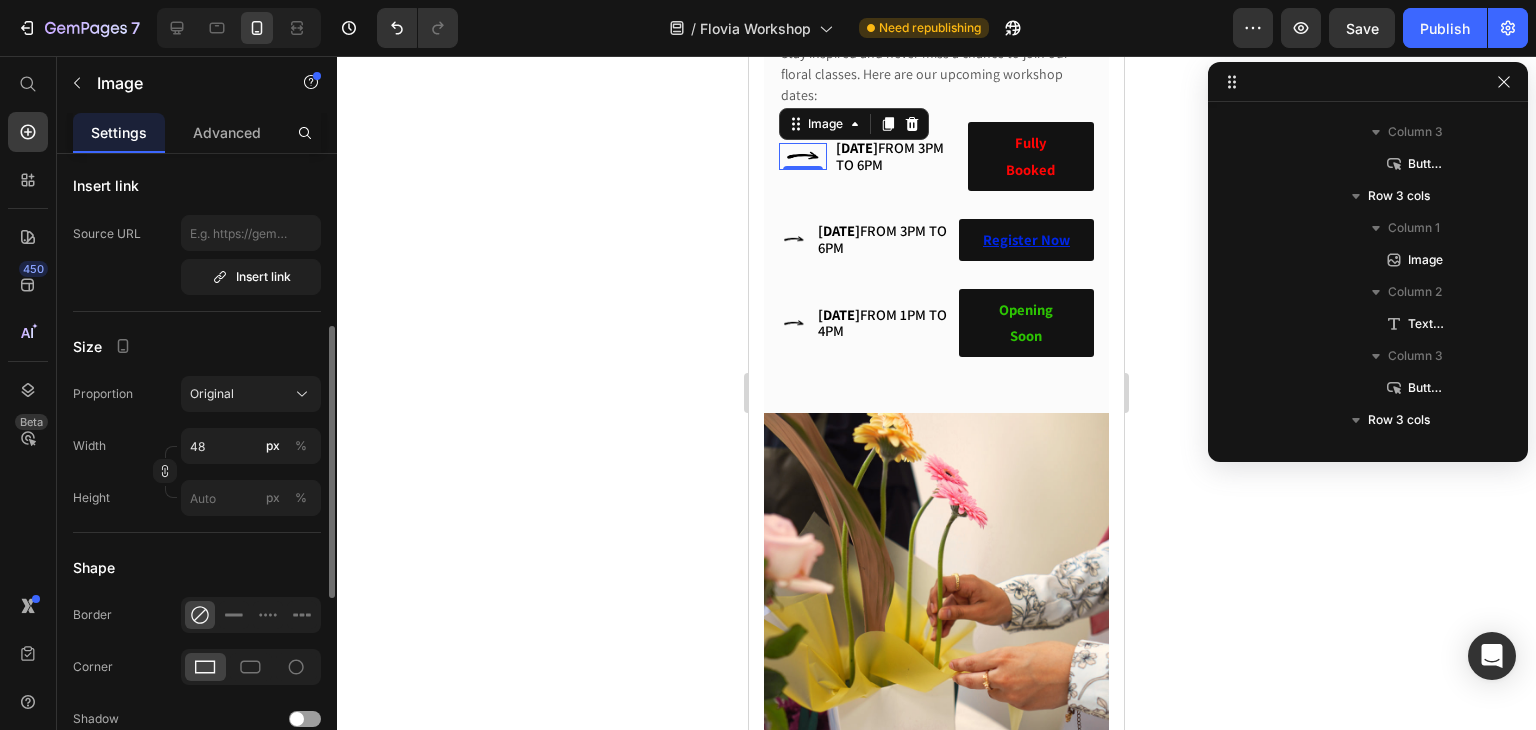 click at bounding box center [803, 156] 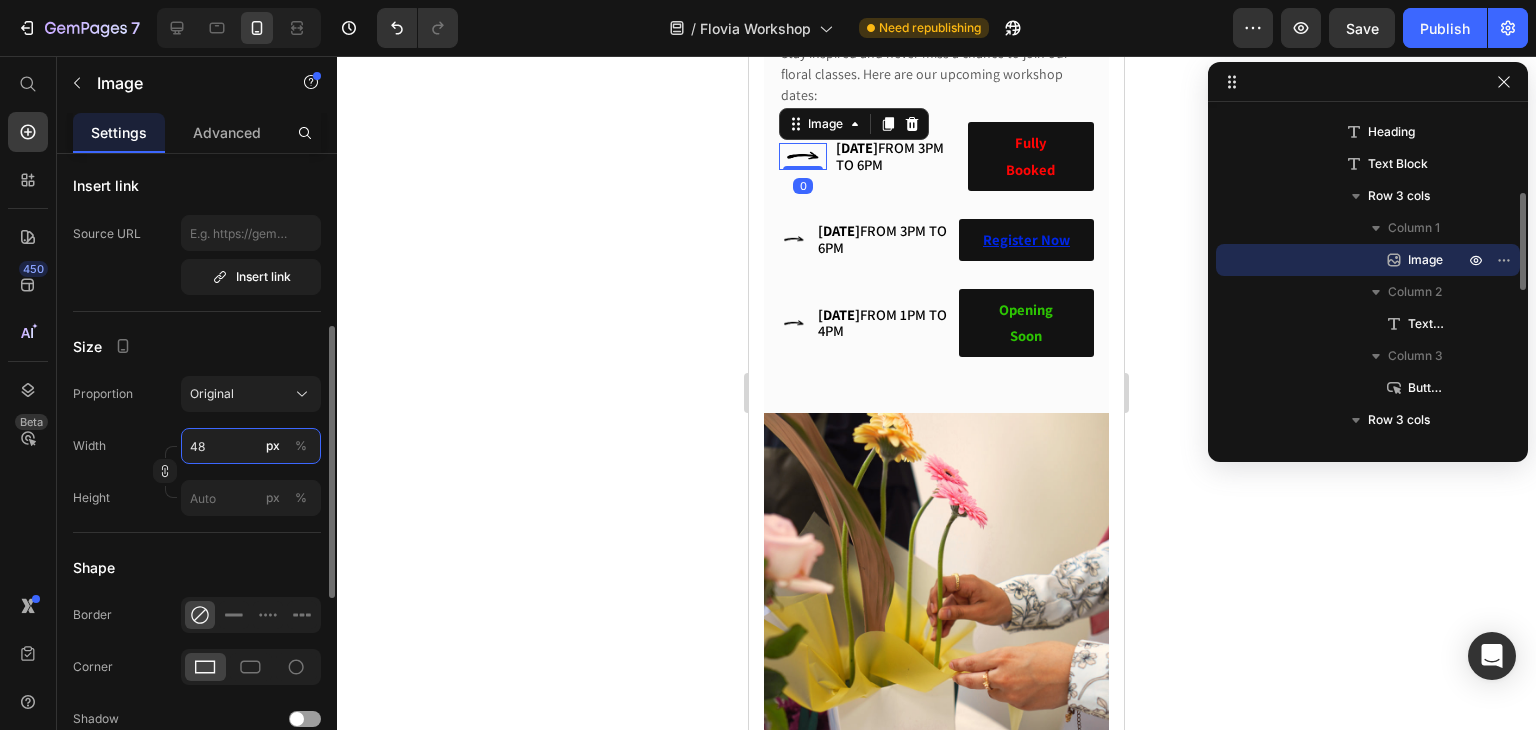 click on "48" at bounding box center (251, 446) 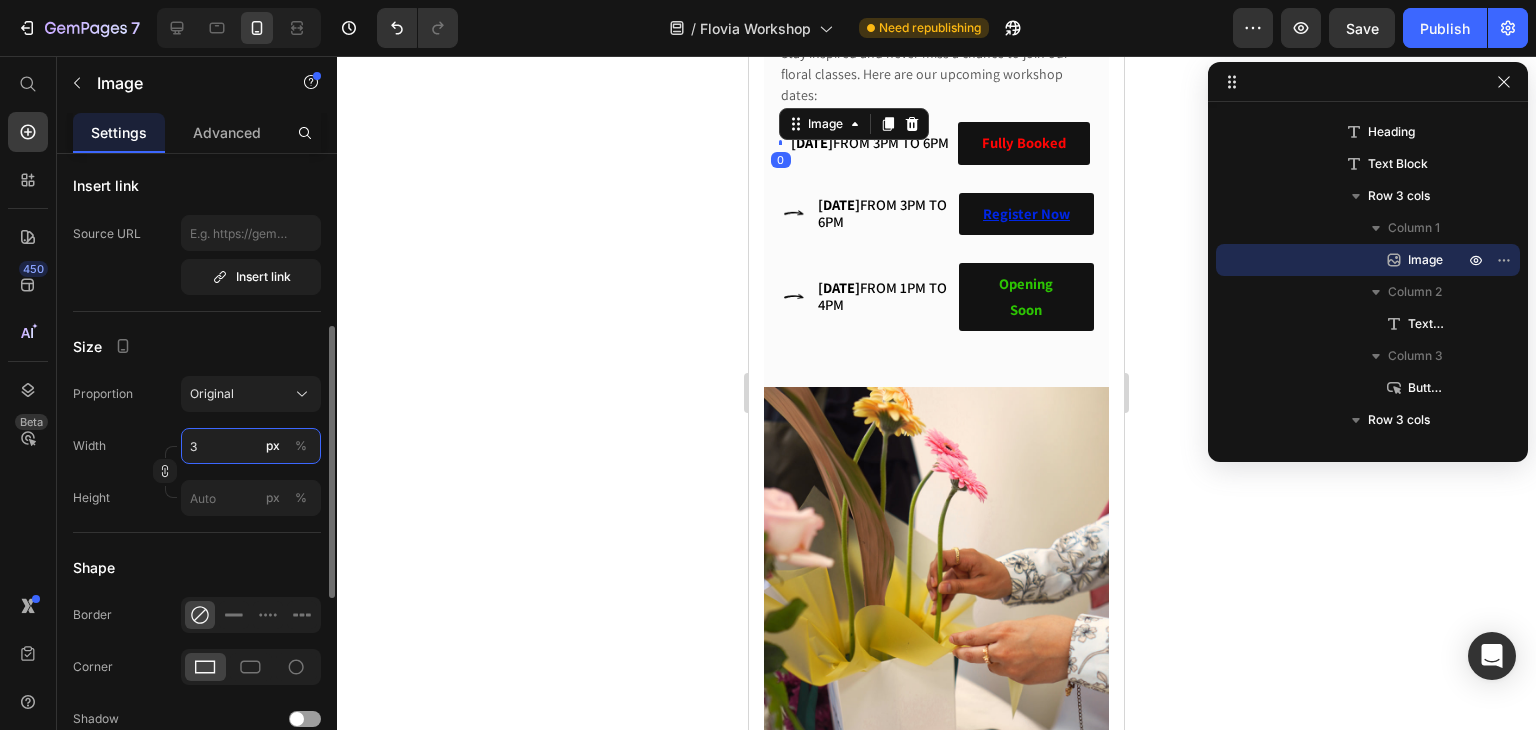 type on "30" 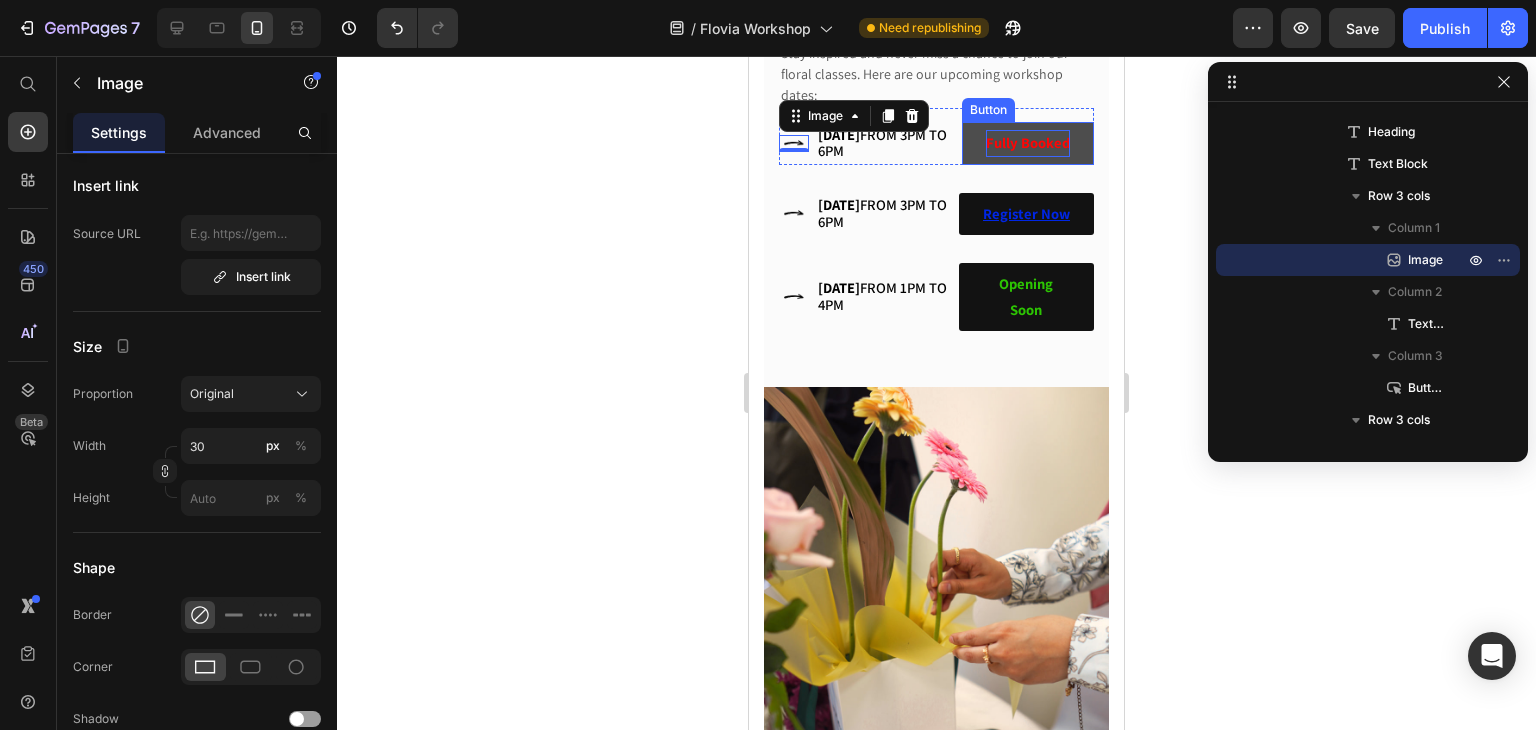 click on "Fully Booked" at bounding box center [1028, 142] 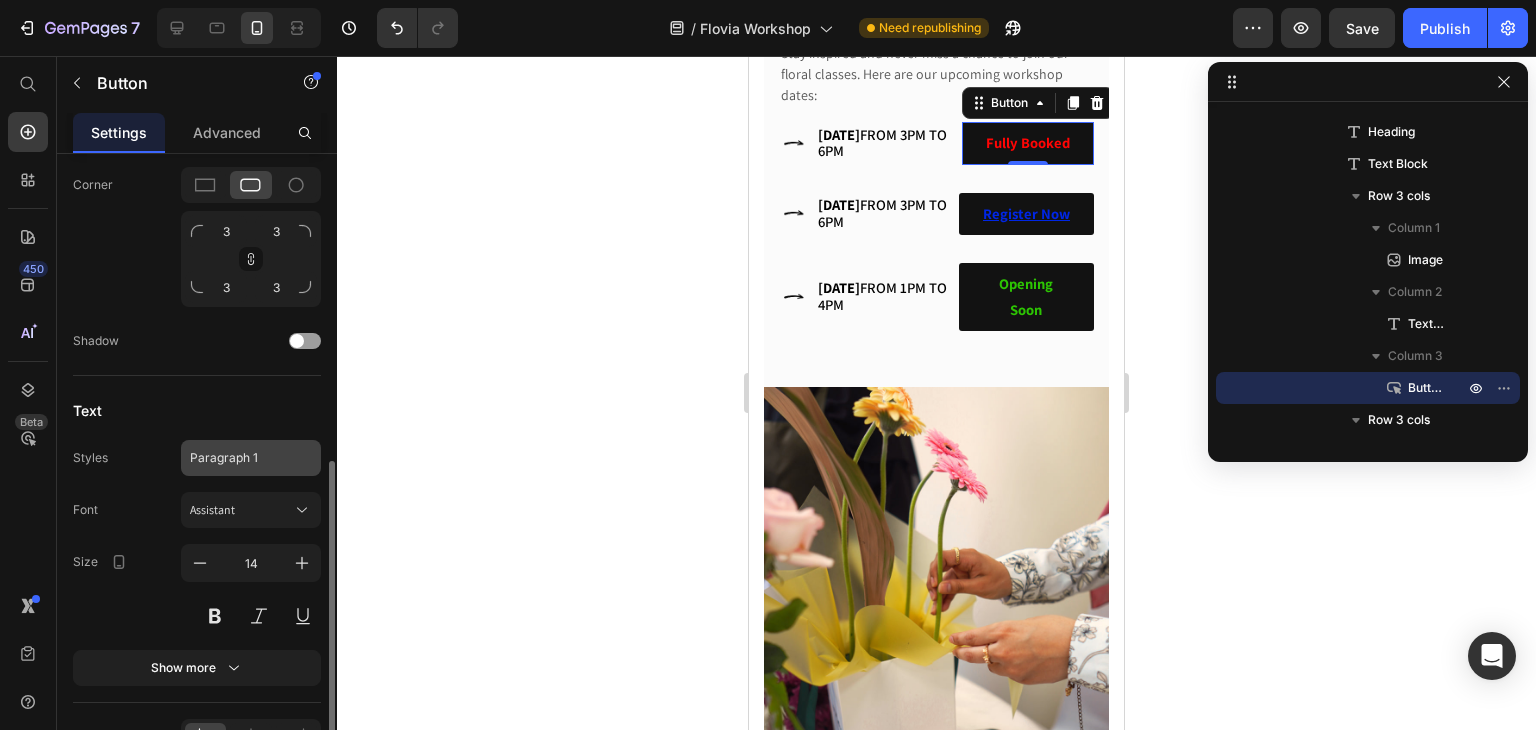 scroll, scrollTop: 810, scrollLeft: 0, axis: vertical 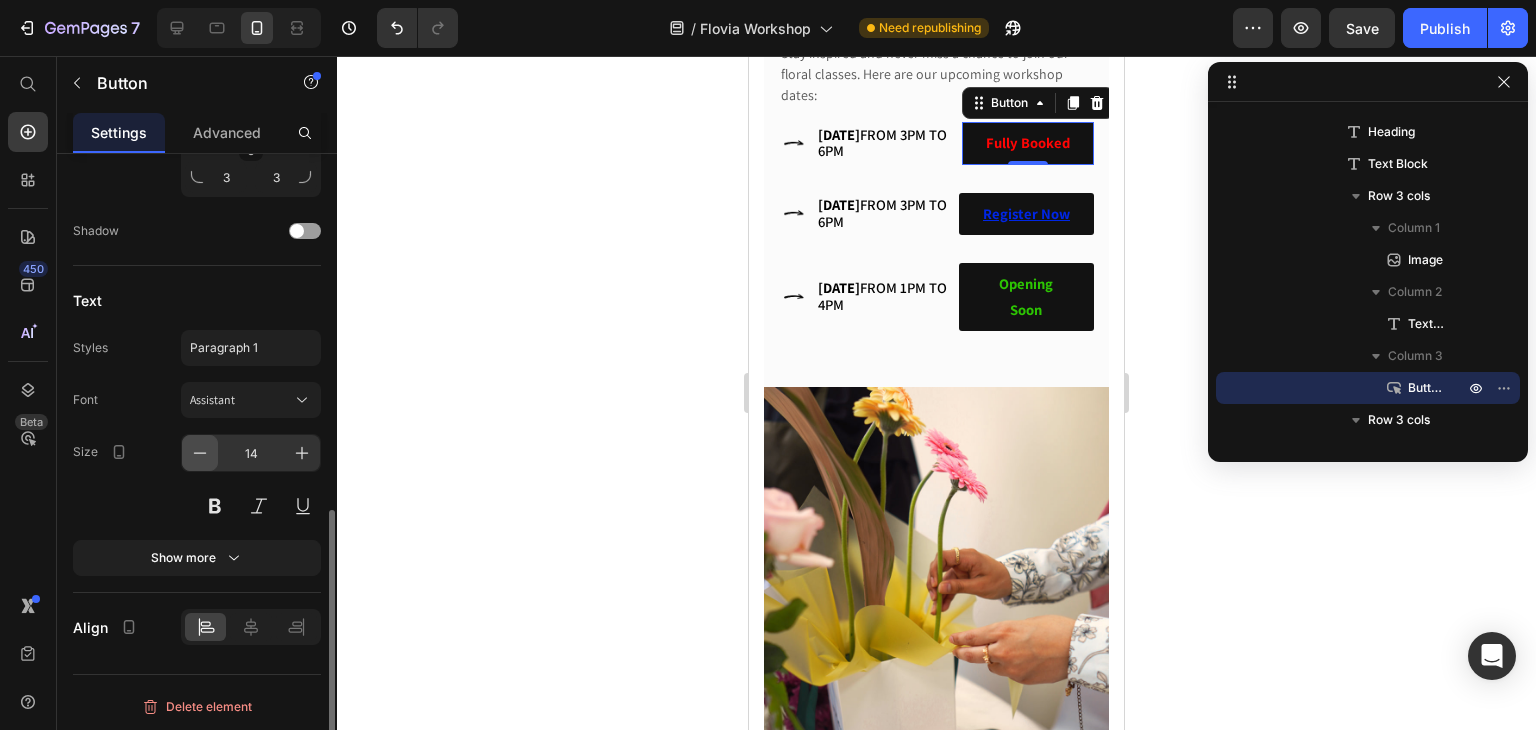 click 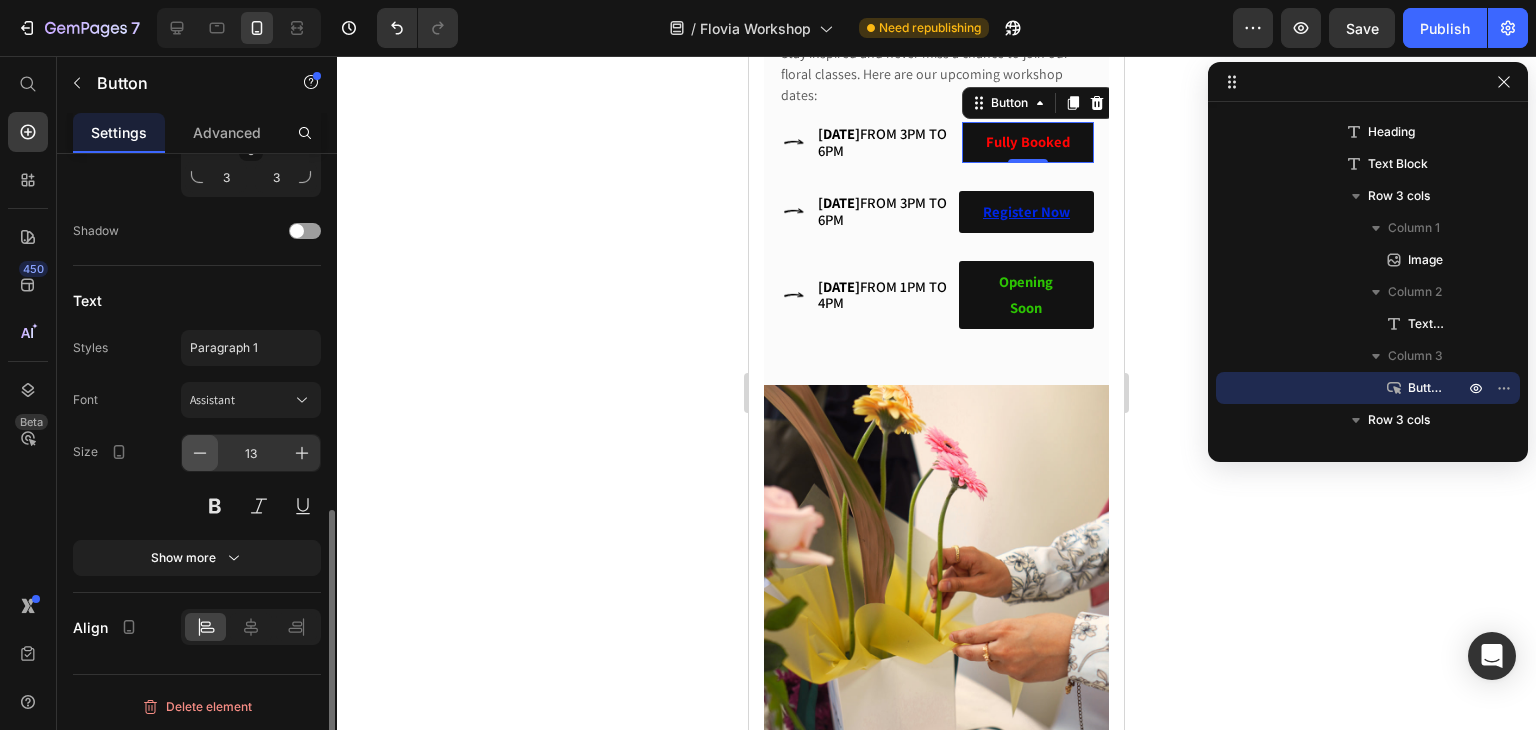 click 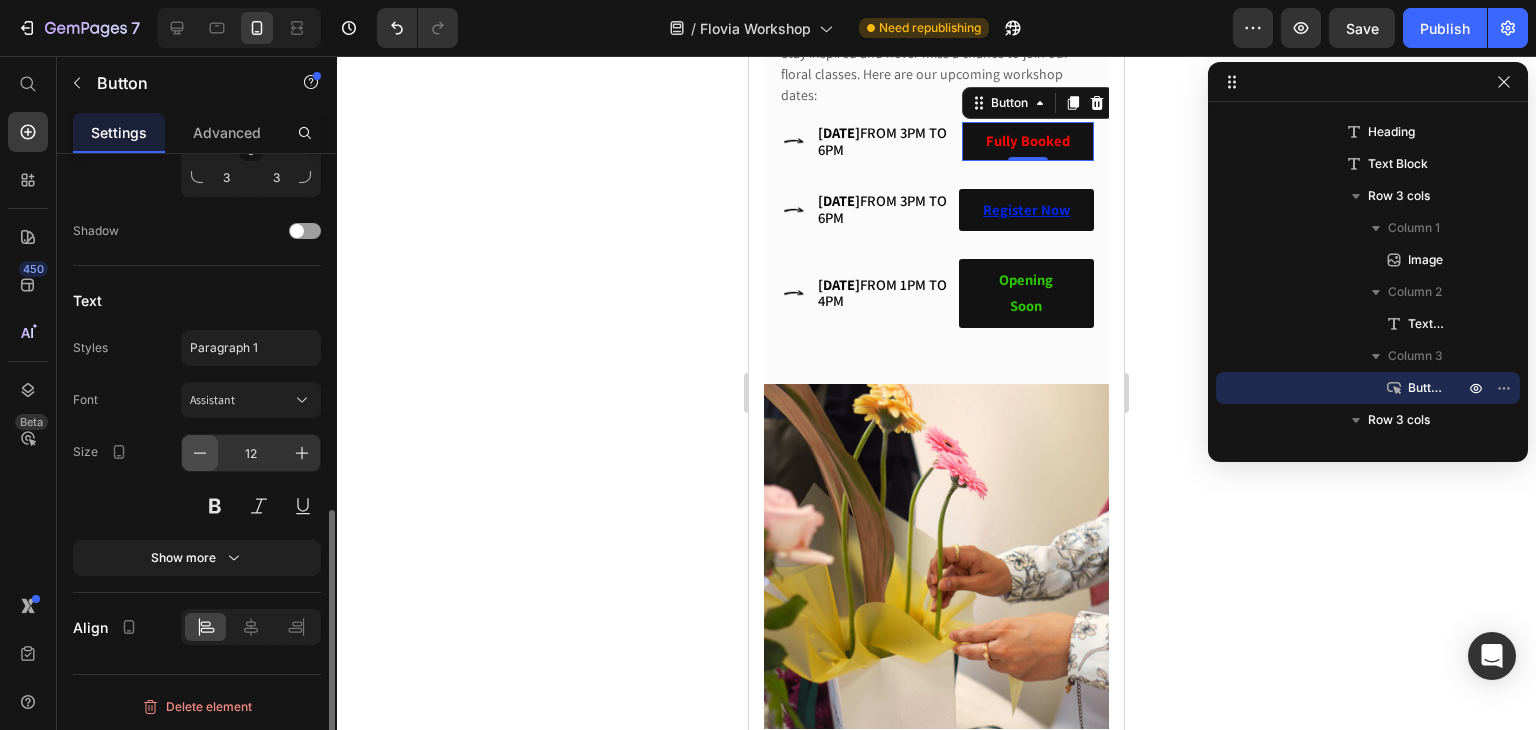 click 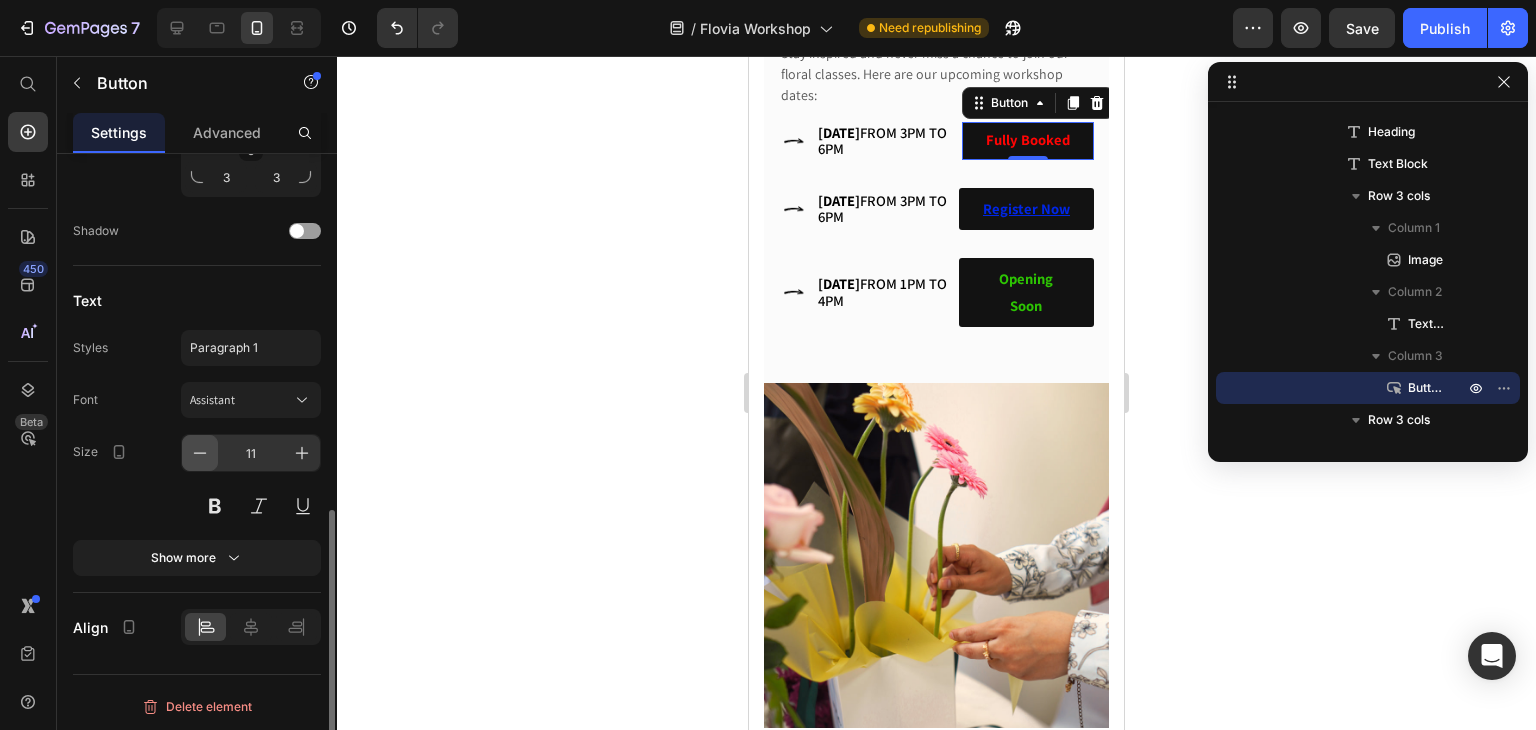 click 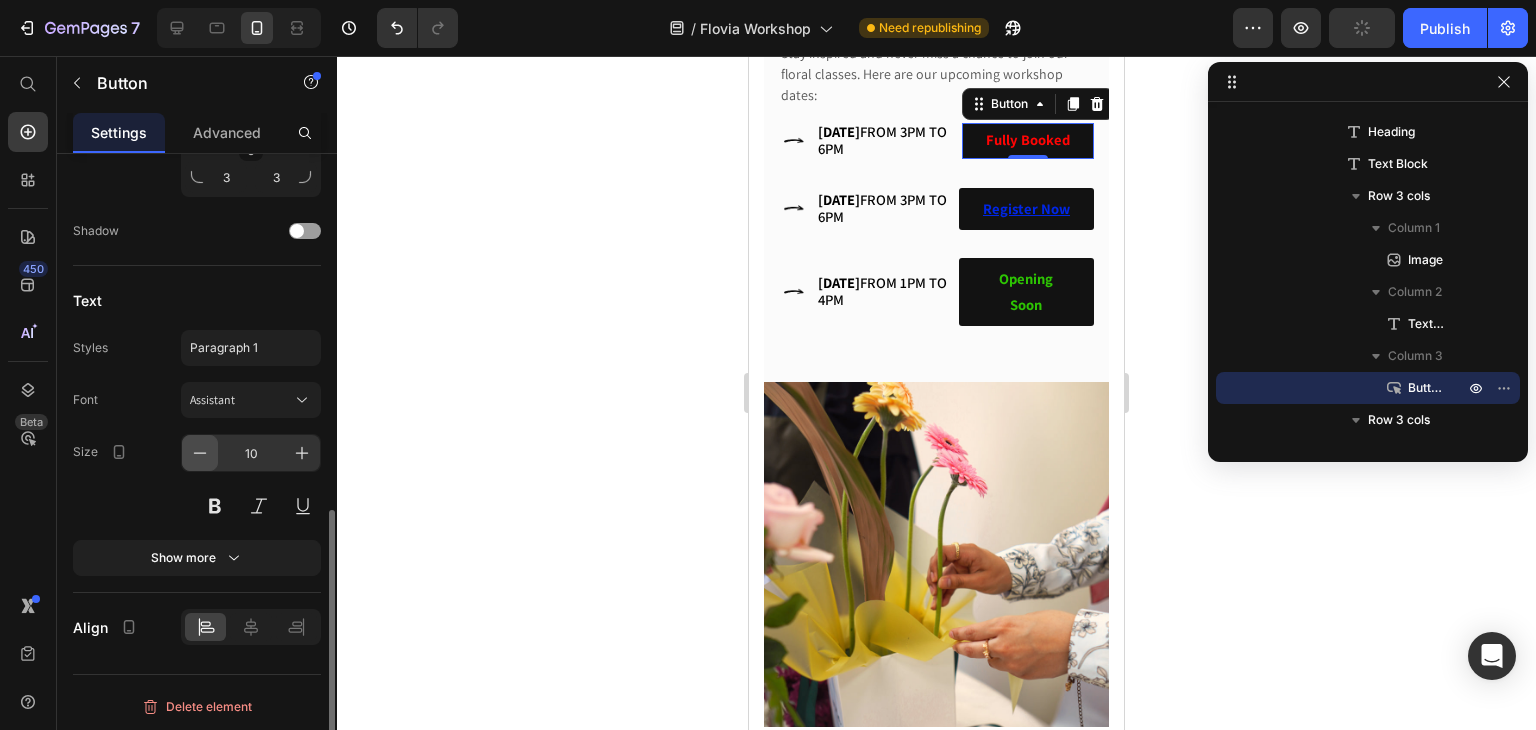 click 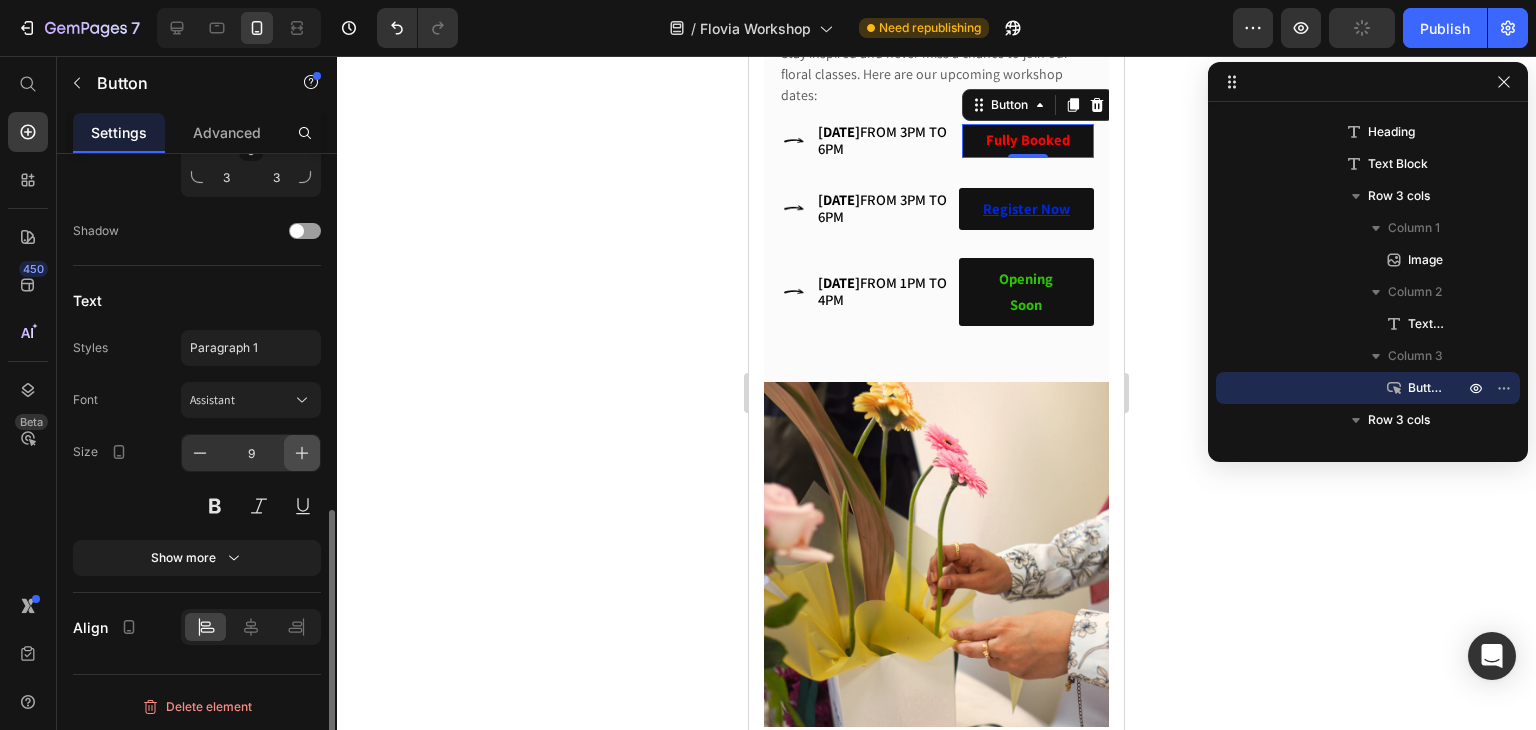 click 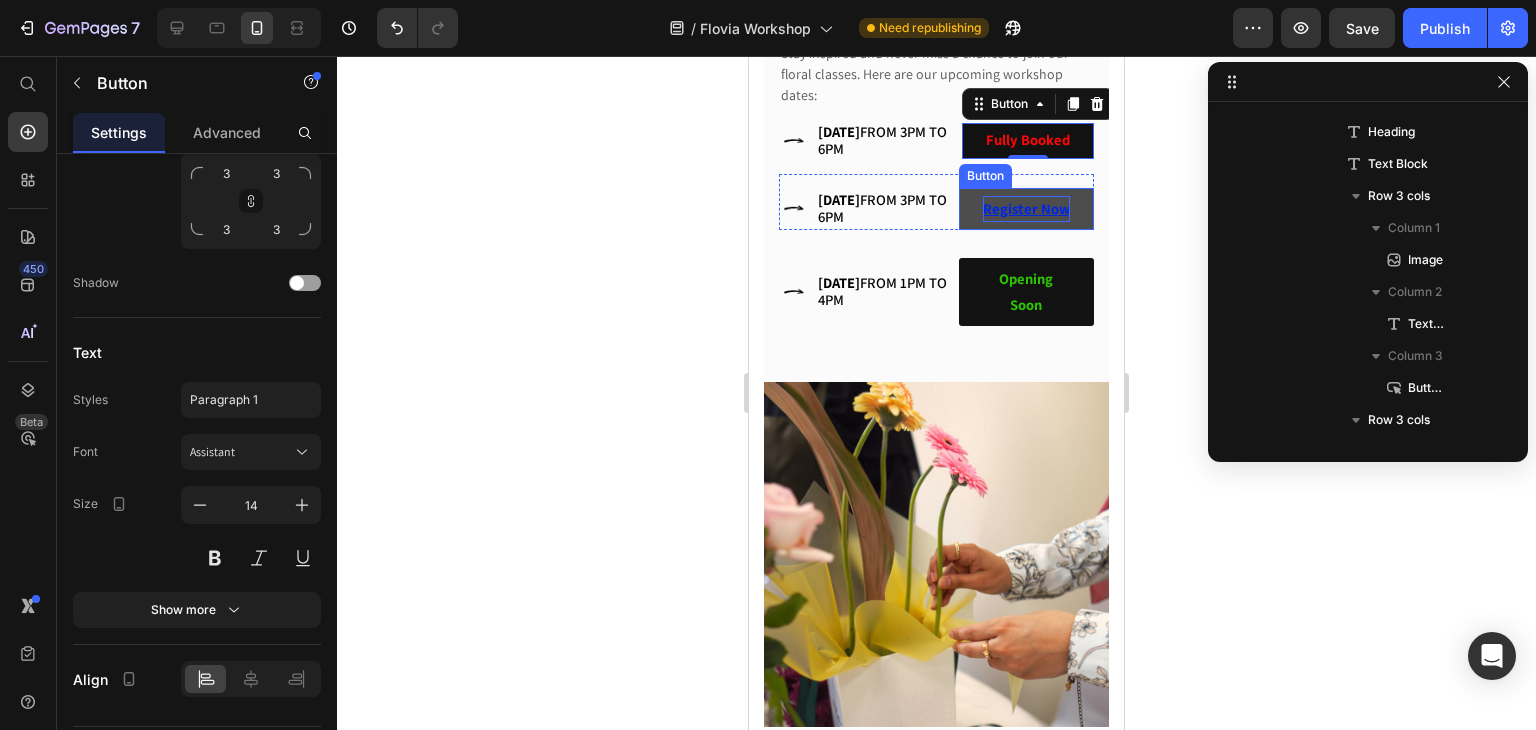 click on "Register Now" at bounding box center (1026, 209) 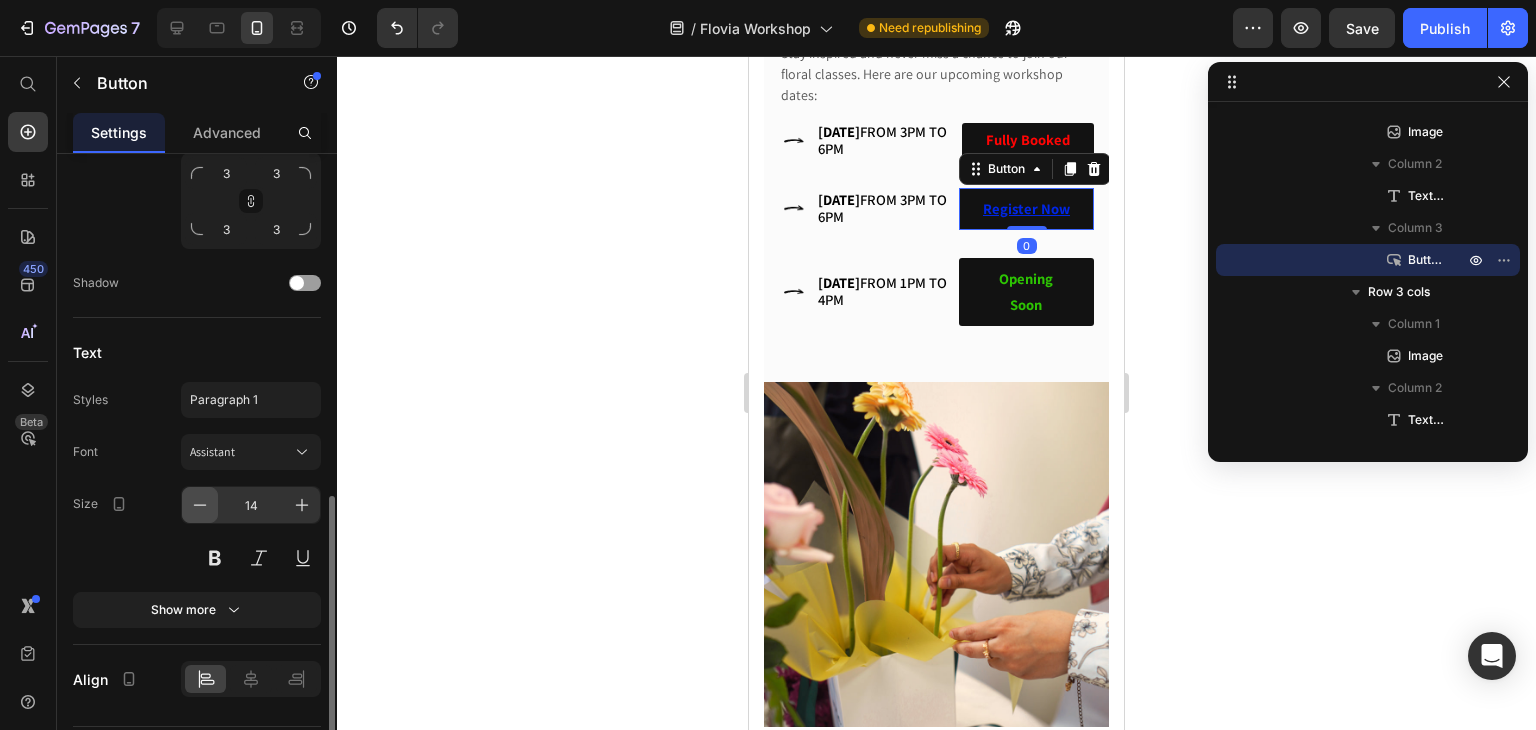 click 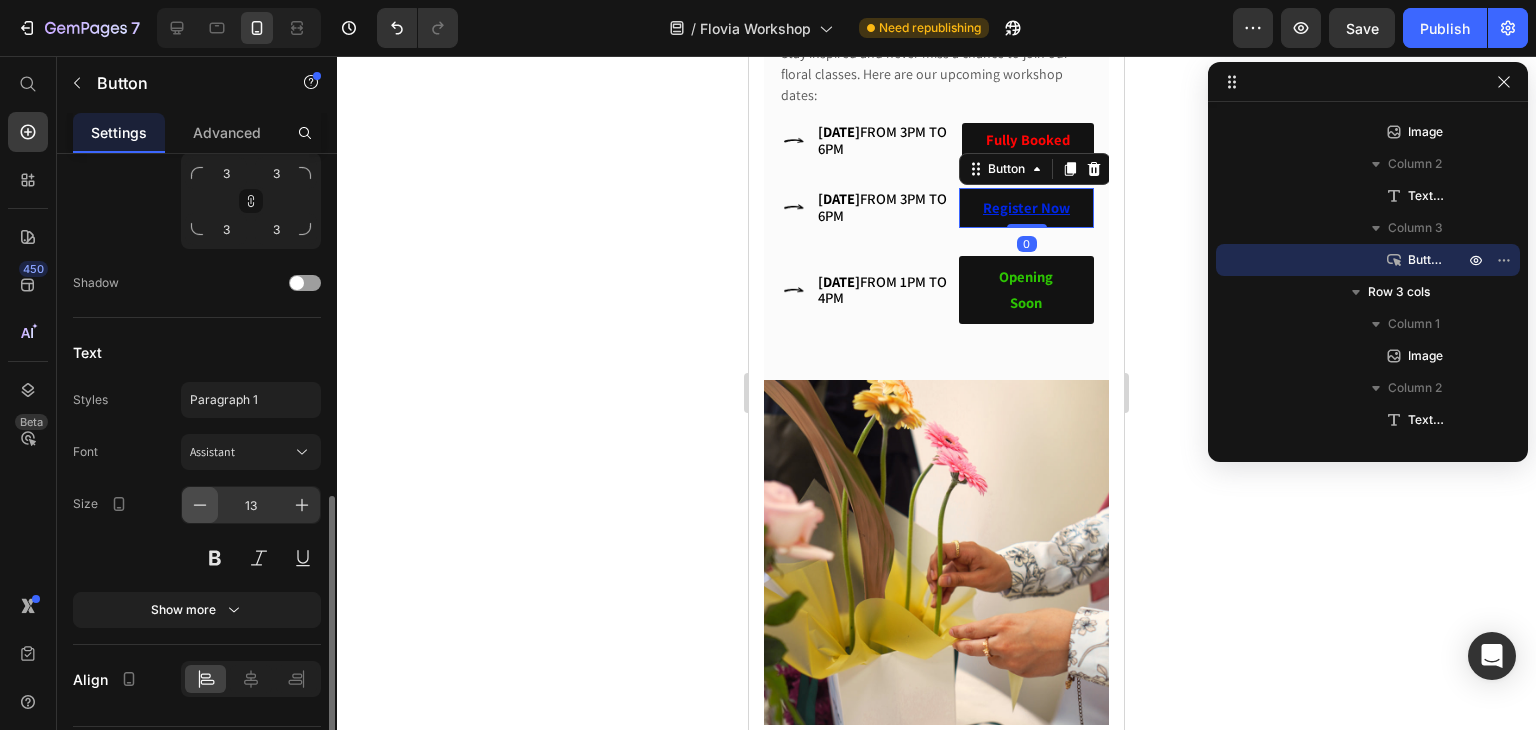 click 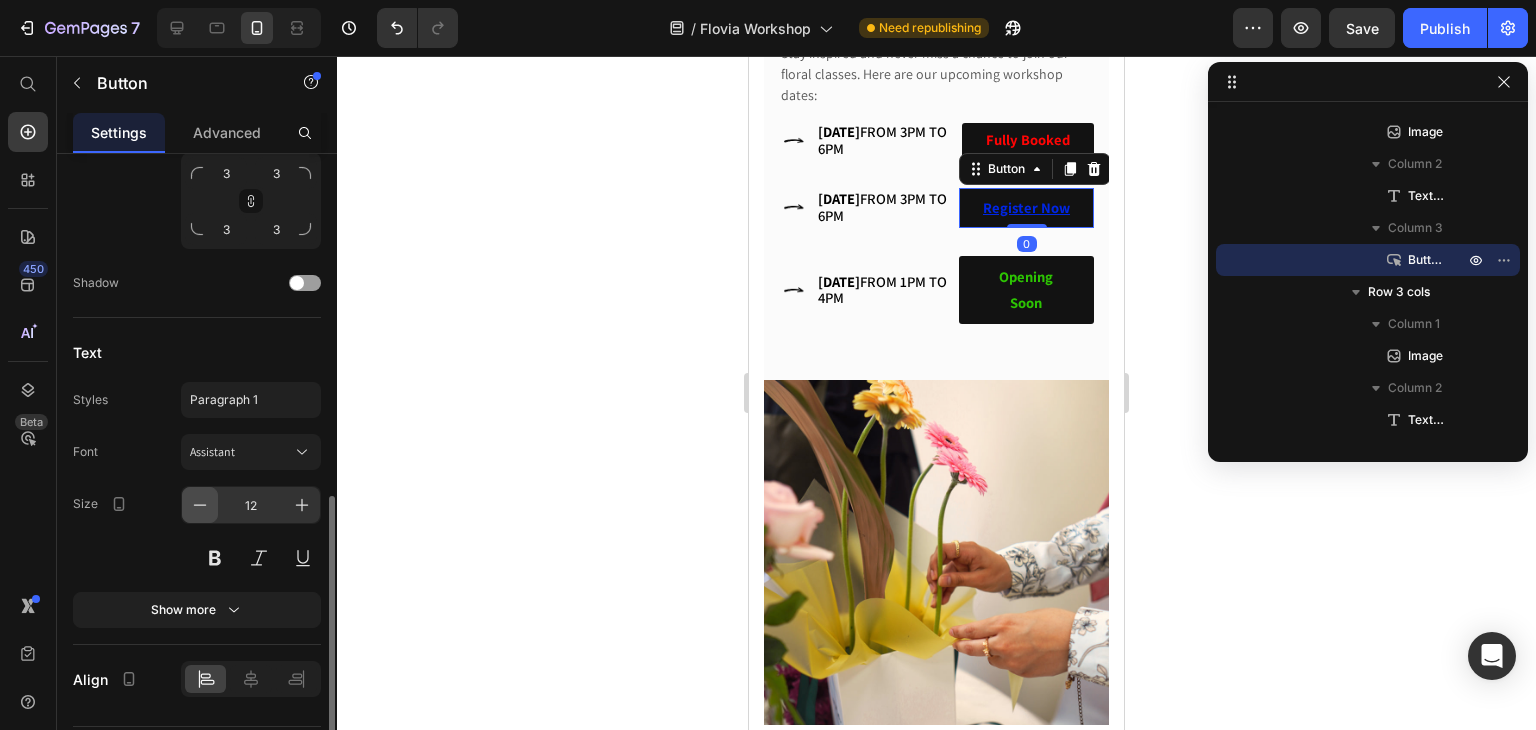 click 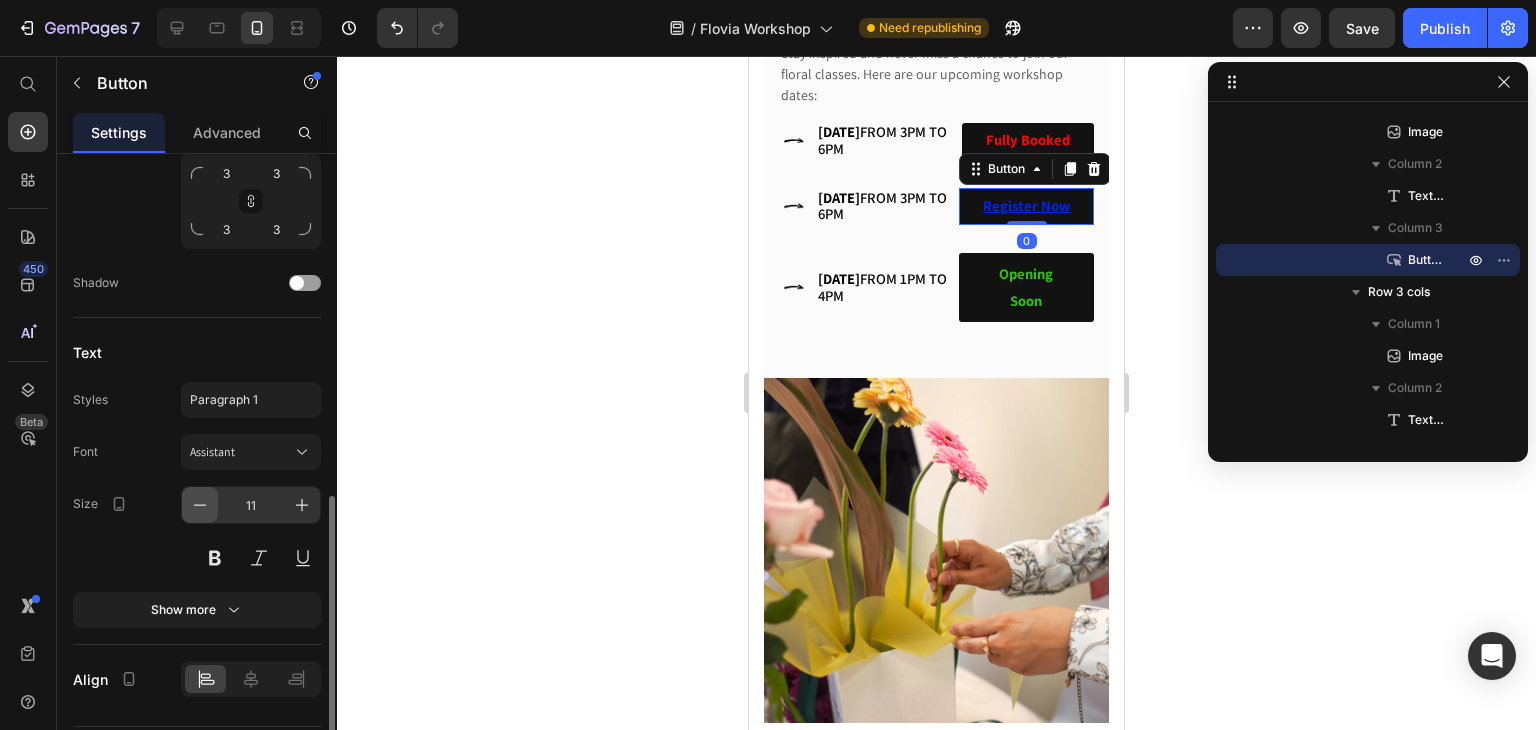 click 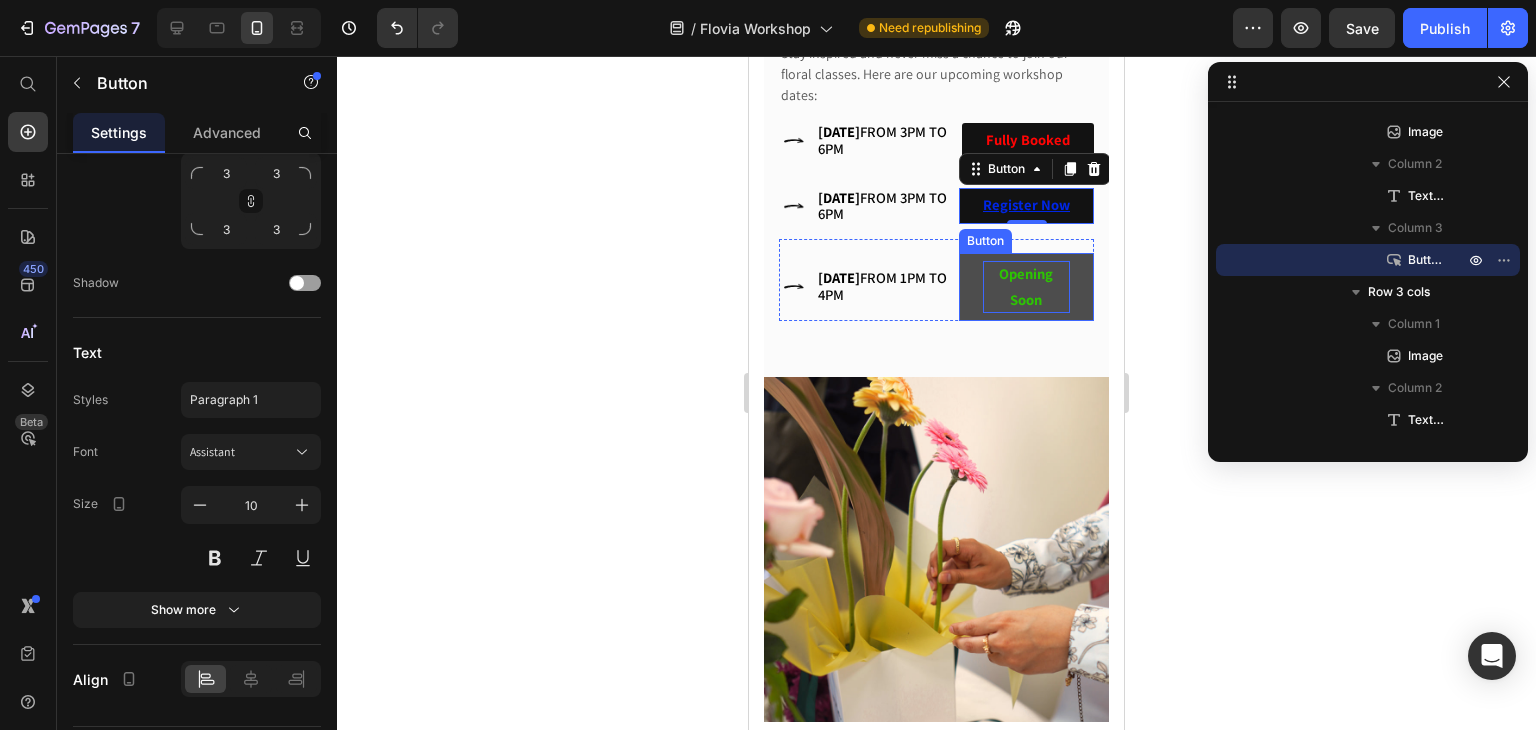 click on "Opening Soon" at bounding box center [1027, 287] 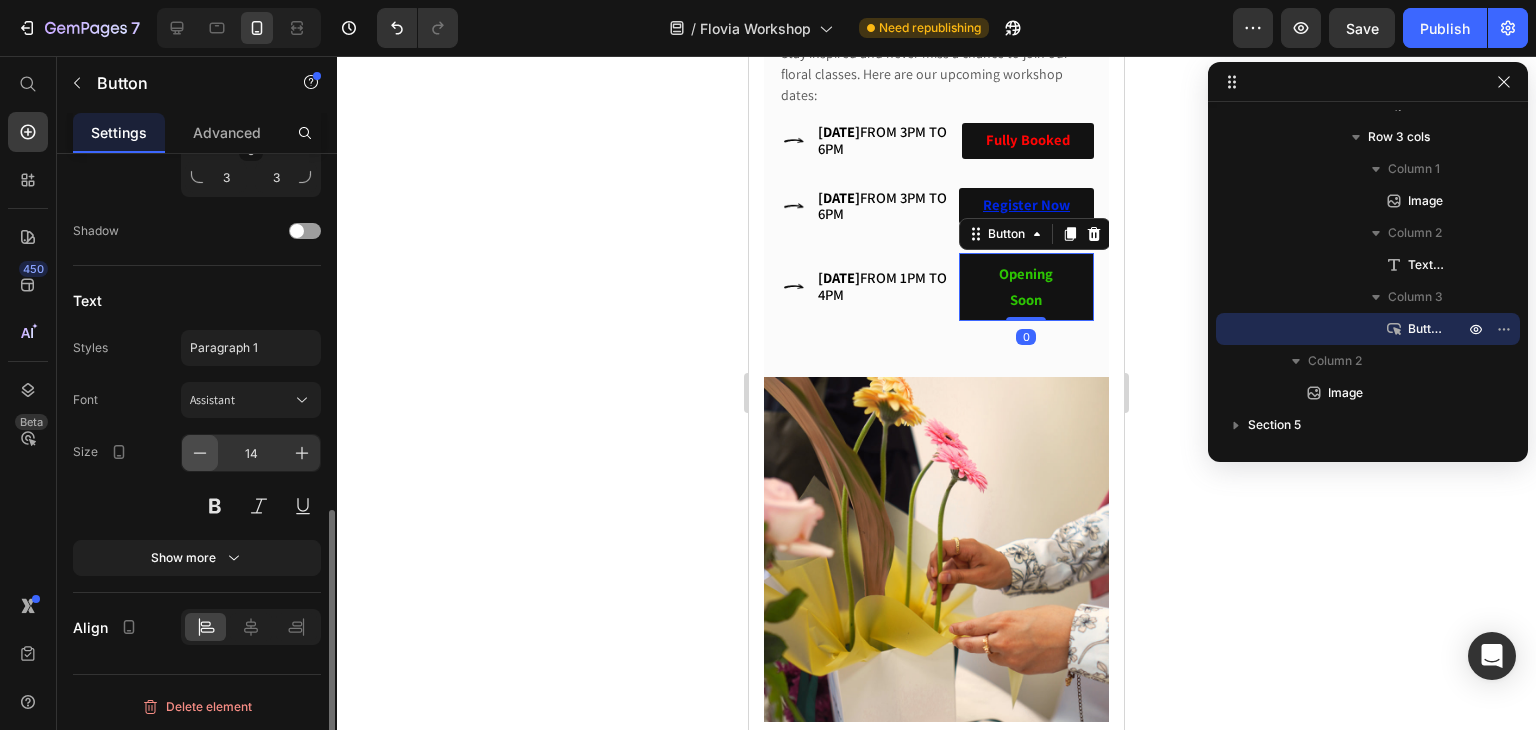 click 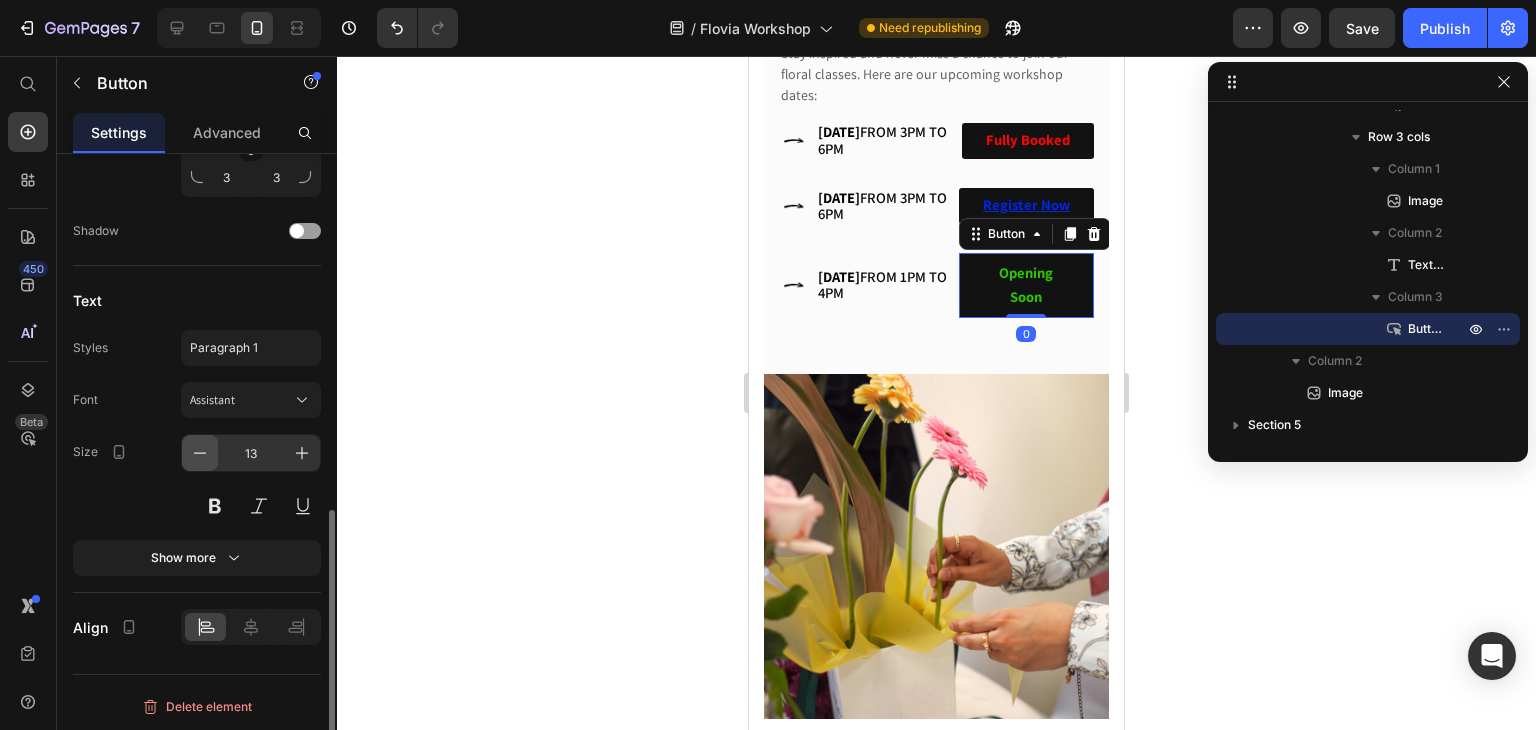 click 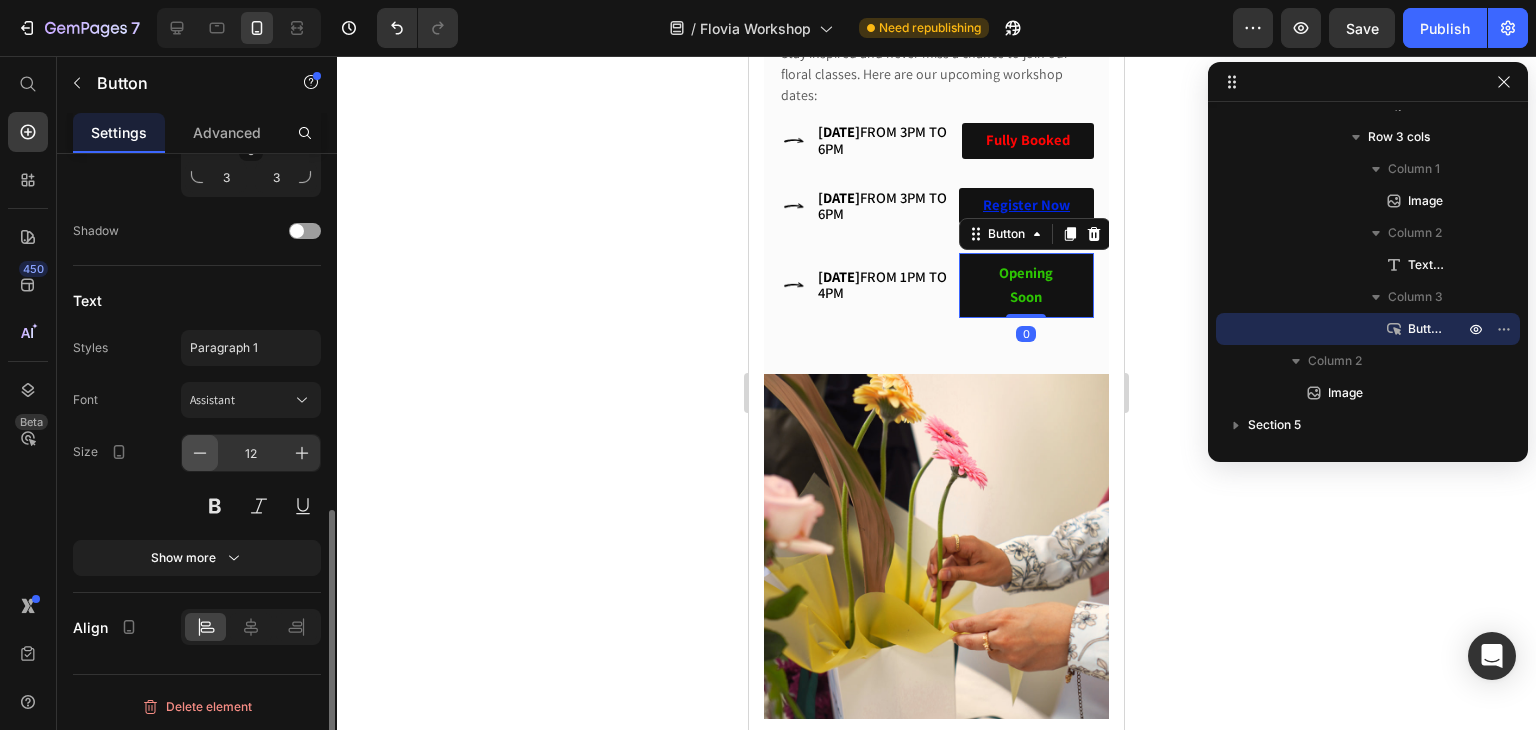 click 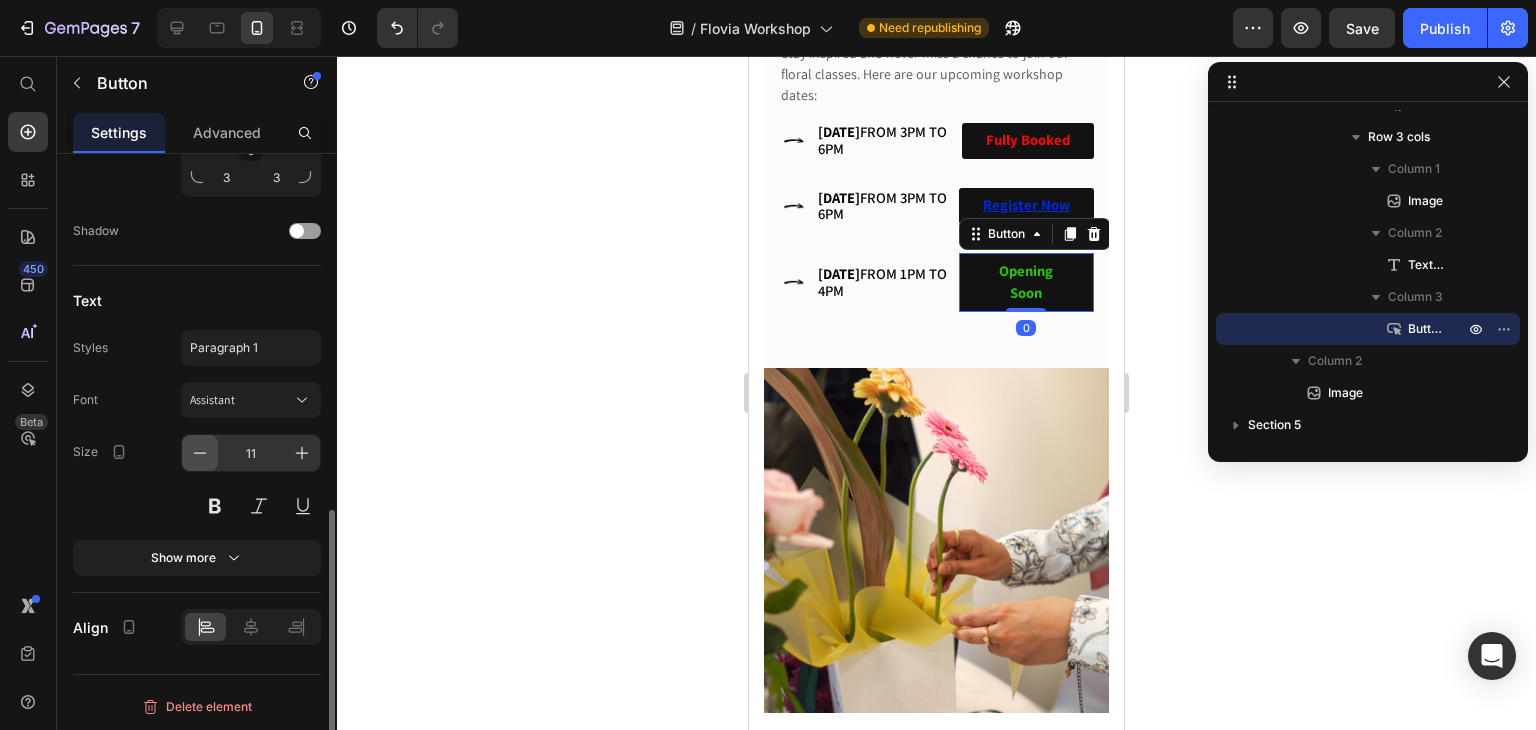 click 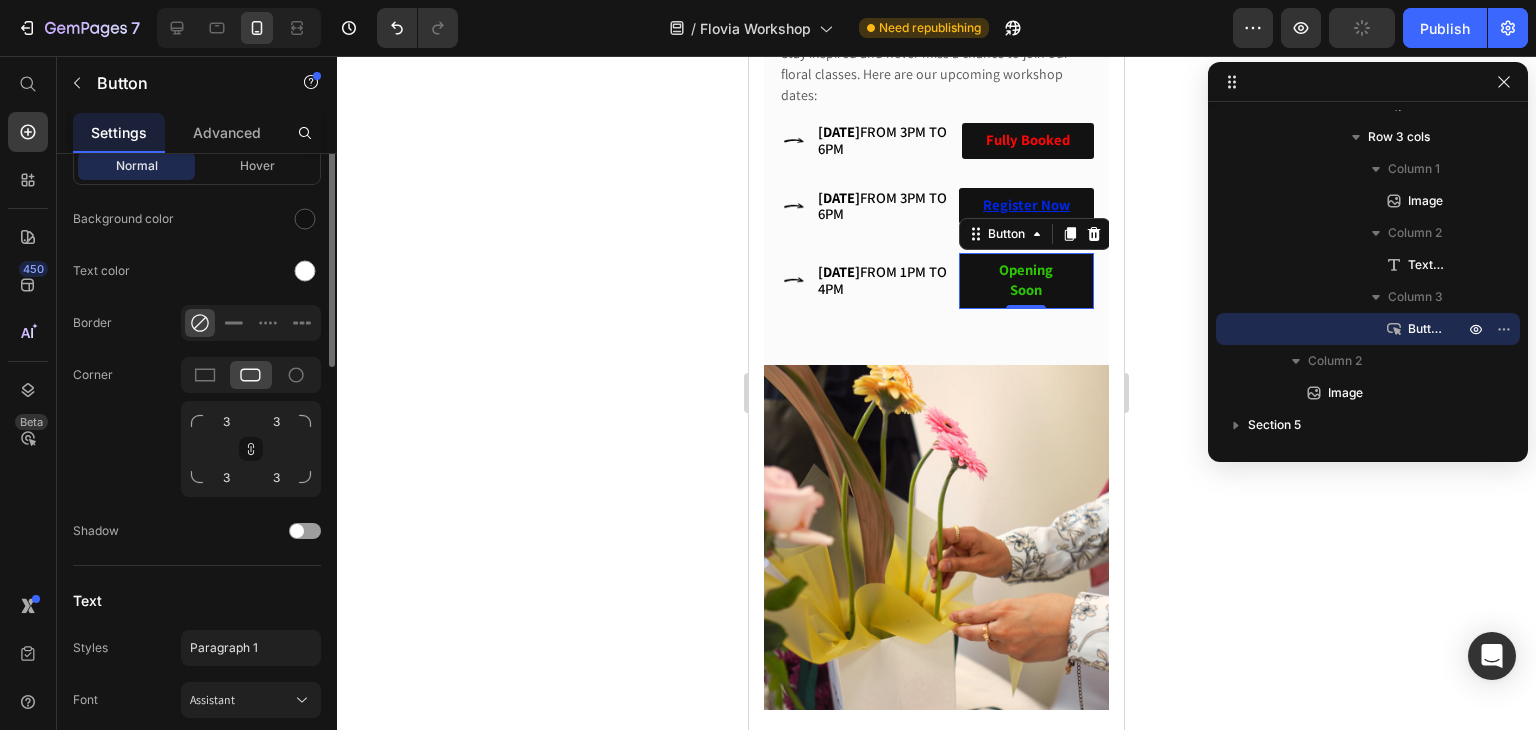 scroll, scrollTop: 310, scrollLeft: 0, axis: vertical 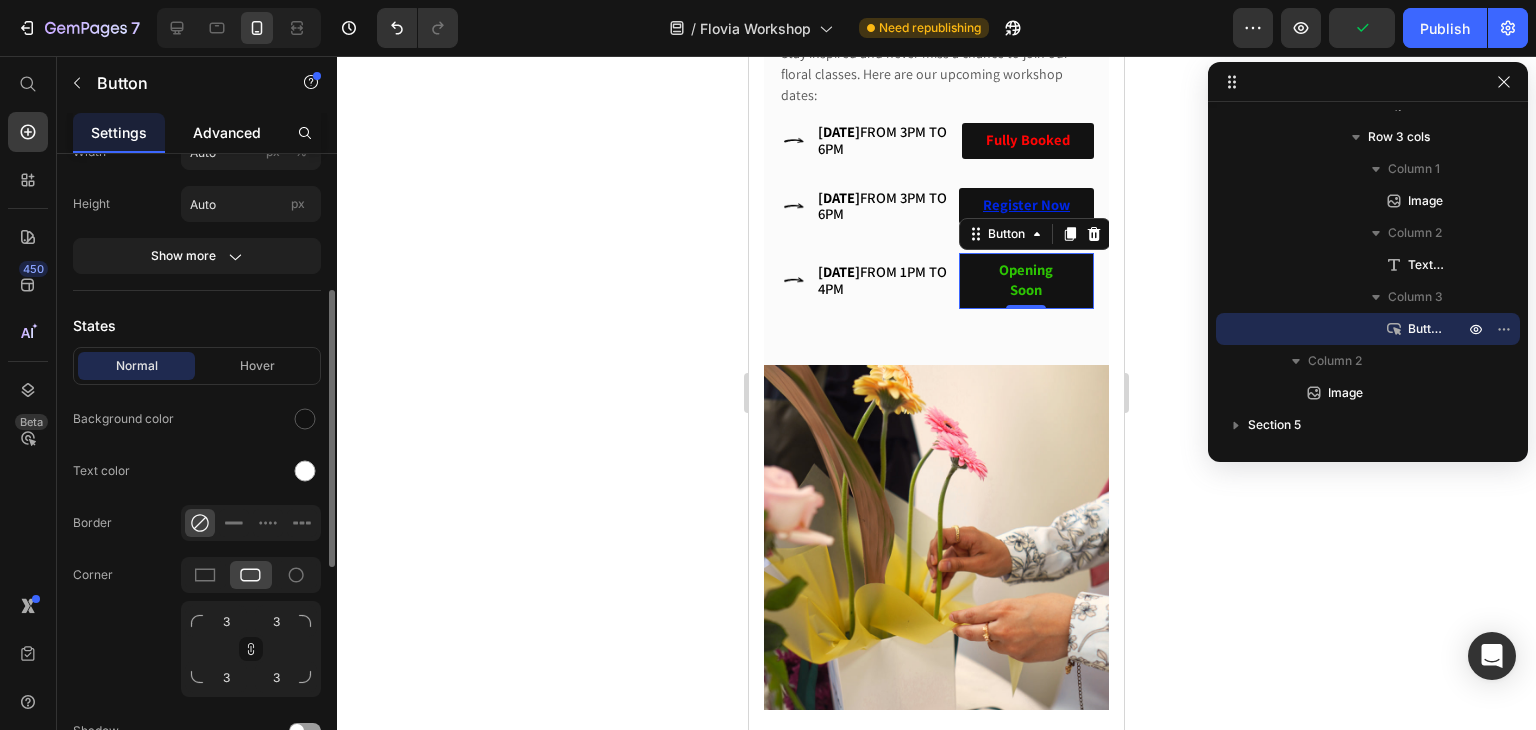 click on "Advanced" at bounding box center (227, 132) 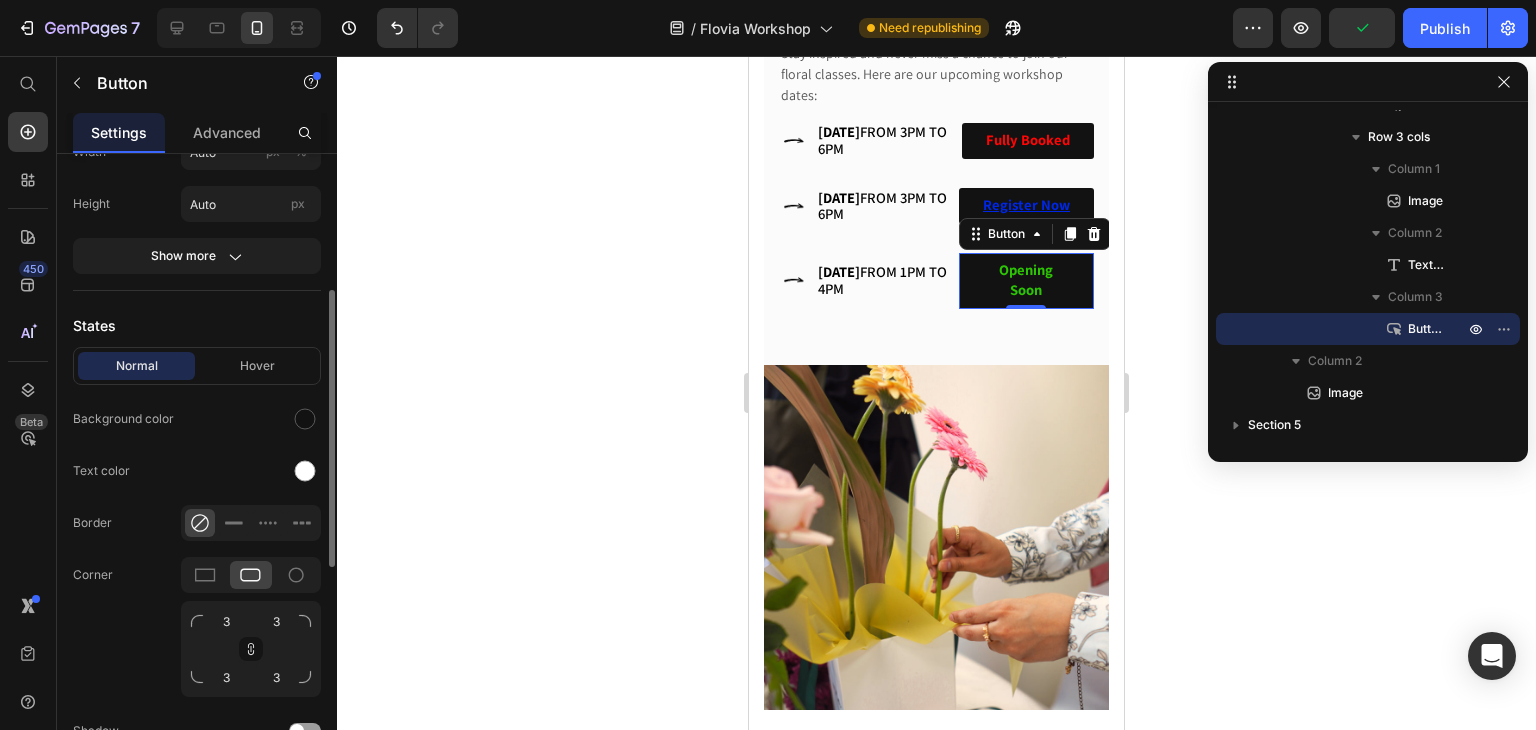 scroll, scrollTop: 0, scrollLeft: 0, axis: both 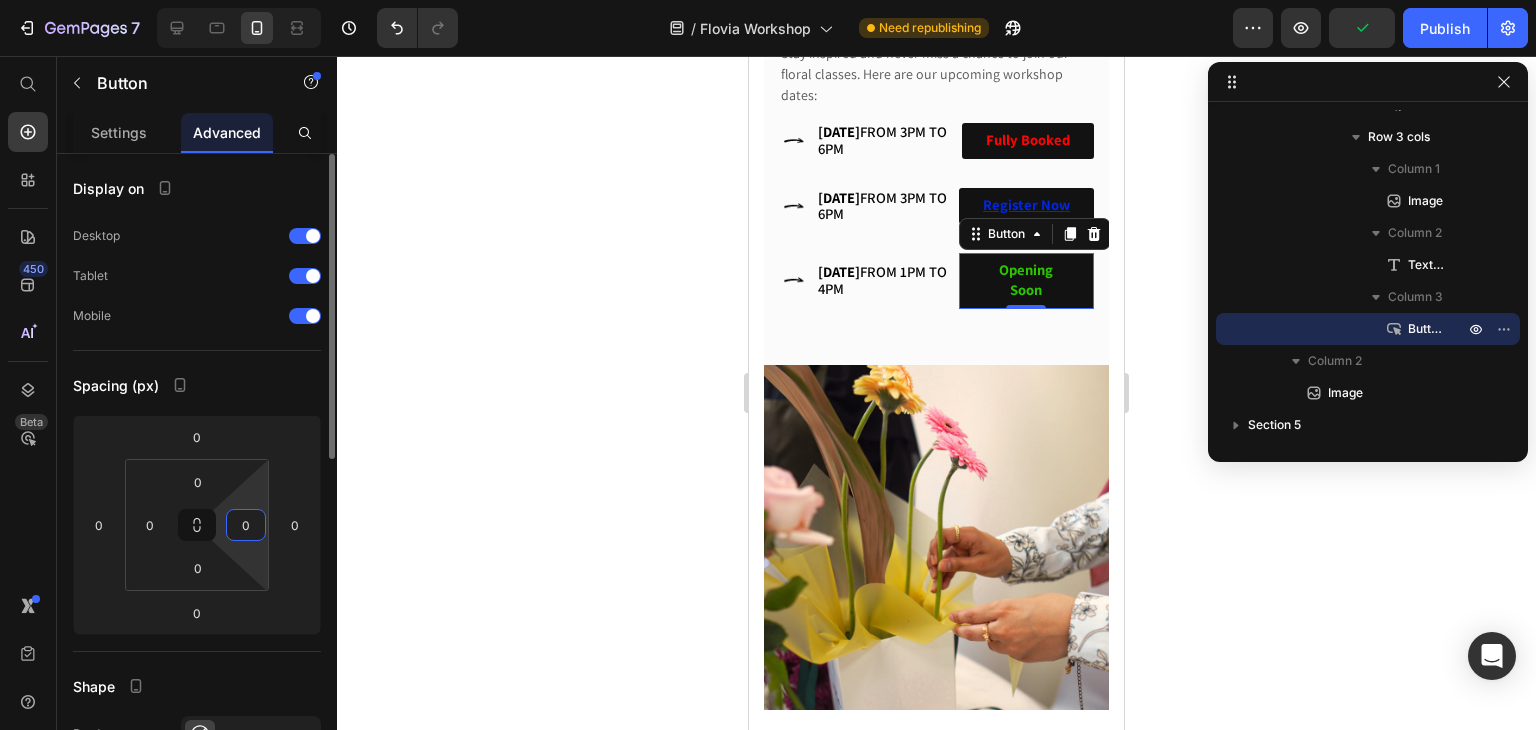 click on "0" at bounding box center [246, 525] 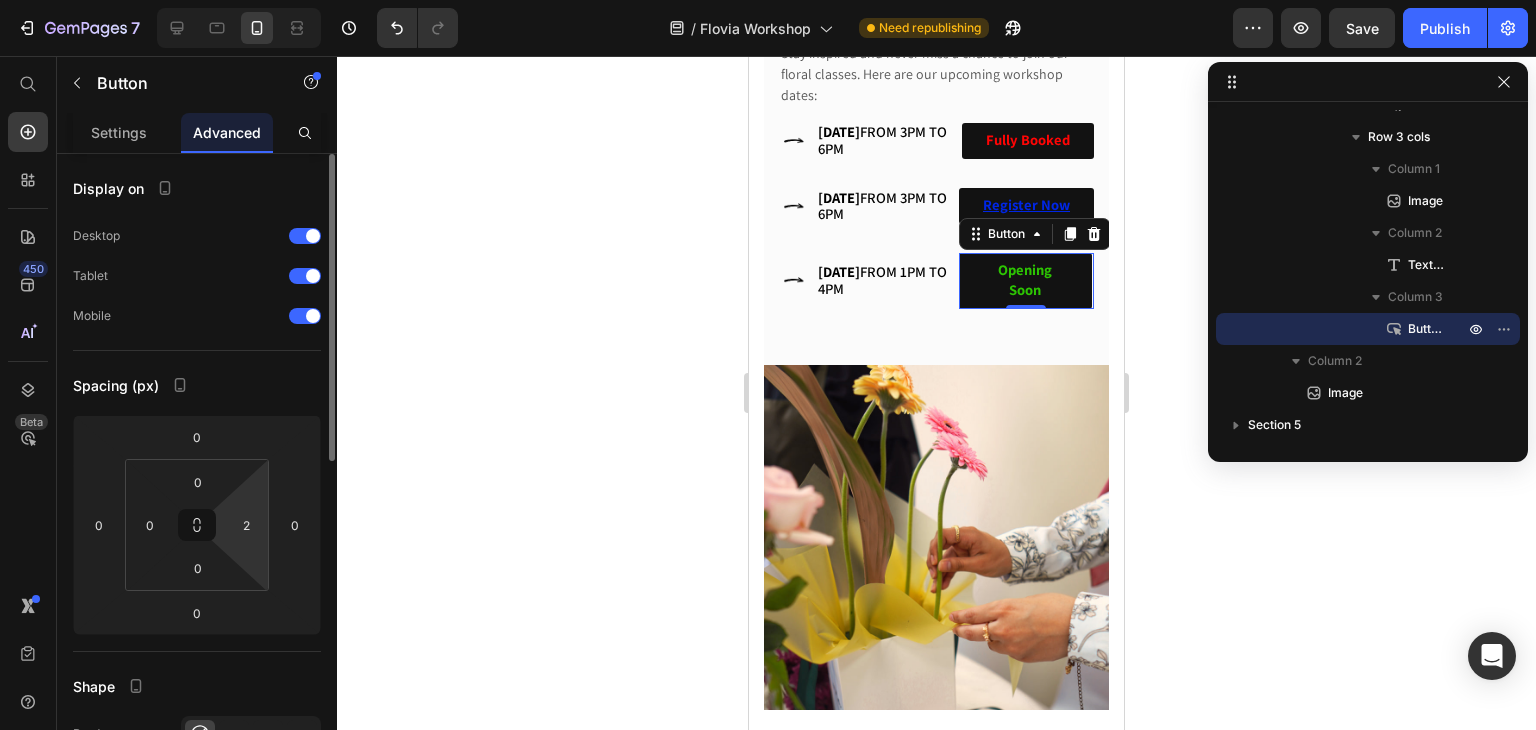 click on "Display on Desktop Tablet Mobile Spacing (px) 0 0 0 0 0 0 0 2 Shape Border Corner Shadow Position Opacity 100 % Animation Upgrade to Build plan  to unlock Animation & other premium features. Interaction Upgrade to Optimize plan  to unlock Interaction & other premium features. CSS class" at bounding box center (197, 757) 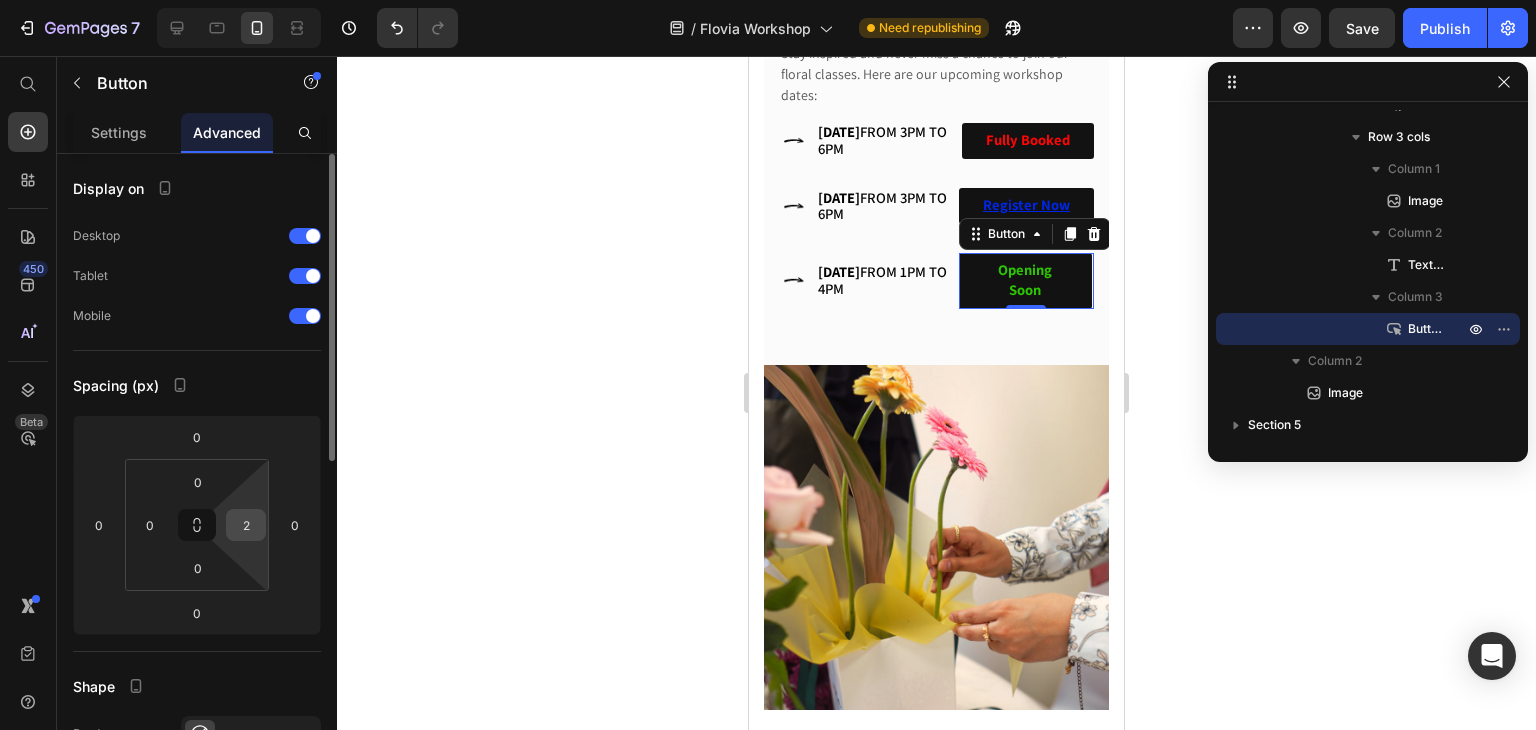 click on "2" at bounding box center (246, 525) 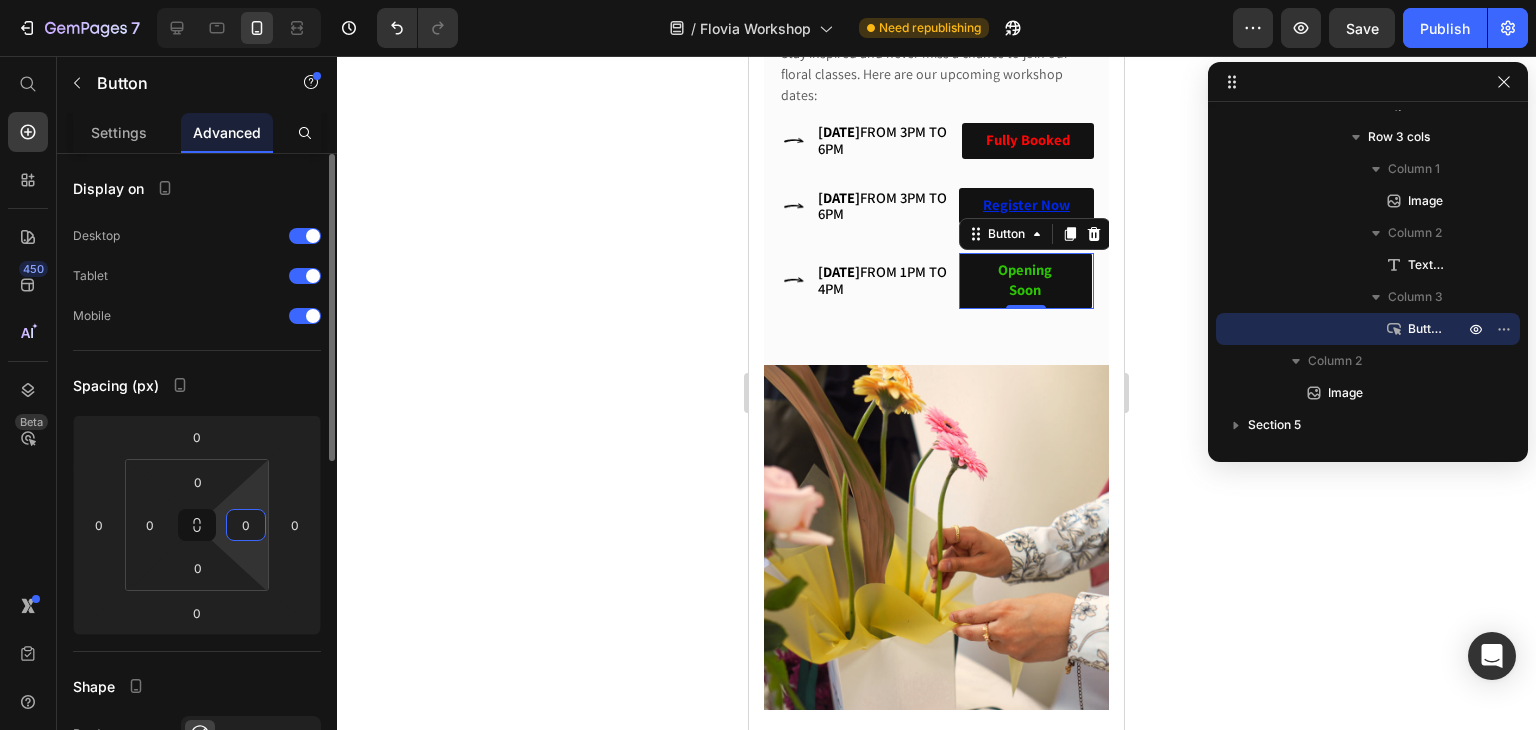 type on "0" 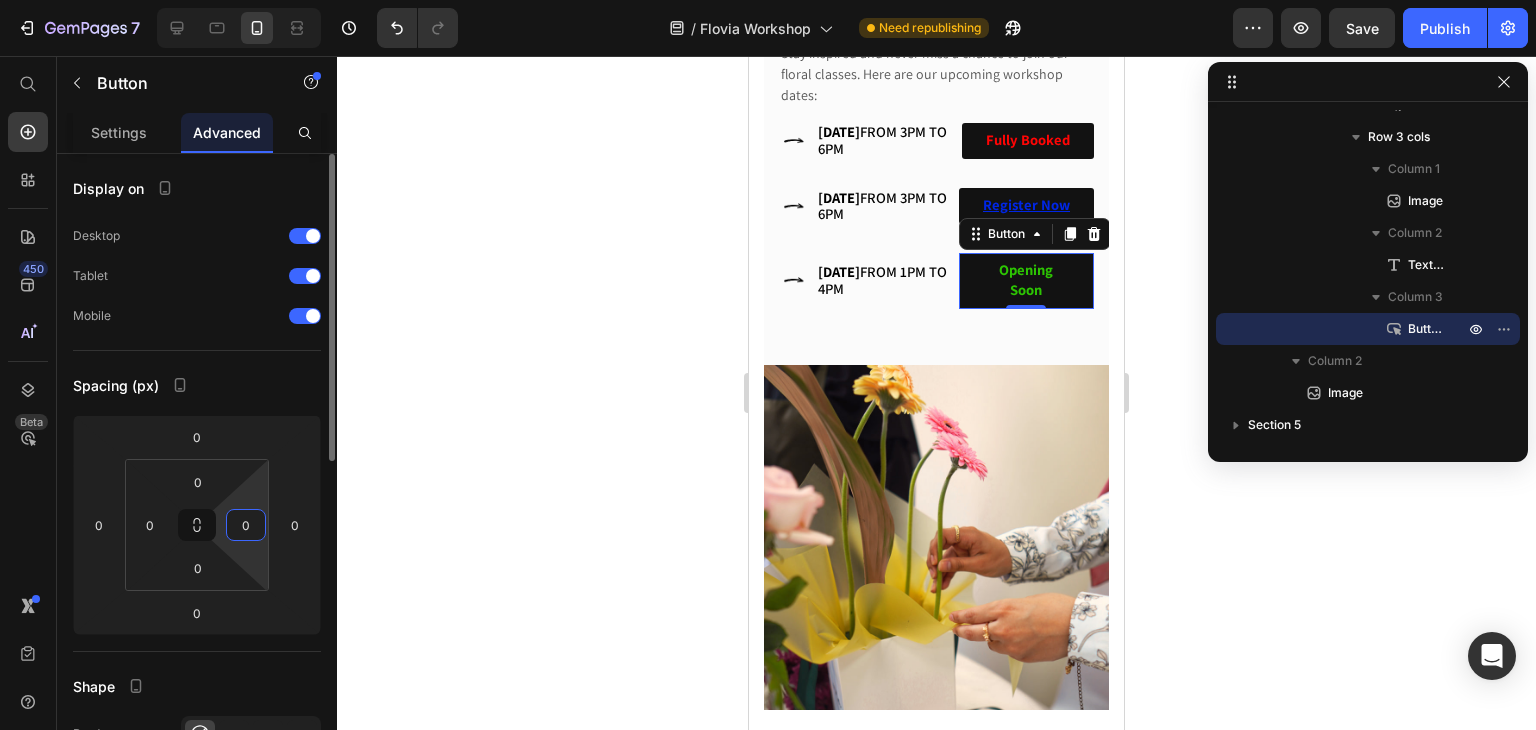 click on "Display on Desktop Tablet Mobile Spacing (px) 0 0 0 0 0 0 0 0 Shape Border Corner Shadow Position Opacity 100 % Animation Upgrade to Build plan  to unlock Animation & other premium features. Interaction Upgrade to Optimize plan  to unlock Interaction & other premium features. CSS class" at bounding box center [197, 757] 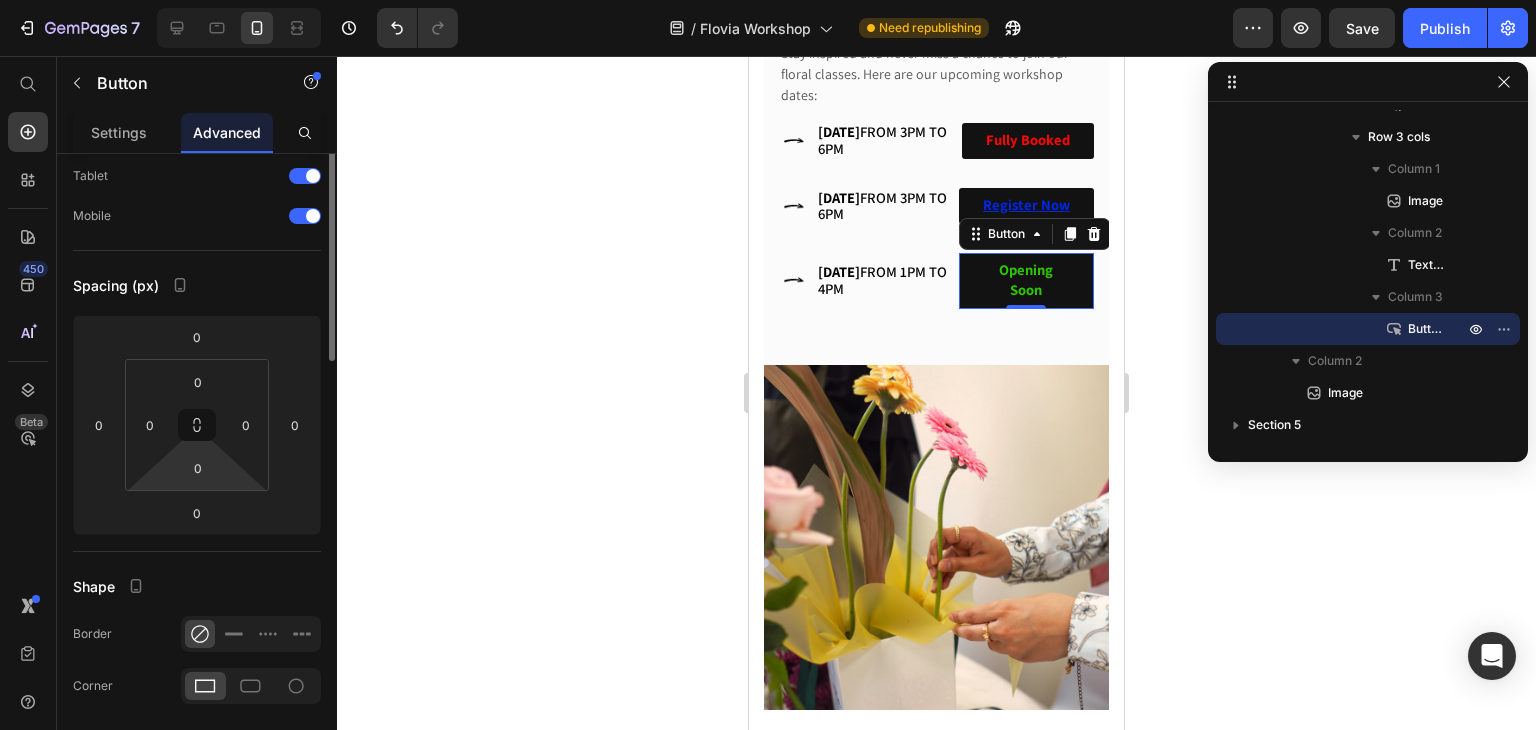 scroll, scrollTop: 0, scrollLeft: 0, axis: both 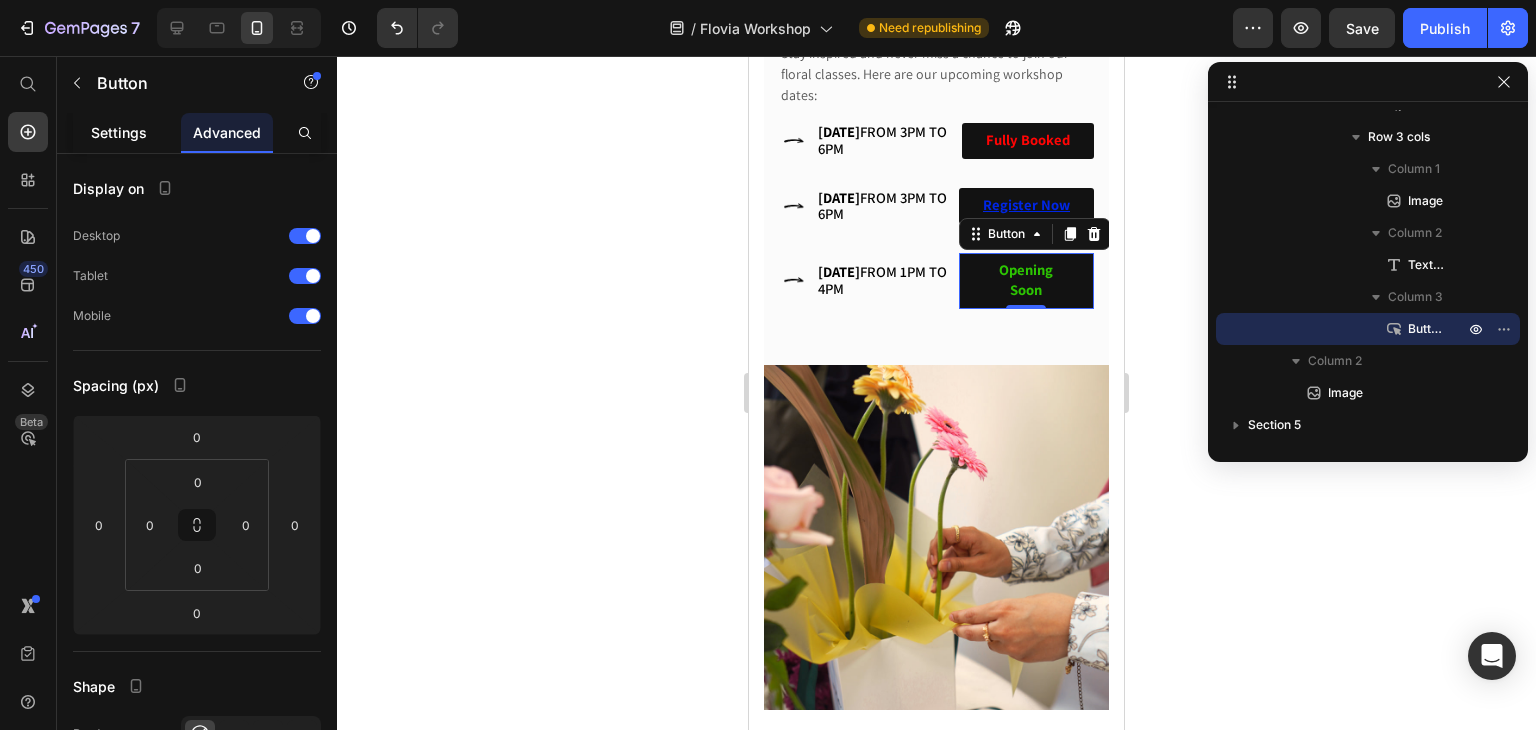 click on "Settings" at bounding box center [119, 132] 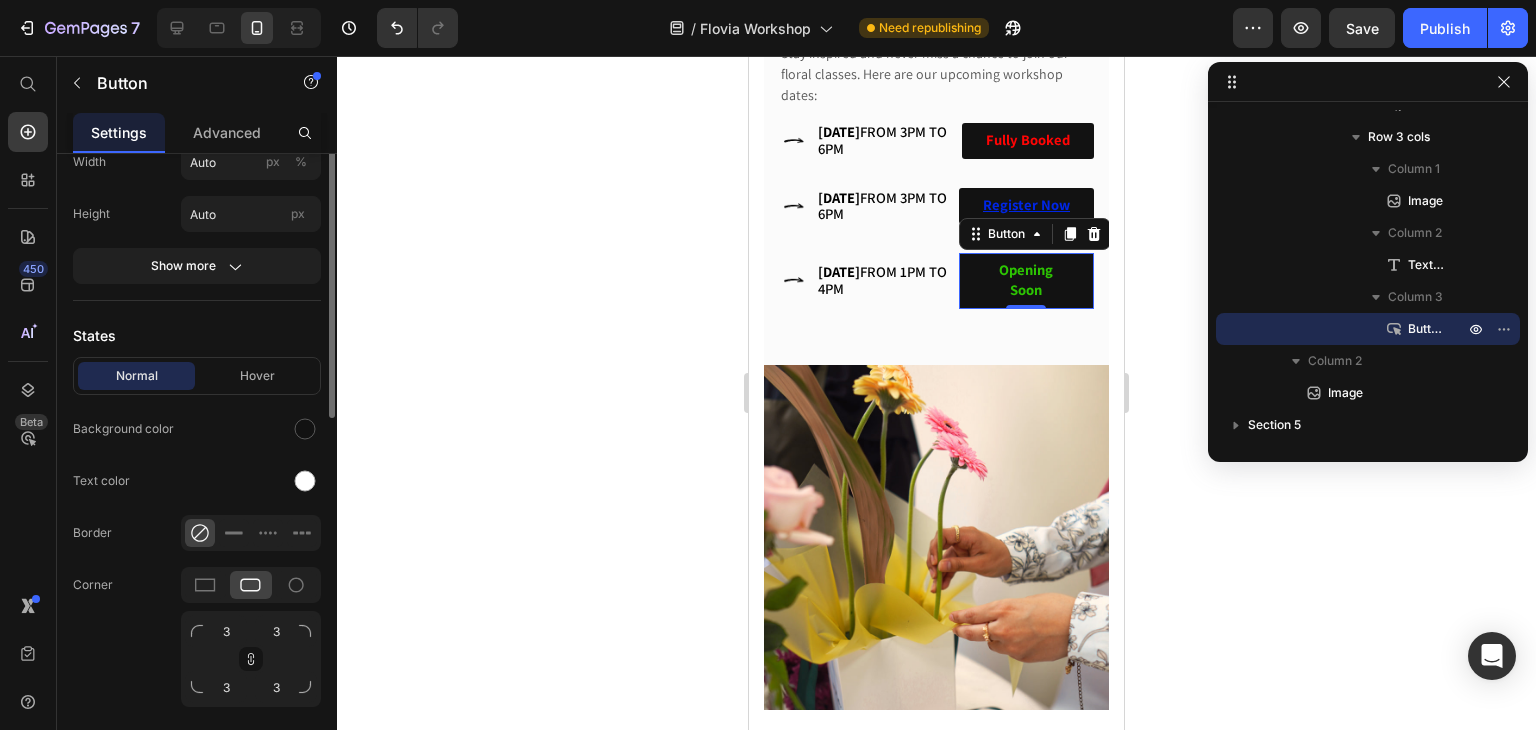 scroll, scrollTop: 100, scrollLeft: 0, axis: vertical 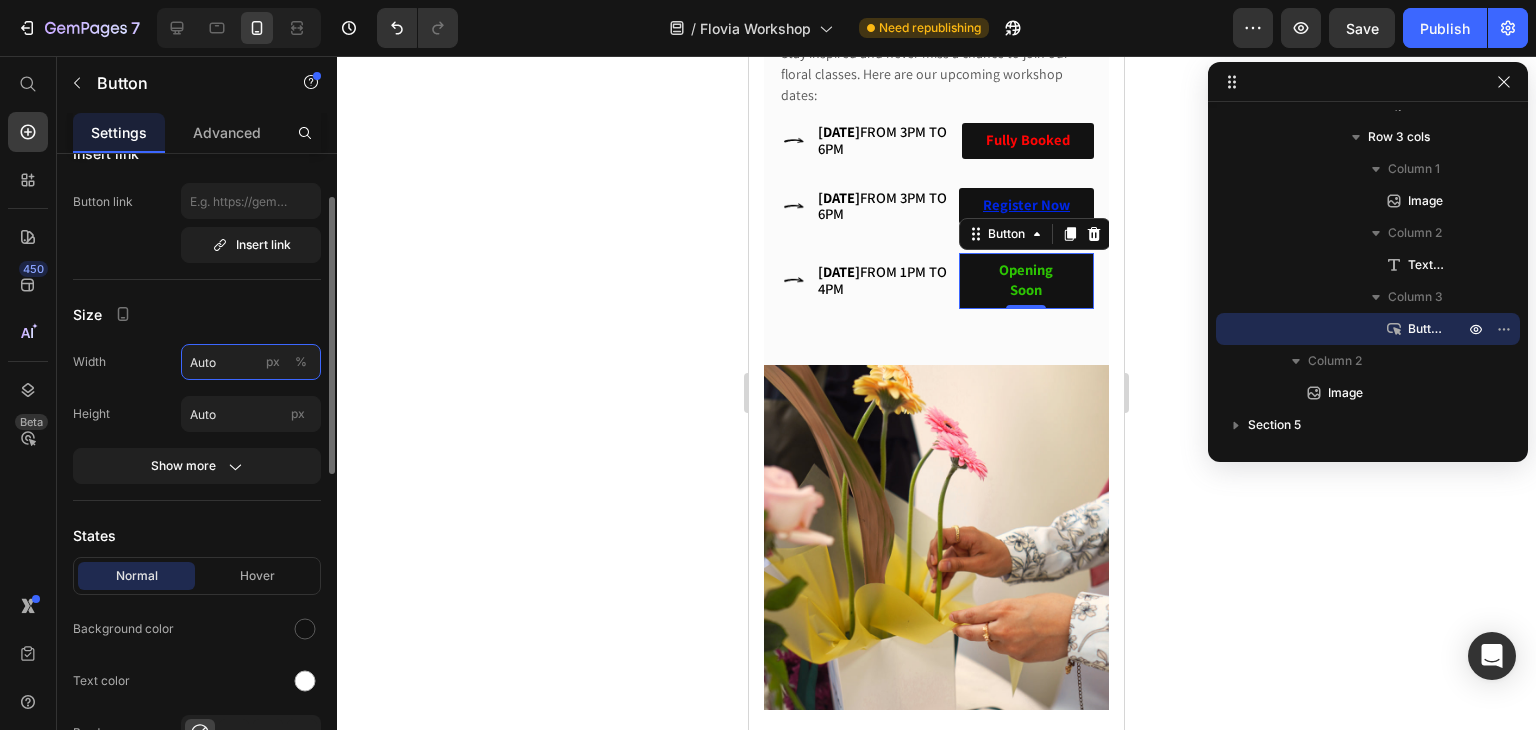 click on "Auto" at bounding box center (251, 362) 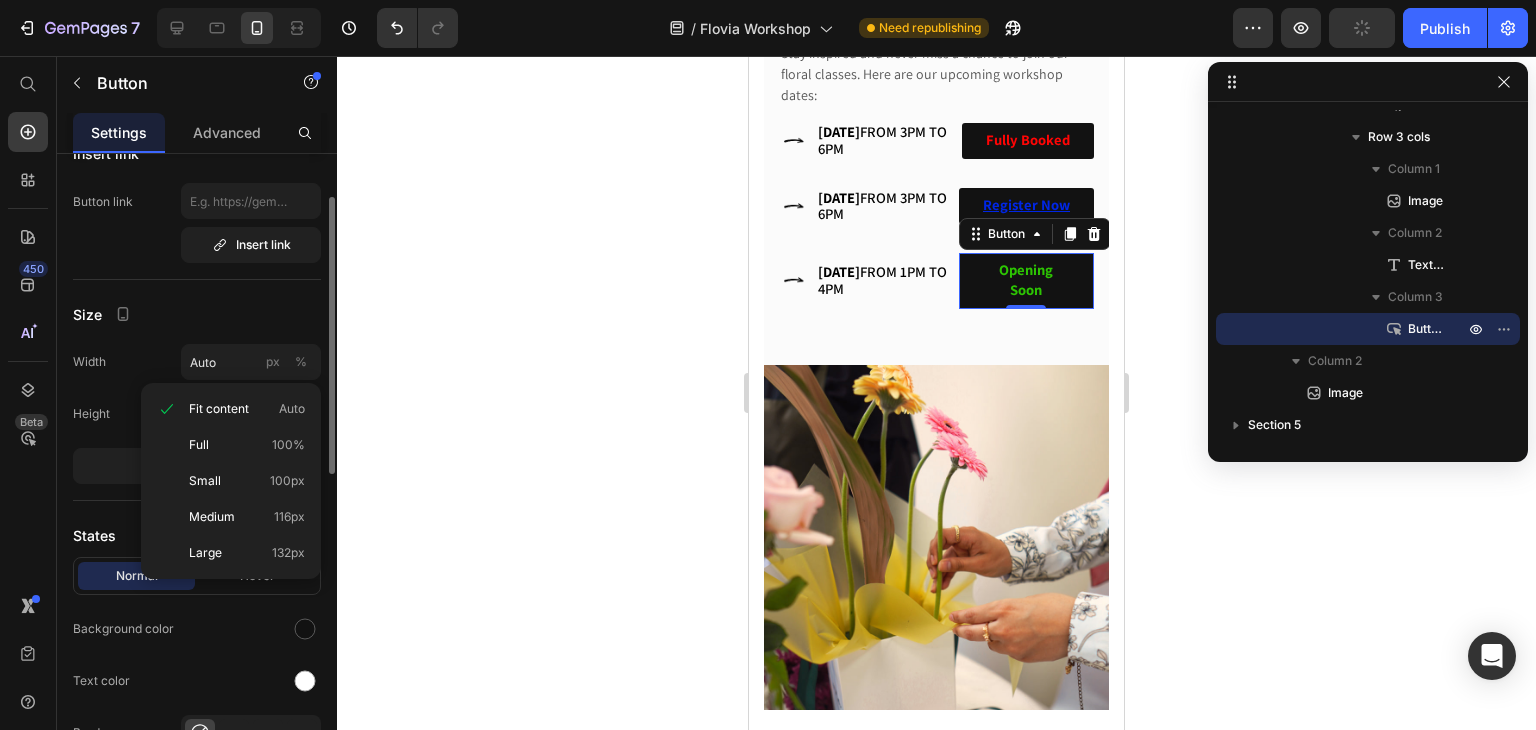 click on "Height Auto px" at bounding box center [197, 414] 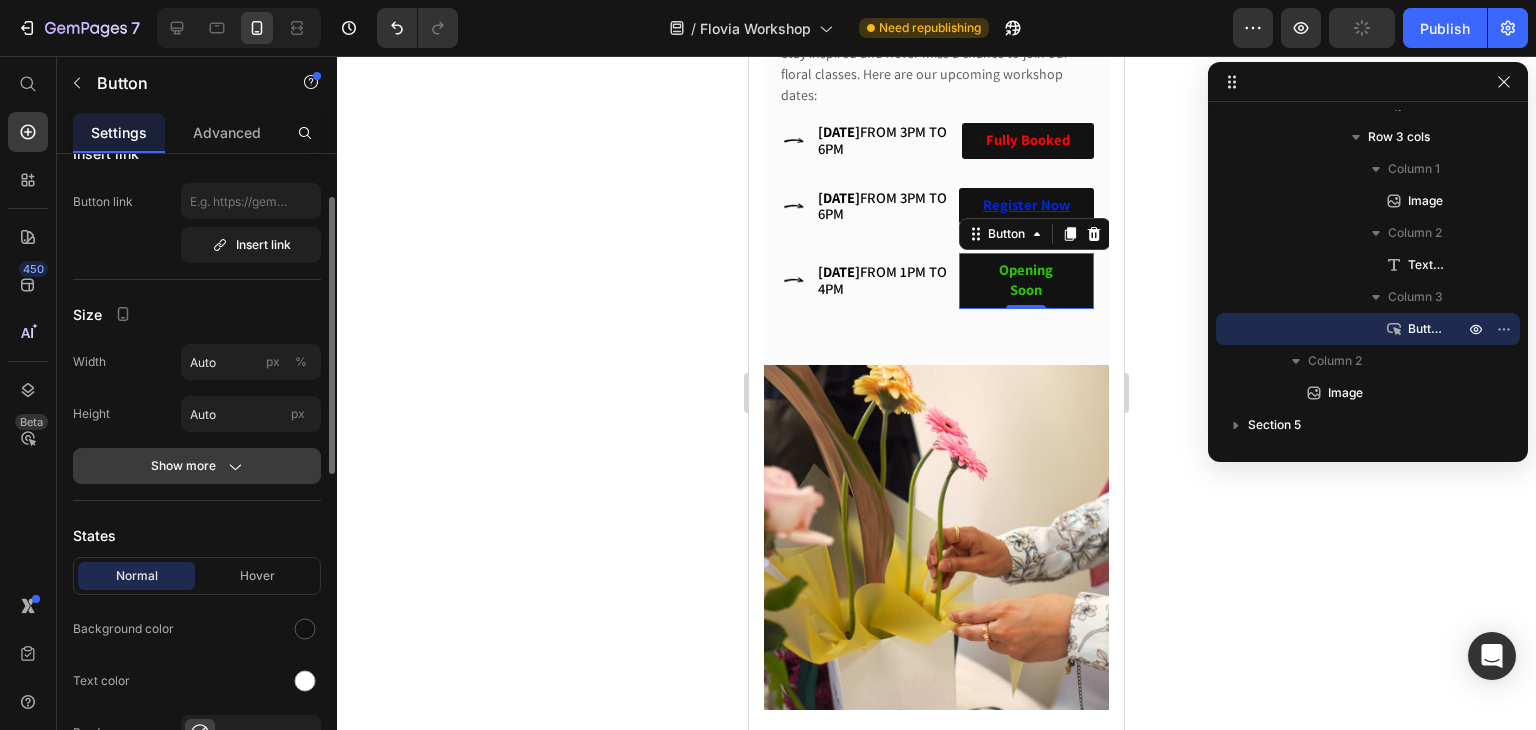 click on "Show more" at bounding box center [197, 466] 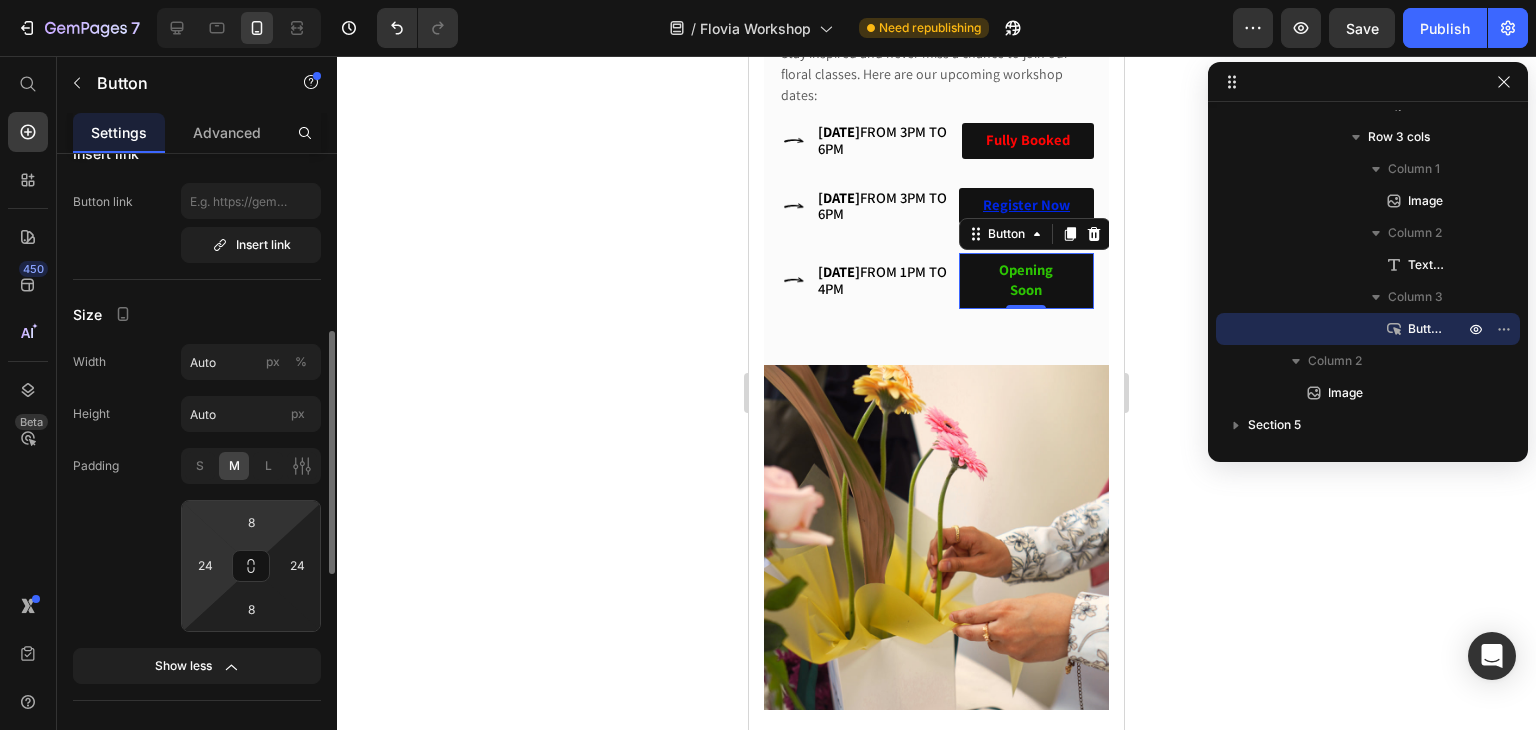 scroll, scrollTop: 200, scrollLeft: 0, axis: vertical 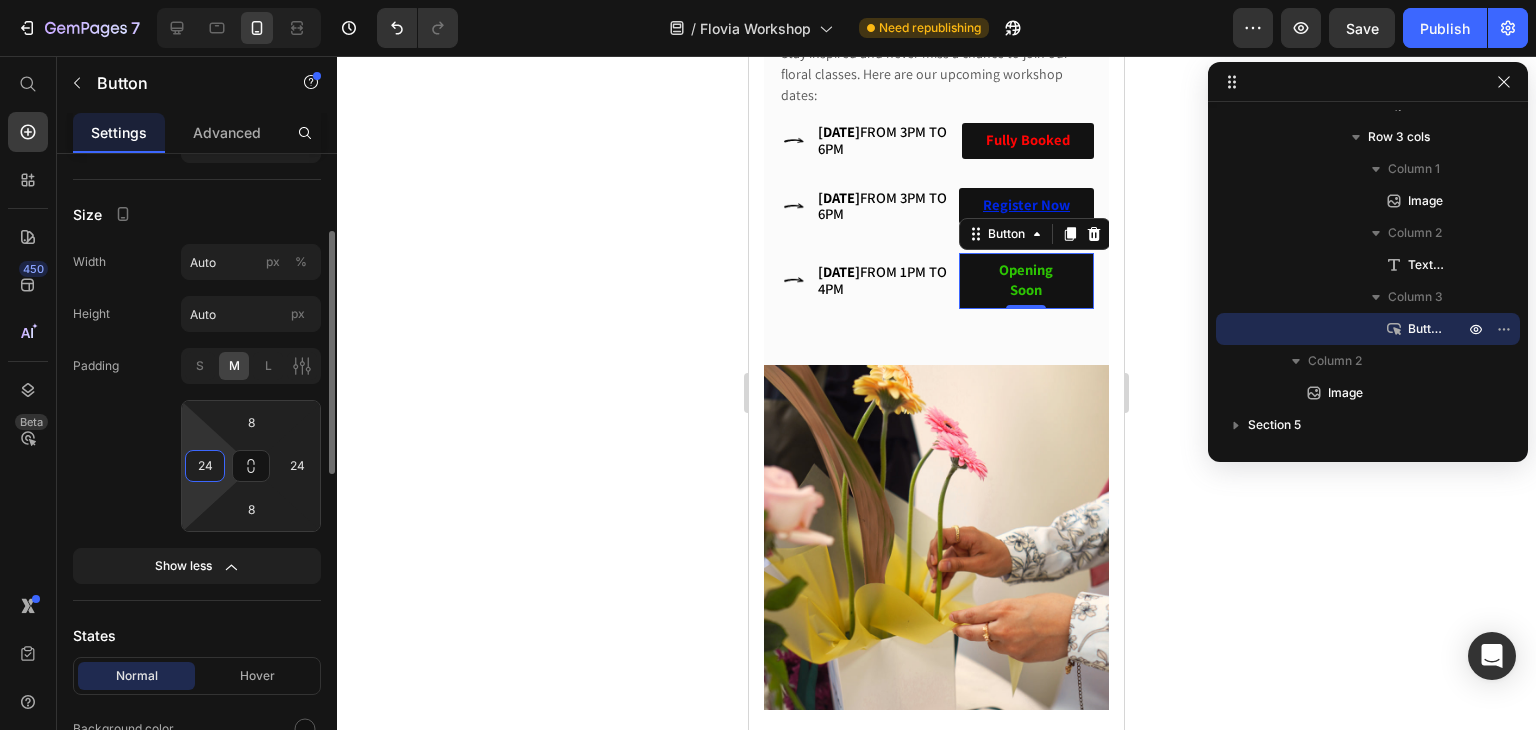 click on "24" at bounding box center (205, 466) 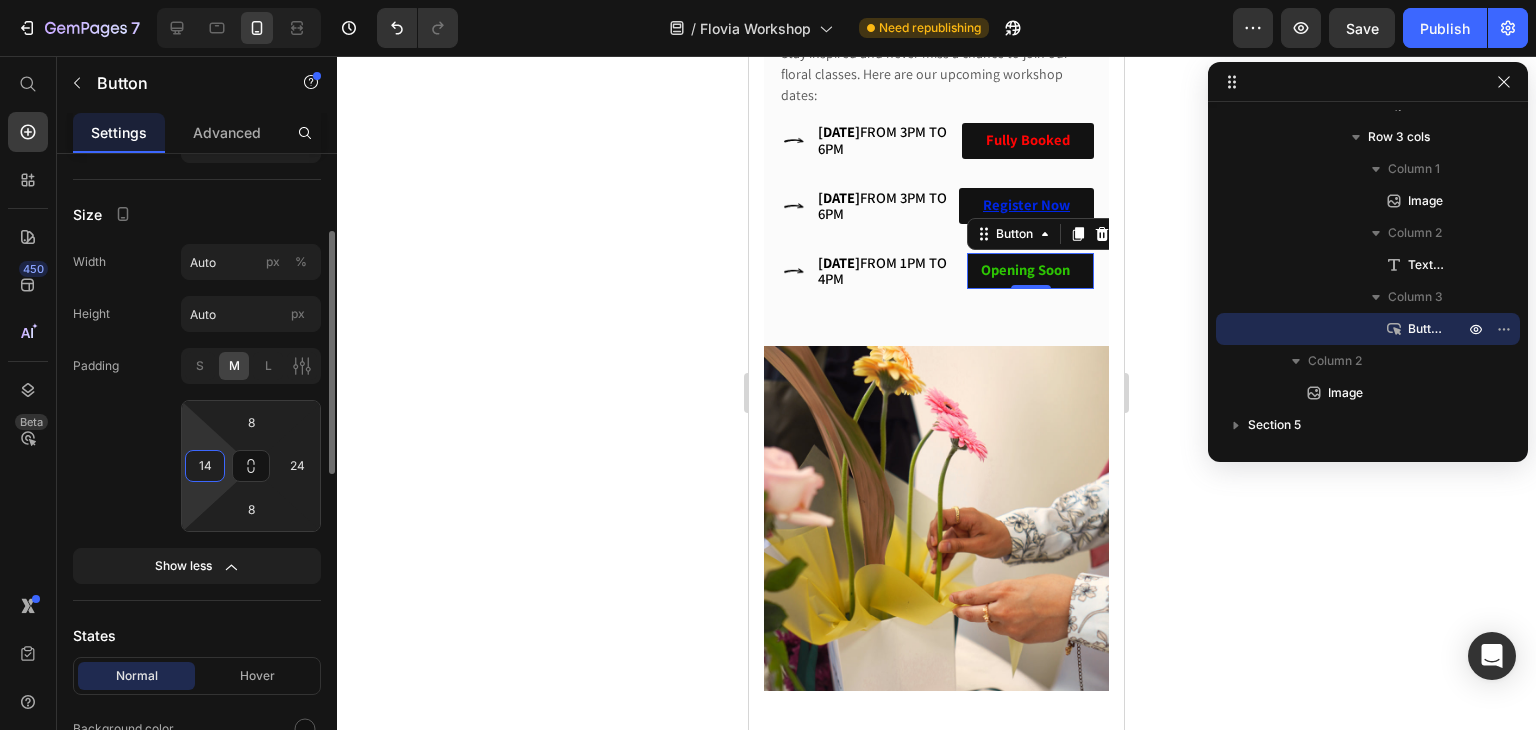click on "14" at bounding box center (205, 466) 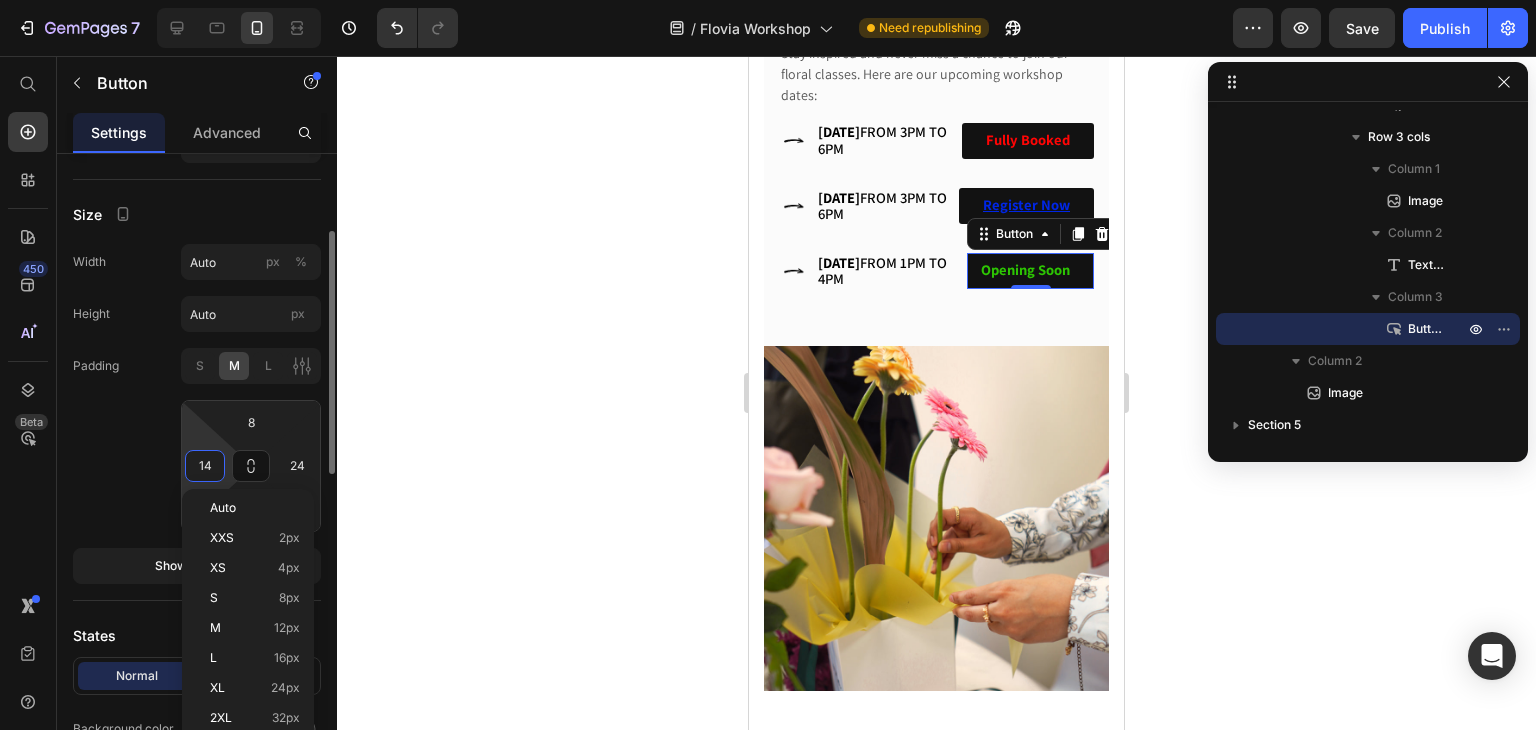 click on "14" at bounding box center [205, 466] 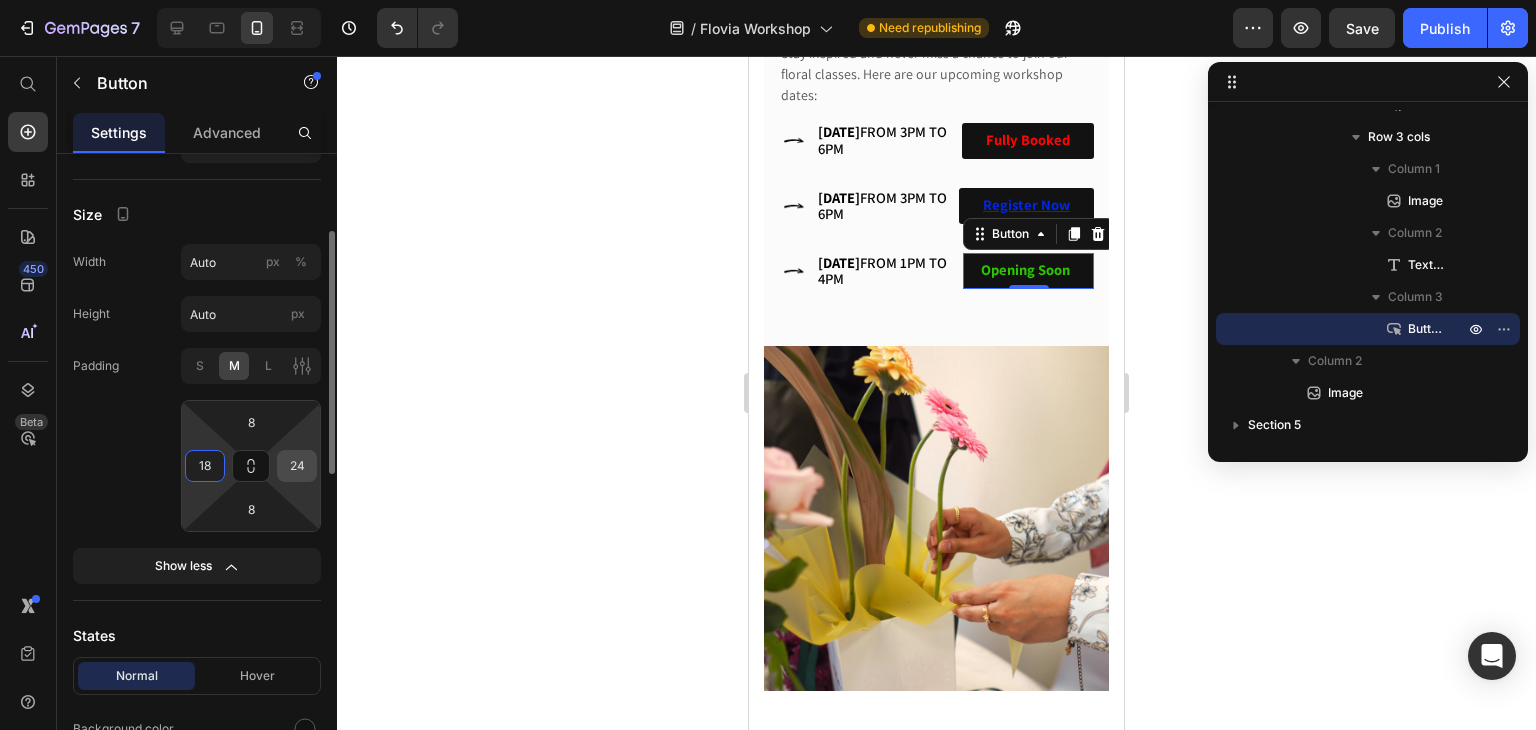 type on "18" 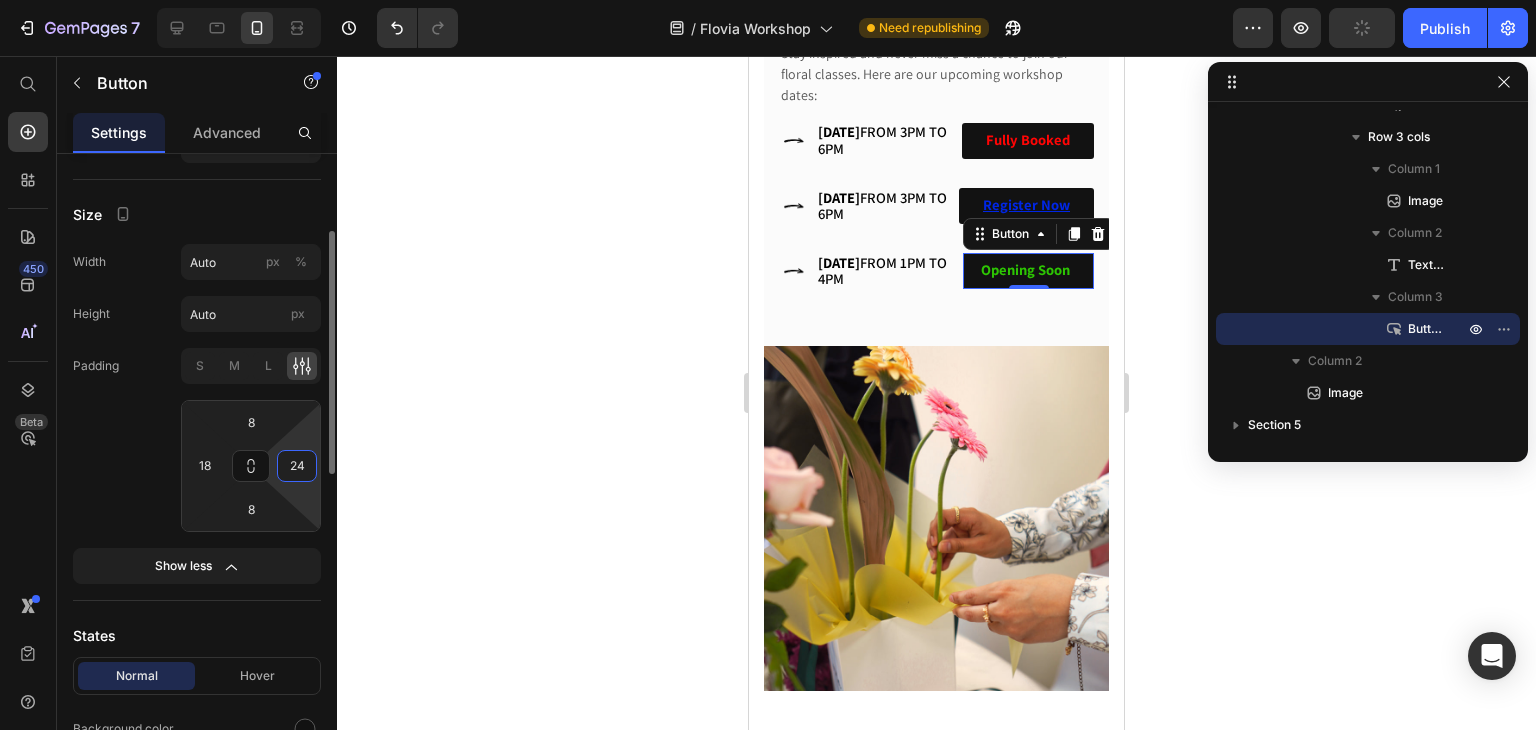 click on "24" at bounding box center [297, 466] 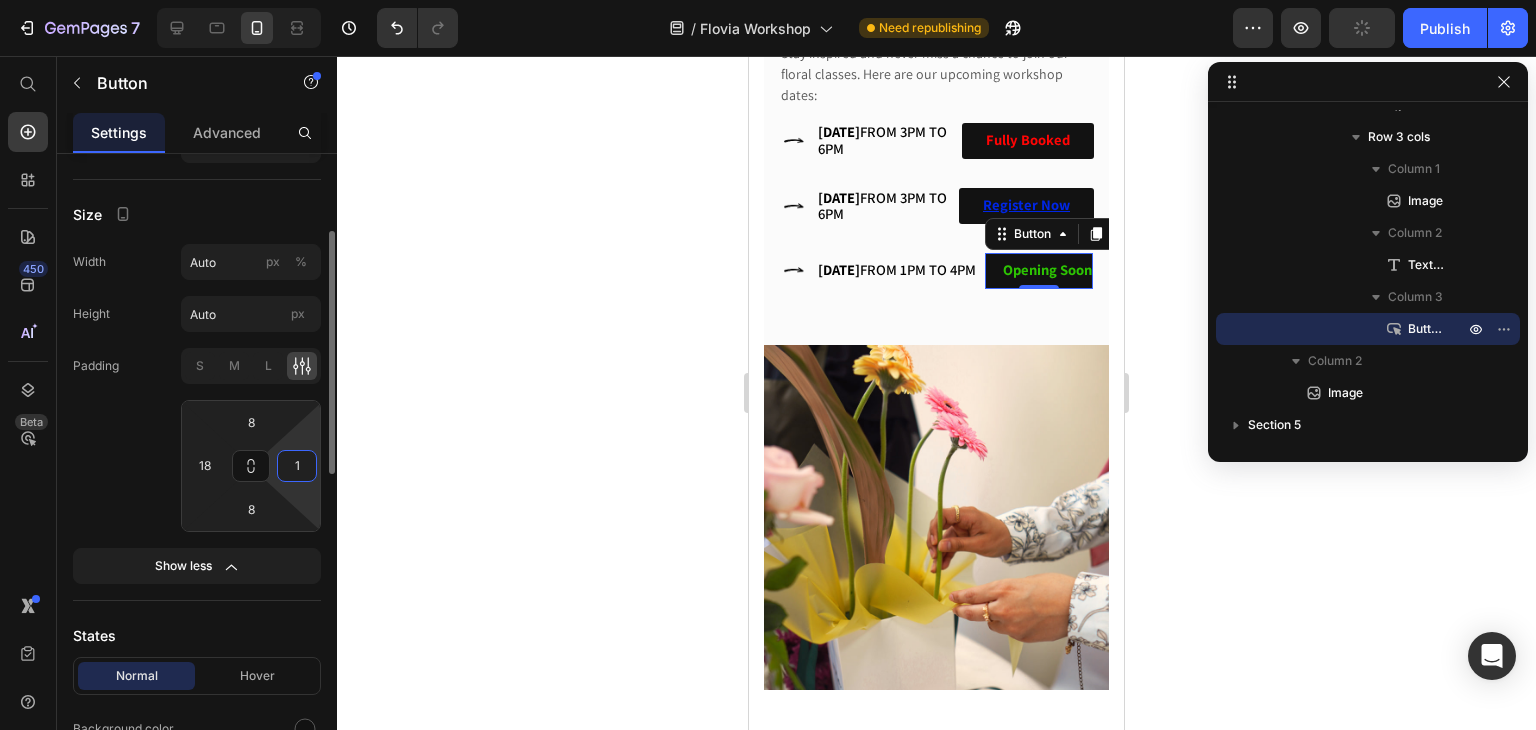 type on "18" 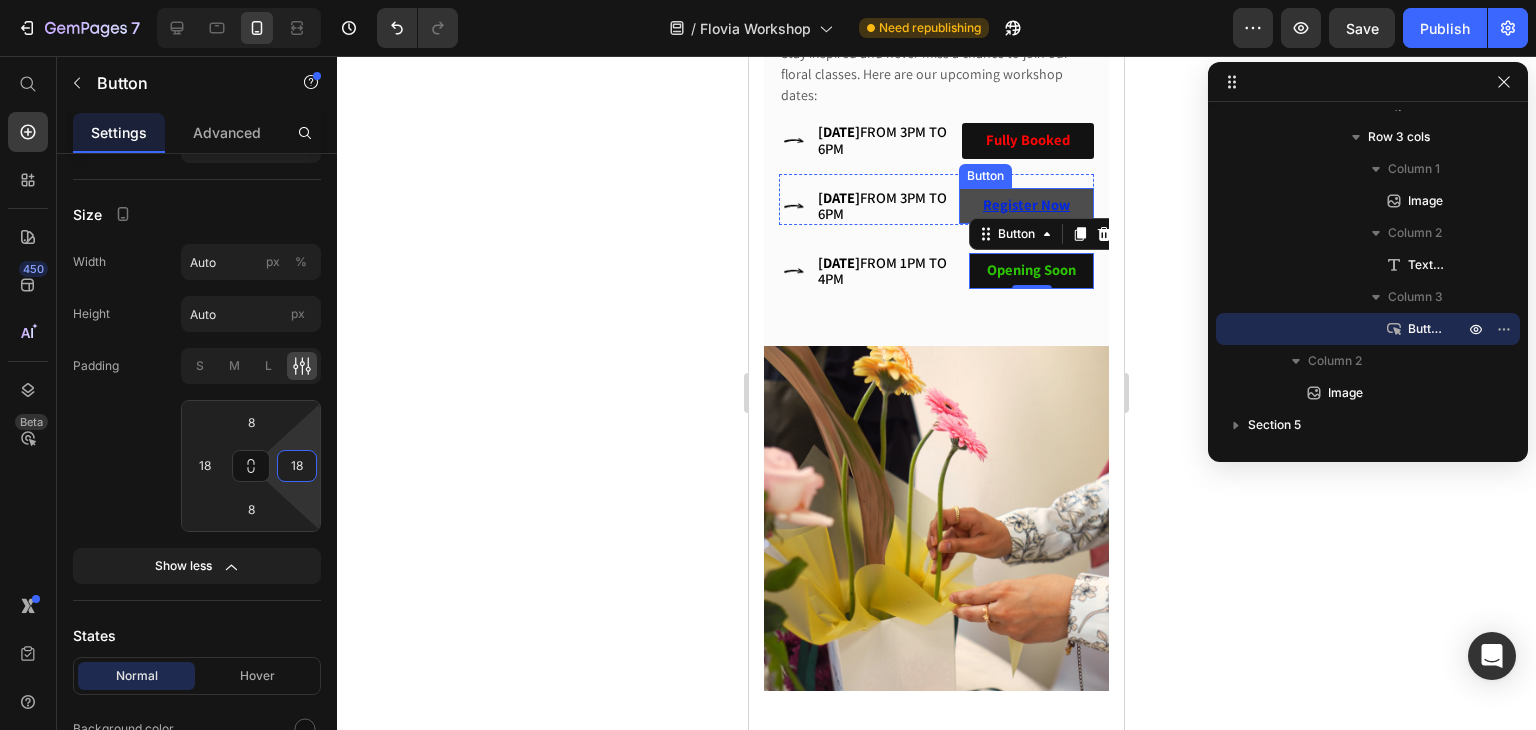 click on "Register Now" at bounding box center [1026, 206] 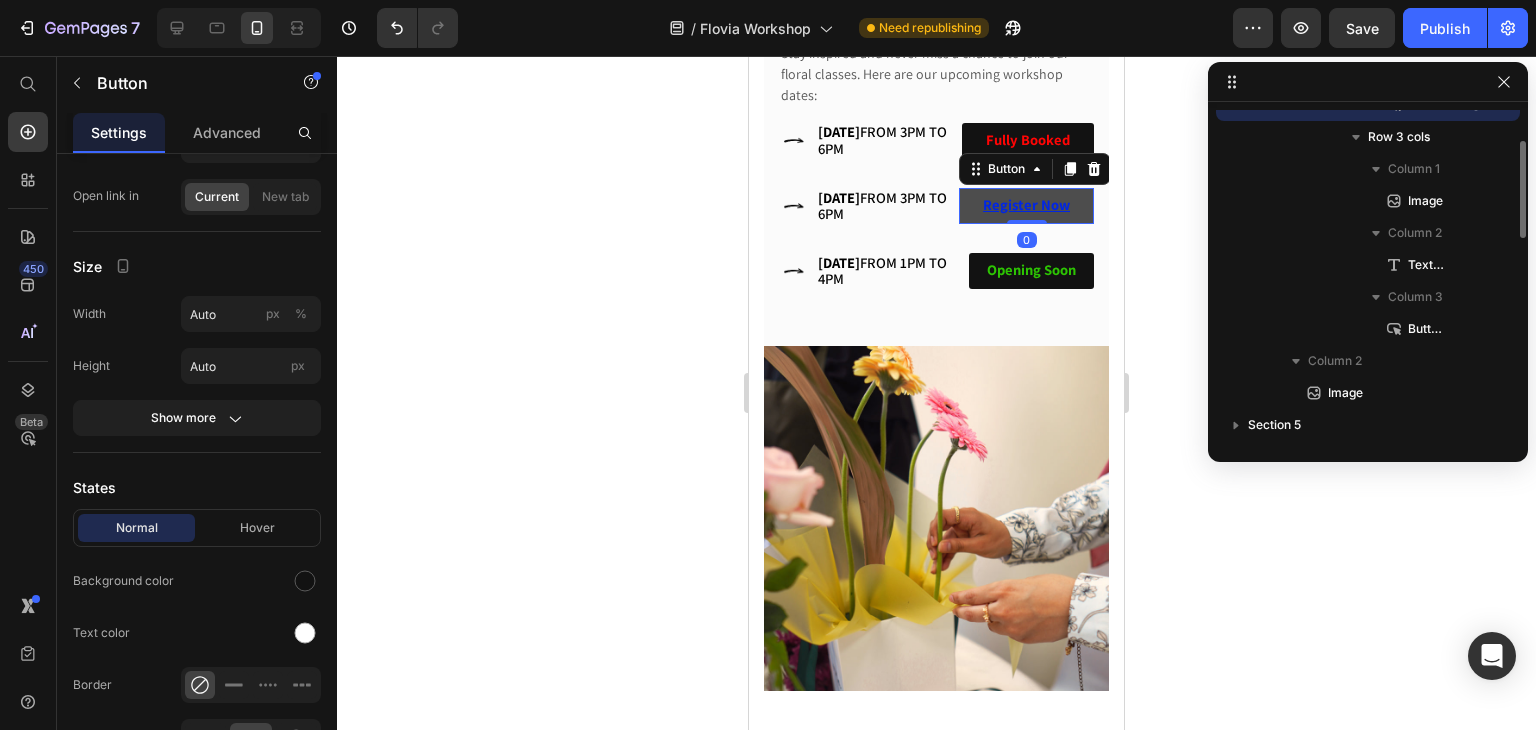 scroll, scrollTop: 634, scrollLeft: 0, axis: vertical 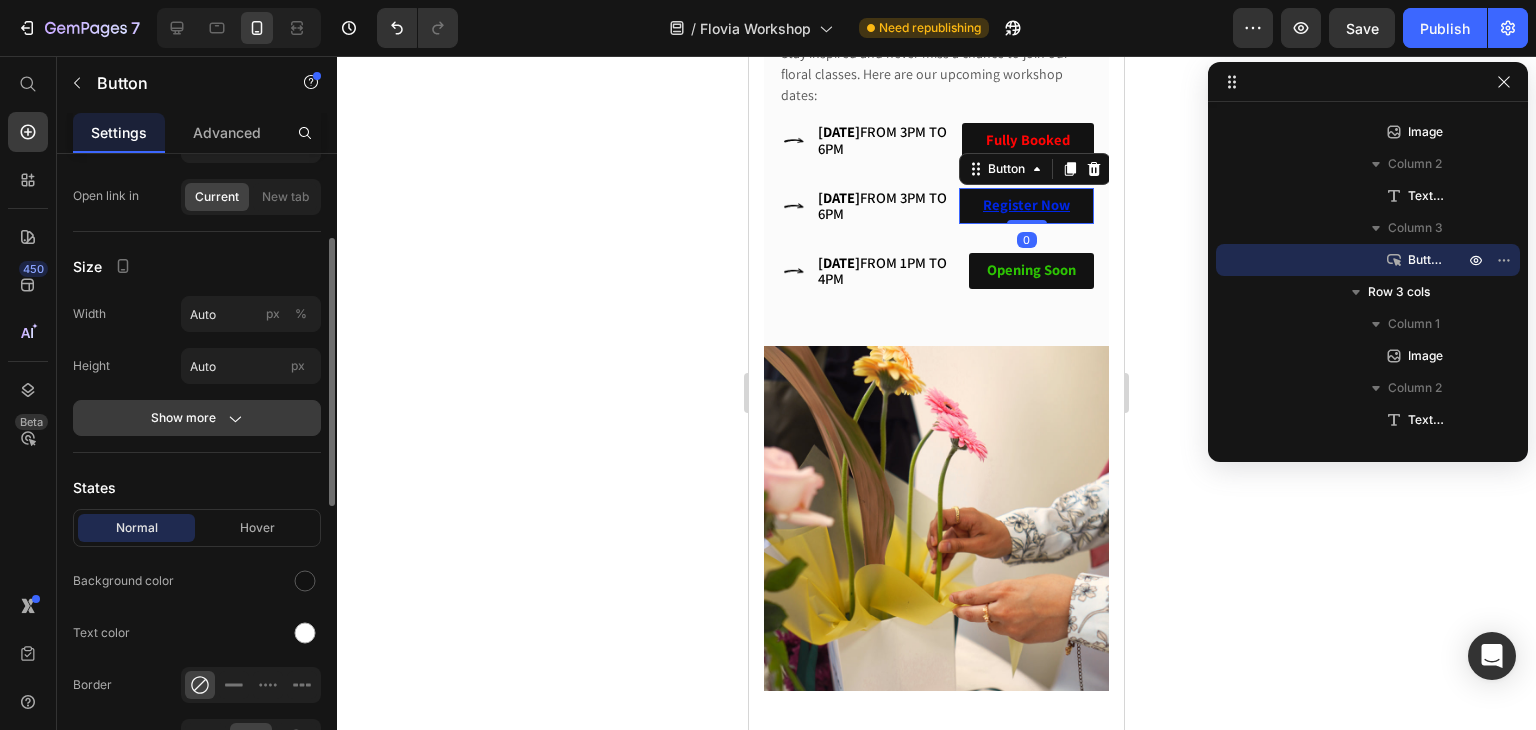 click 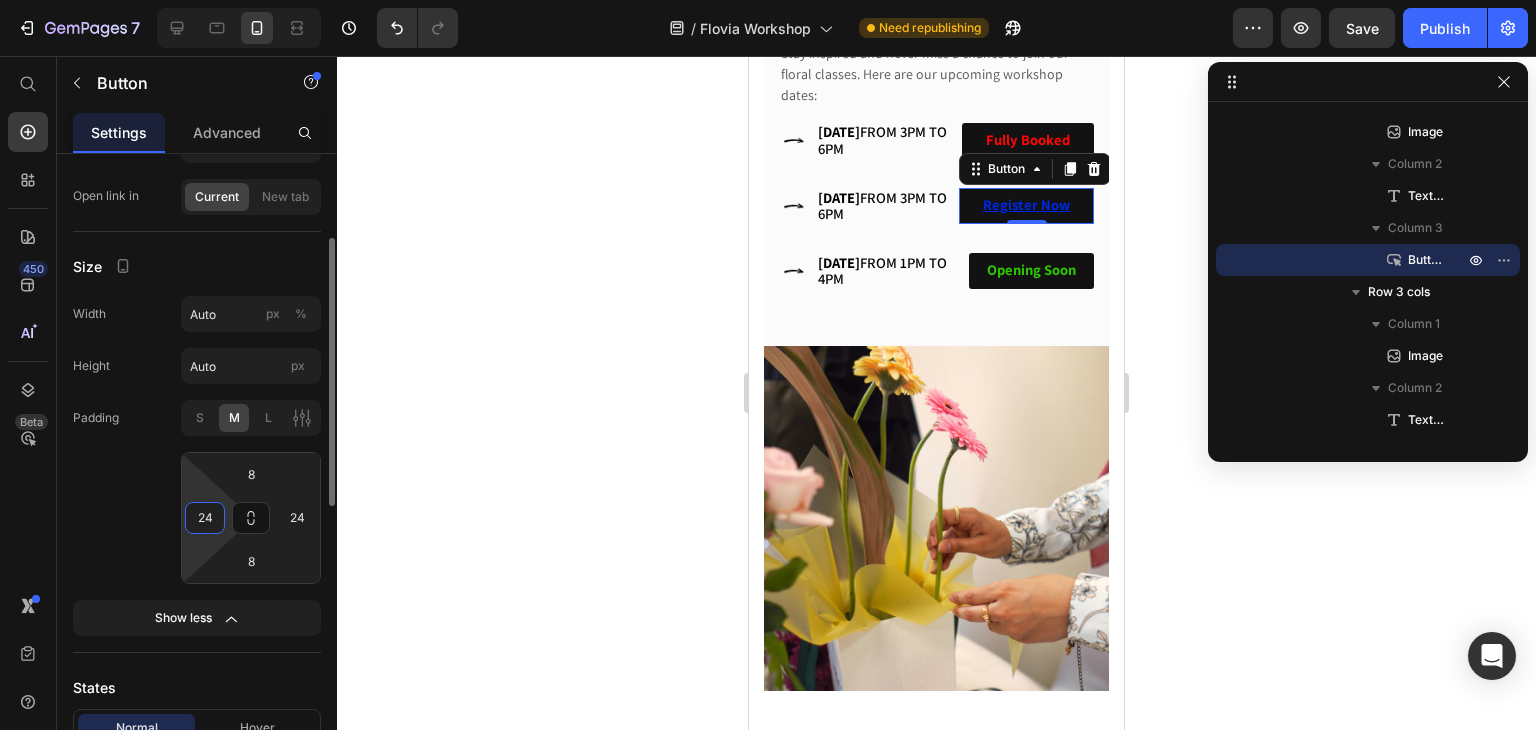 click on "24" at bounding box center [205, 518] 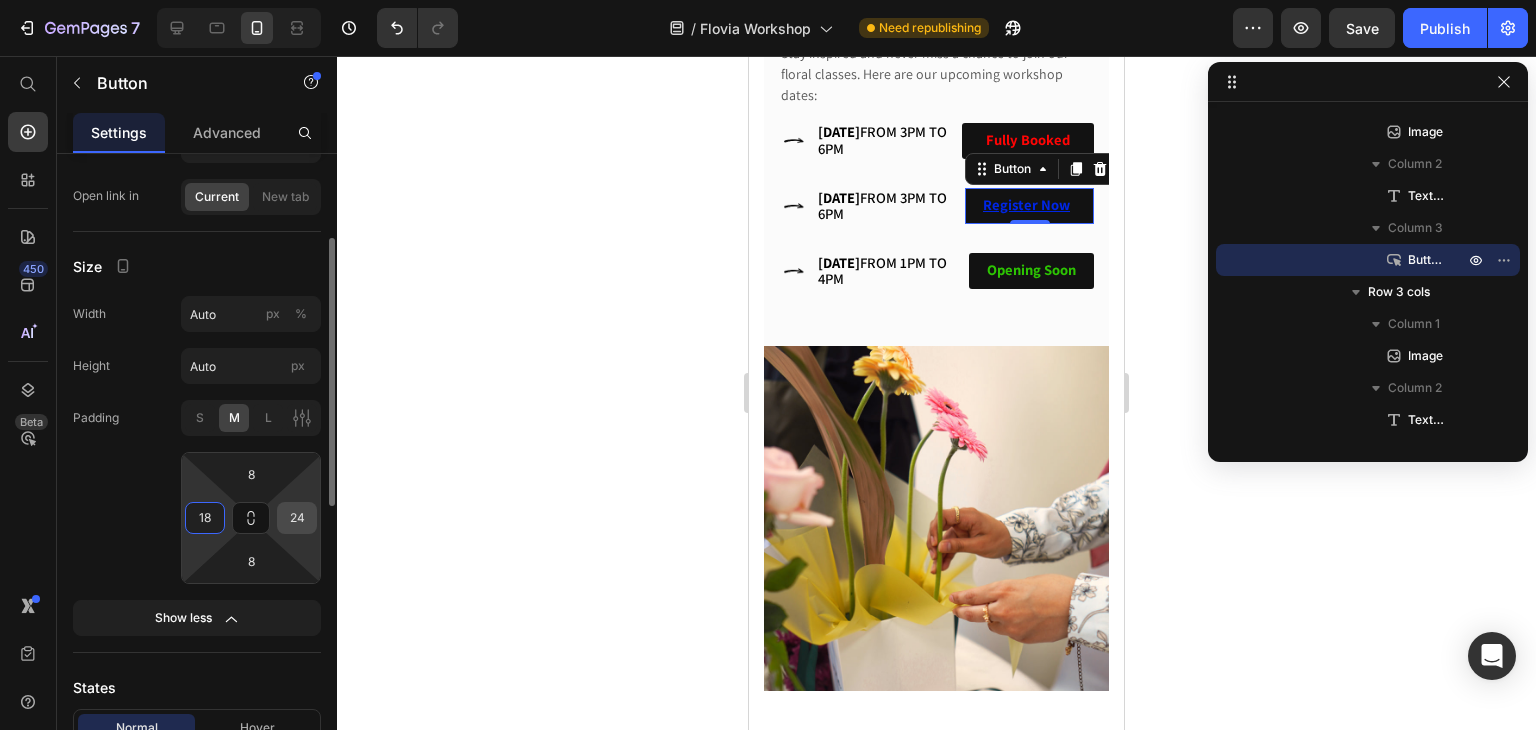 type on "18" 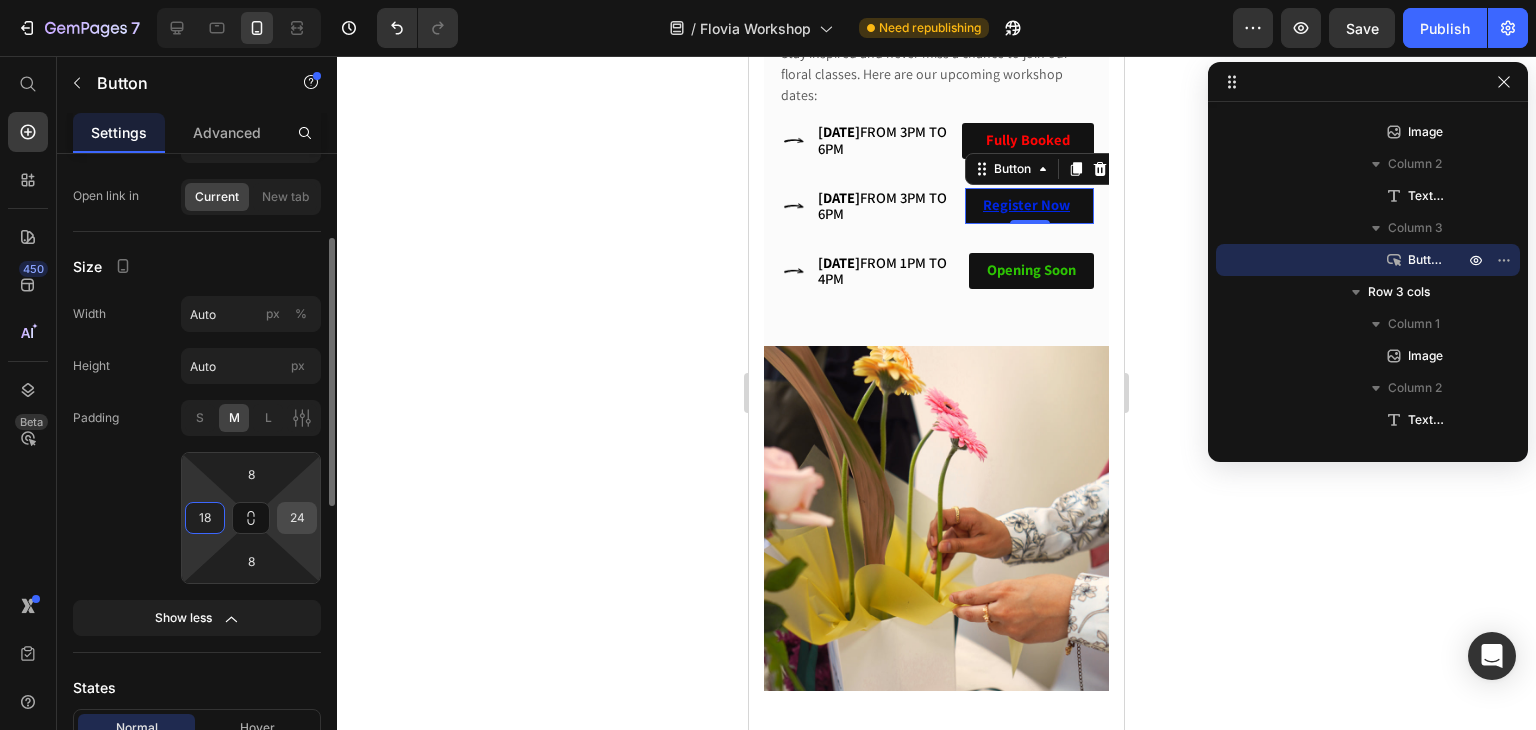 click on "24" at bounding box center [297, 518] 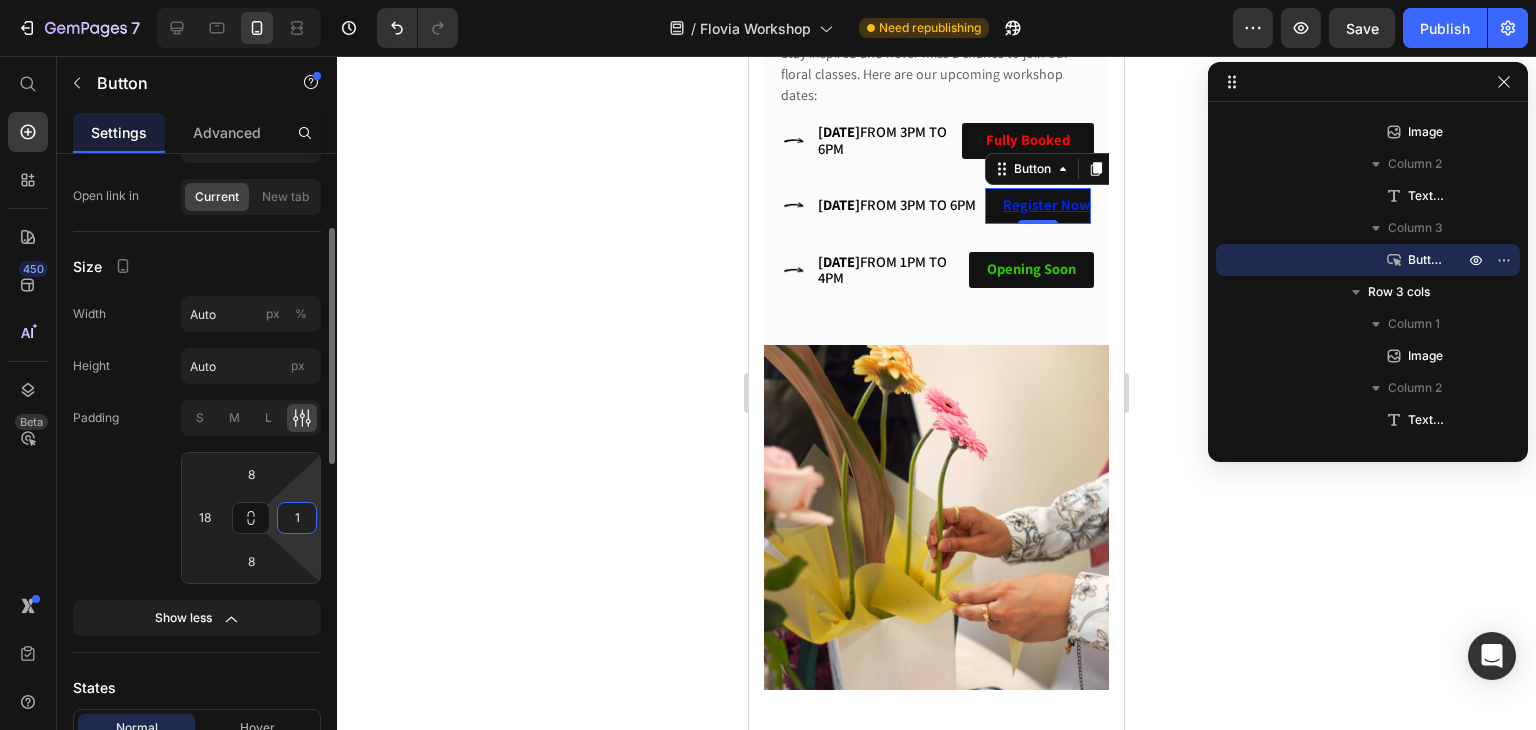 type on "18" 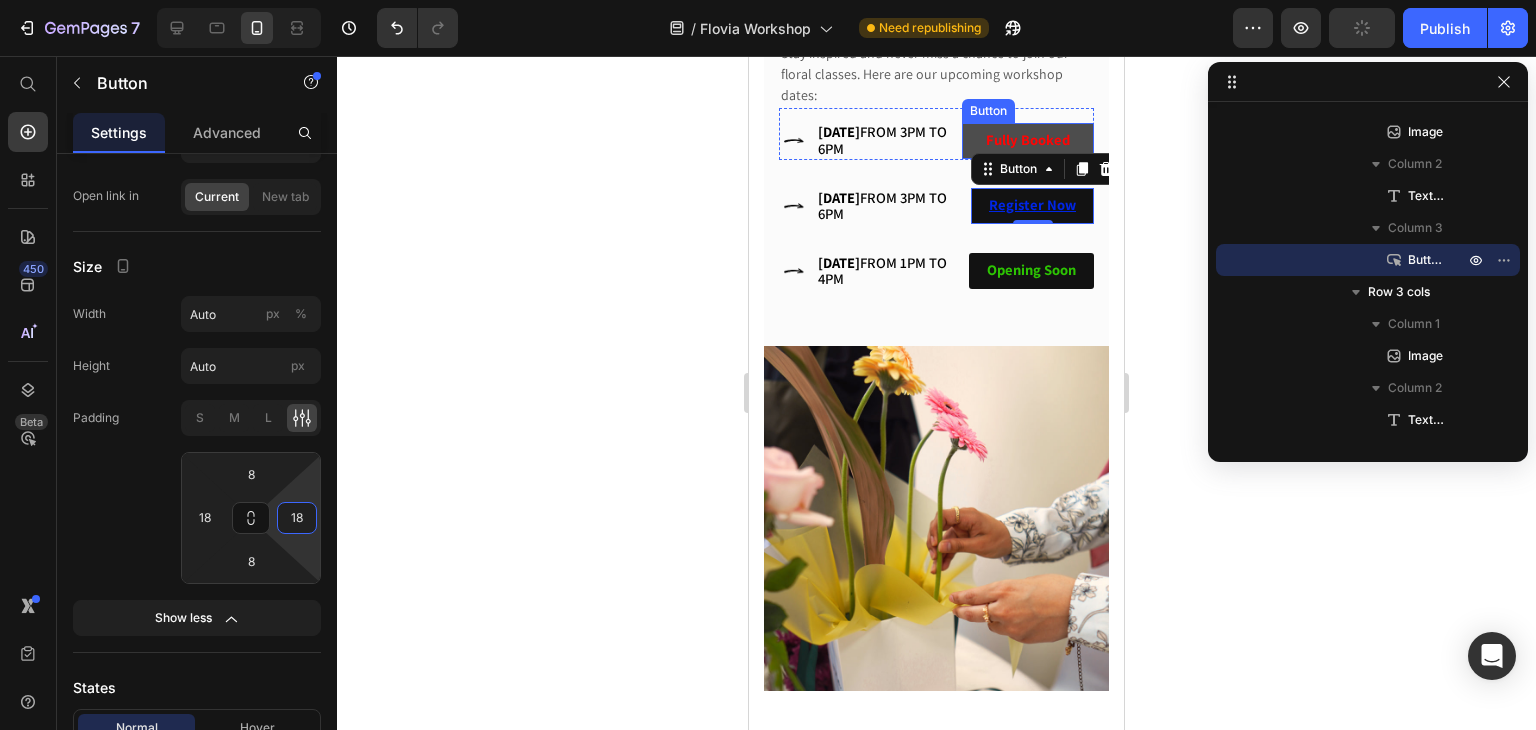 click on "Fully Booked" at bounding box center (1028, 141) 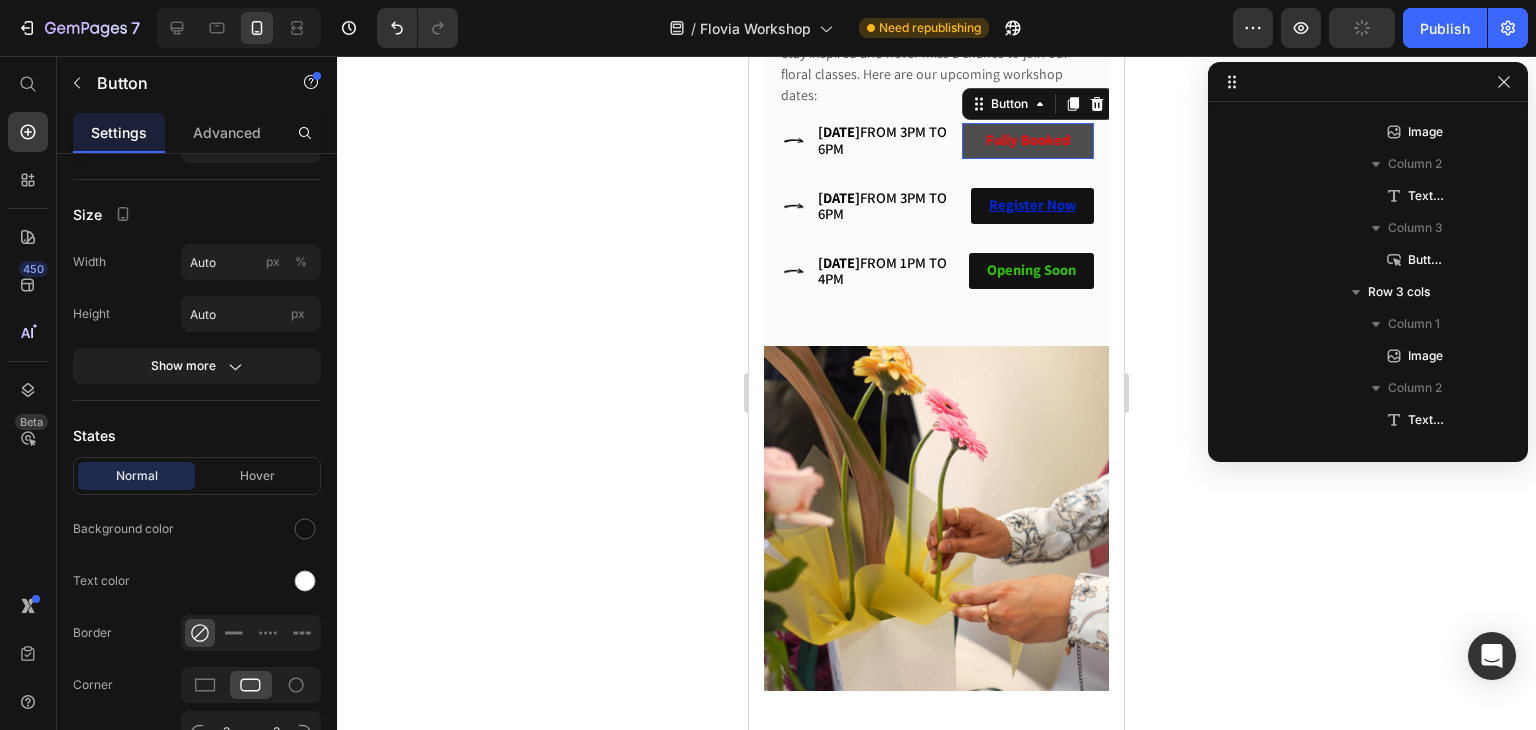 scroll, scrollTop: 410, scrollLeft: 0, axis: vertical 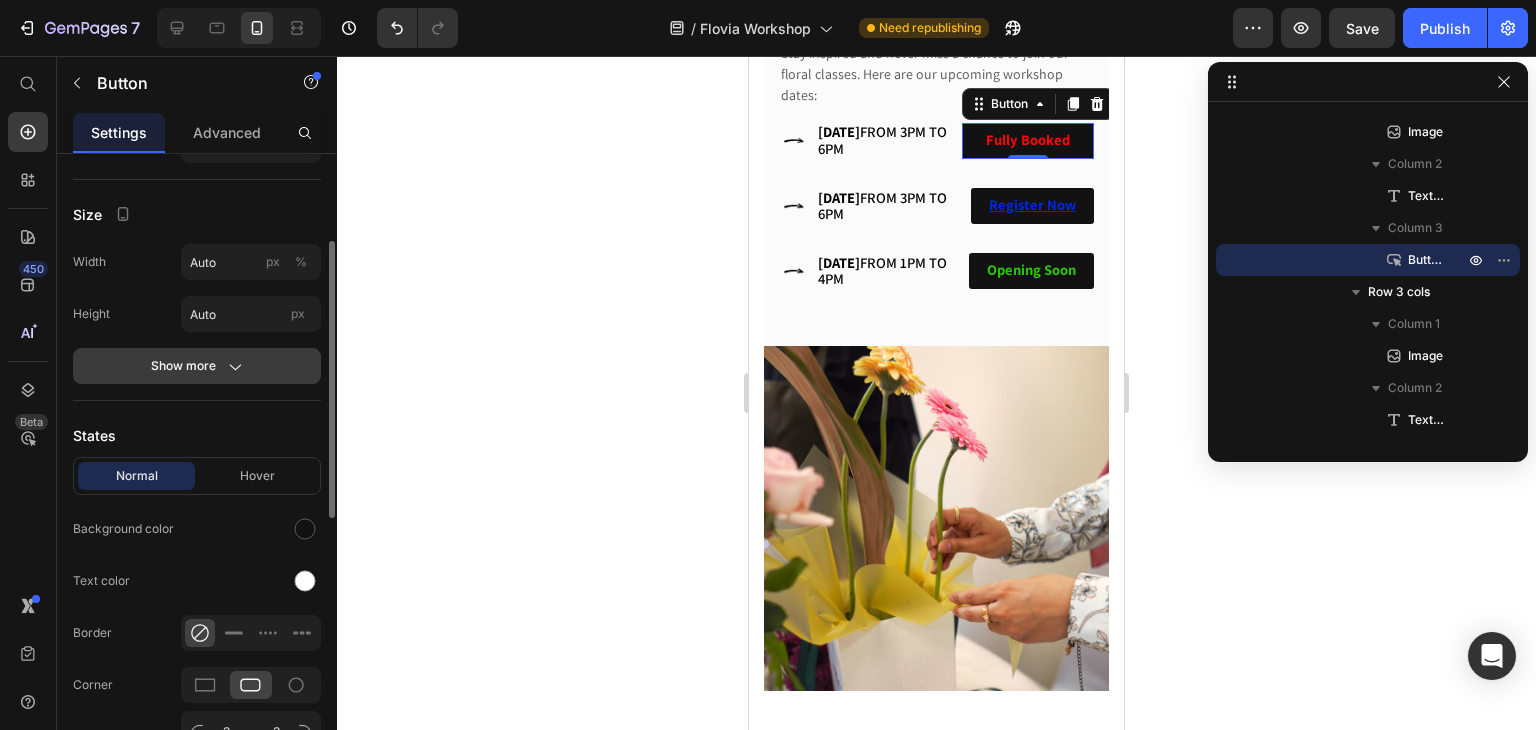 click 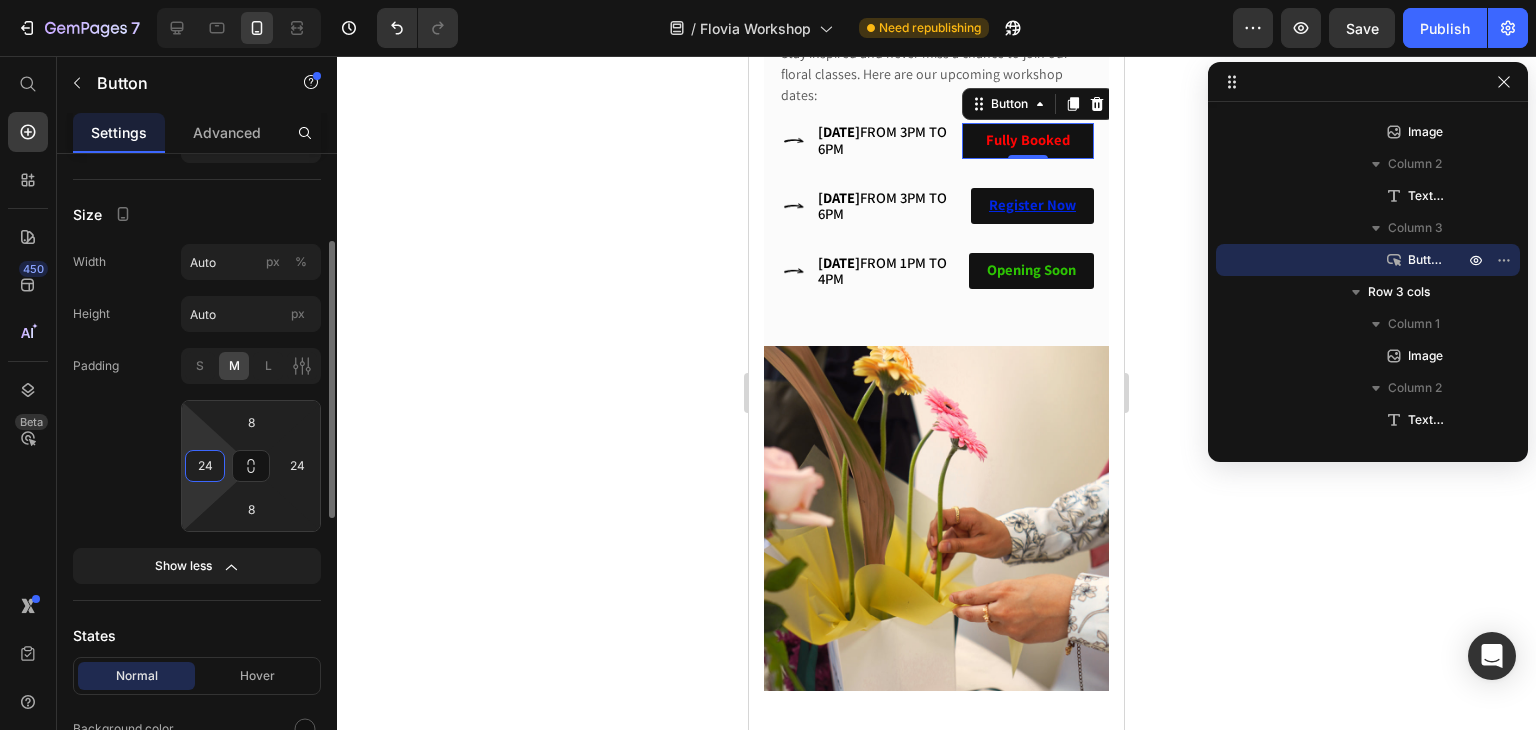 click on "24" at bounding box center (205, 466) 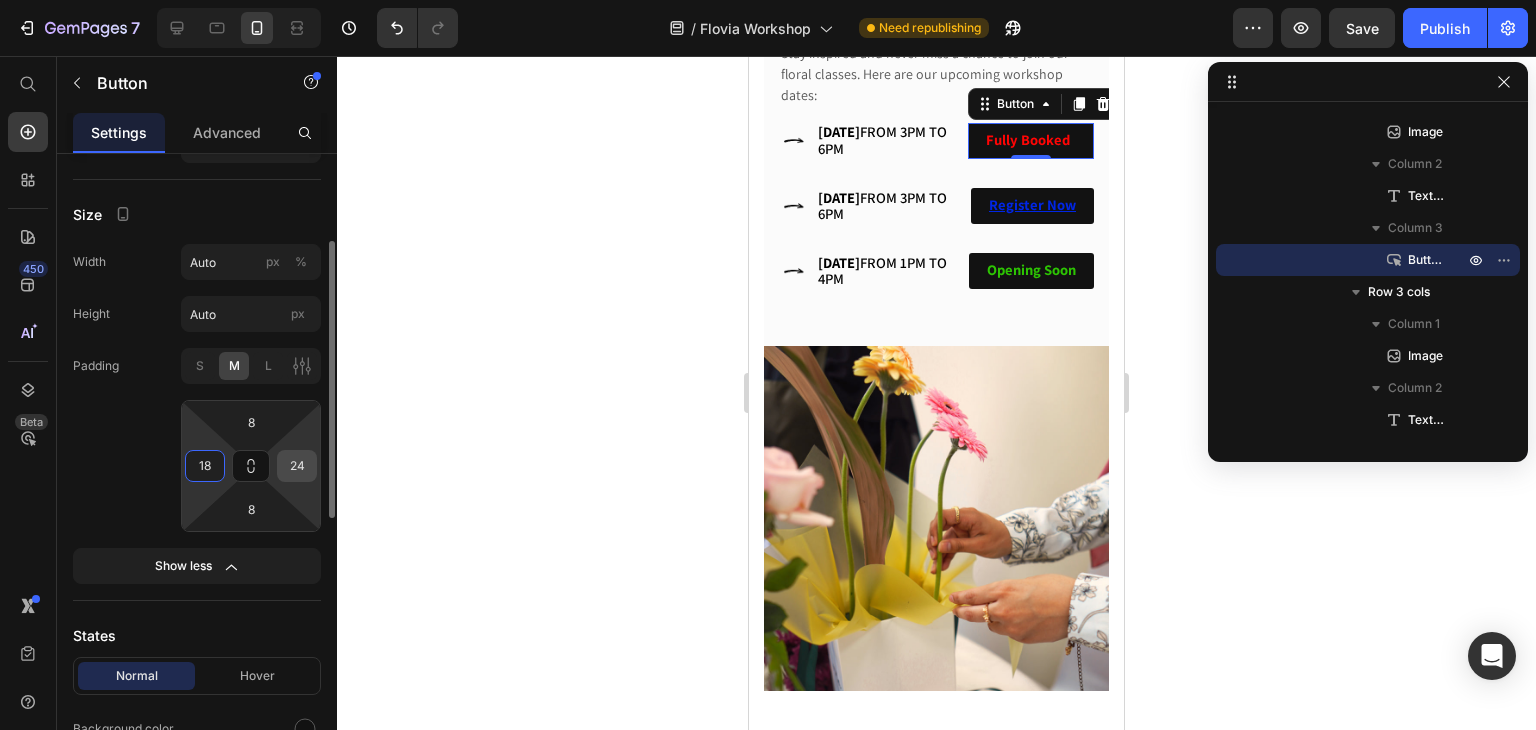type on "18" 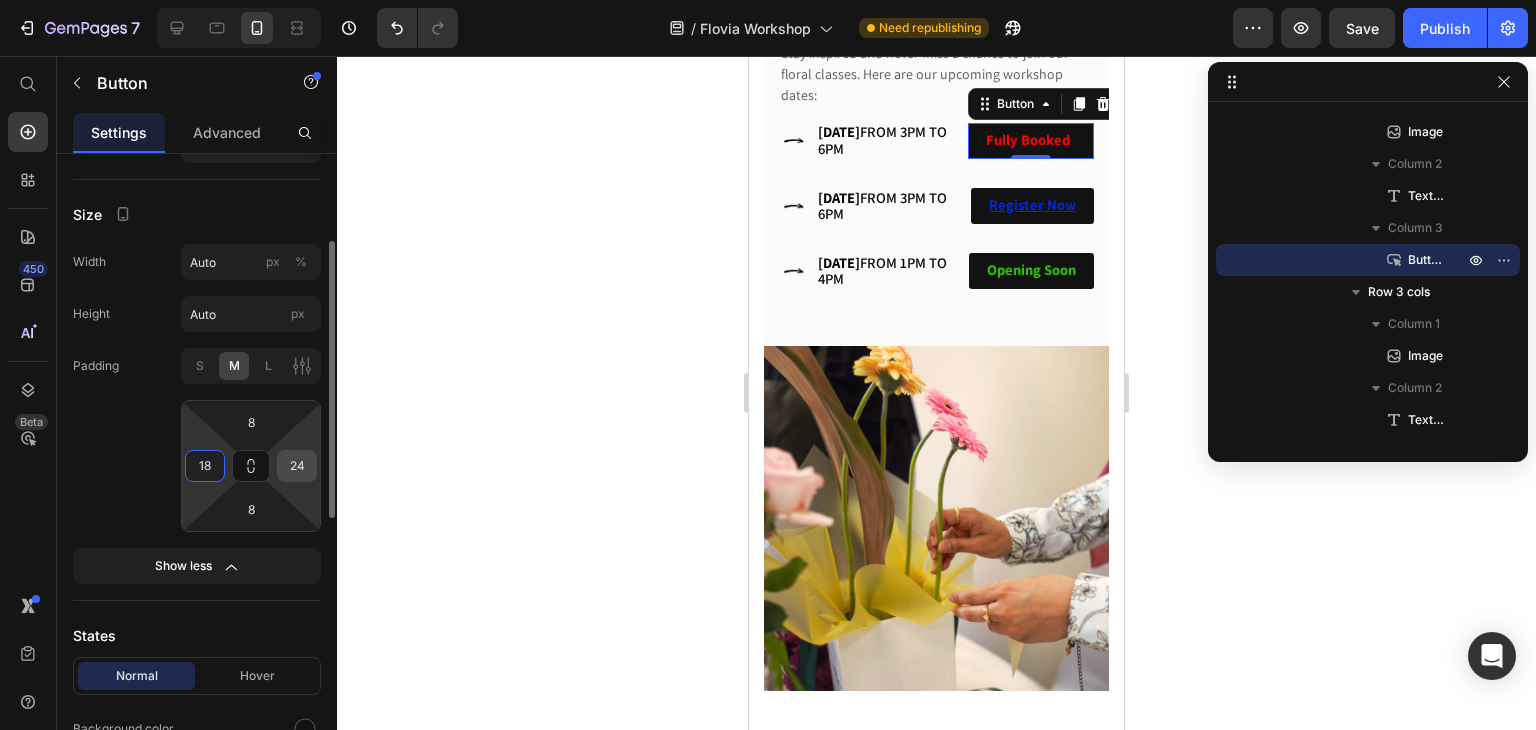 click on "24" at bounding box center [297, 466] 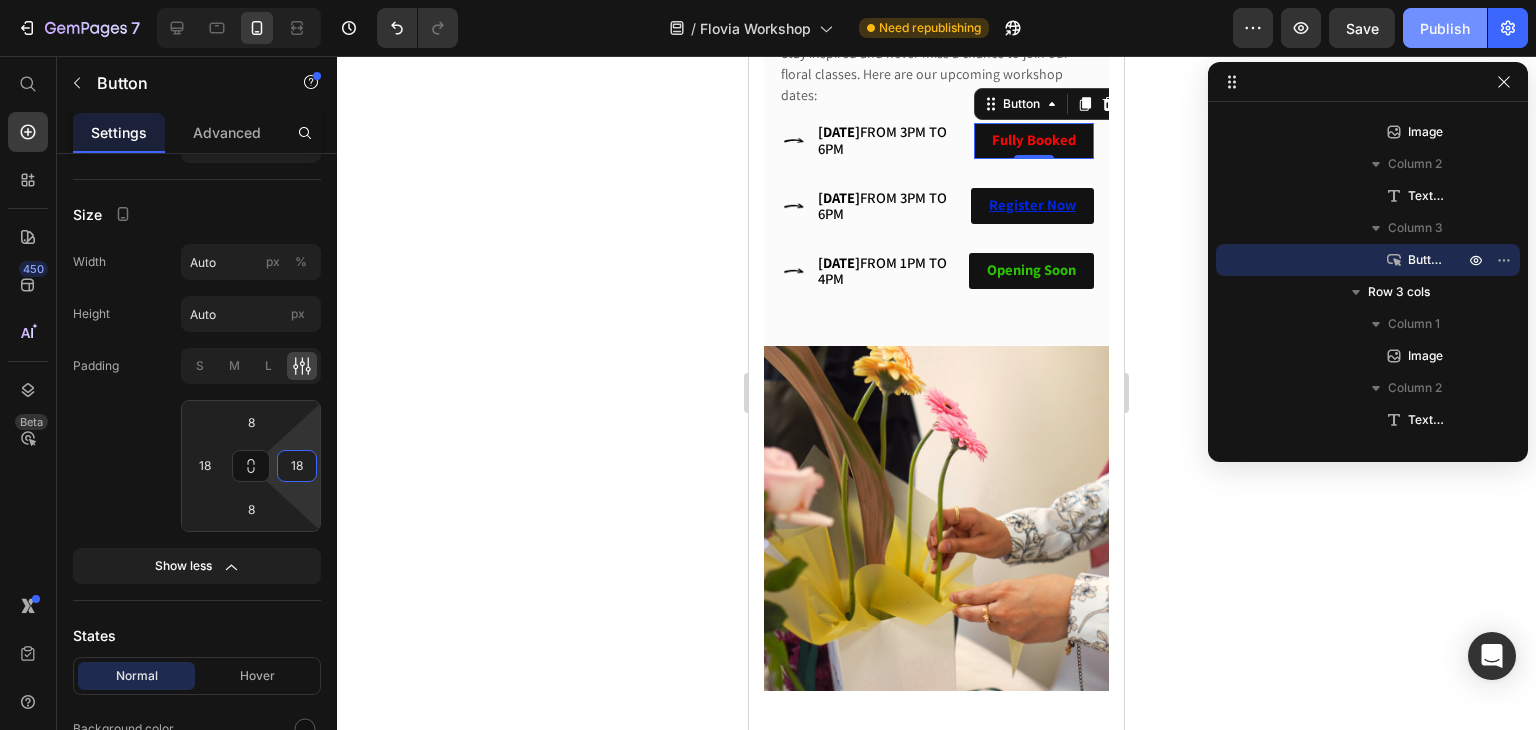 type on "18" 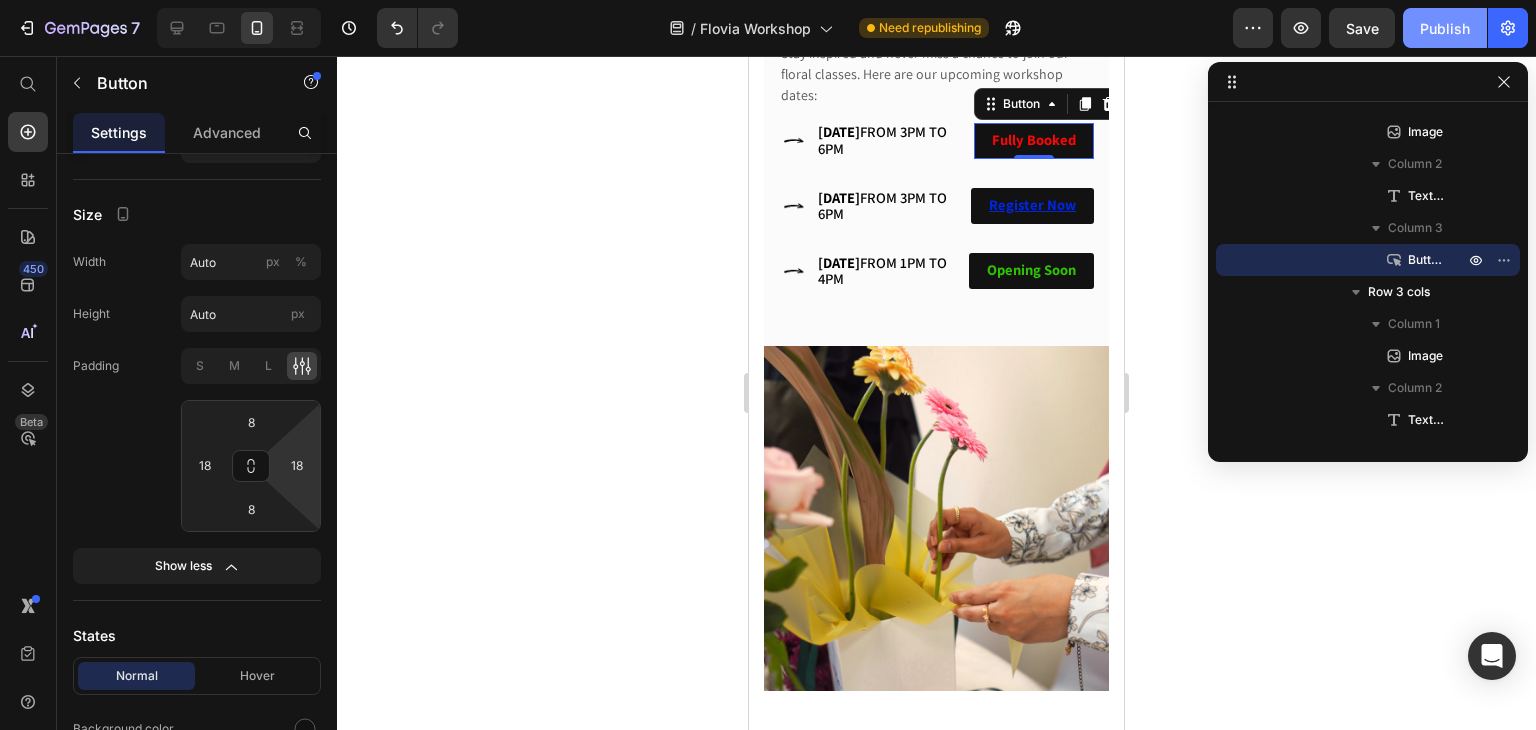 click on "Publish" 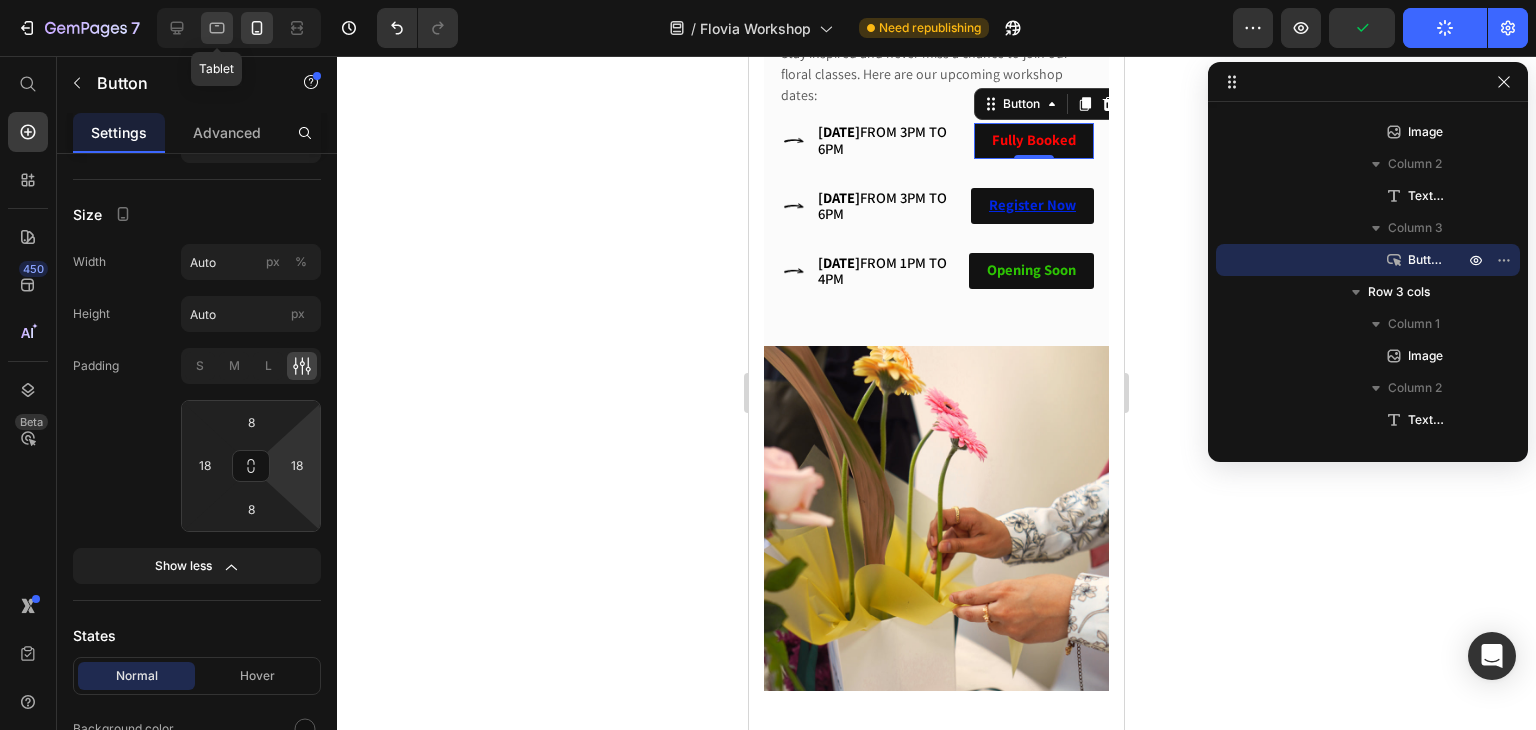 click 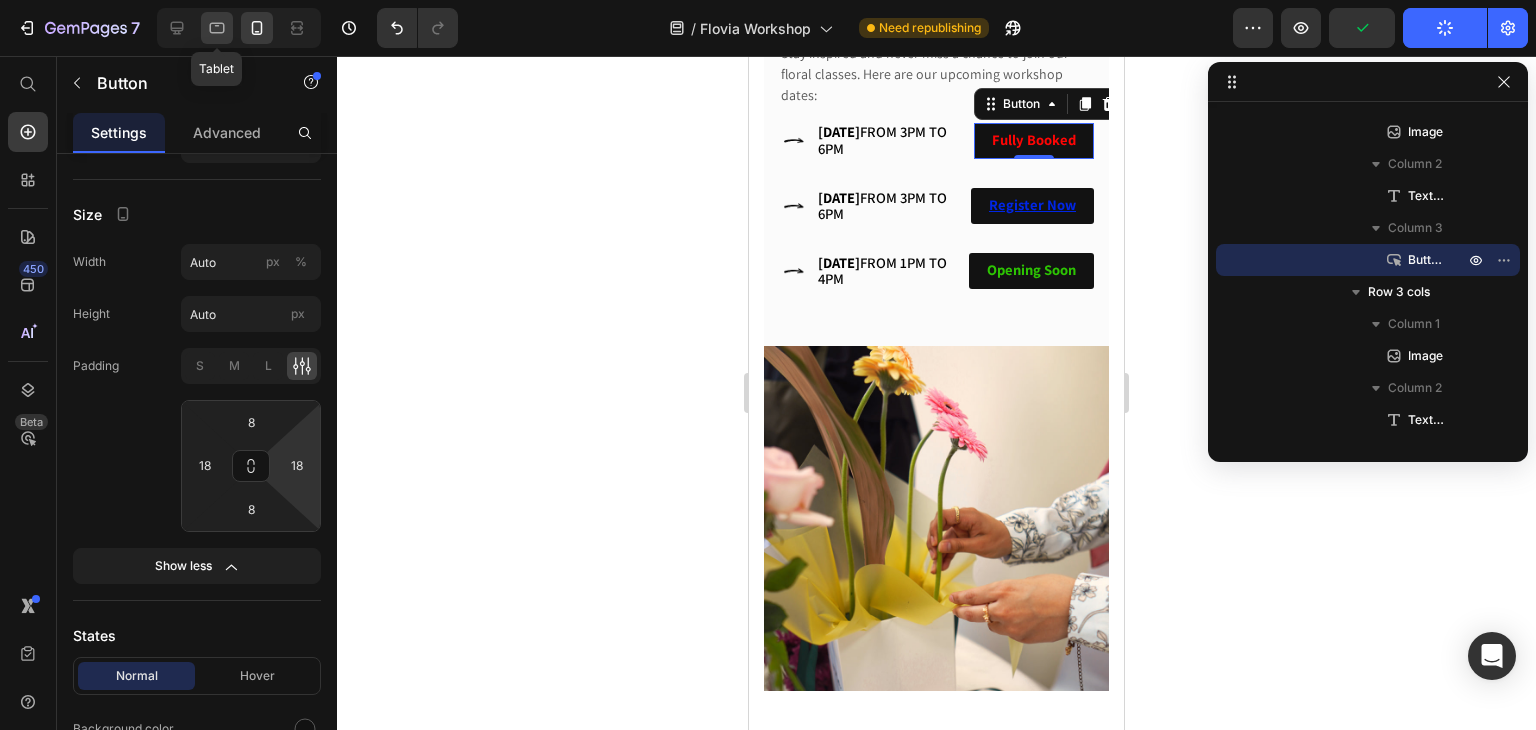 type on "16" 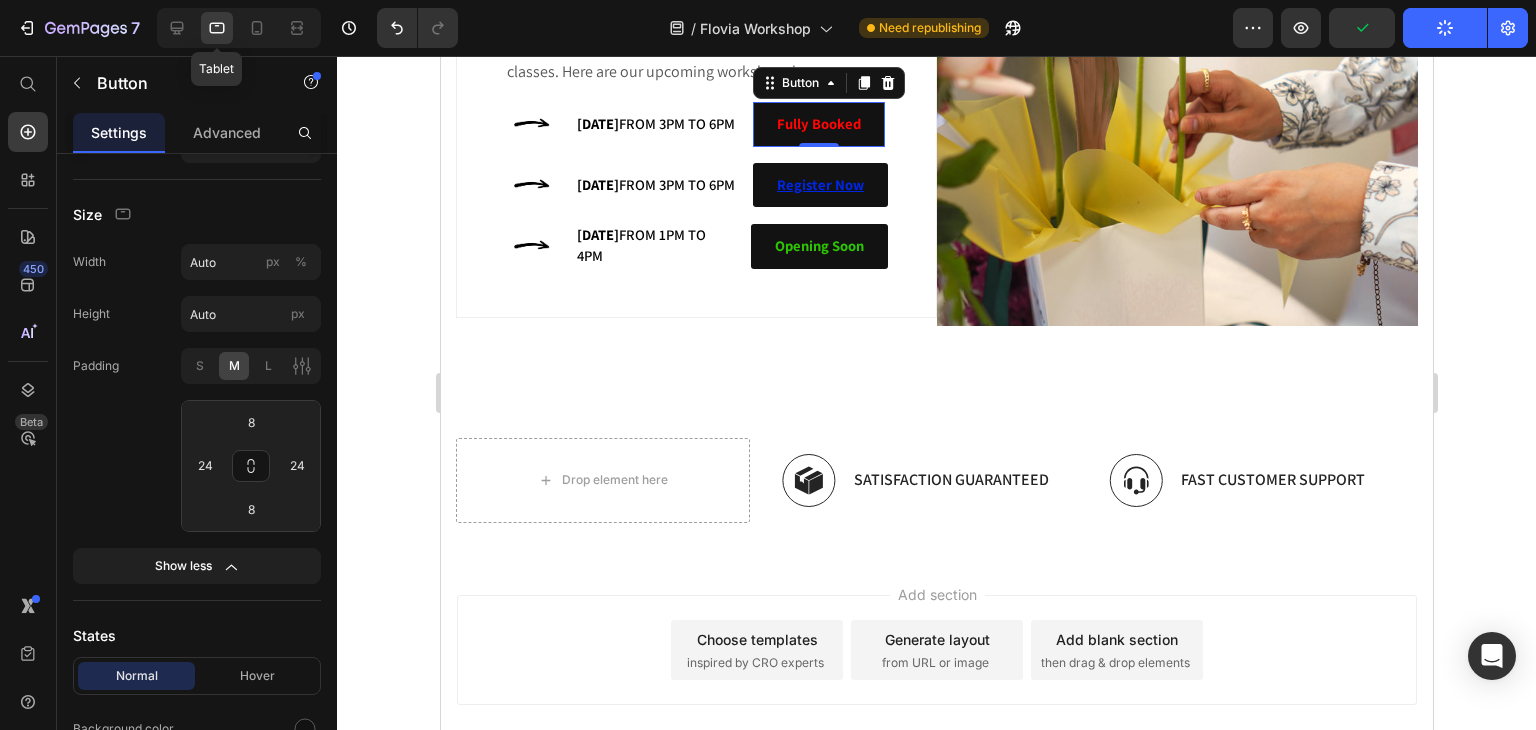 scroll, scrollTop: 2004, scrollLeft: 0, axis: vertical 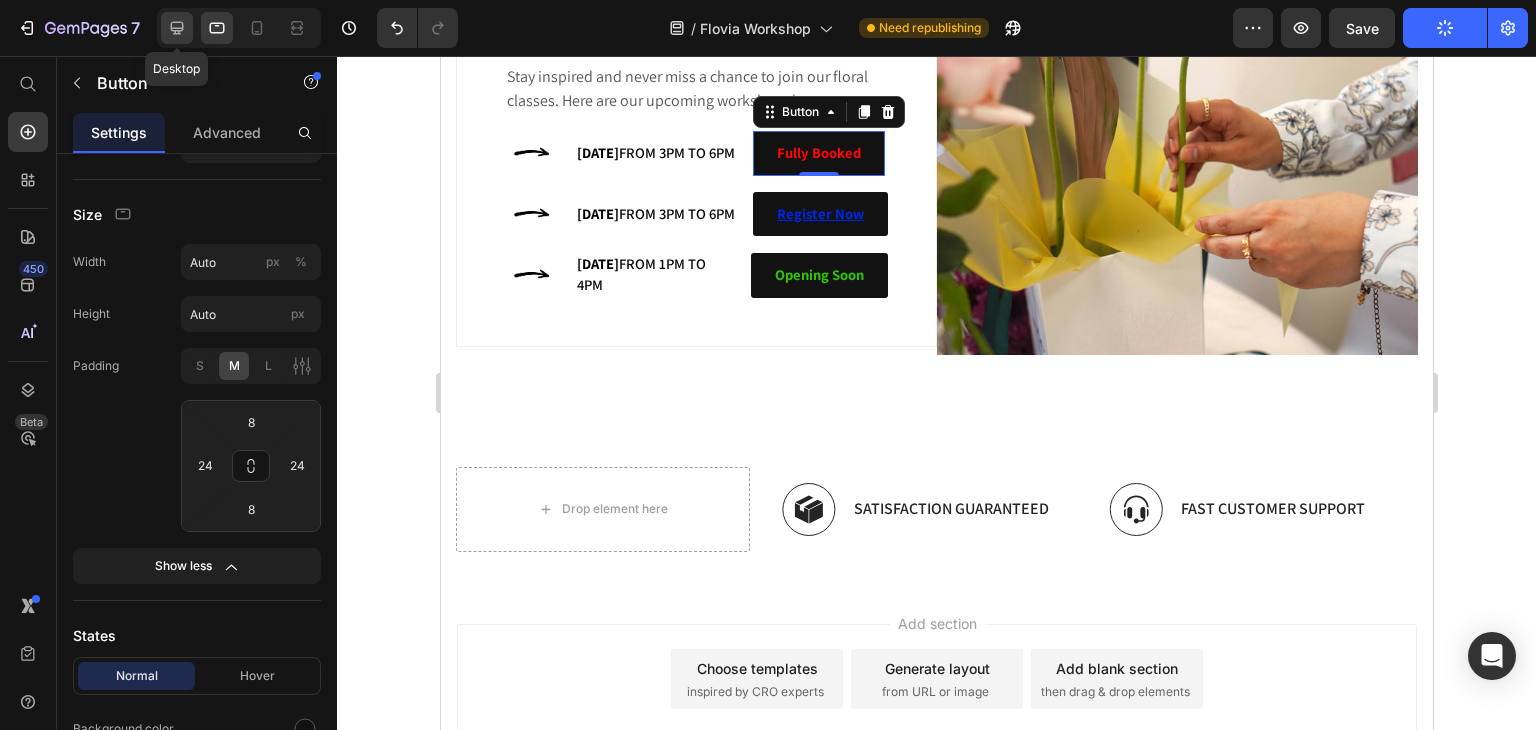 click 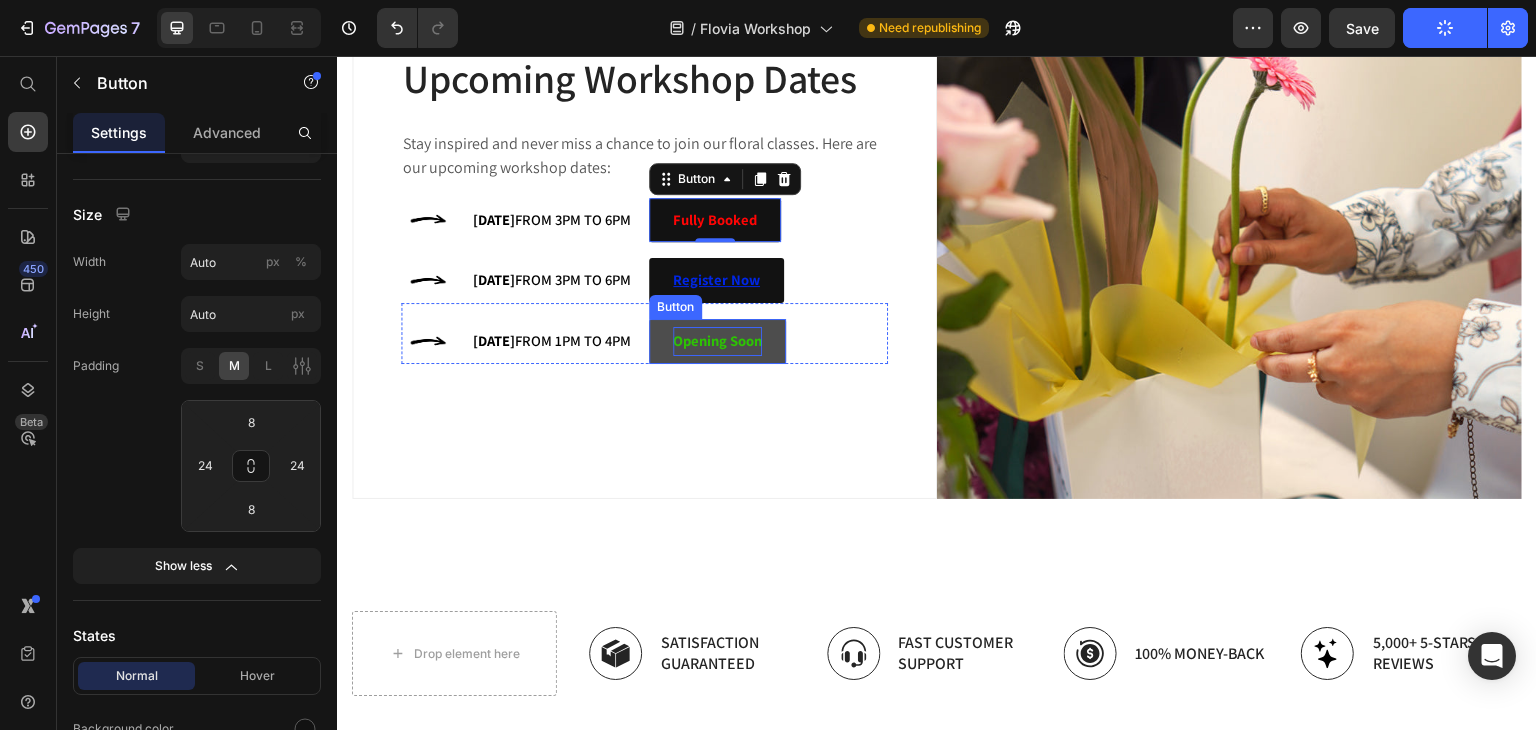 scroll, scrollTop: 1773, scrollLeft: 0, axis: vertical 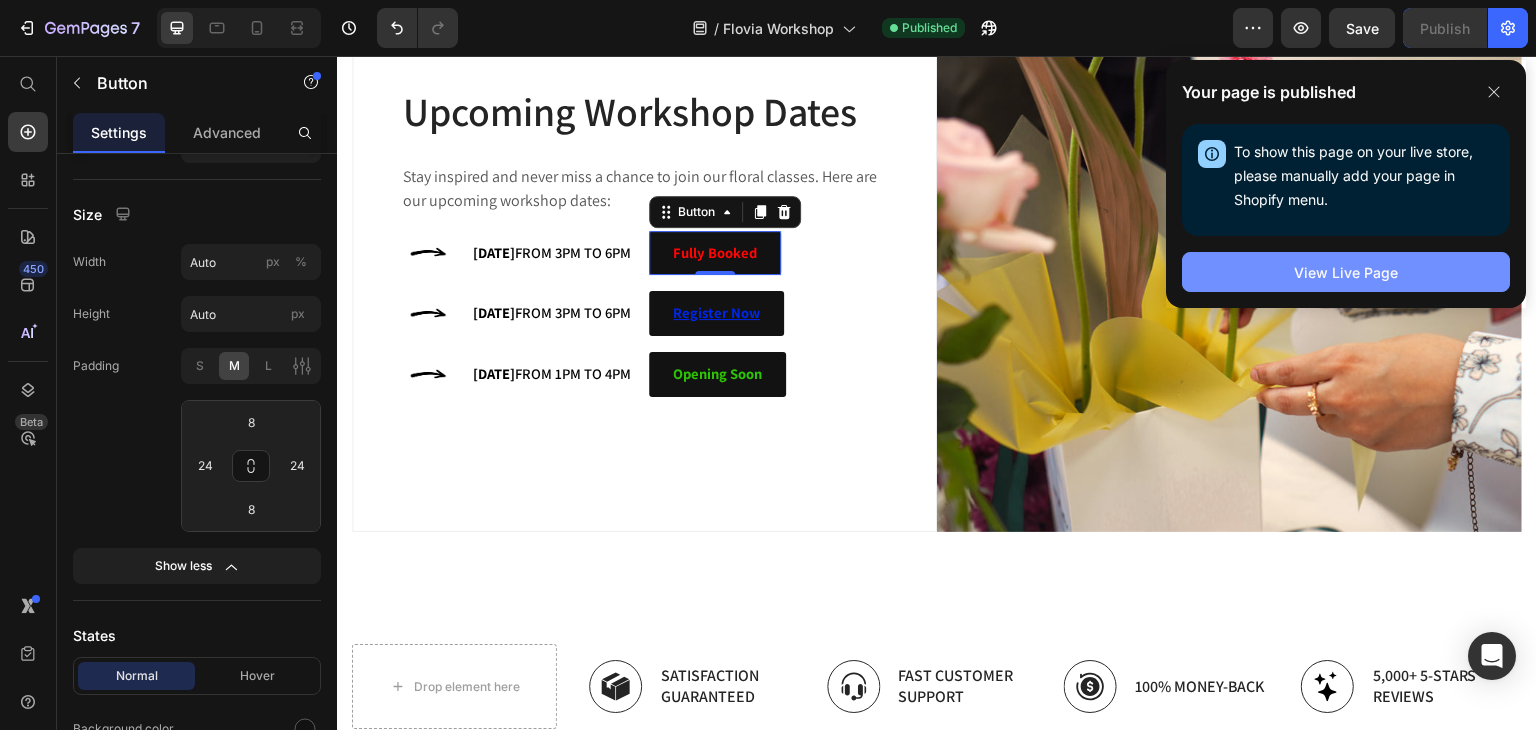 click on "View Live Page" at bounding box center [1346, 272] 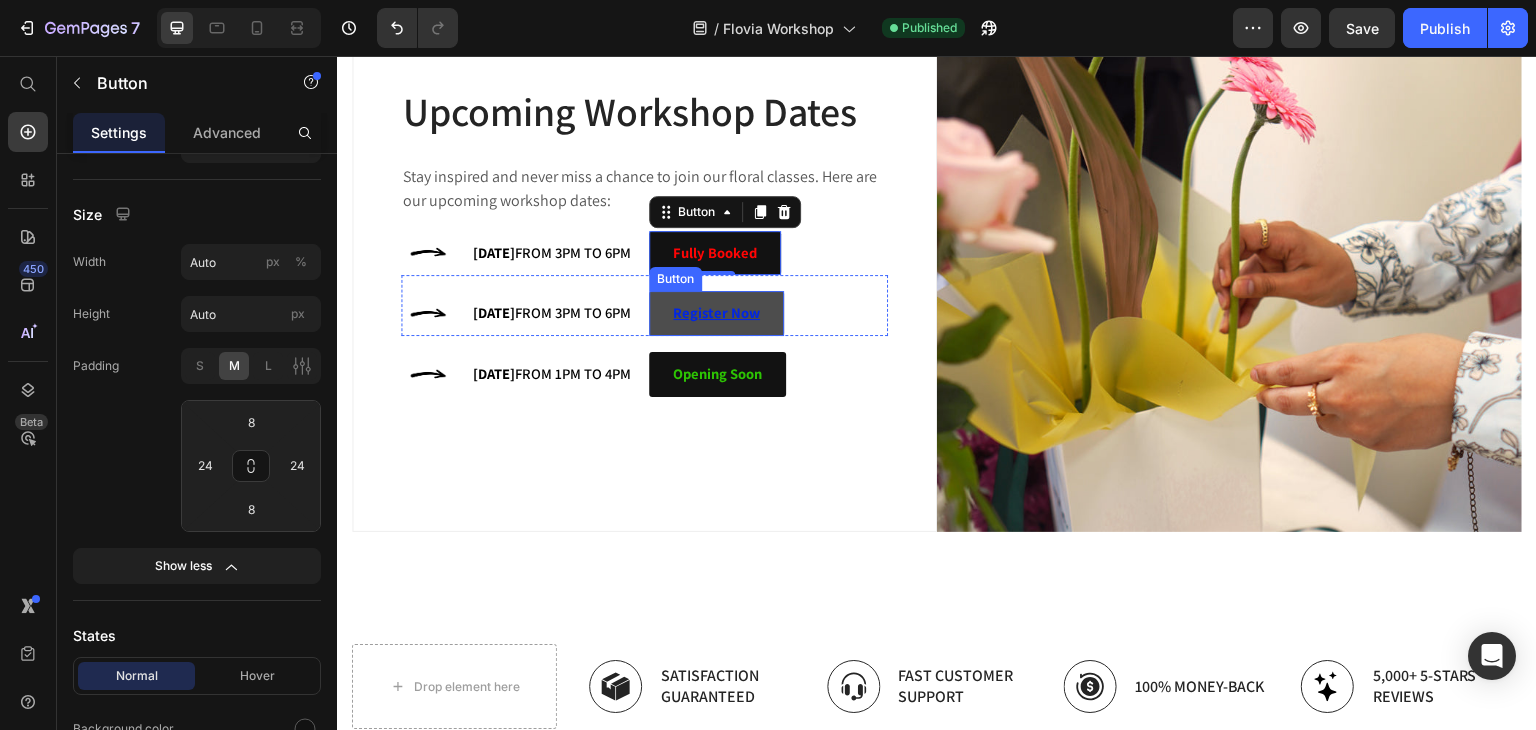 click on "Register Now" at bounding box center [716, 313] 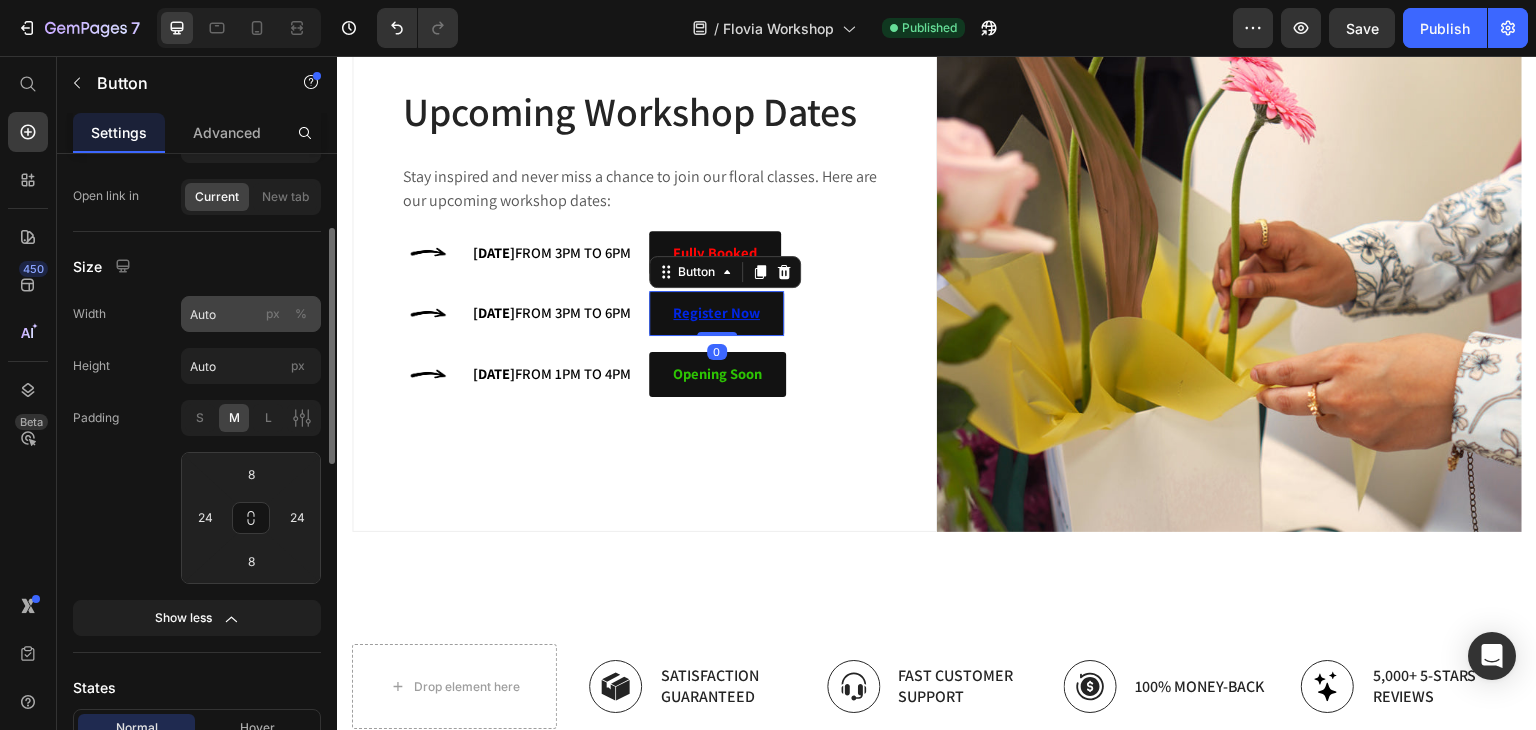scroll, scrollTop: 0, scrollLeft: 0, axis: both 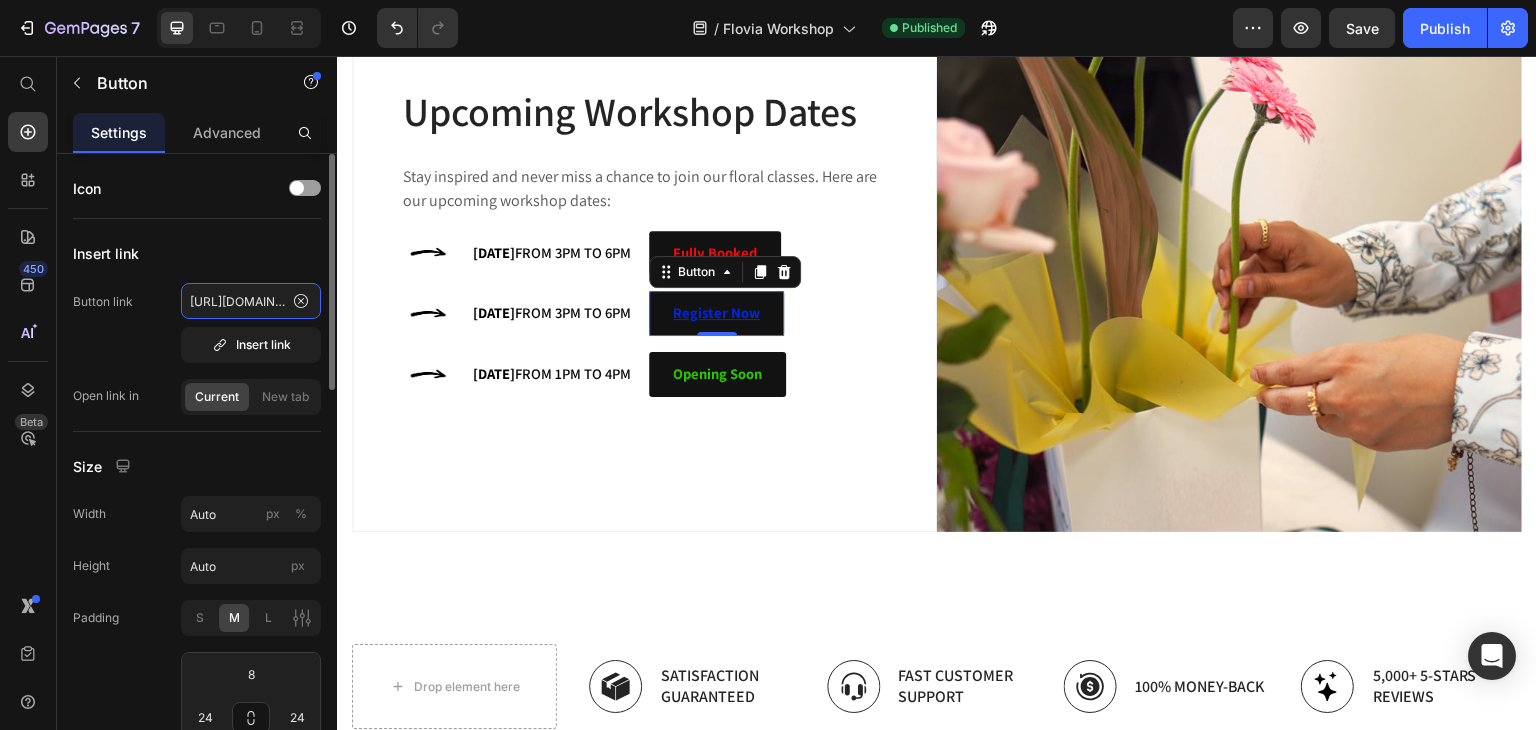 click on "https://drive.google.com/drive/folders/1eroQE3UfQX4yDEs6ErHdB12PZLLPGRPp?usp=drive_link" 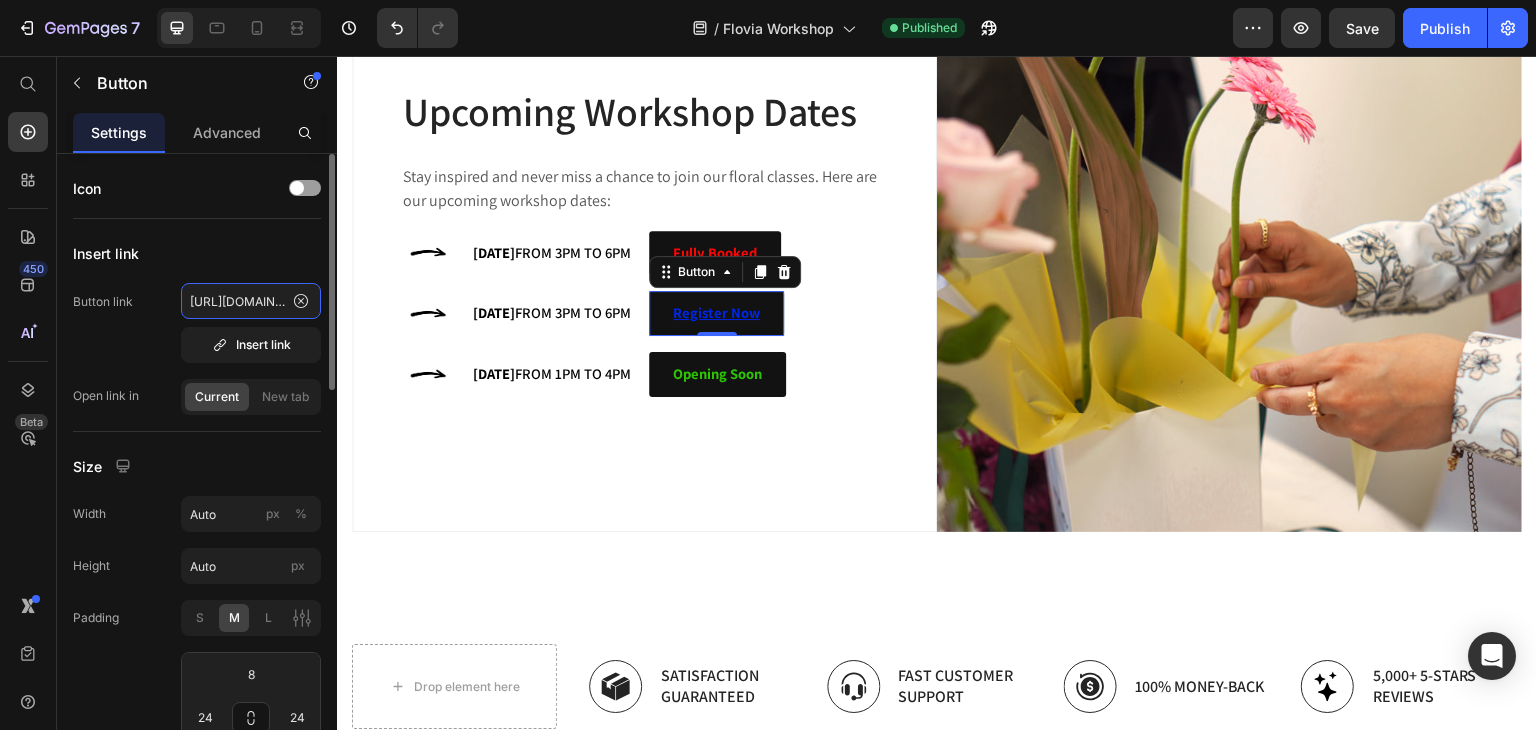 scroll, scrollTop: 0, scrollLeft: 644, axis: horizontal 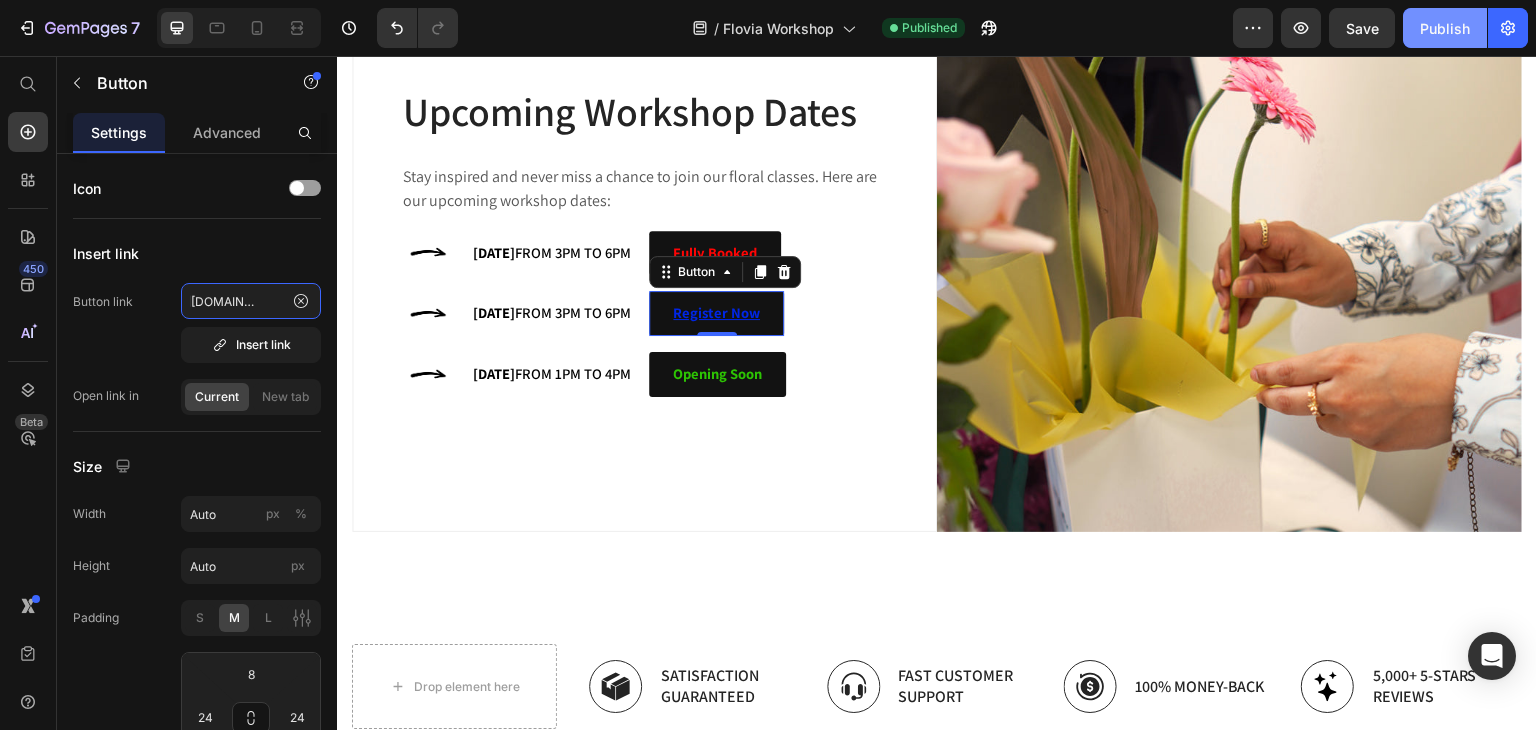 type on "https://docs.google.com/forms/d/e/1FAIpQLSdnQwdGKgN3-VlfD6ln04sPn03VOCnS1UH_4mdJm9wPUM_0fQ/viewform?usp=dialog" 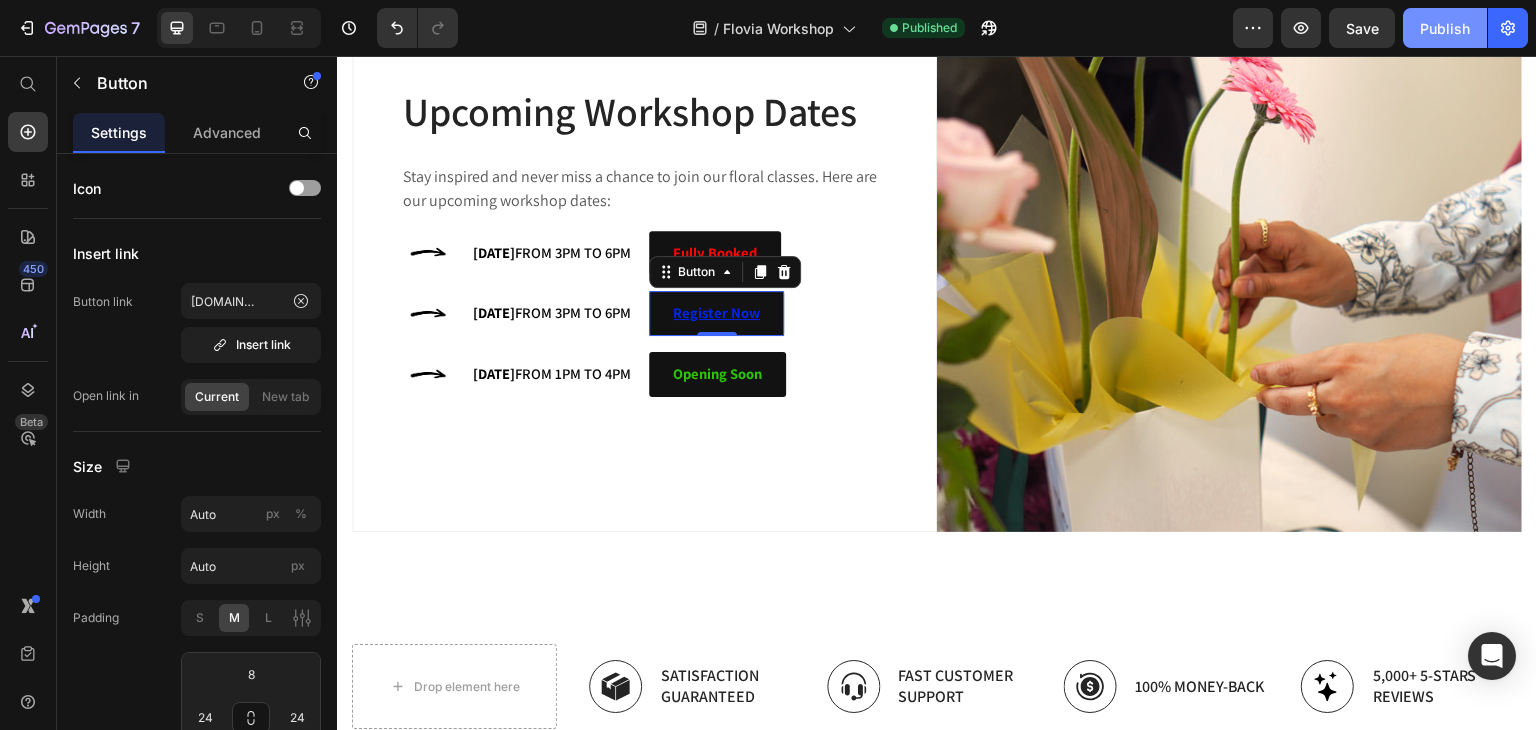 scroll, scrollTop: 0, scrollLeft: 0, axis: both 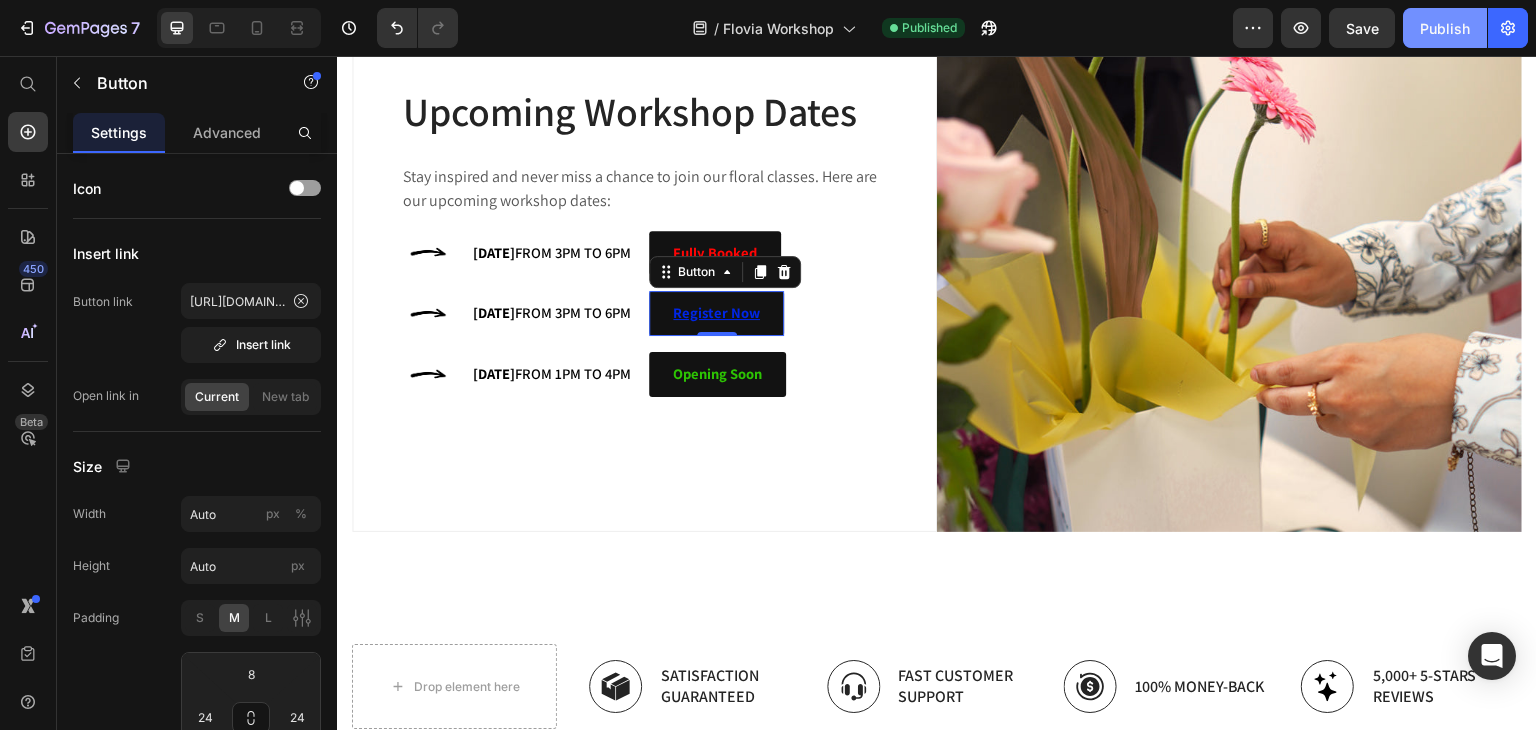 click on "Publish" at bounding box center (1445, 28) 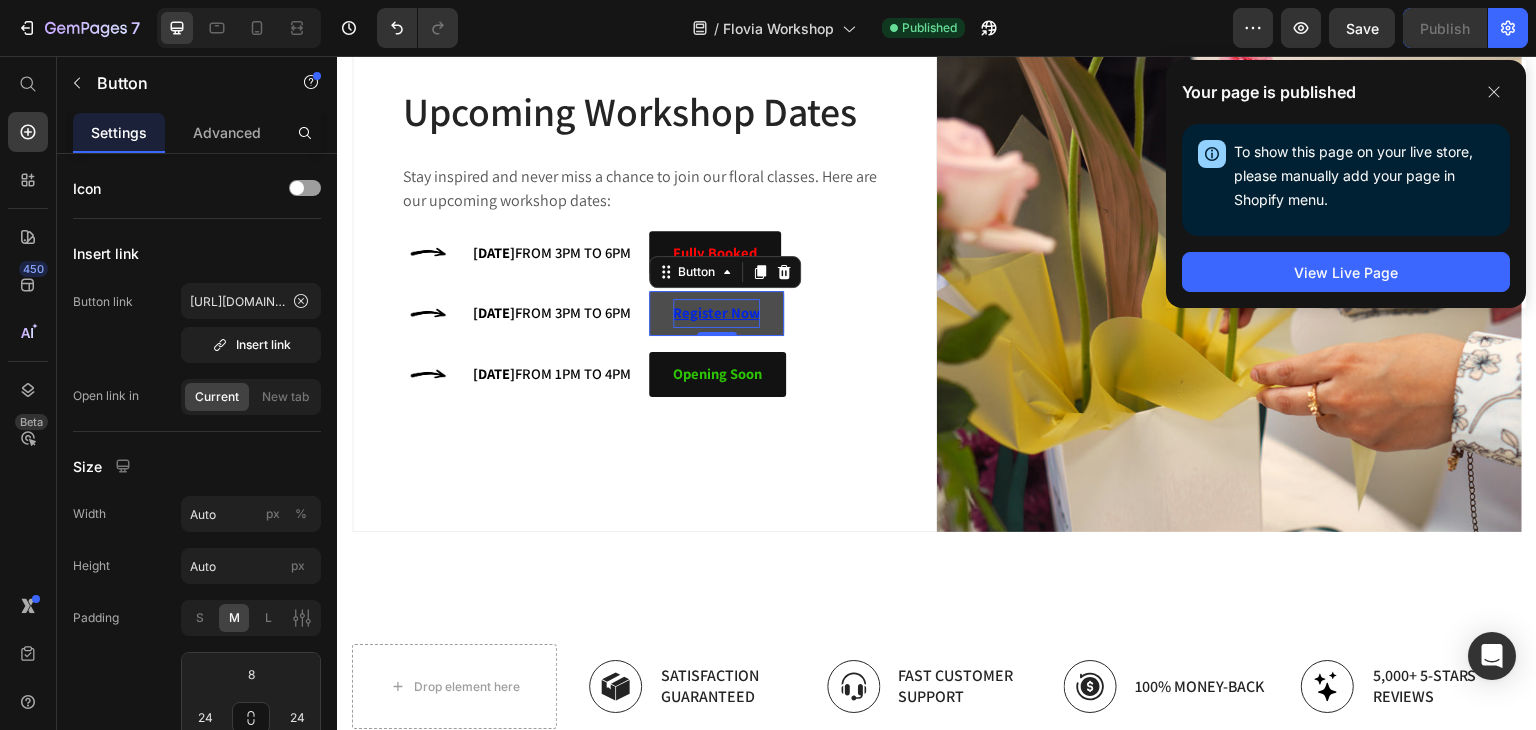 click on "Register Now" at bounding box center (716, 313) 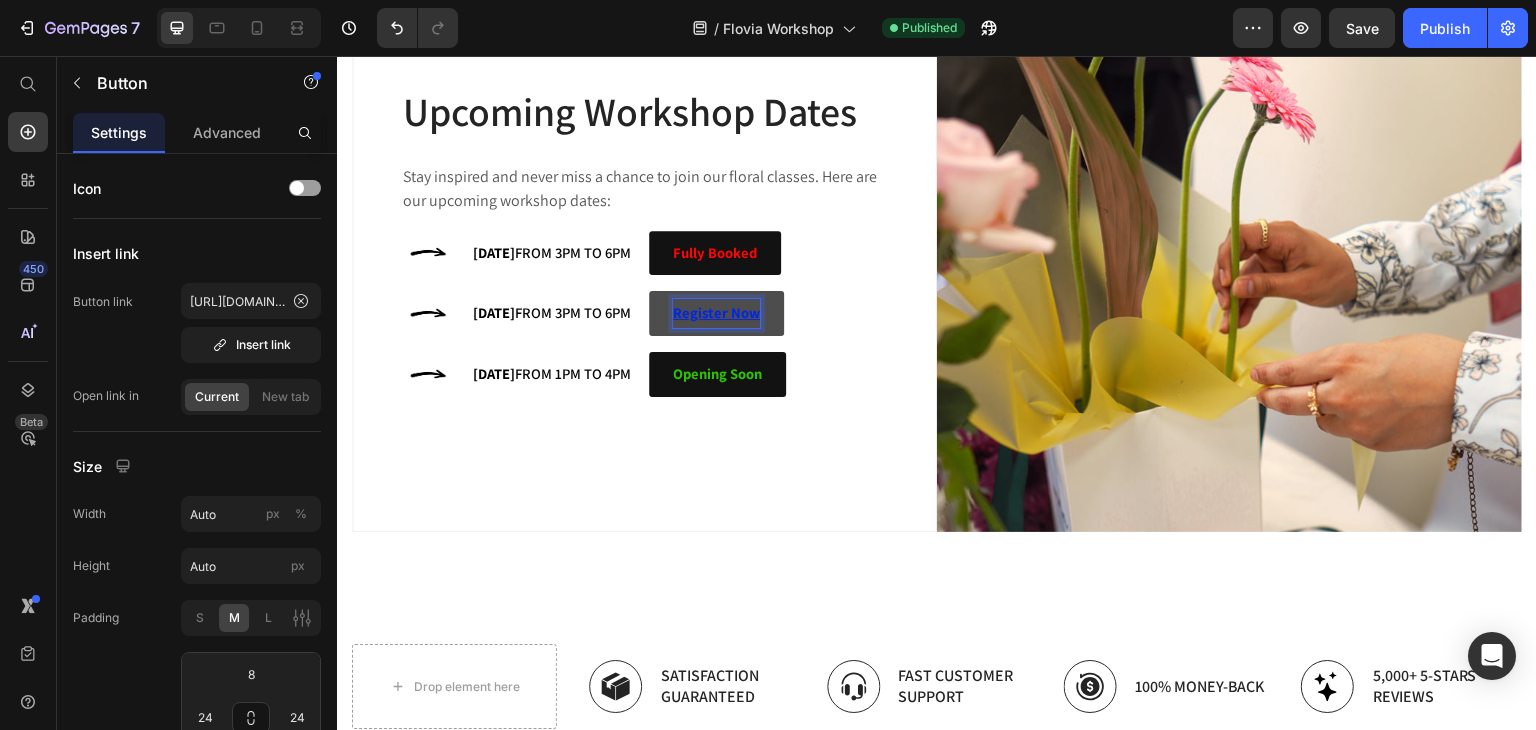 click on "Register Now" at bounding box center [716, 312] 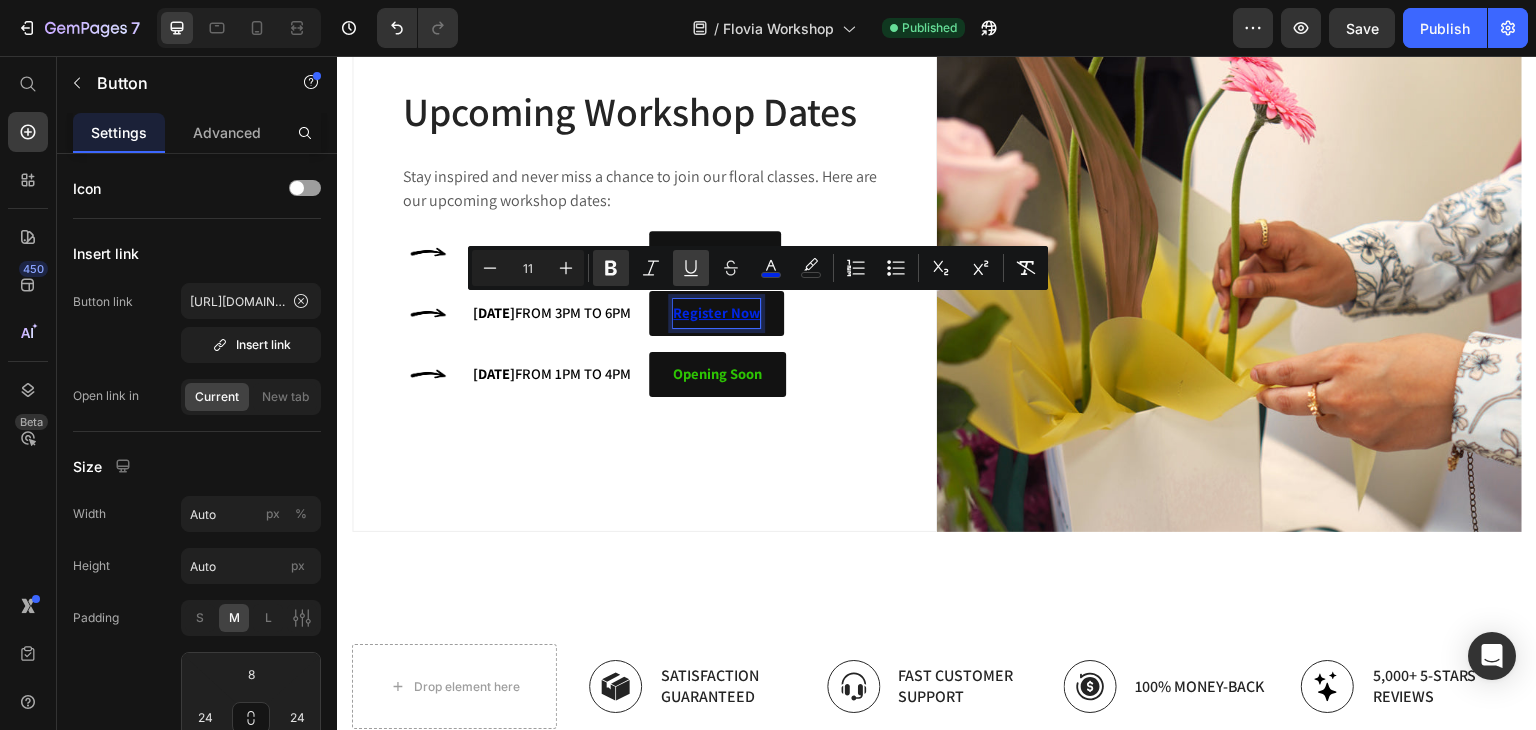 click 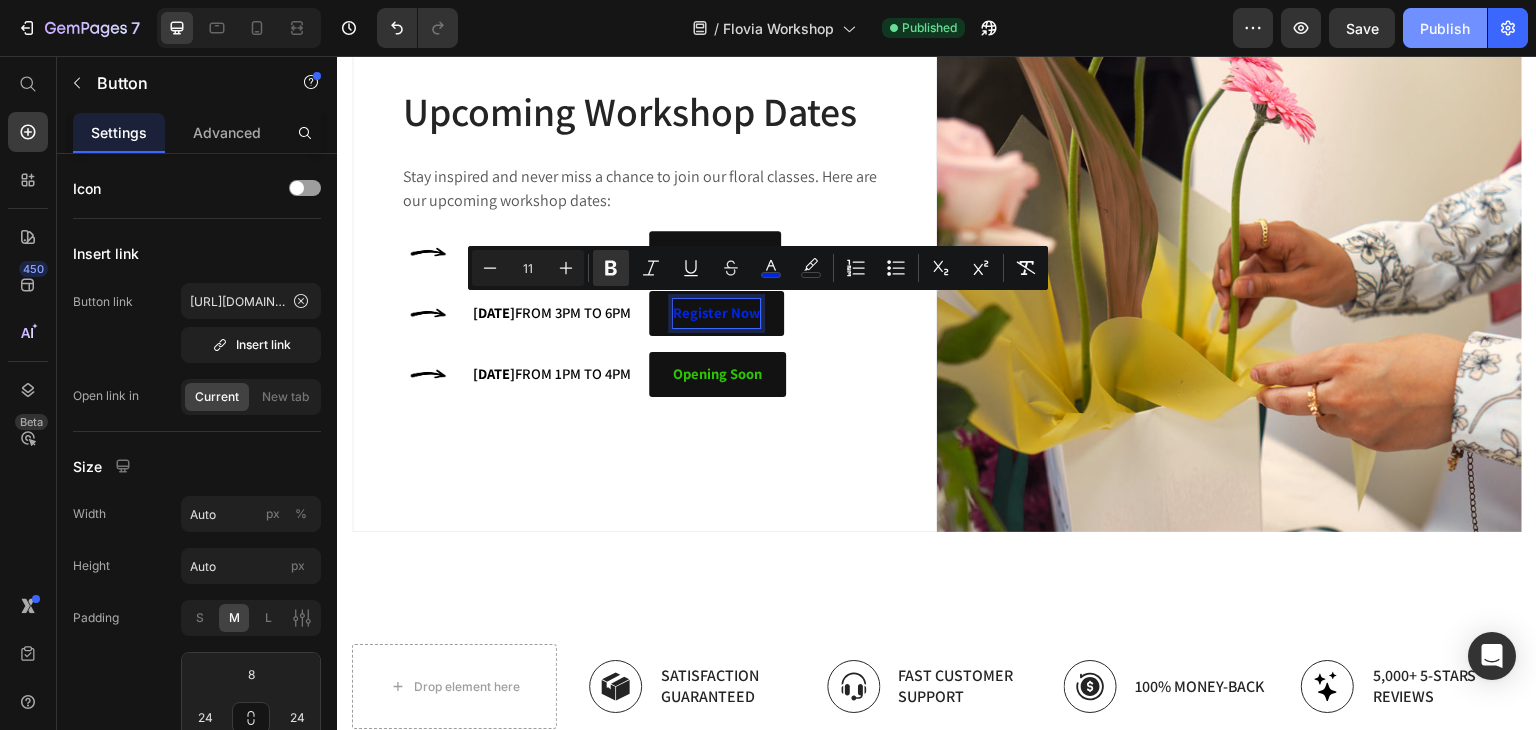 click on "Publish" at bounding box center [1445, 28] 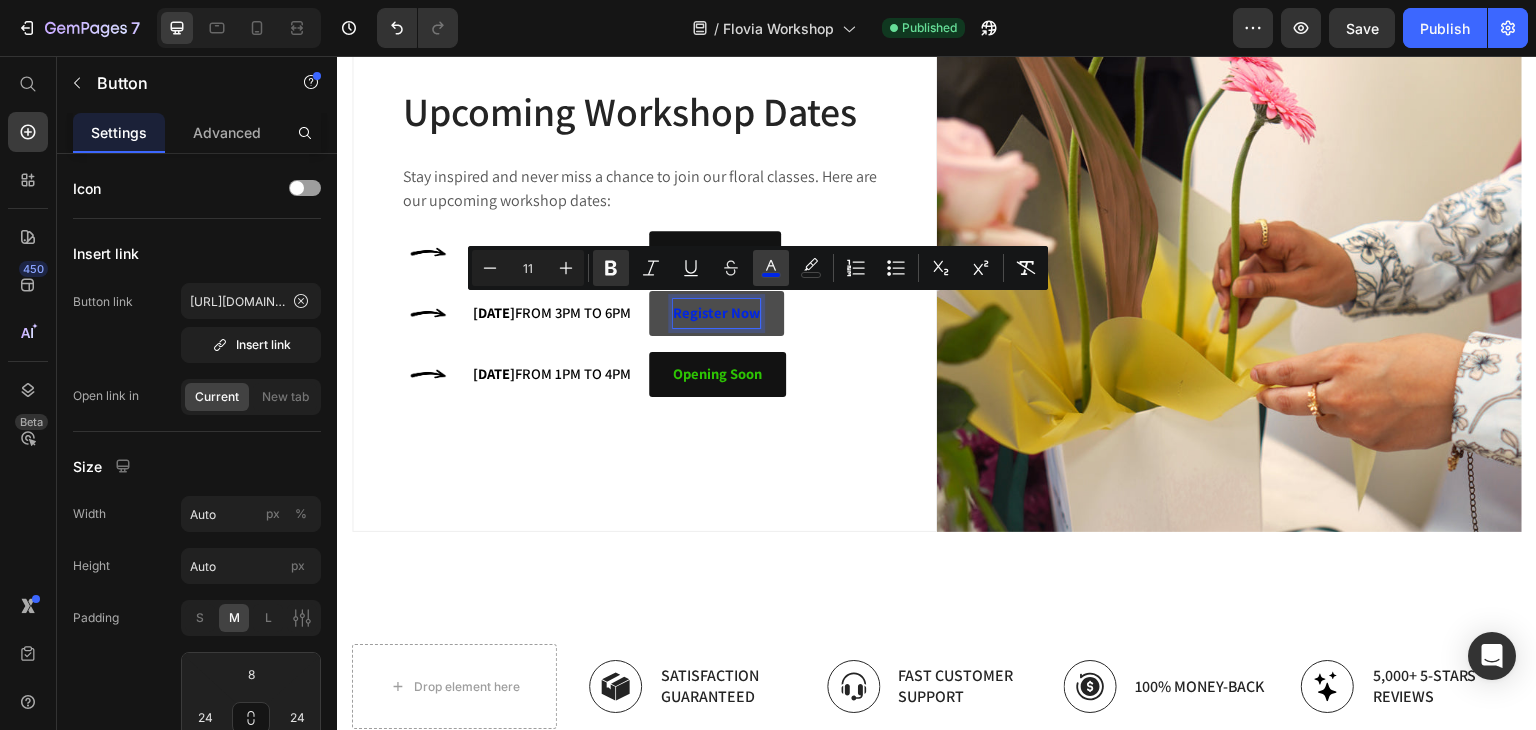 click on "color" at bounding box center (771, 268) 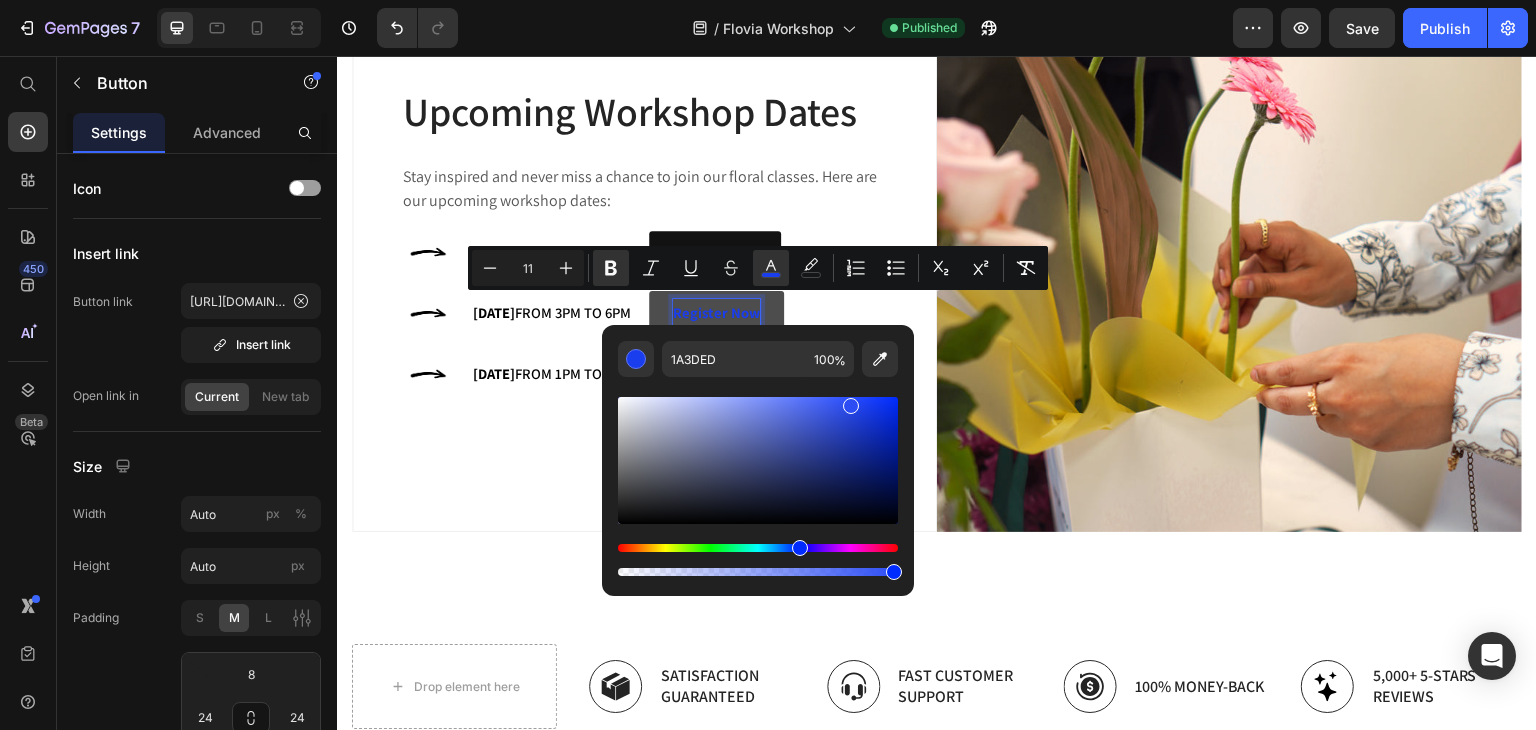 type on "2C4DF4" 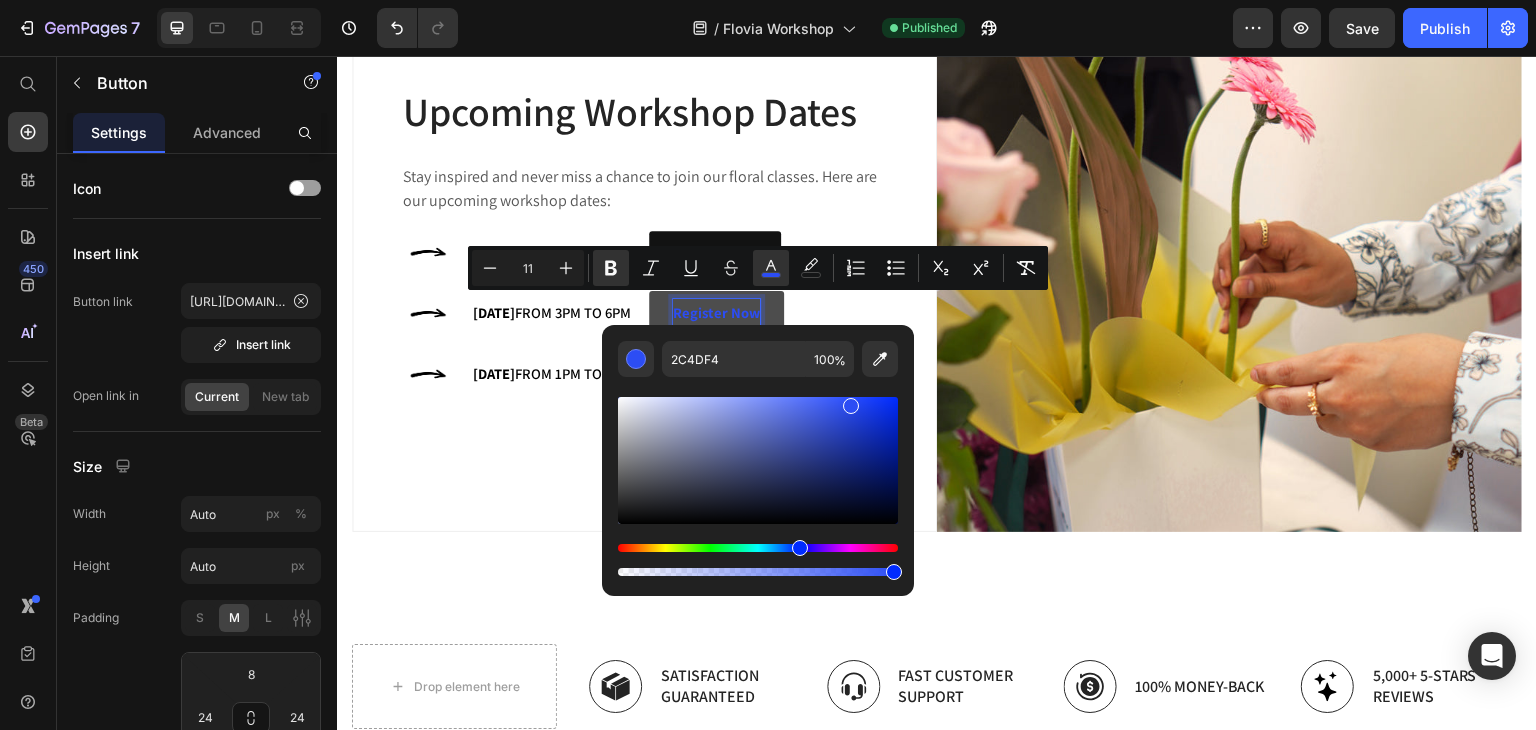 drag, startPoint x: 893, startPoint y: 413, endPoint x: 848, endPoint y: 401, distance: 46.572525 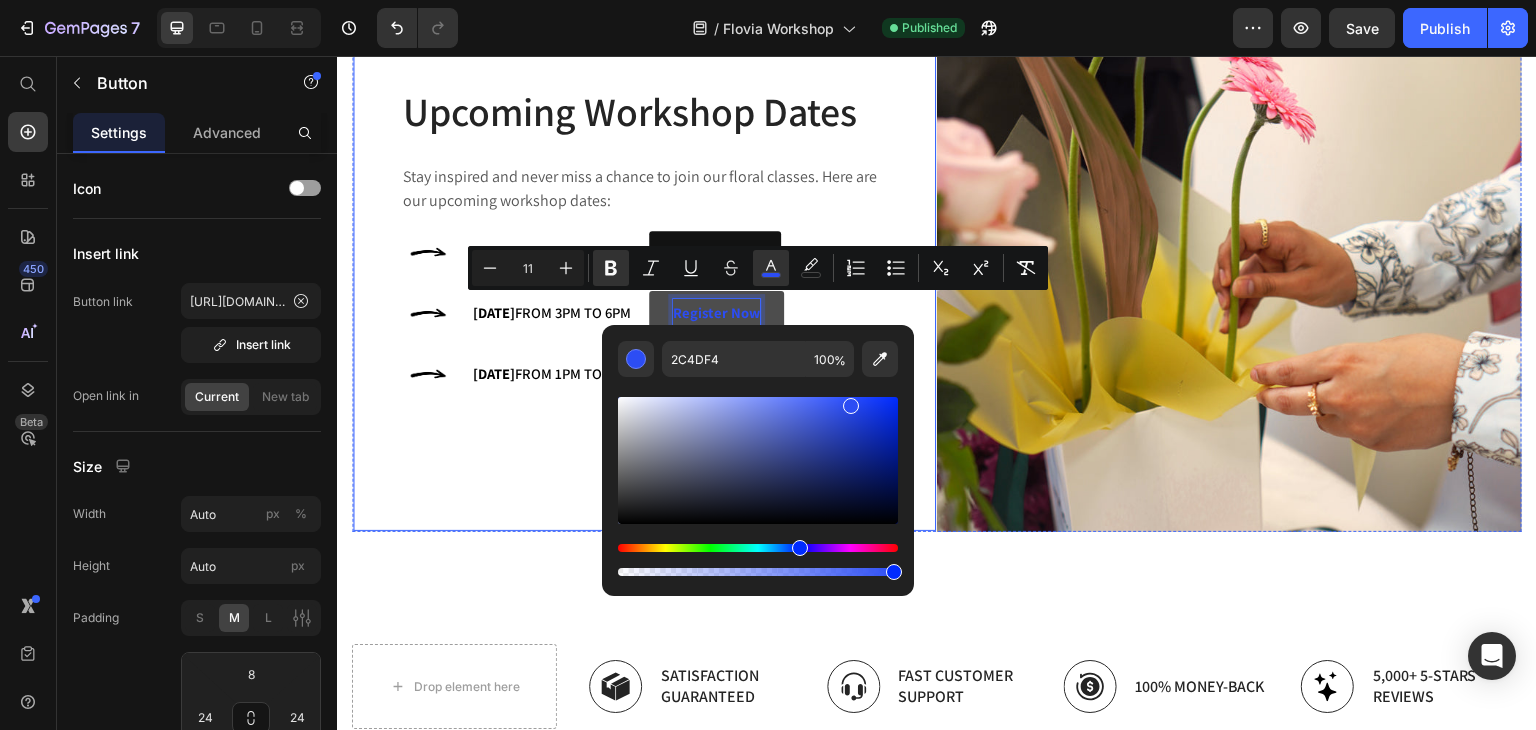 click on "Upcoming Workshop Dates Heading Stay inspired and never miss a chance to join our floral classes. Here are our upcoming workshop dates: Text Block Image 13 July 2025  from 3pm to 6pm Text Block Fully Booked Button Row Image 20 July 2025  from 3pm to 6pm Text Block Register Now Button   0 Row Image 09 August 2025  from 1pm to 4pm Text Block Opening Soon Button Row" at bounding box center [644, 240] 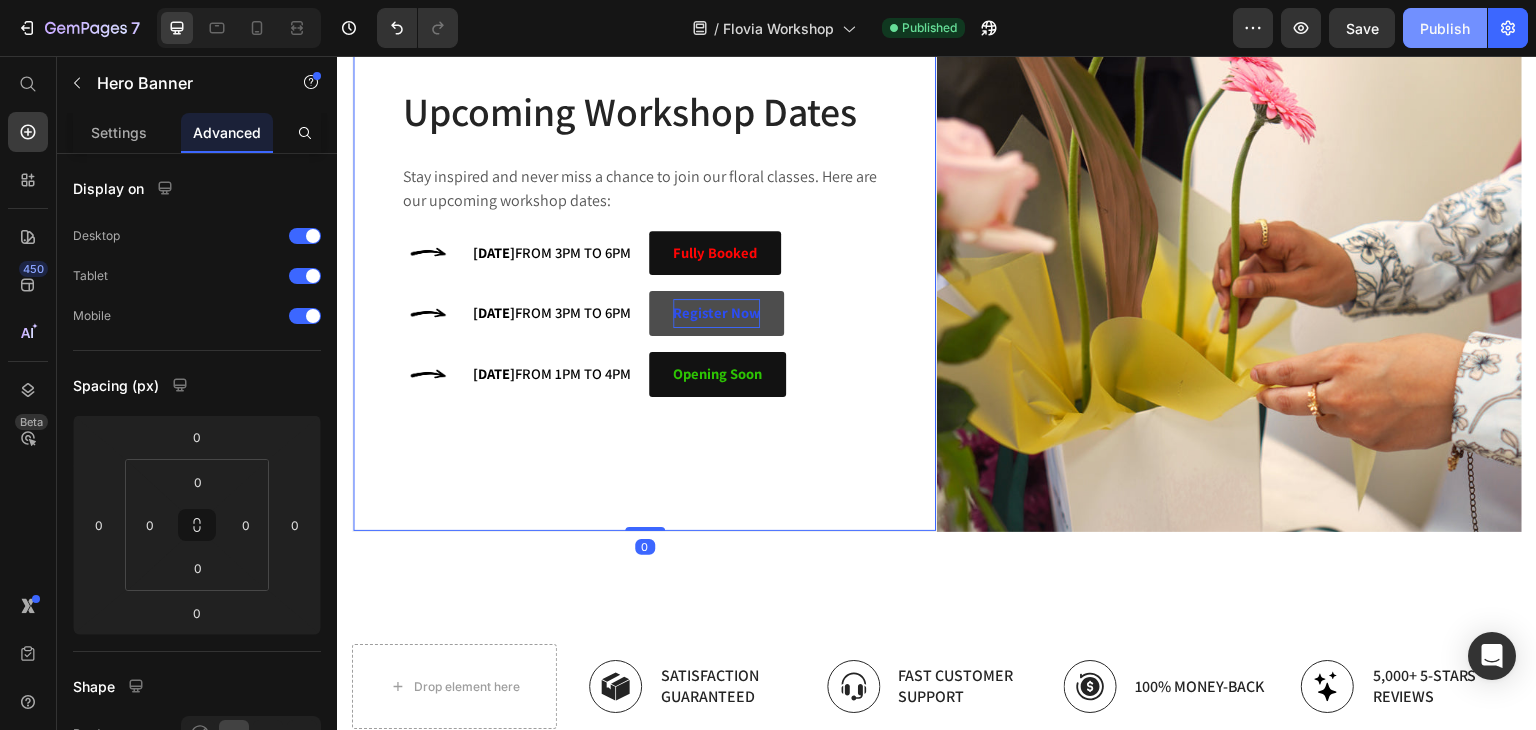 click on "Publish" at bounding box center [1445, 28] 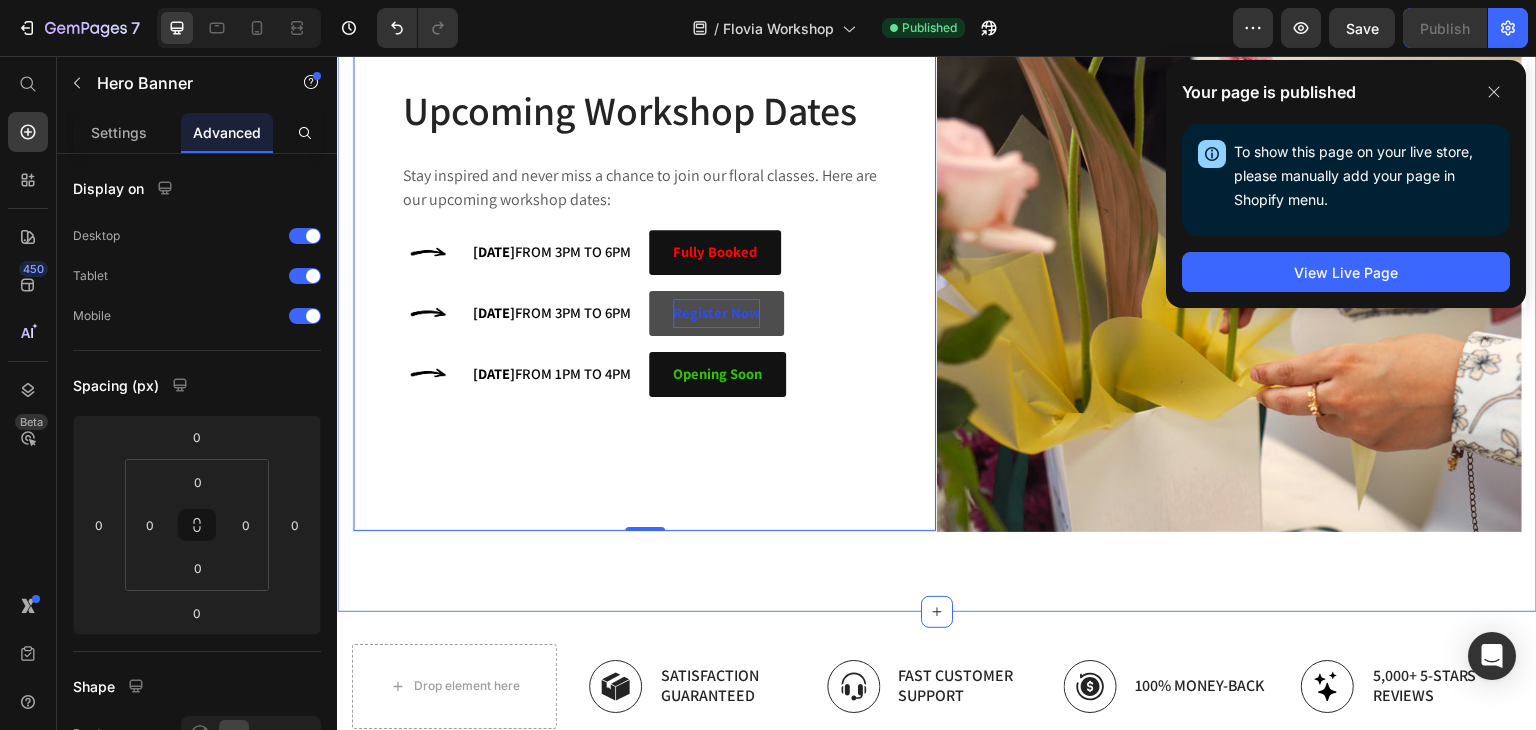 scroll, scrollTop: 2073, scrollLeft: 0, axis: vertical 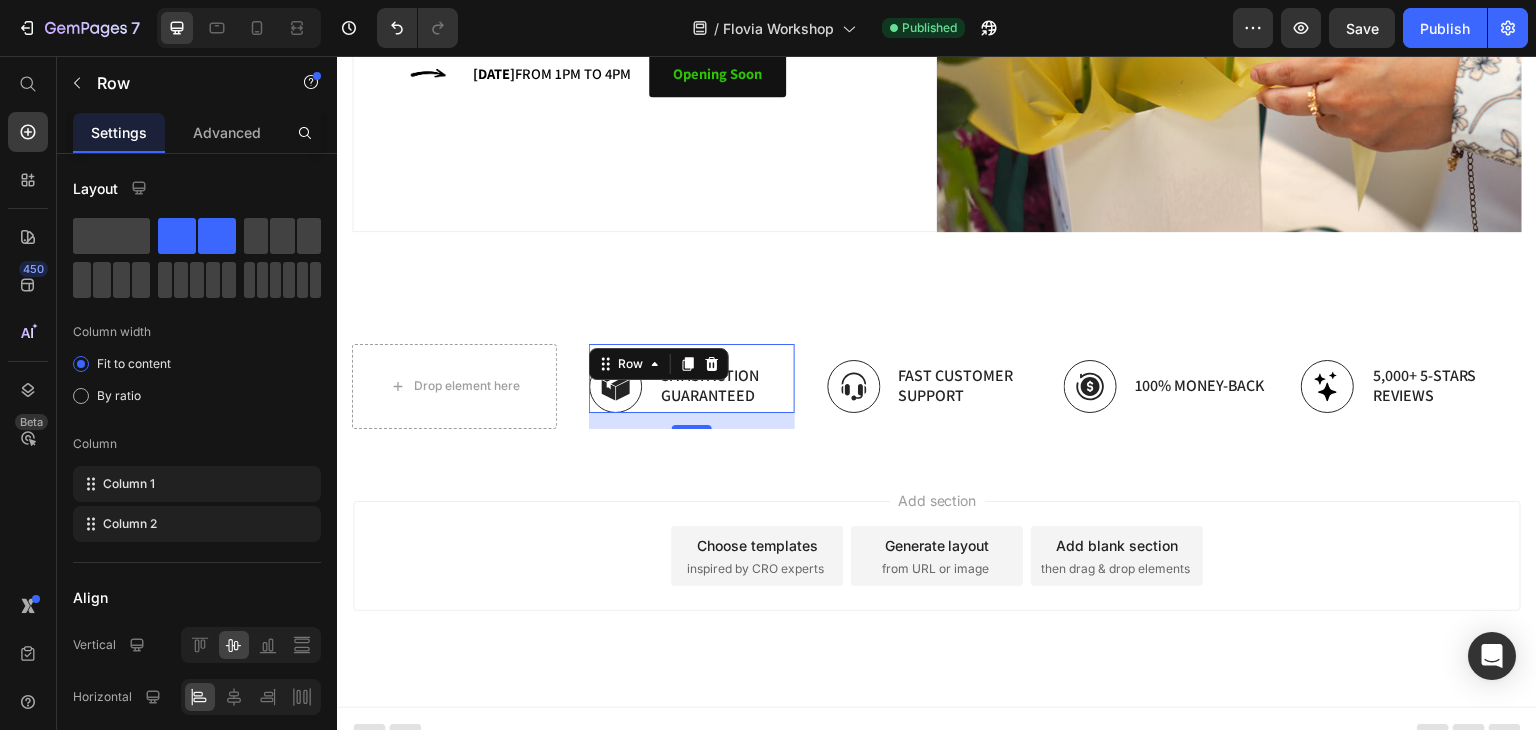 click on "Image Satisfaction Guaranteed Text Block Row   16" at bounding box center (691, 378) 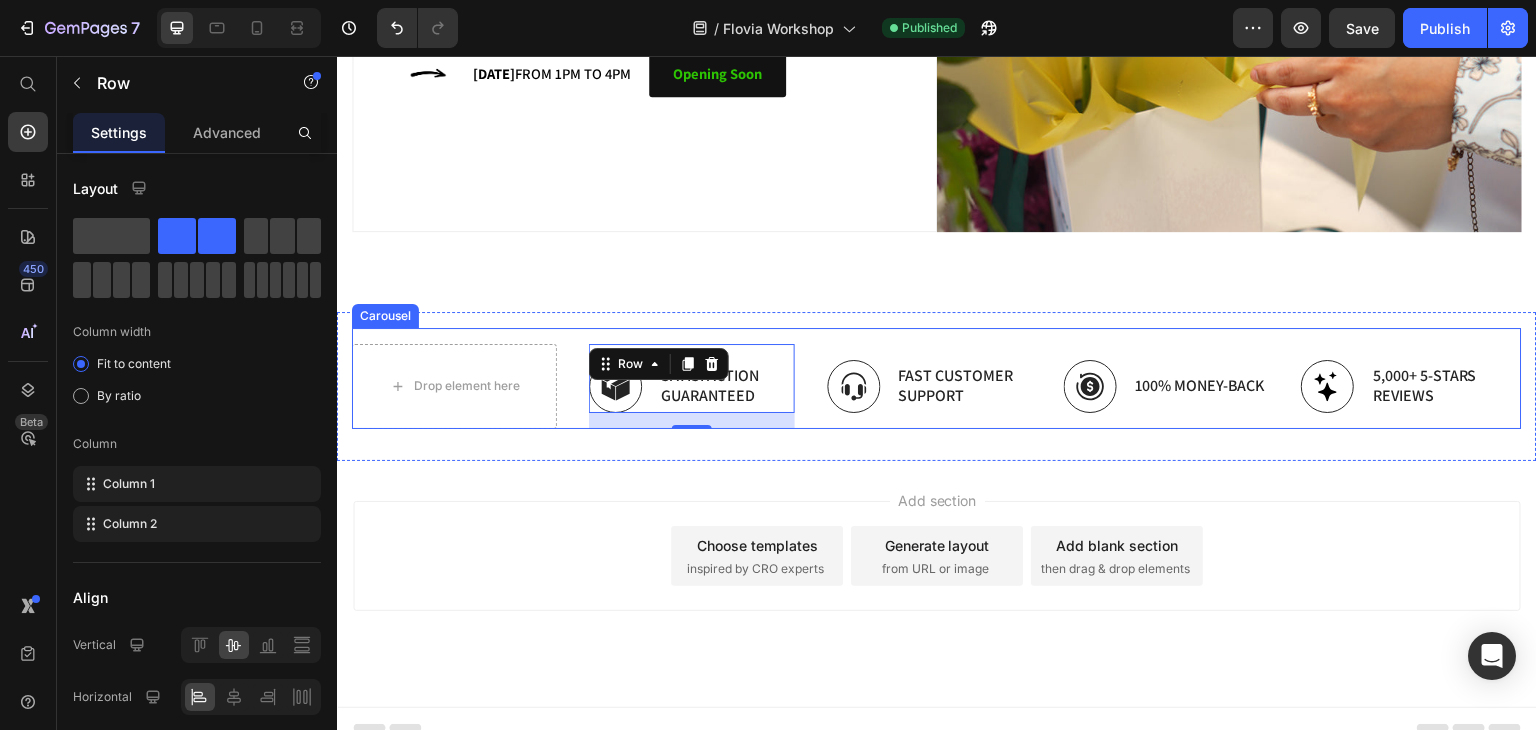 click on "Drop element here Image Satisfaction Guaranteed Text Block Row   16 Image Fast Customer Support Text Block Row Image 100% Money-Back Text Block Row Image 5,000+ 5-Stars Reviews Text Block Row" at bounding box center (937, 386) 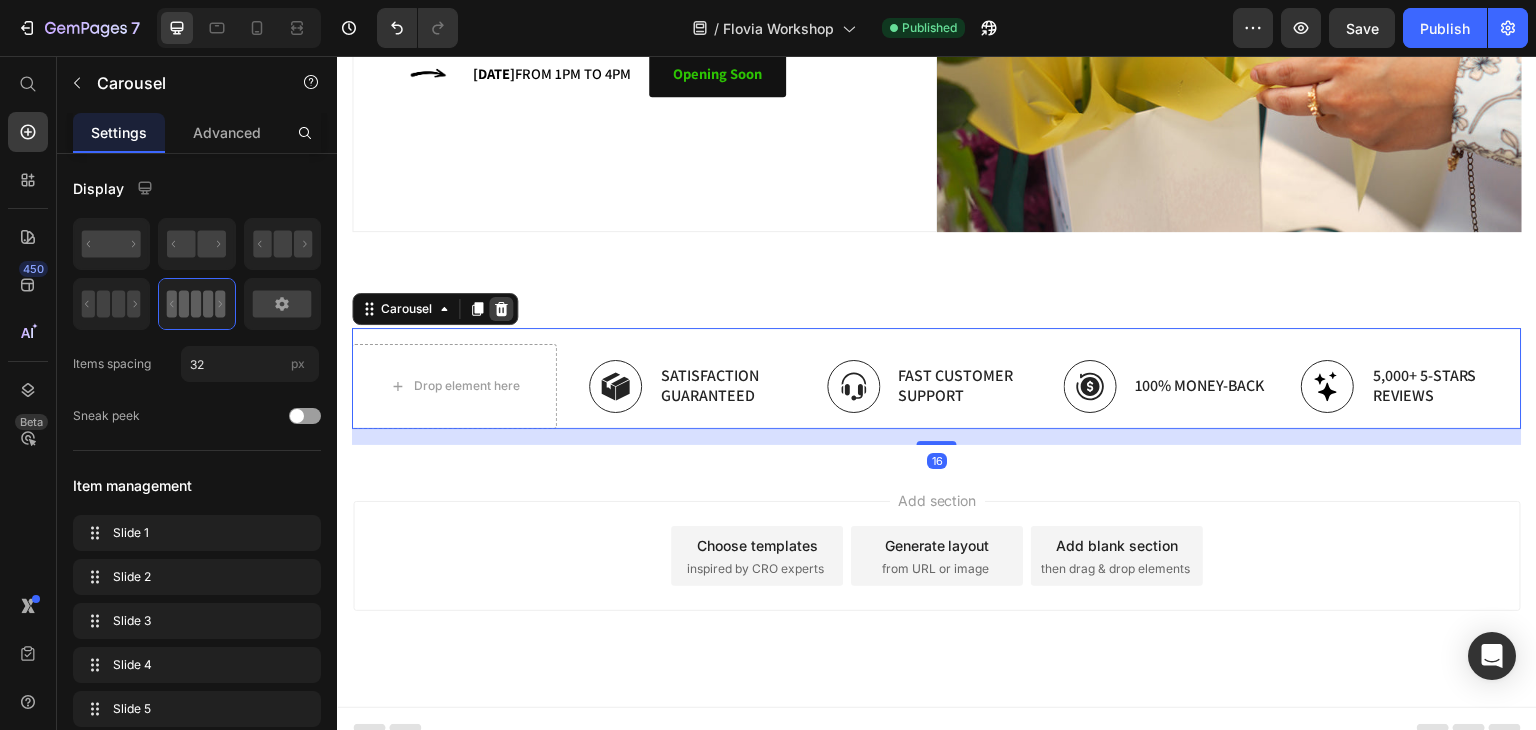 click 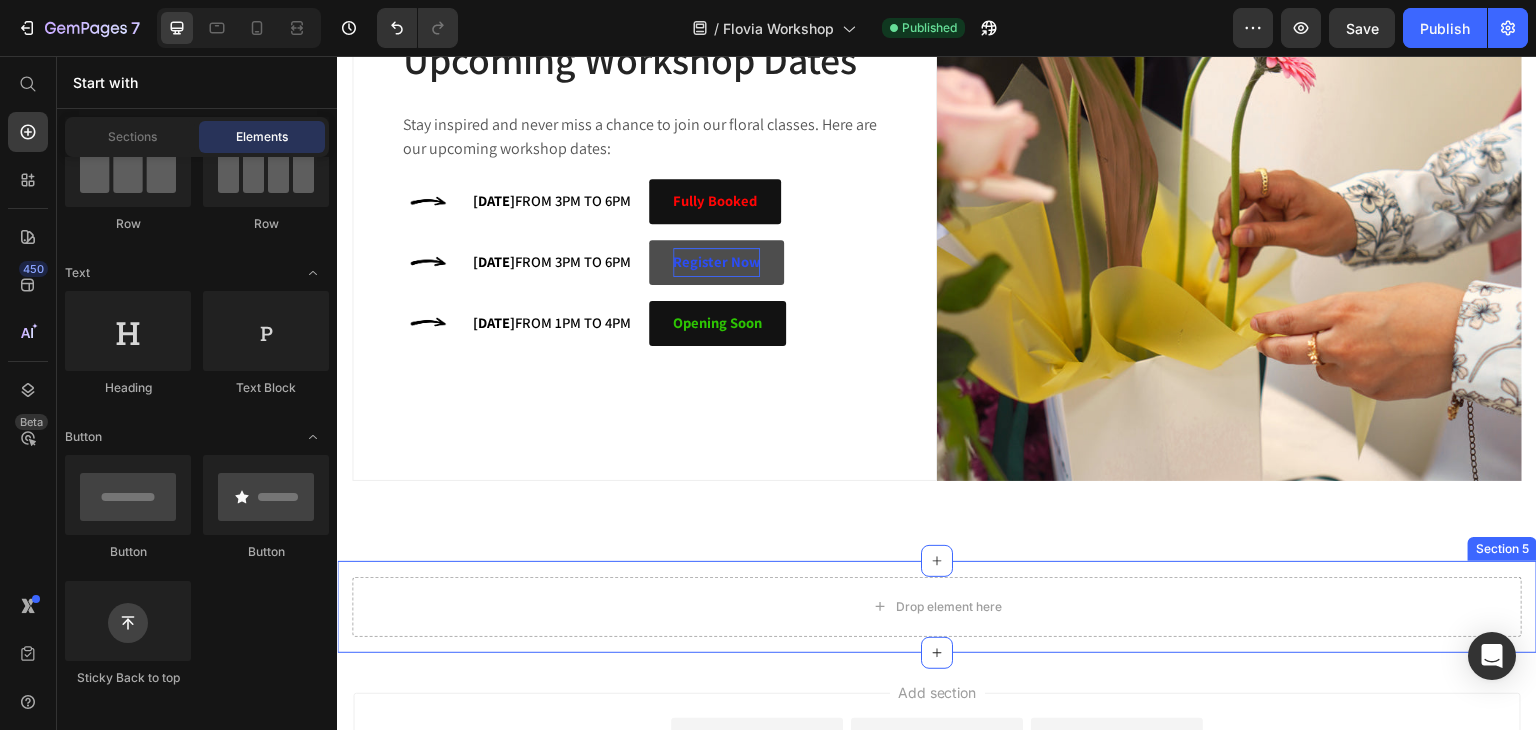 scroll, scrollTop: 1726, scrollLeft: 0, axis: vertical 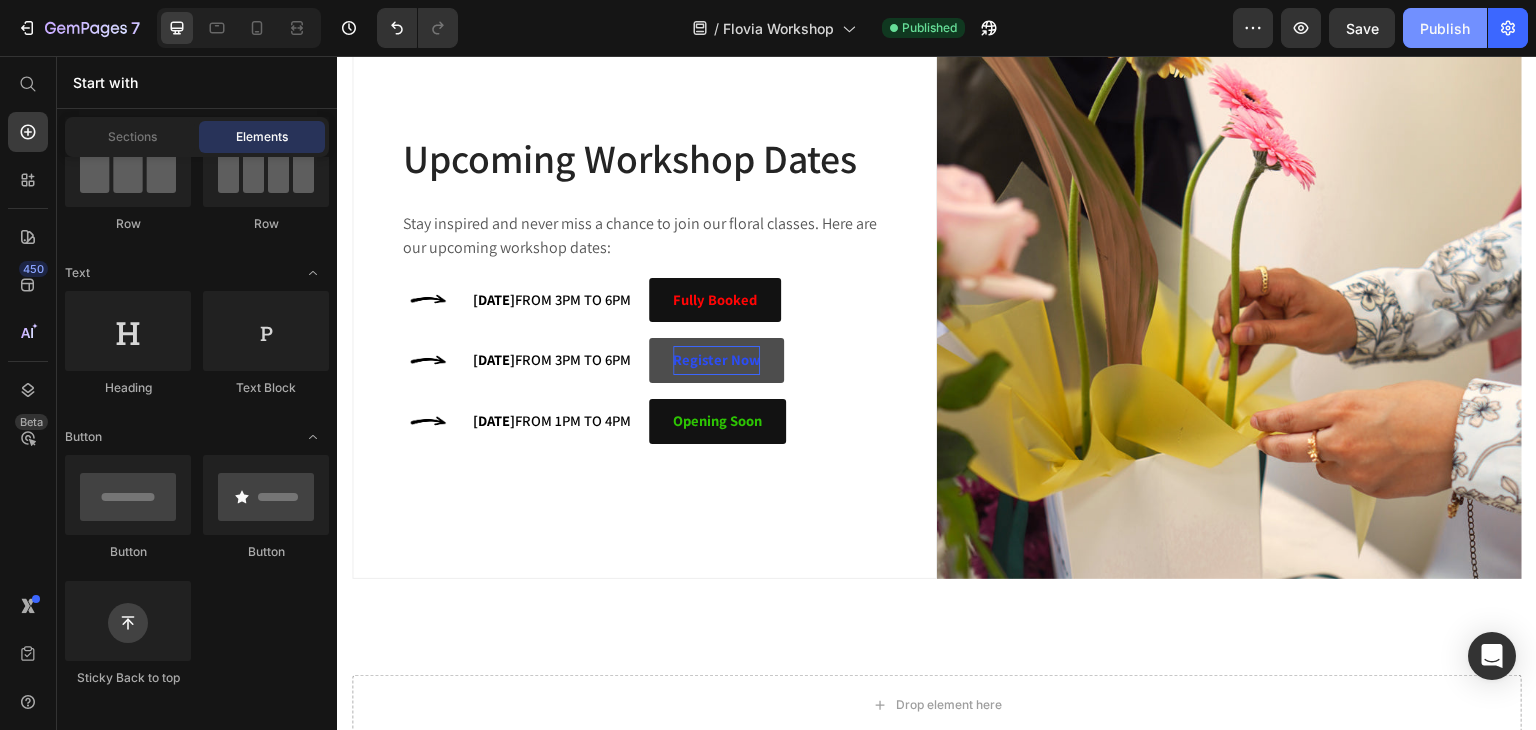 click on "Publish" at bounding box center (1445, 28) 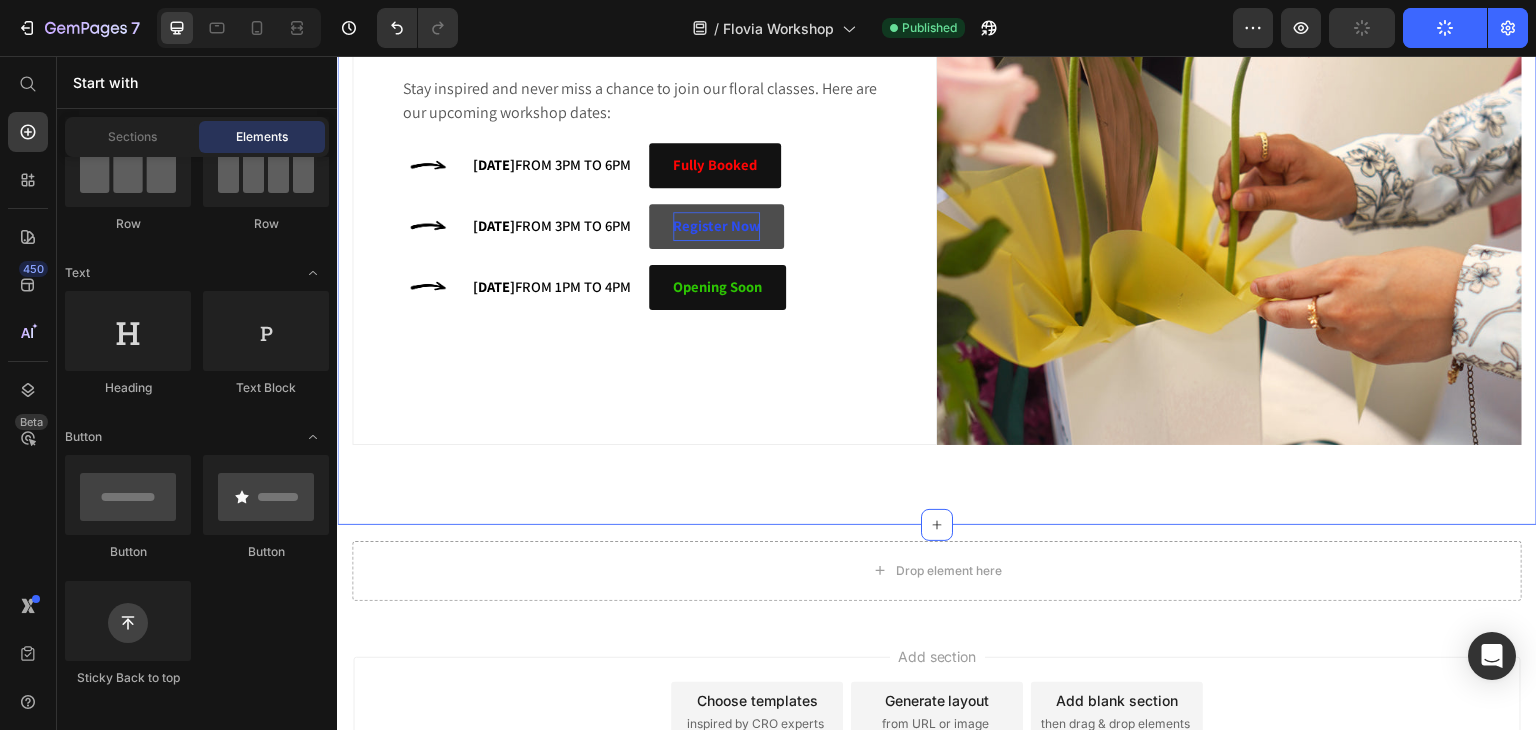 scroll, scrollTop: 2026, scrollLeft: 0, axis: vertical 